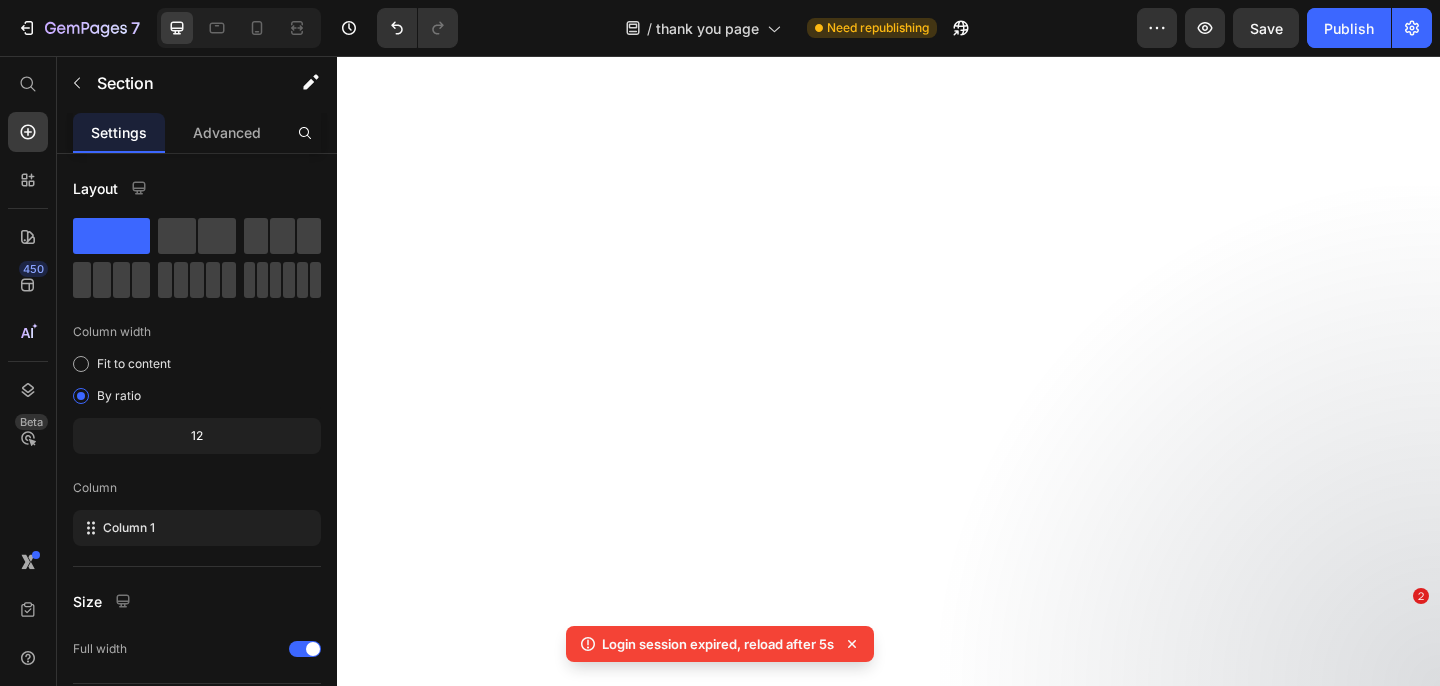 scroll, scrollTop: 0, scrollLeft: 0, axis: both 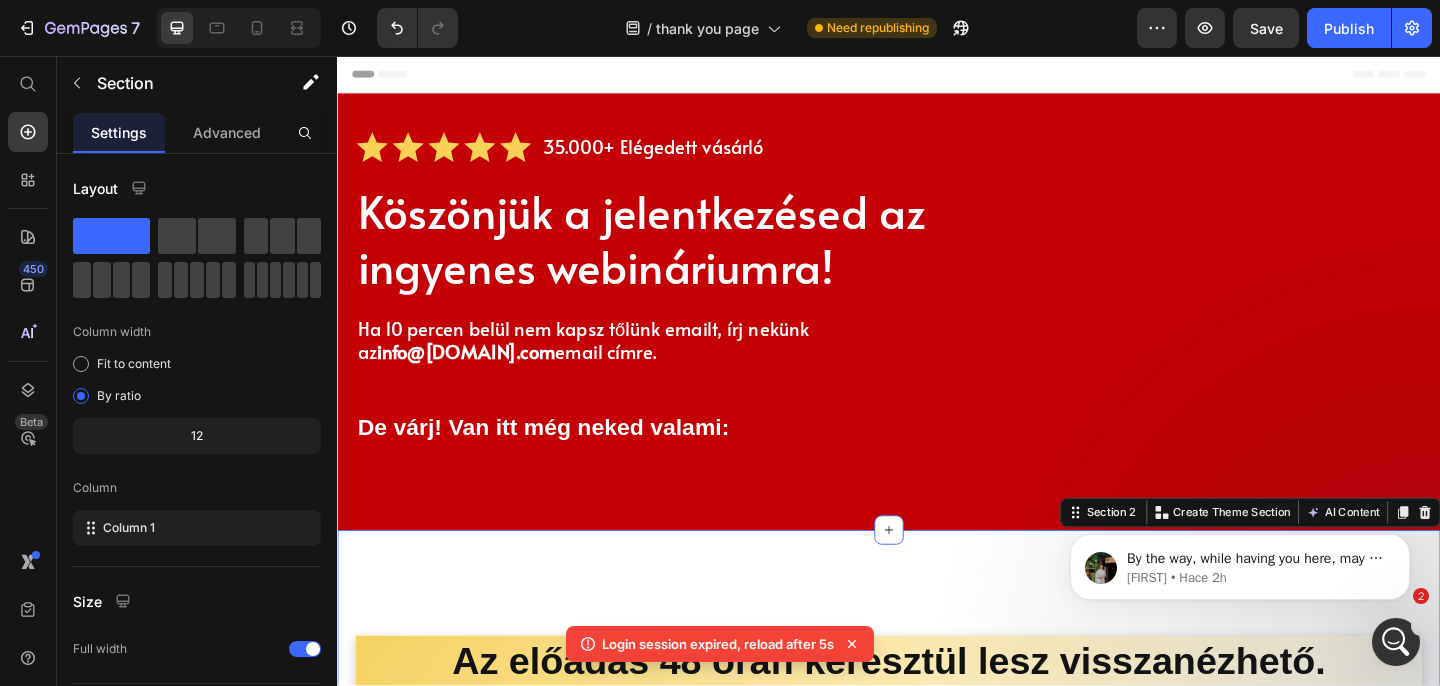 click on "Jeremy • Hace 2h" at bounding box center (1256, 578) 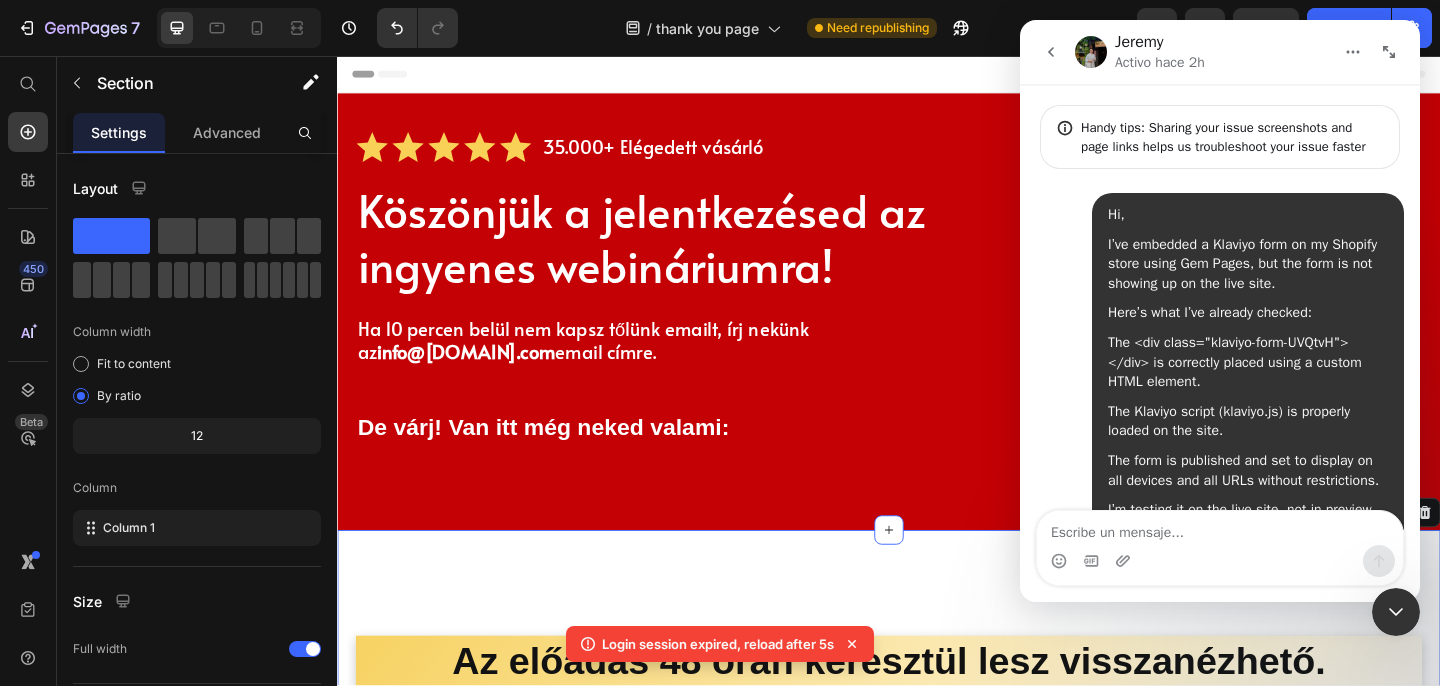 scroll, scrollTop: 1084, scrollLeft: 0, axis: vertical 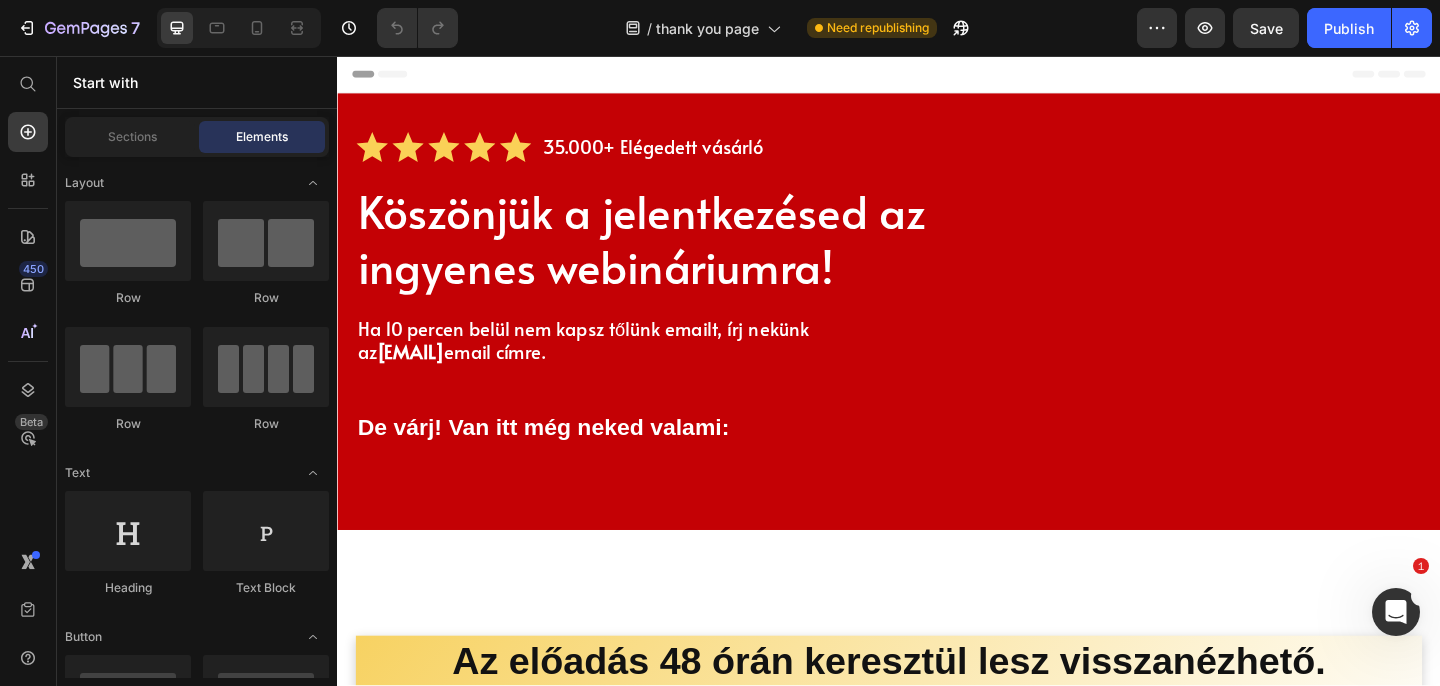click 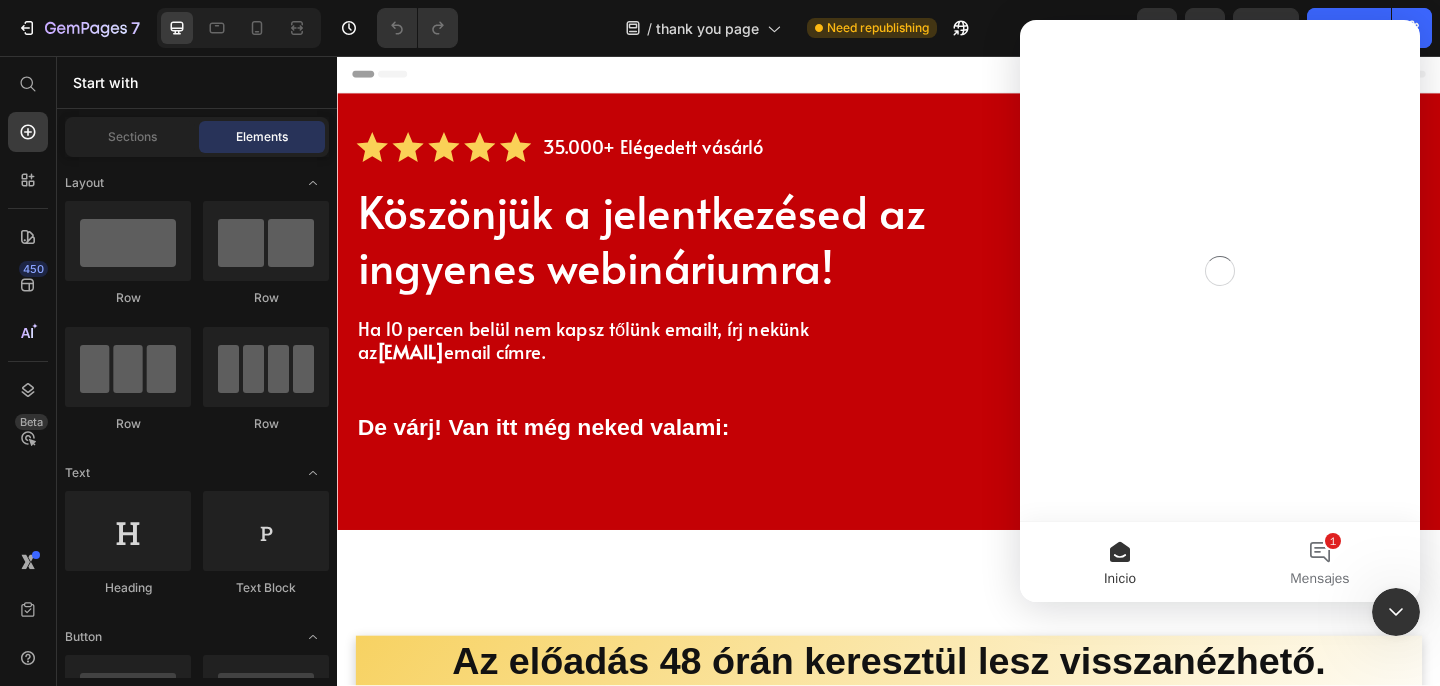 scroll, scrollTop: 0, scrollLeft: 0, axis: both 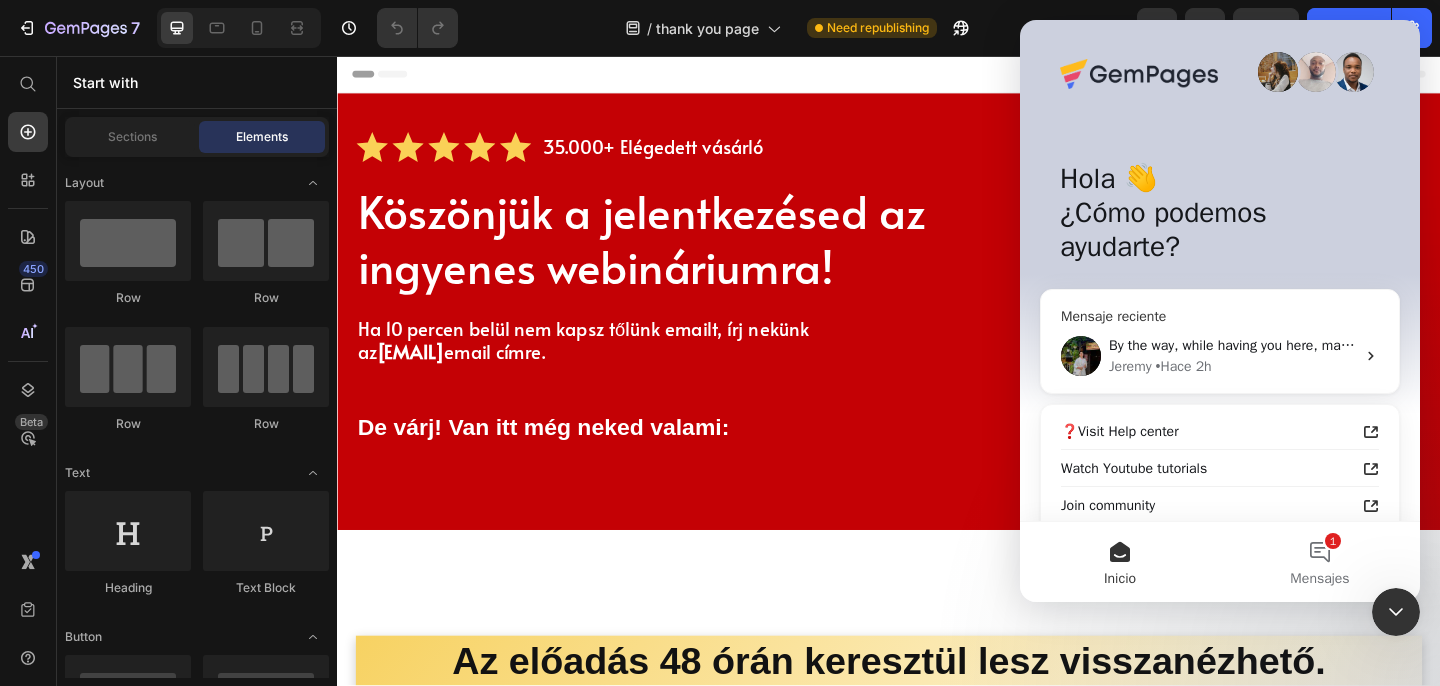 click on "Jeremy •  Hace 2h" at bounding box center [1232, 366] 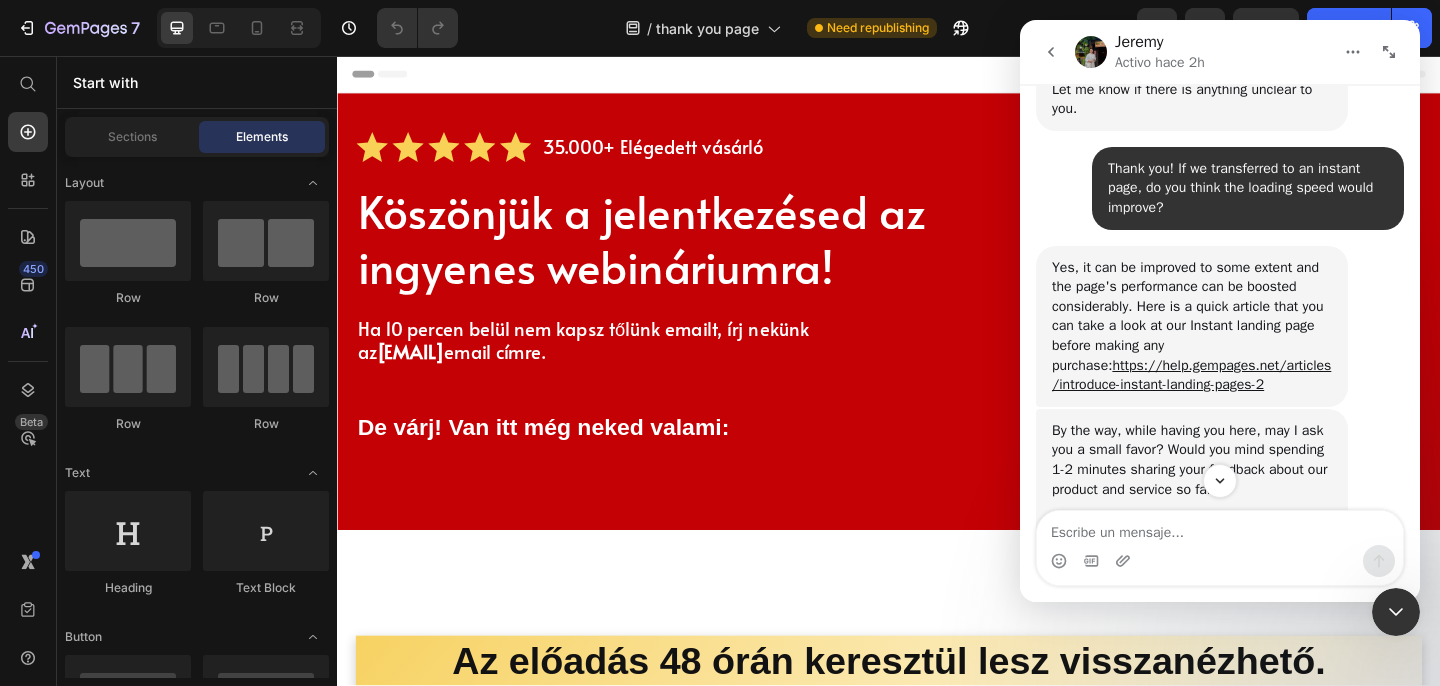 scroll, scrollTop: 4118, scrollLeft: 0, axis: vertical 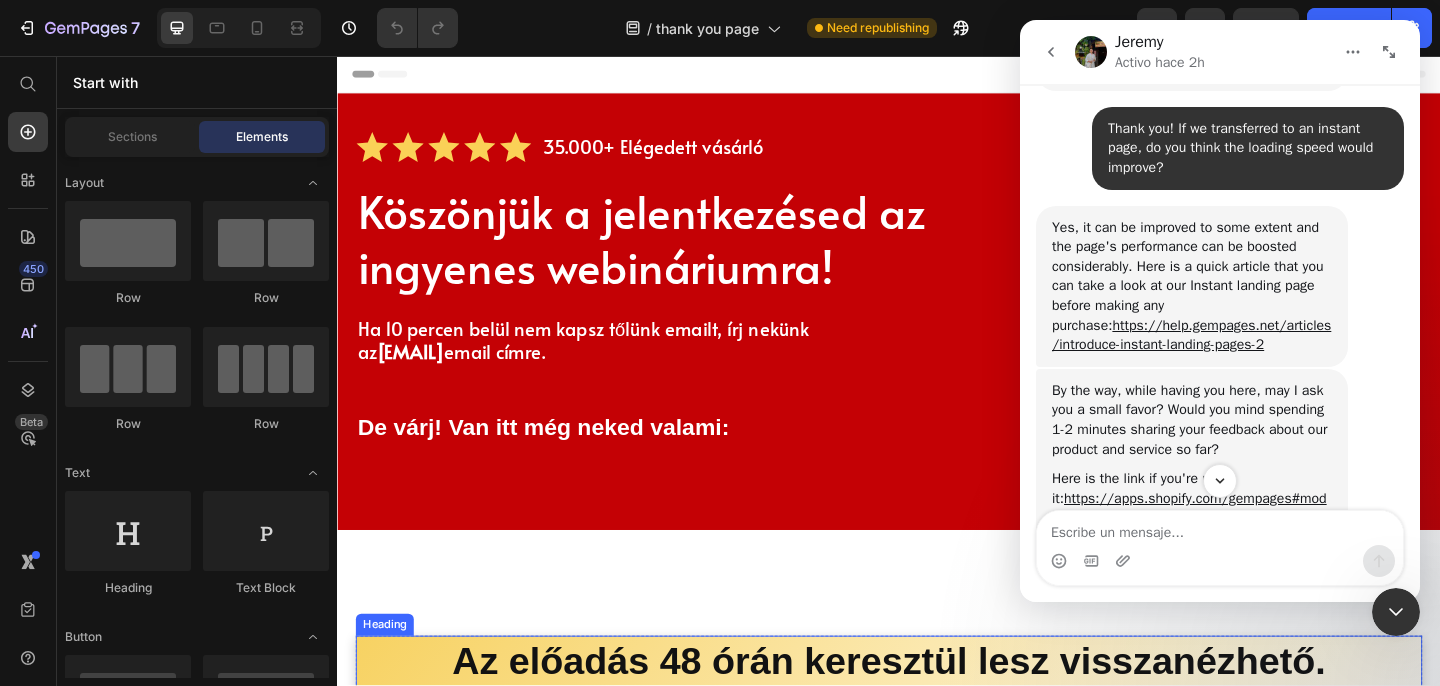 click 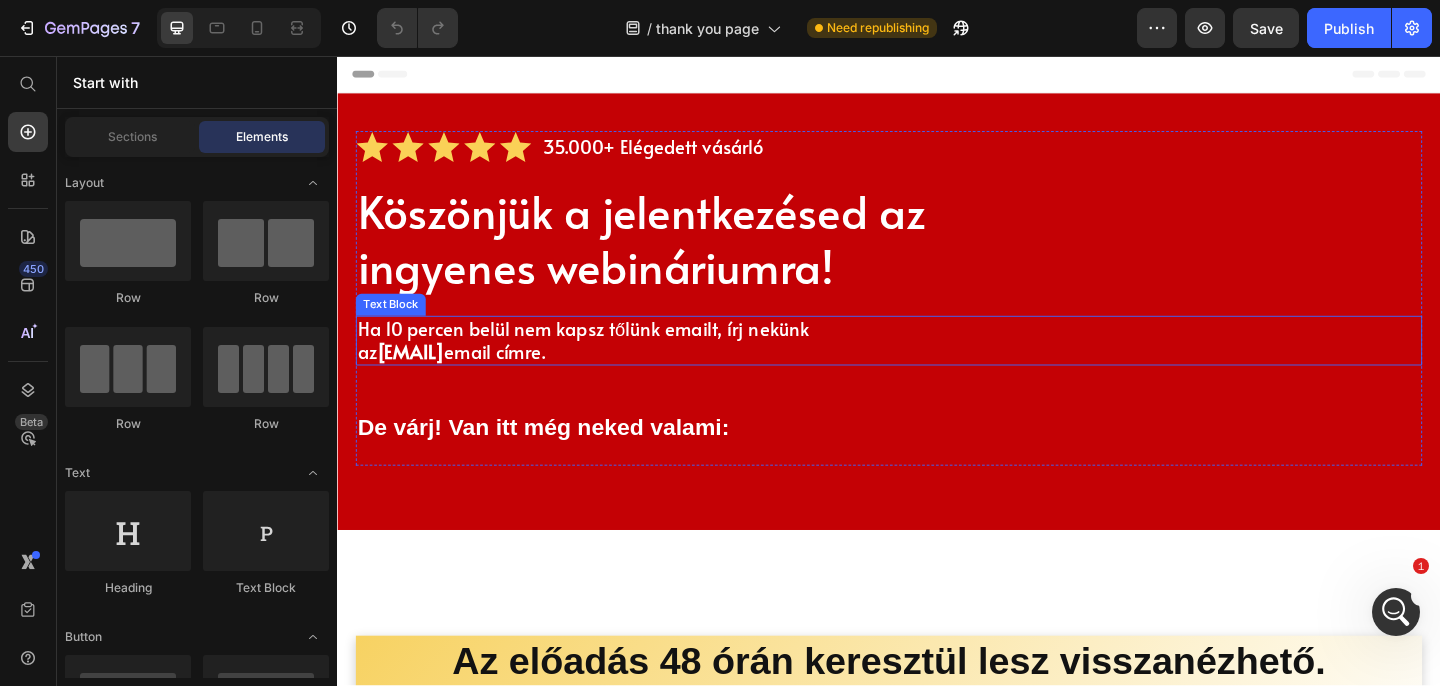 scroll, scrollTop: 0, scrollLeft: 0, axis: both 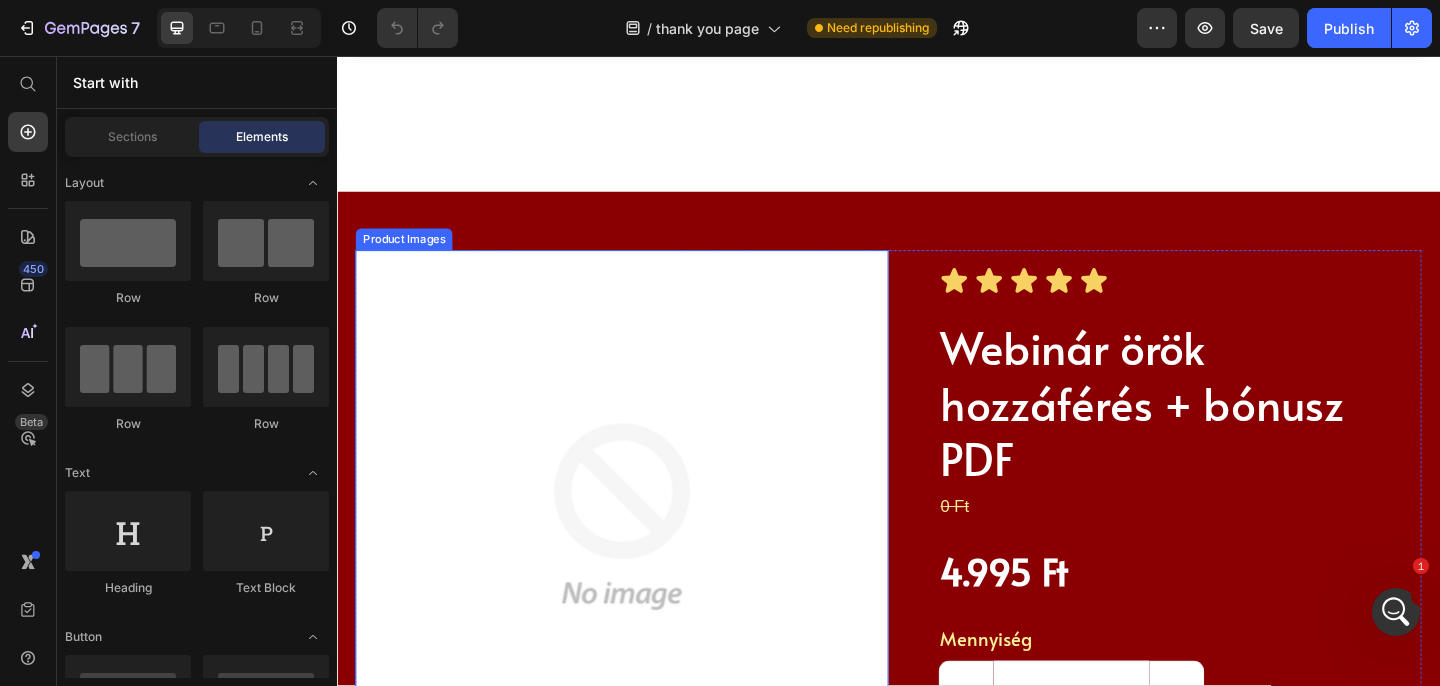 click at bounding box center (647, 558) 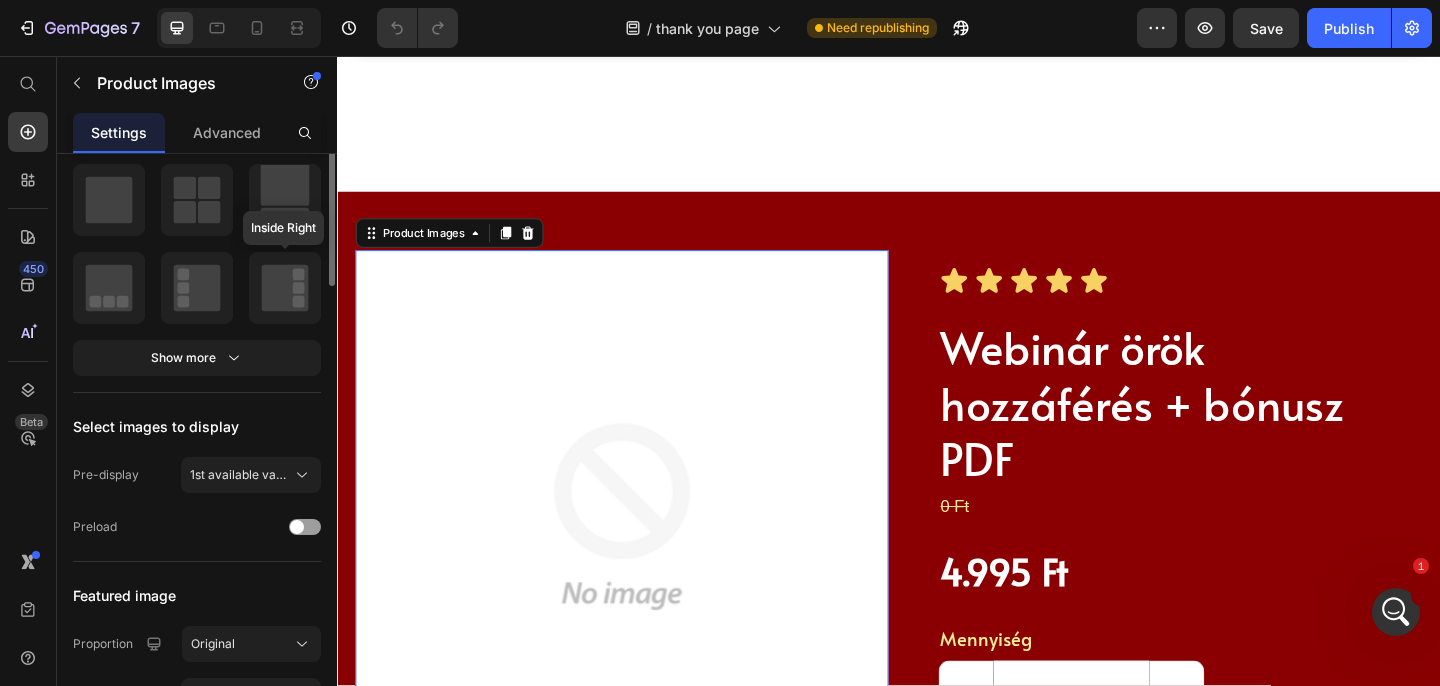 scroll, scrollTop: 0, scrollLeft: 0, axis: both 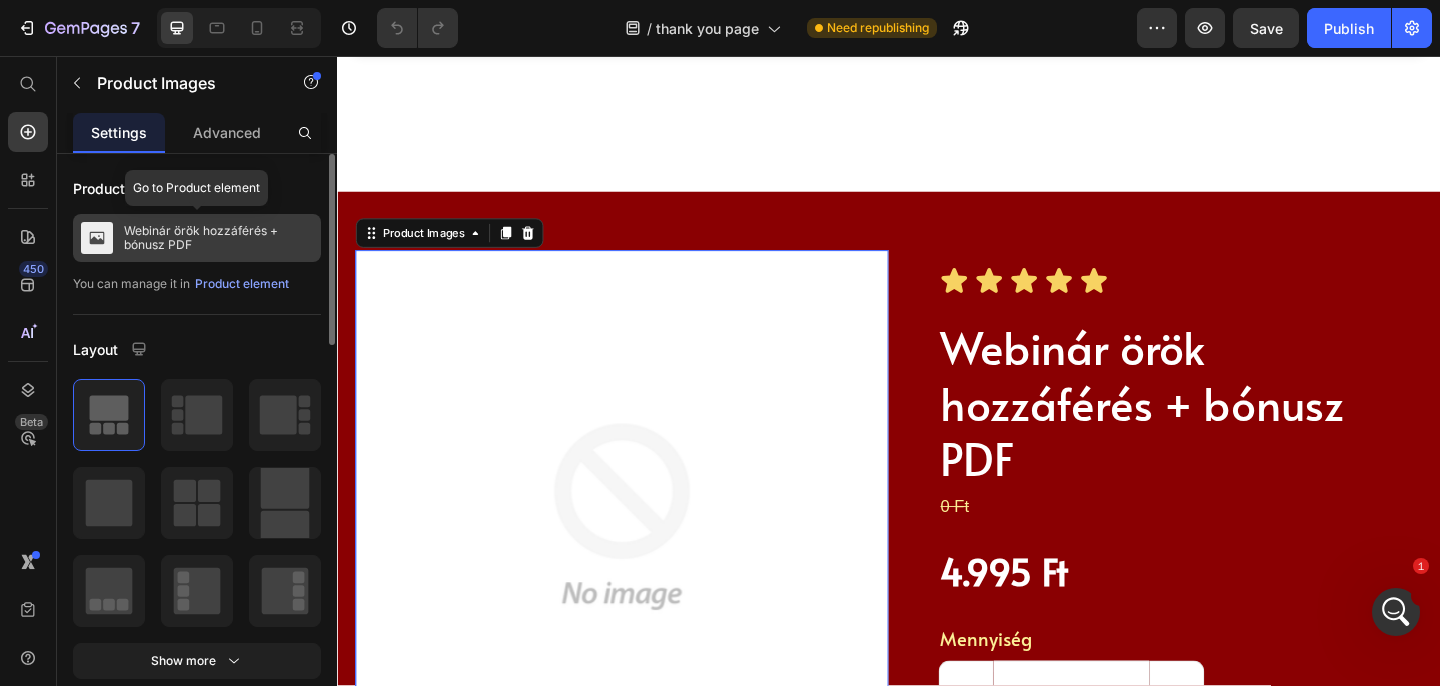 click on "Webinár örök hozzáférés + bónusz PDF" at bounding box center (218, 238) 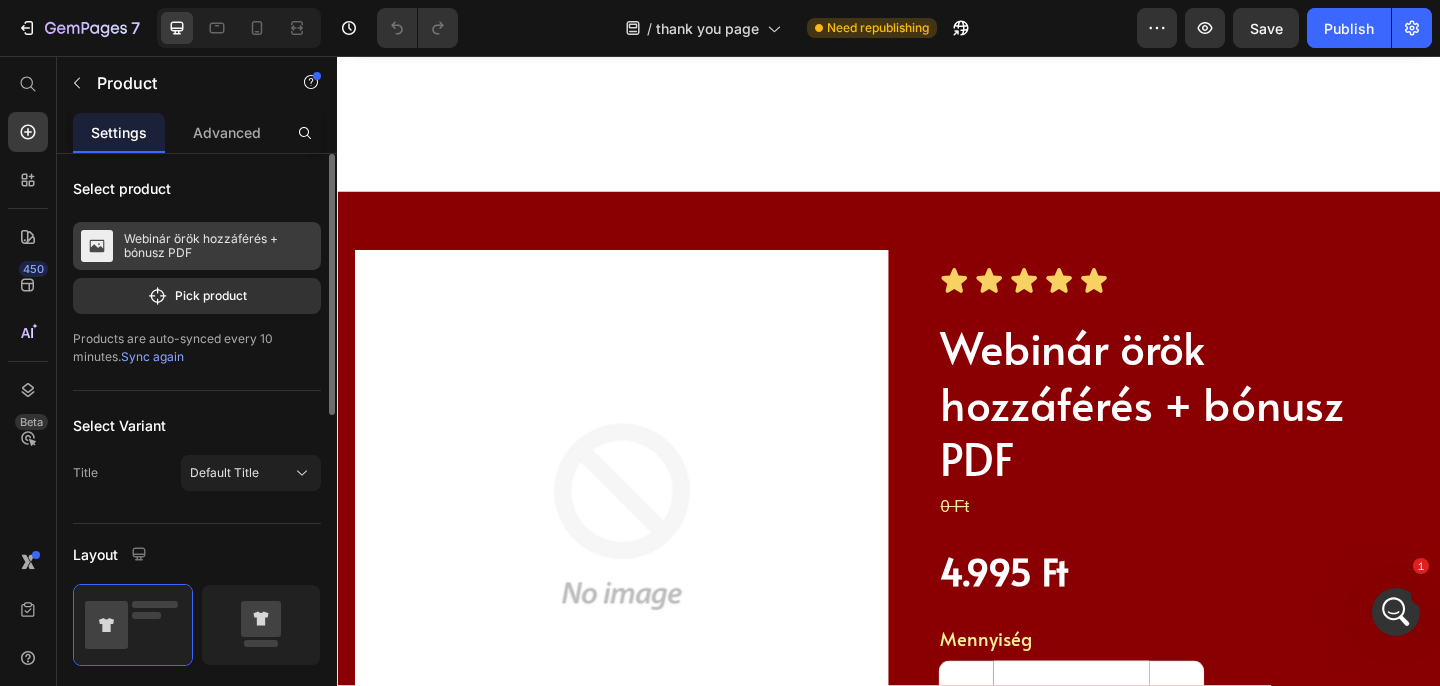 click on "Webinár örök hozzáférés + bónusz PDF" at bounding box center (218, 246) 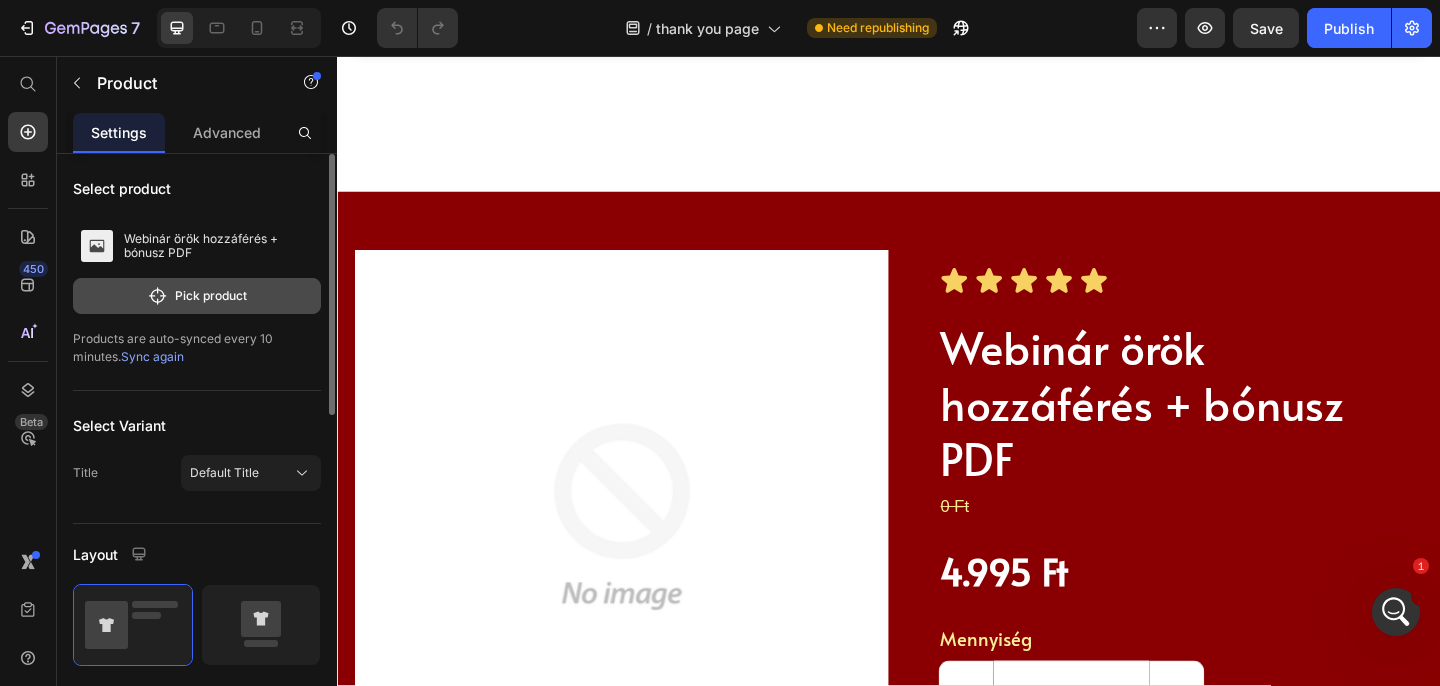 click on "Pick product" at bounding box center [197, 296] 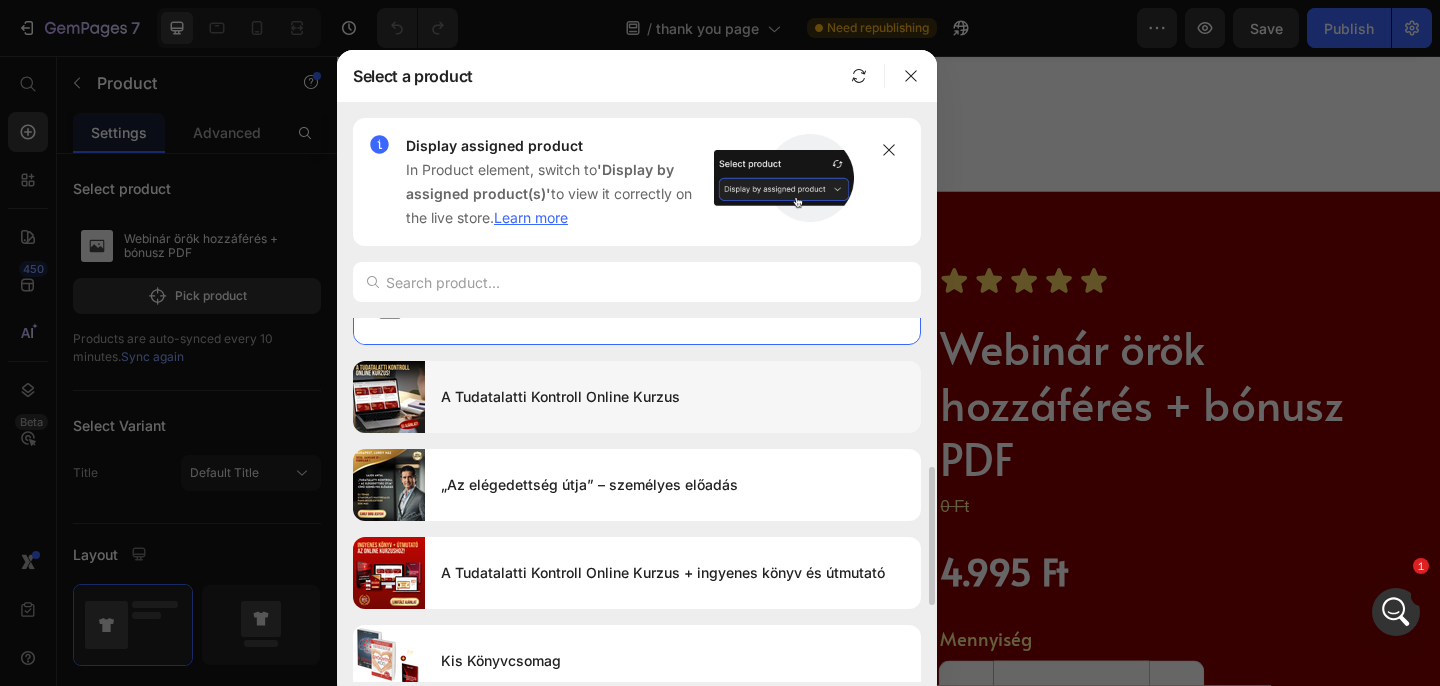 scroll, scrollTop: 0, scrollLeft: 0, axis: both 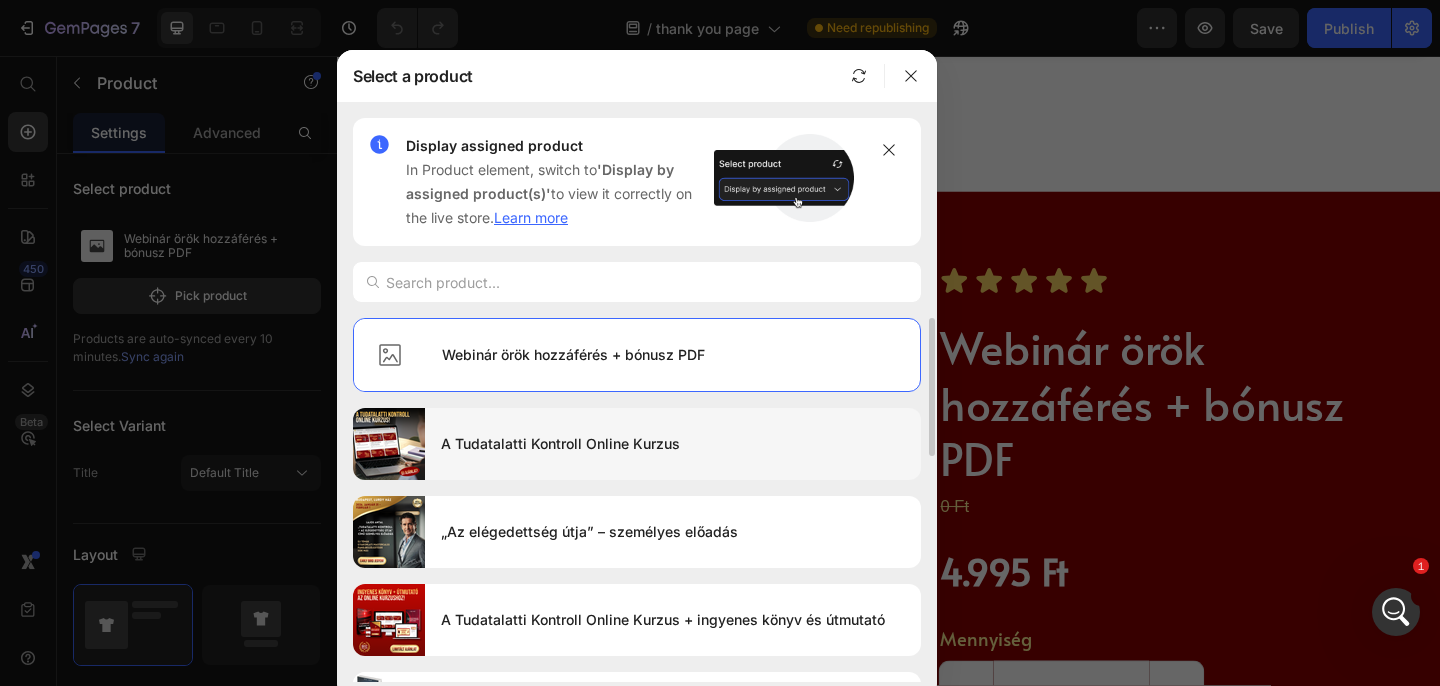 click on "A Tudatalatti Kontroll Online Kurzus" at bounding box center (673, 444) 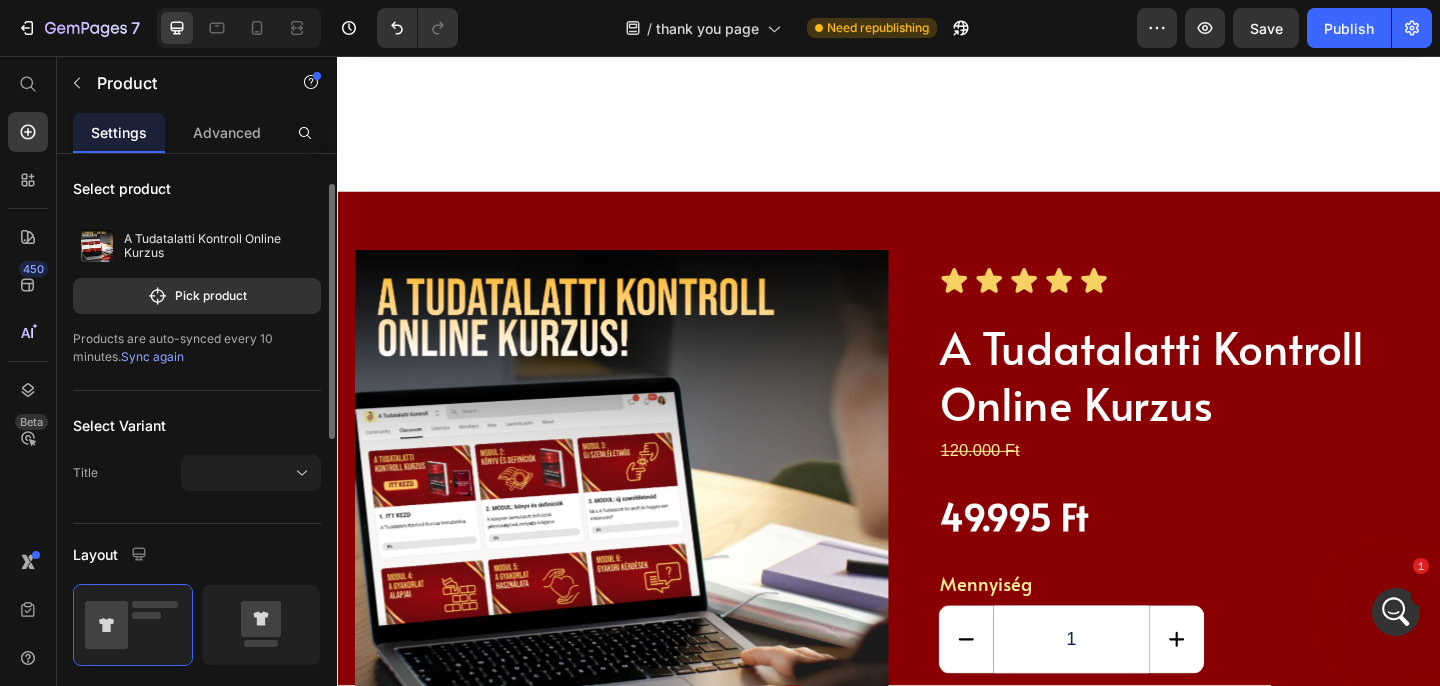 scroll, scrollTop: 31, scrollLeft: 0, axis: vertical 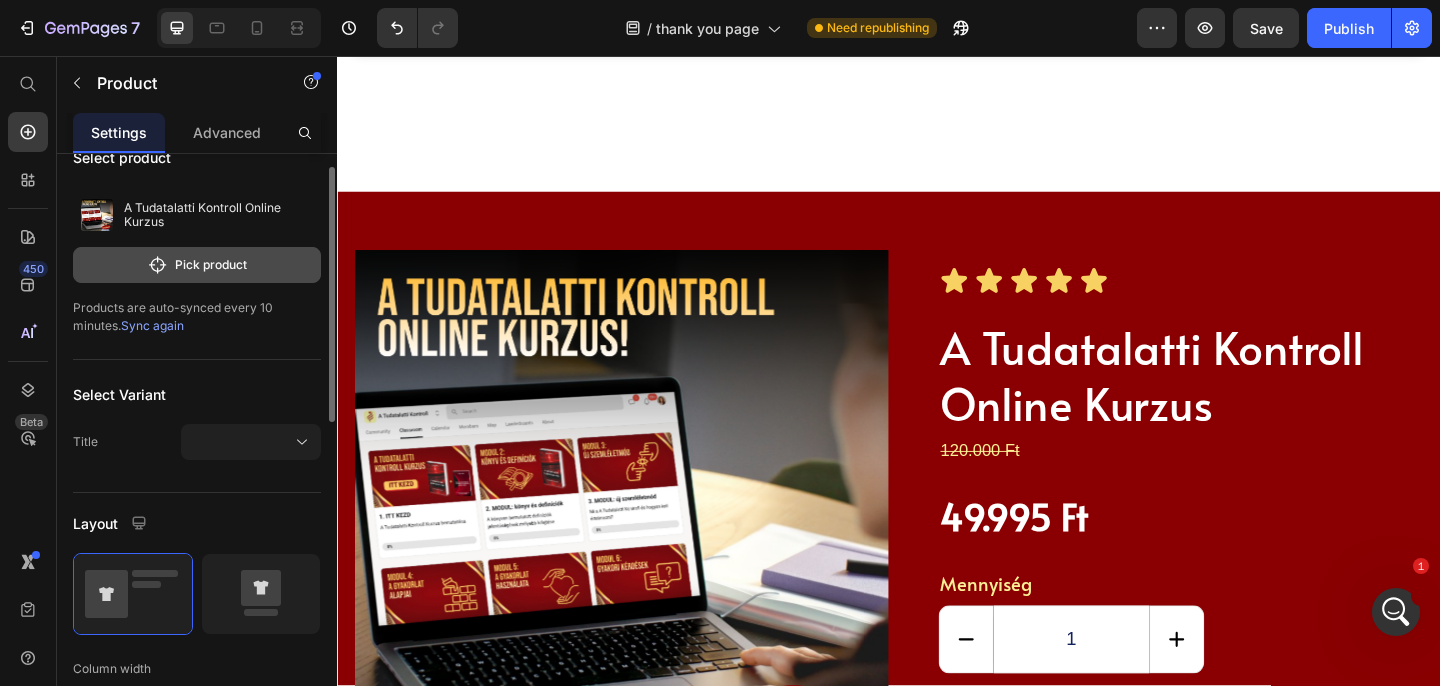 click on "Pick product" at bounding box center [197, 265] 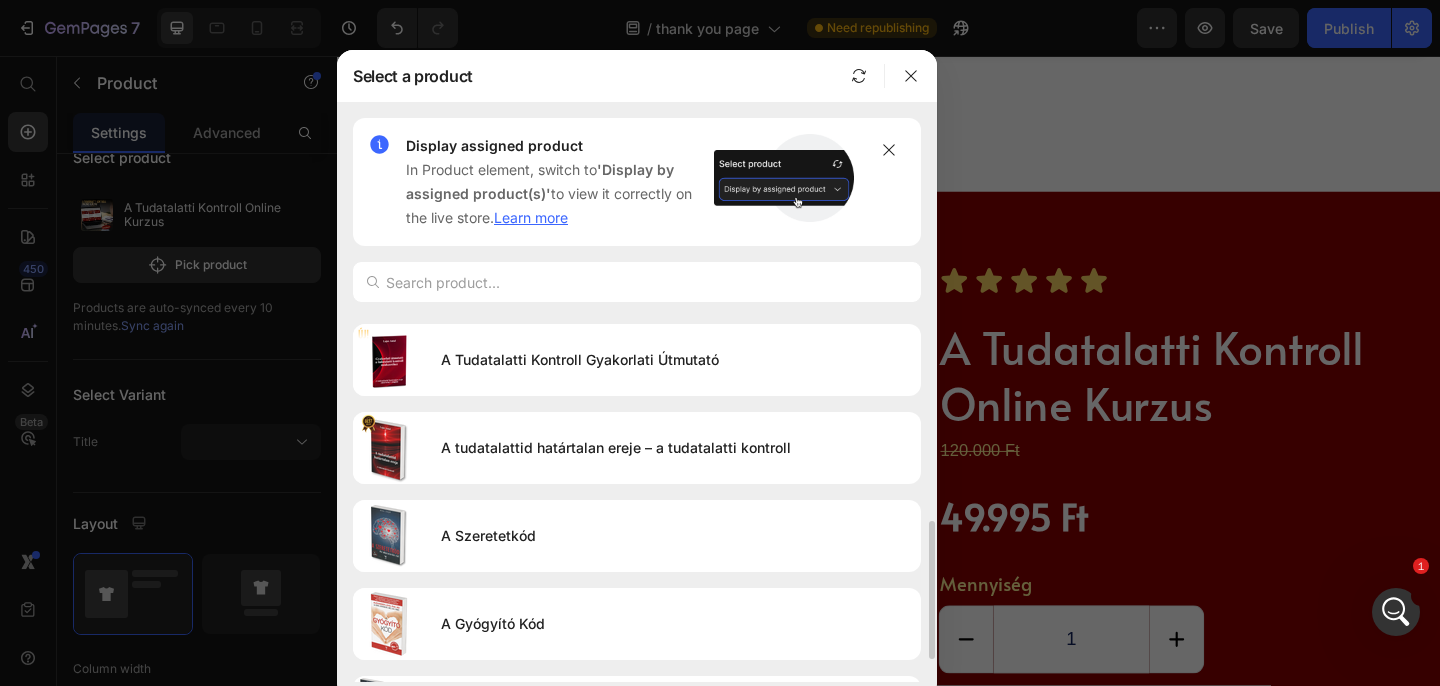 scroll, scrollTop: 590, scrollLeft: 0, axis: vertical 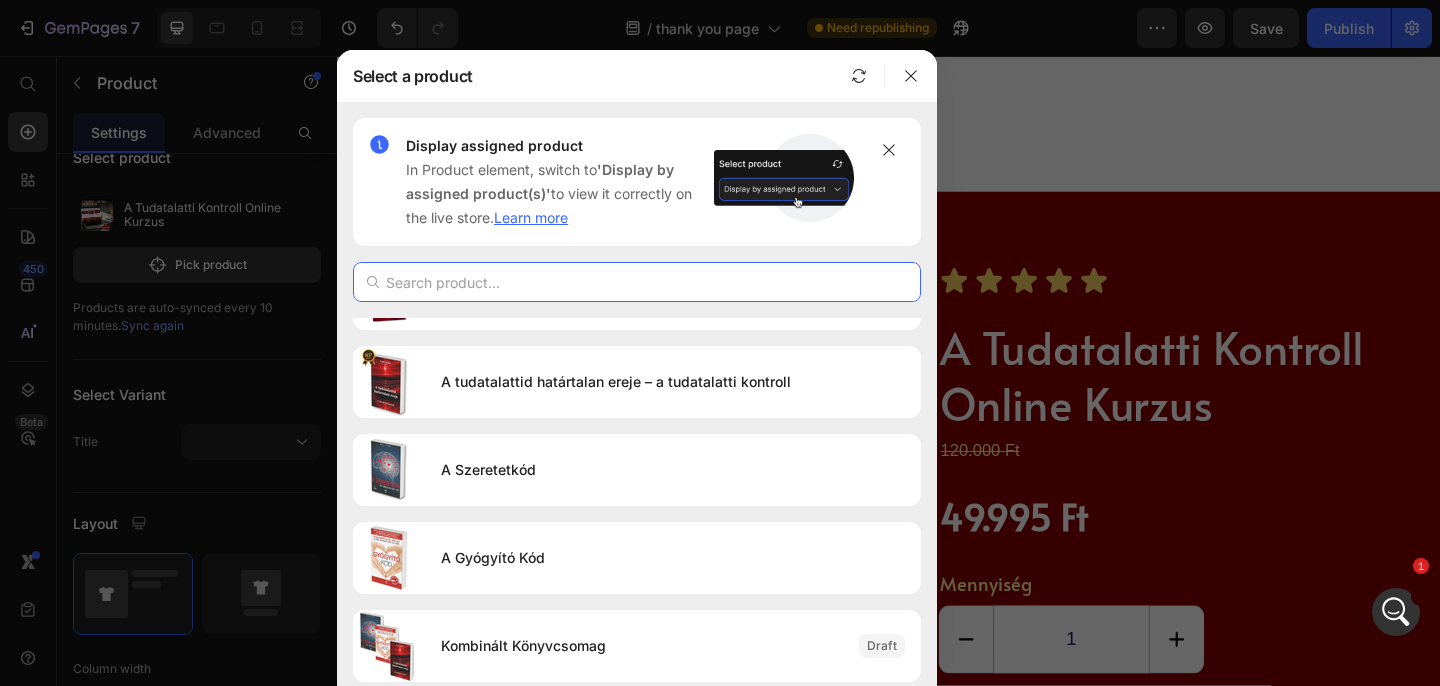 click at bounding box center (637, 282) 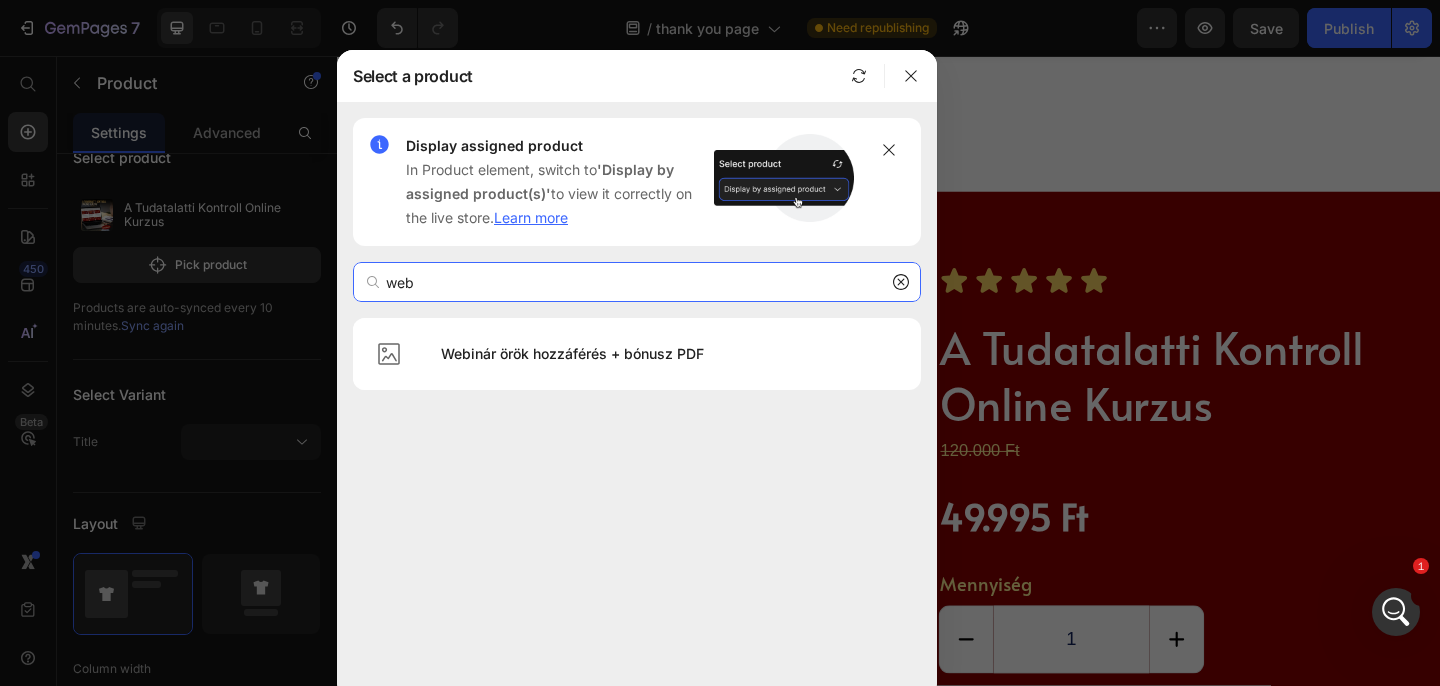 scroll, scrollTop: 0, scrollLeft: 0, axis: both 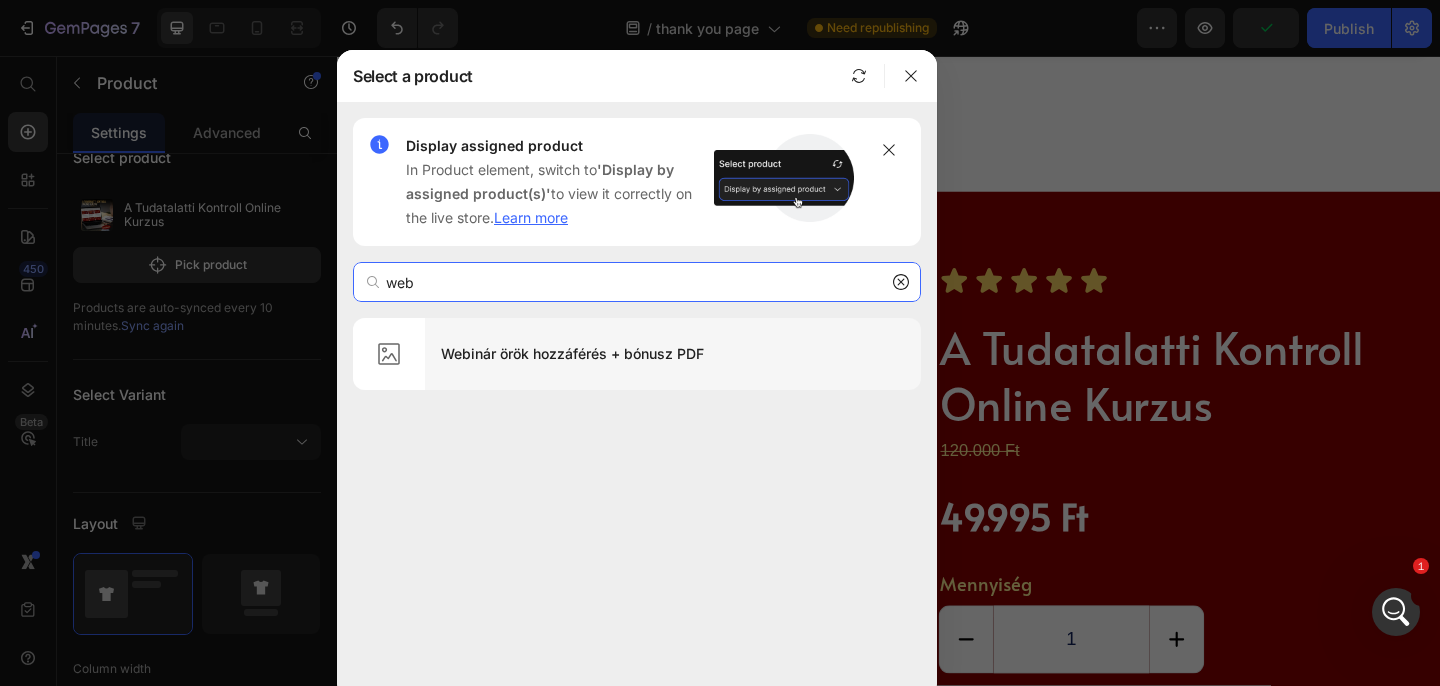 type on "web" 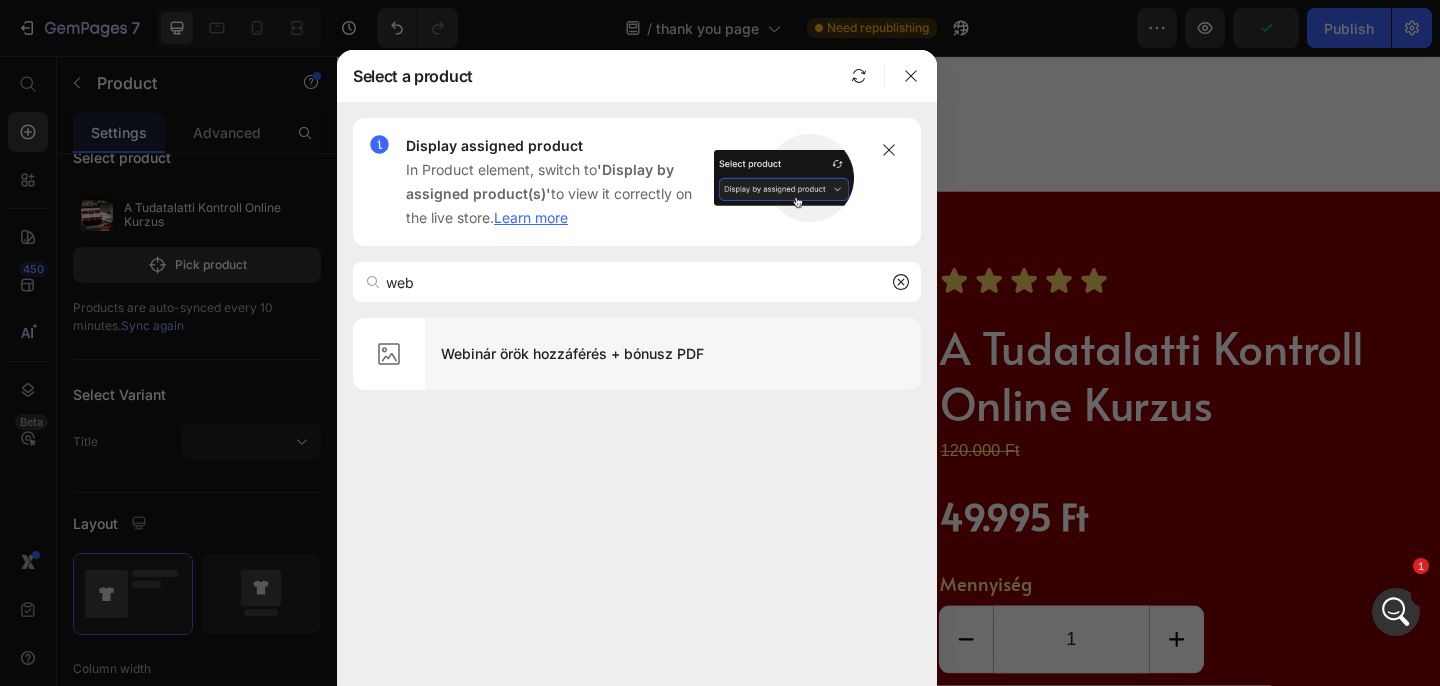 click on "Webinár örök hozzáférés + bónusz PDF" at bounding box center [673, 354] 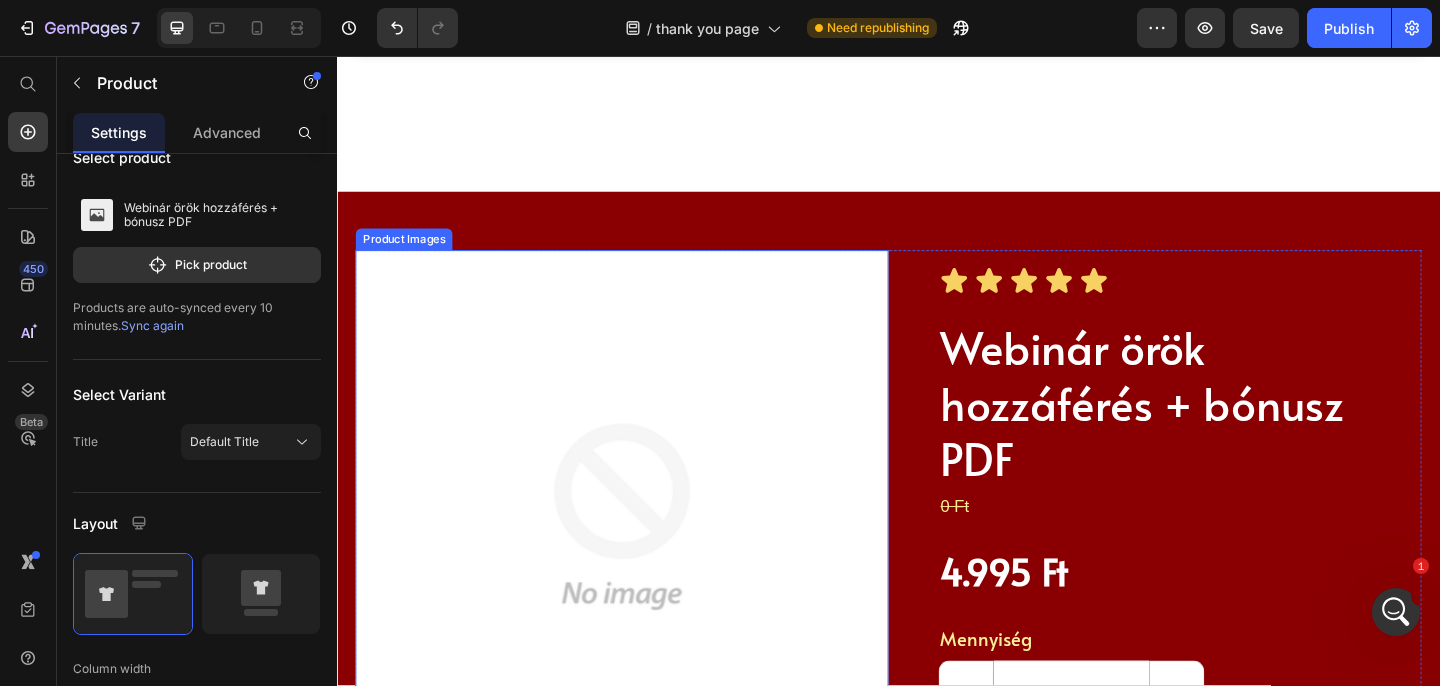 click at bounding box center [647, 558] 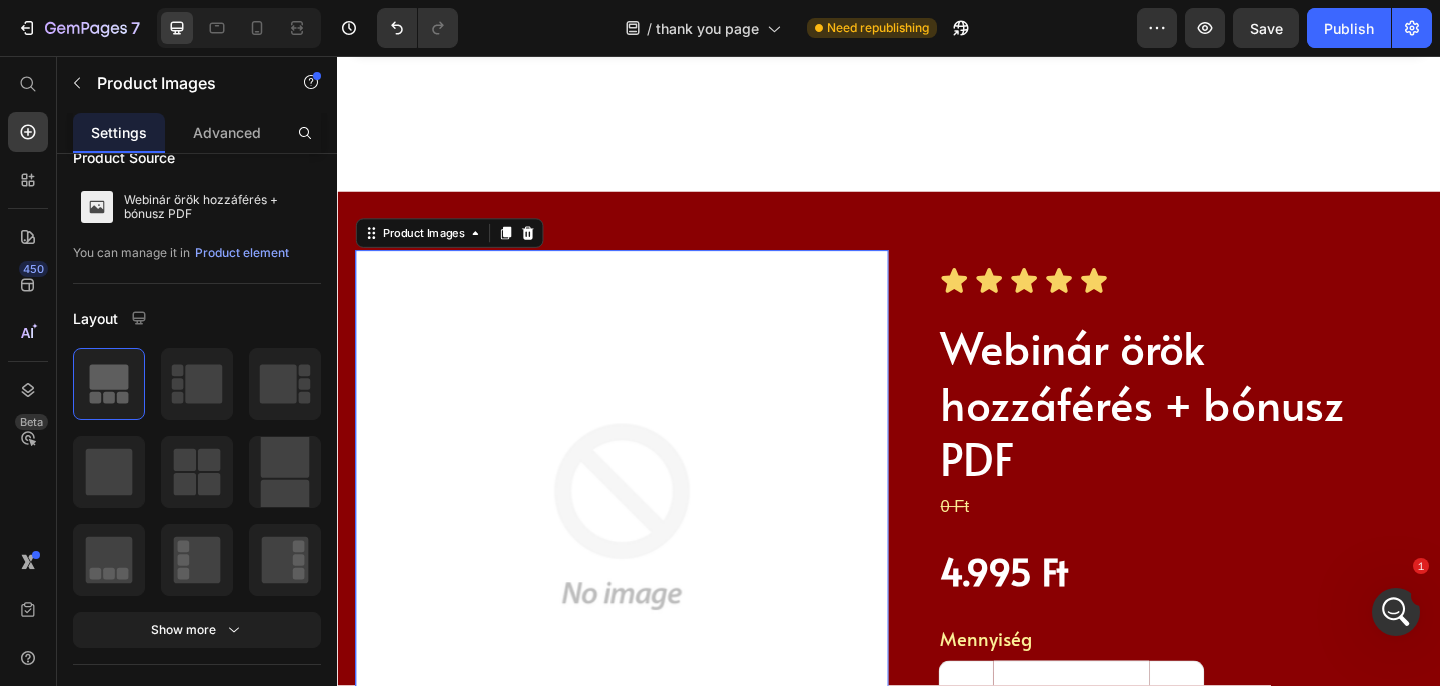 scroll, scrollTop: 0, scrollLeft: 0, axis: both 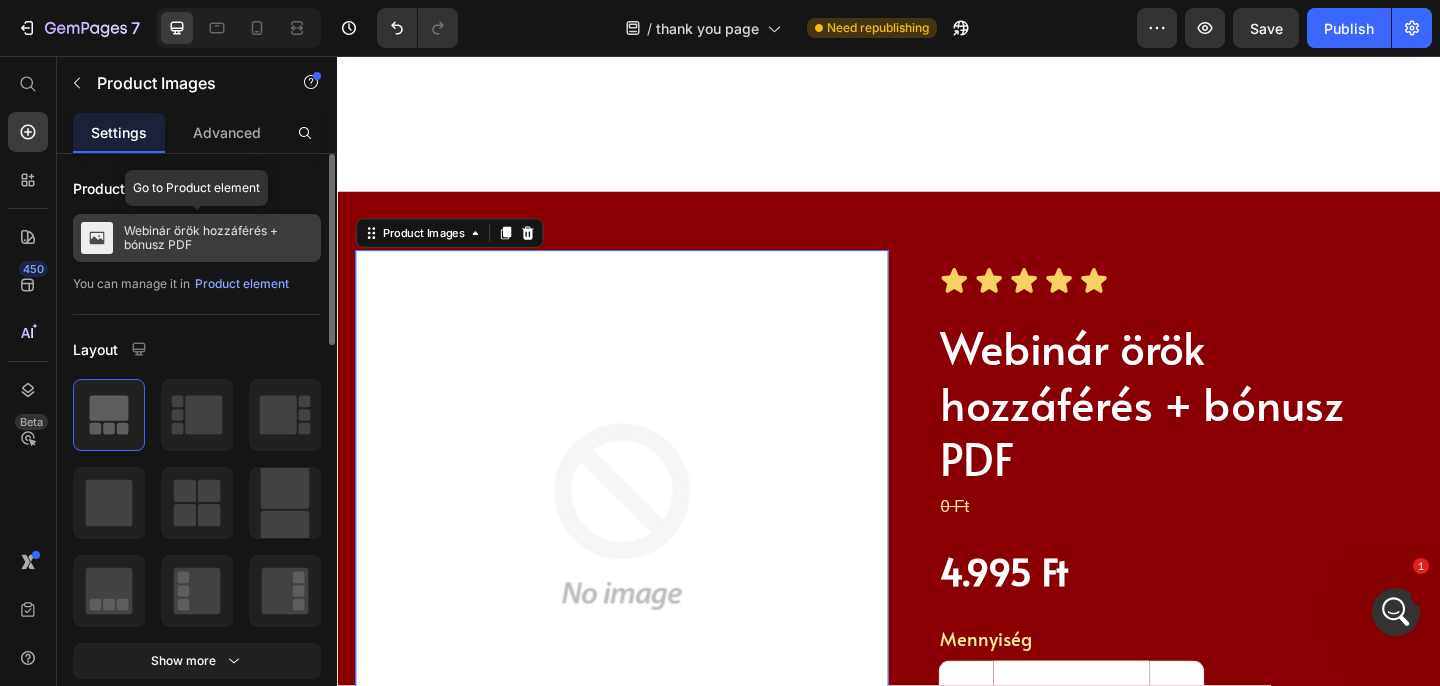 click on "Webinár örök hozzáférés + bónusz PDF" at bounding box center [218, 238] 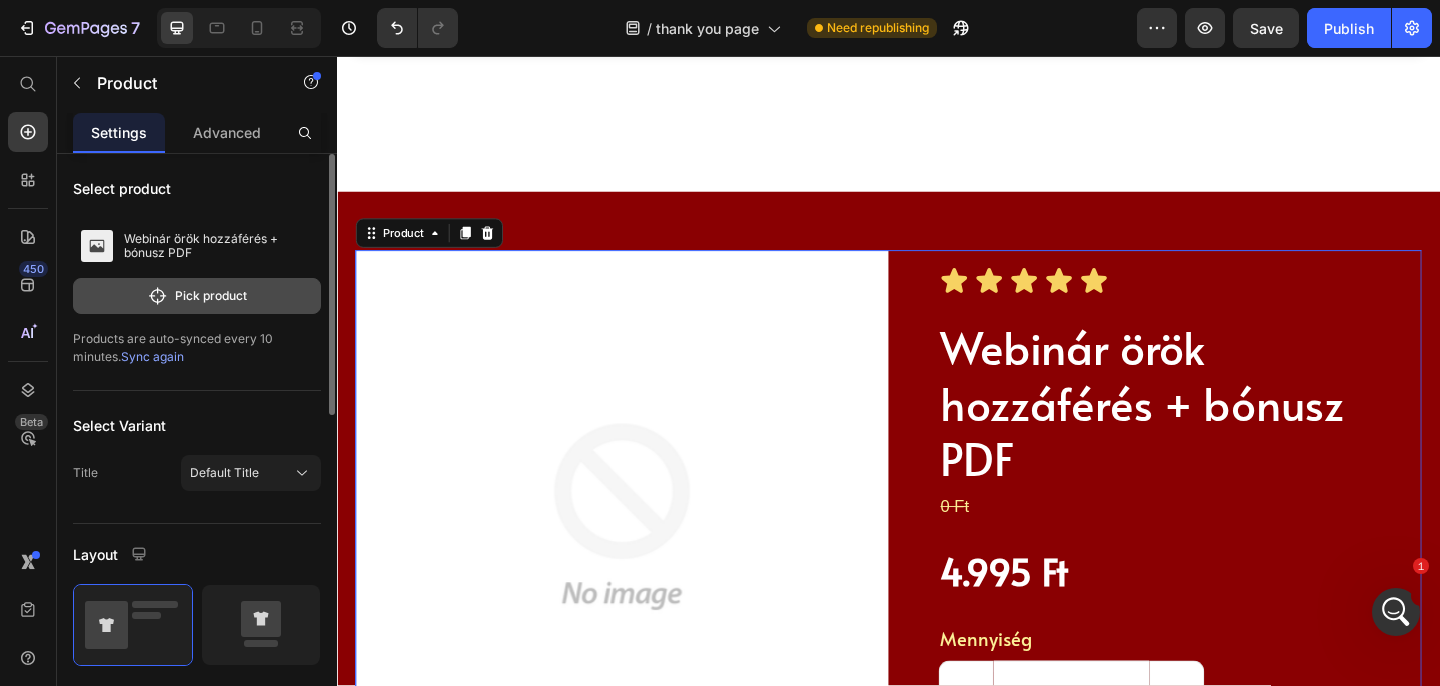click on "Pick product" at bounding box center [197, 296] 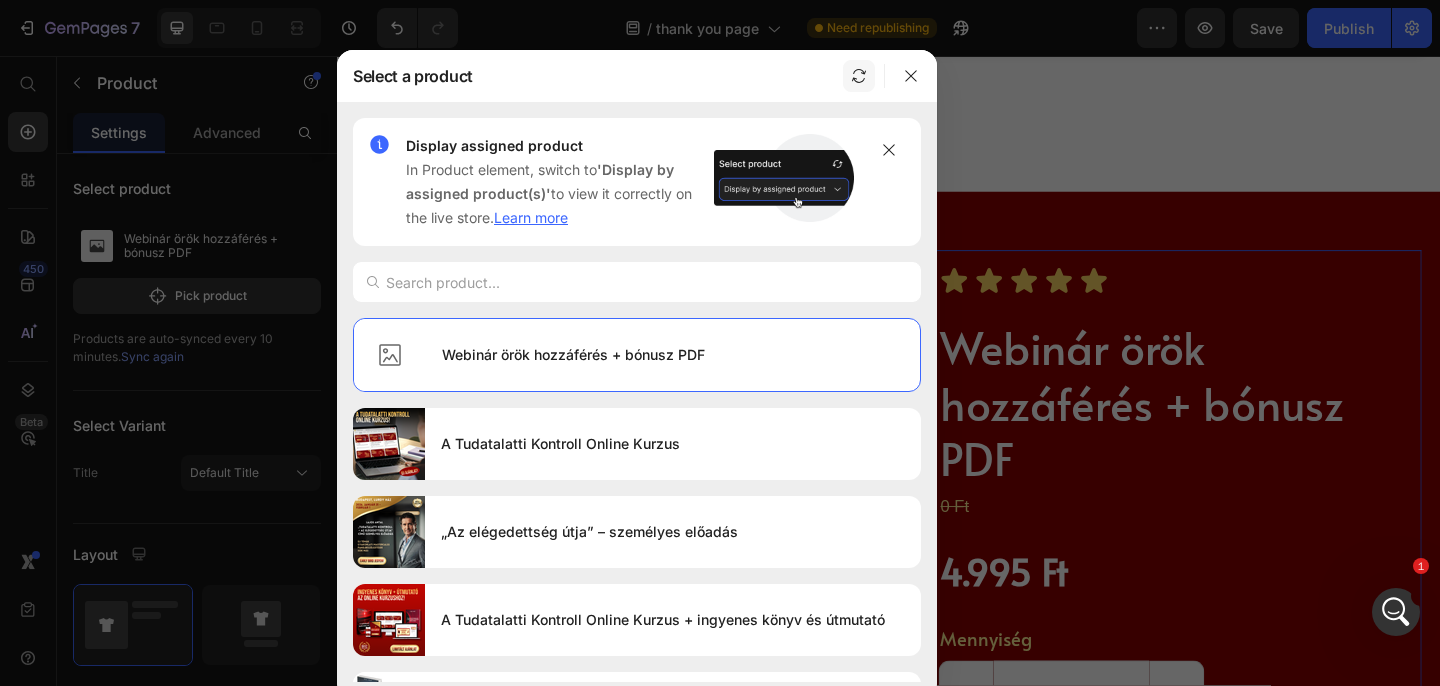 click 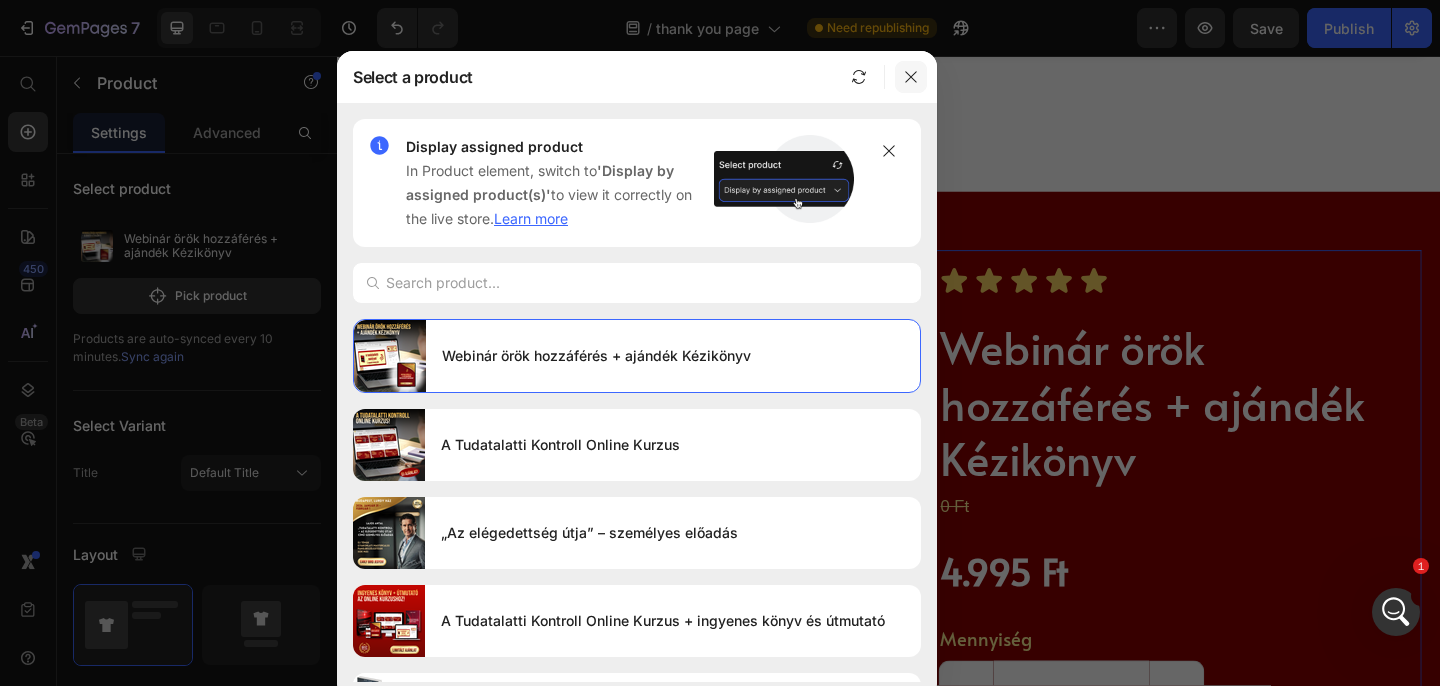 click at bounding box center [911, 77] 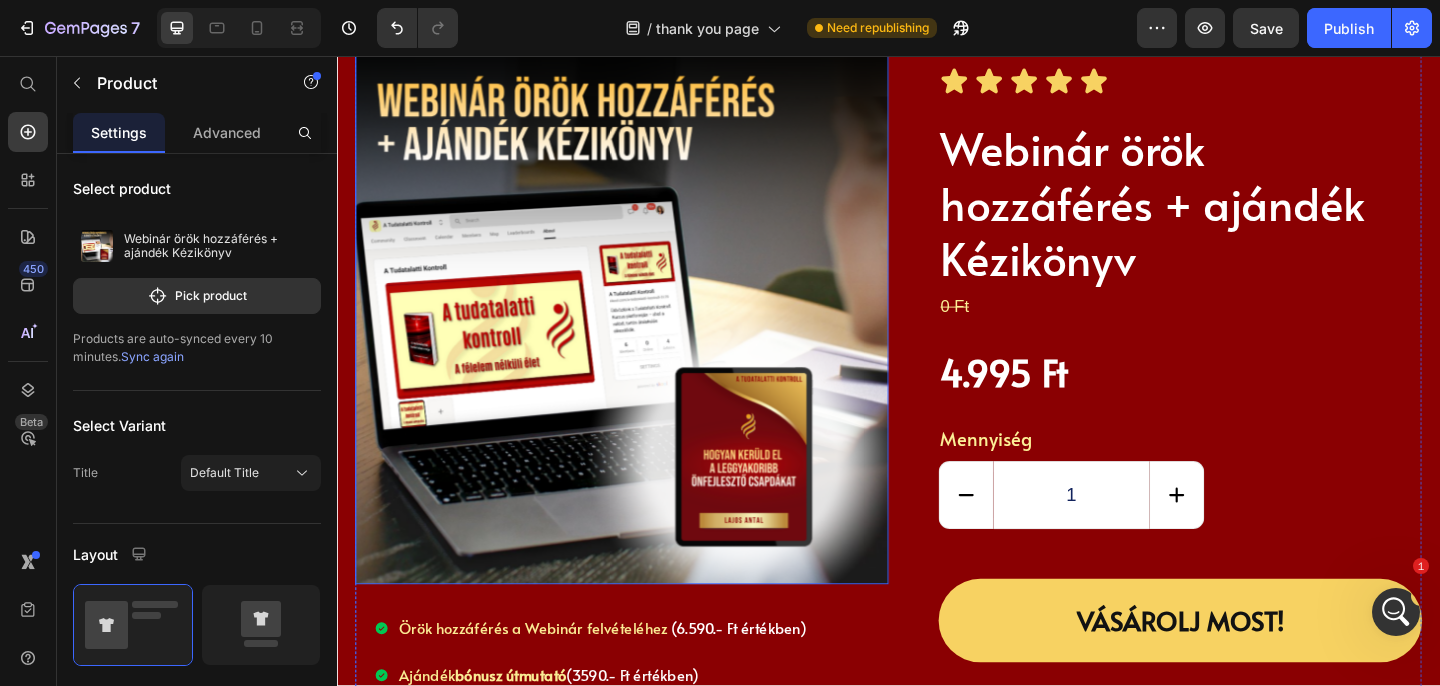 scroll, scrollTop: 1042, scrollLeft: 0, axis: vertical 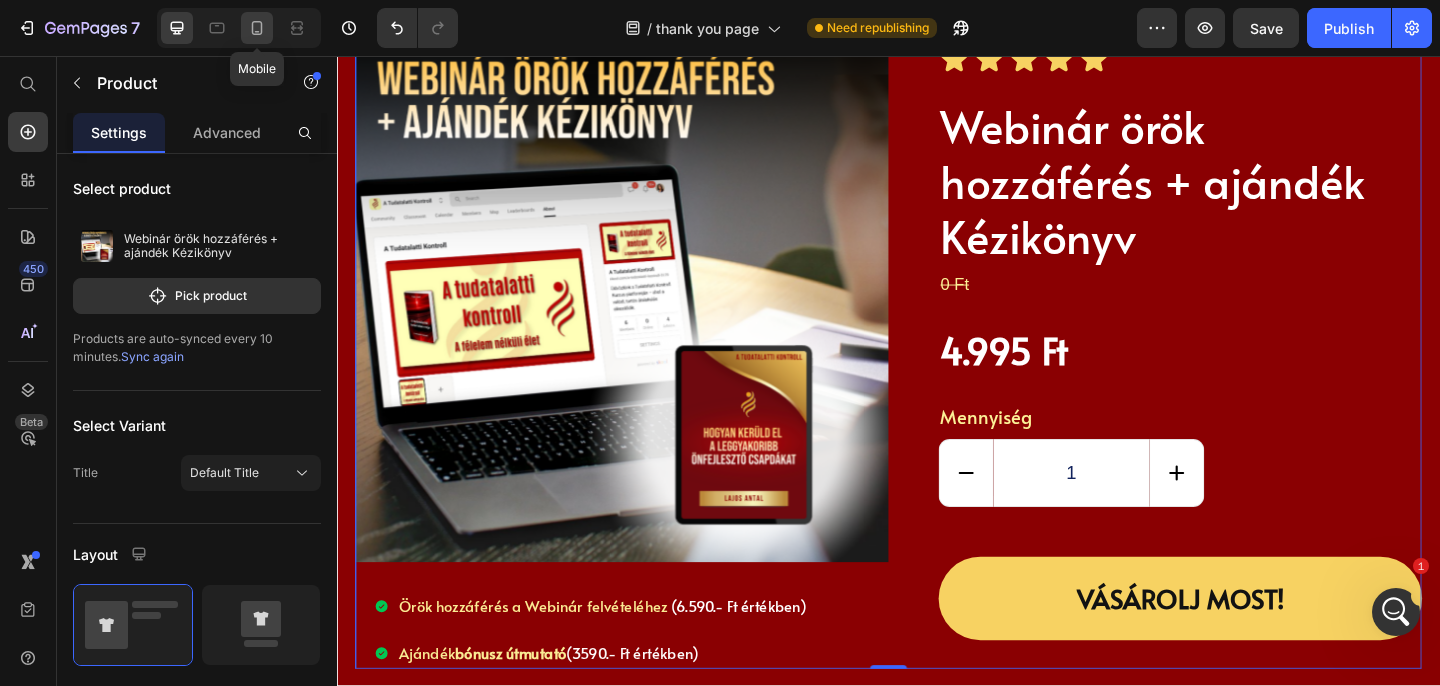click 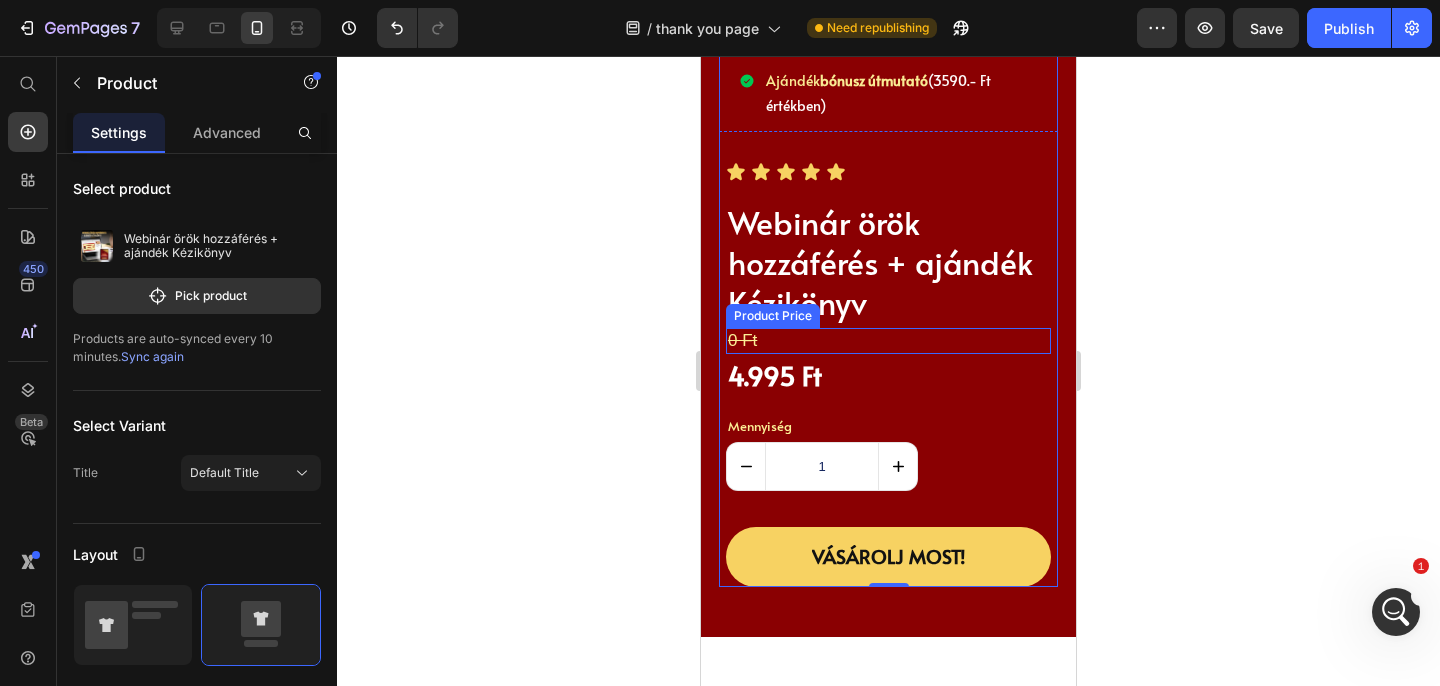 scroll, scrollTop: 1080, scrollLeft: 0, axis: vertical 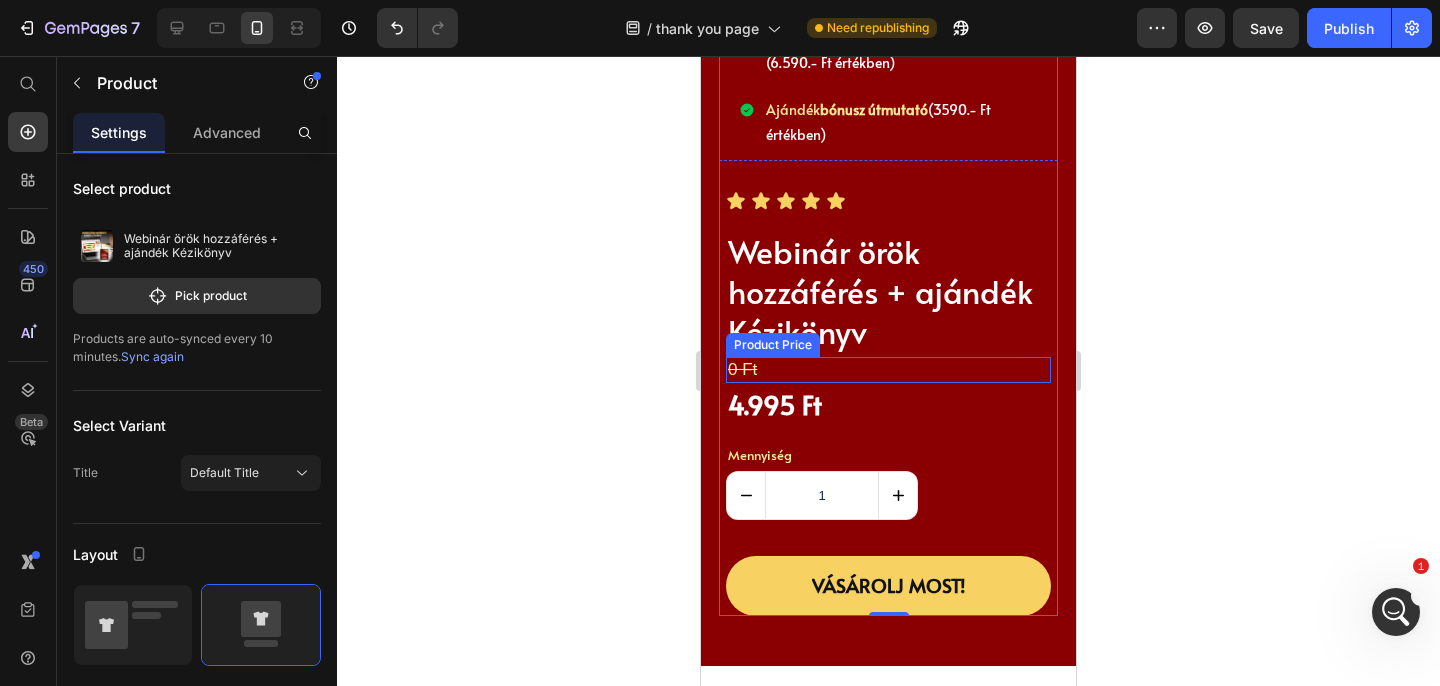 click on "0 Ft" at bounding box center (888, 370) 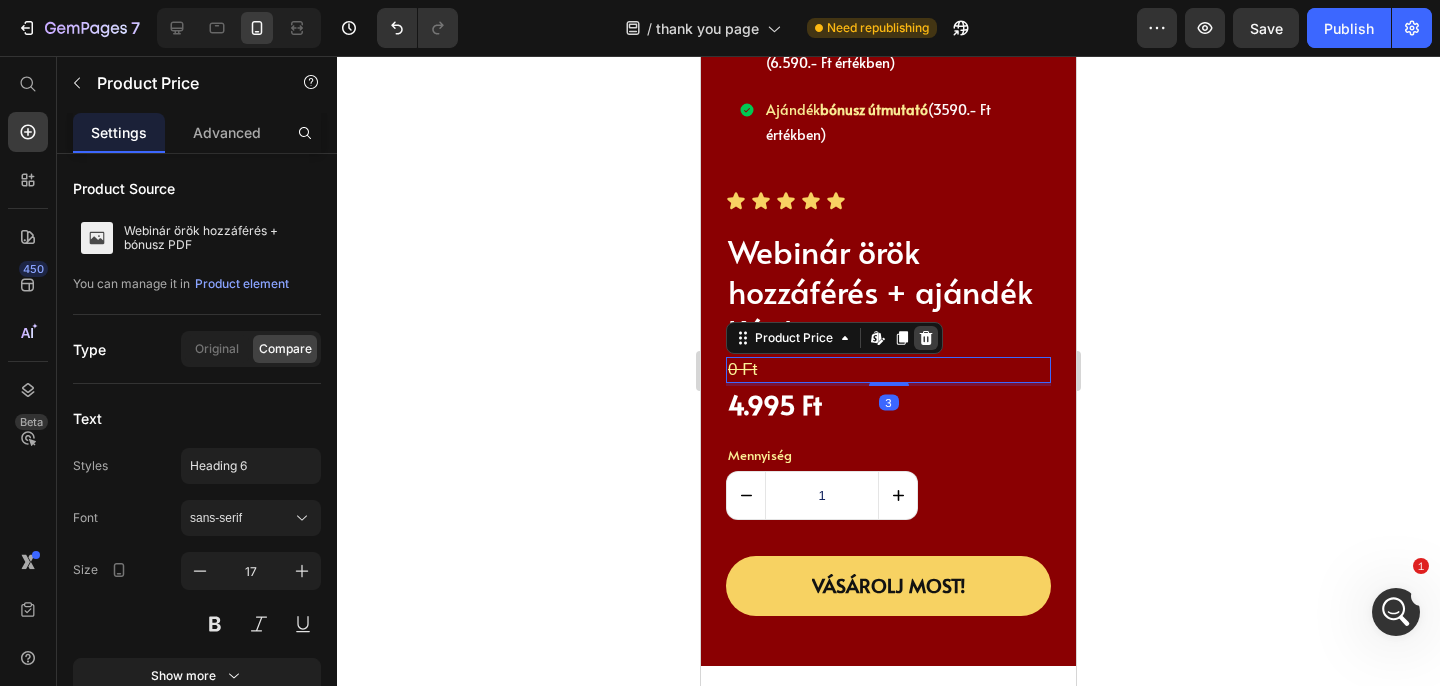 click 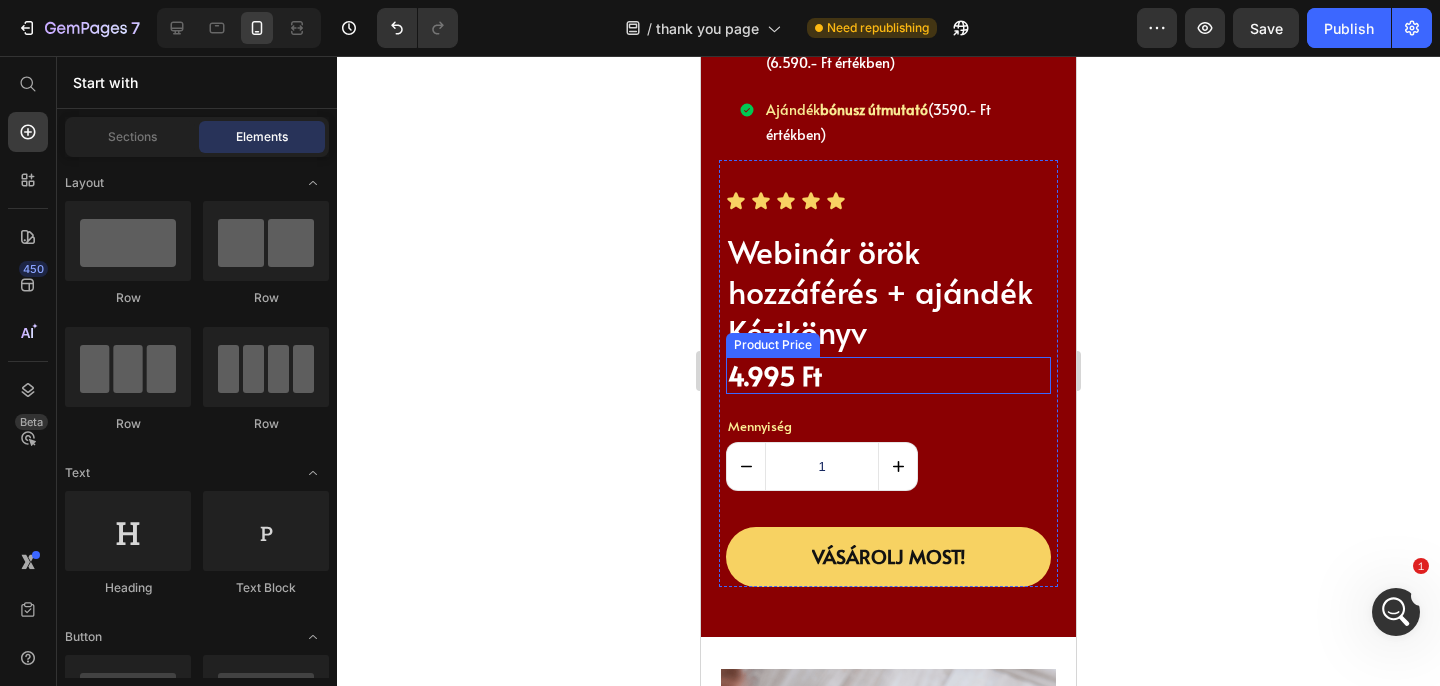 click on "4.995 Ft" at bounding box center [888, 375] 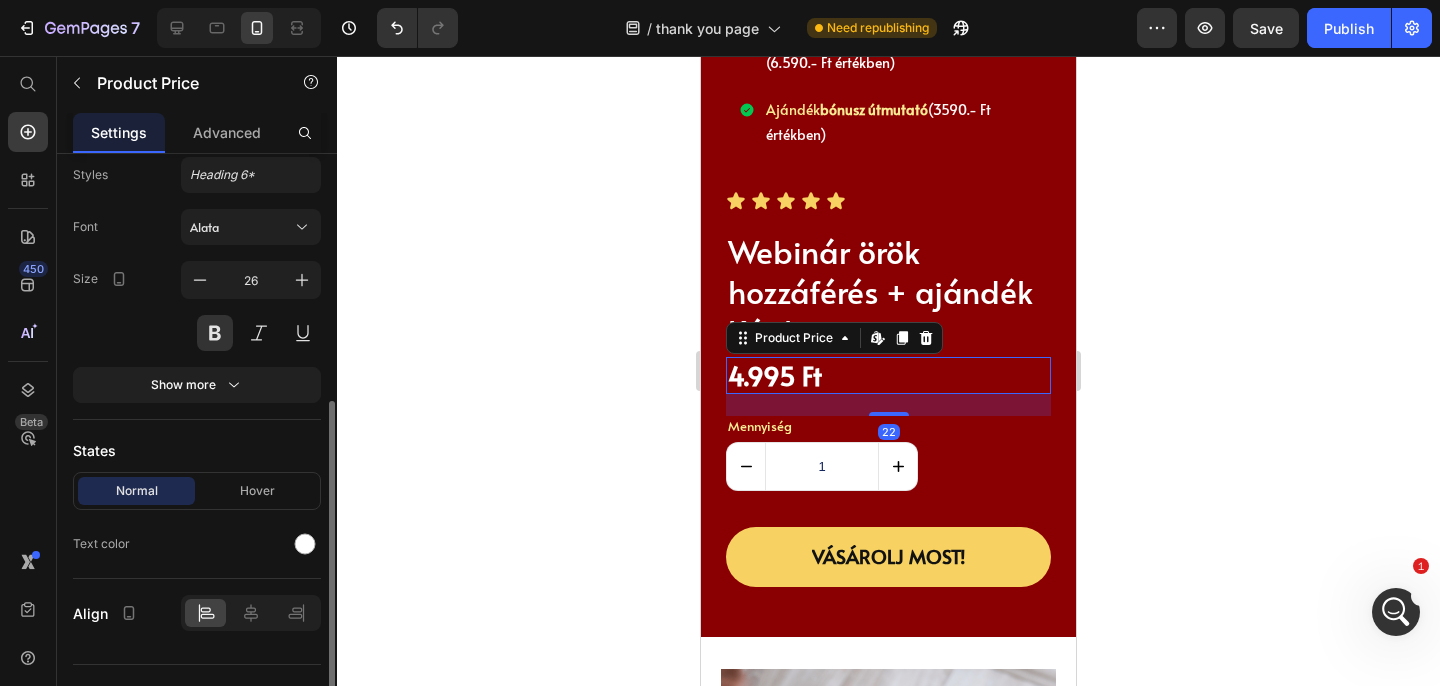 scroll, scrollTop: 327, scrollLeft: 0, axis: vertical 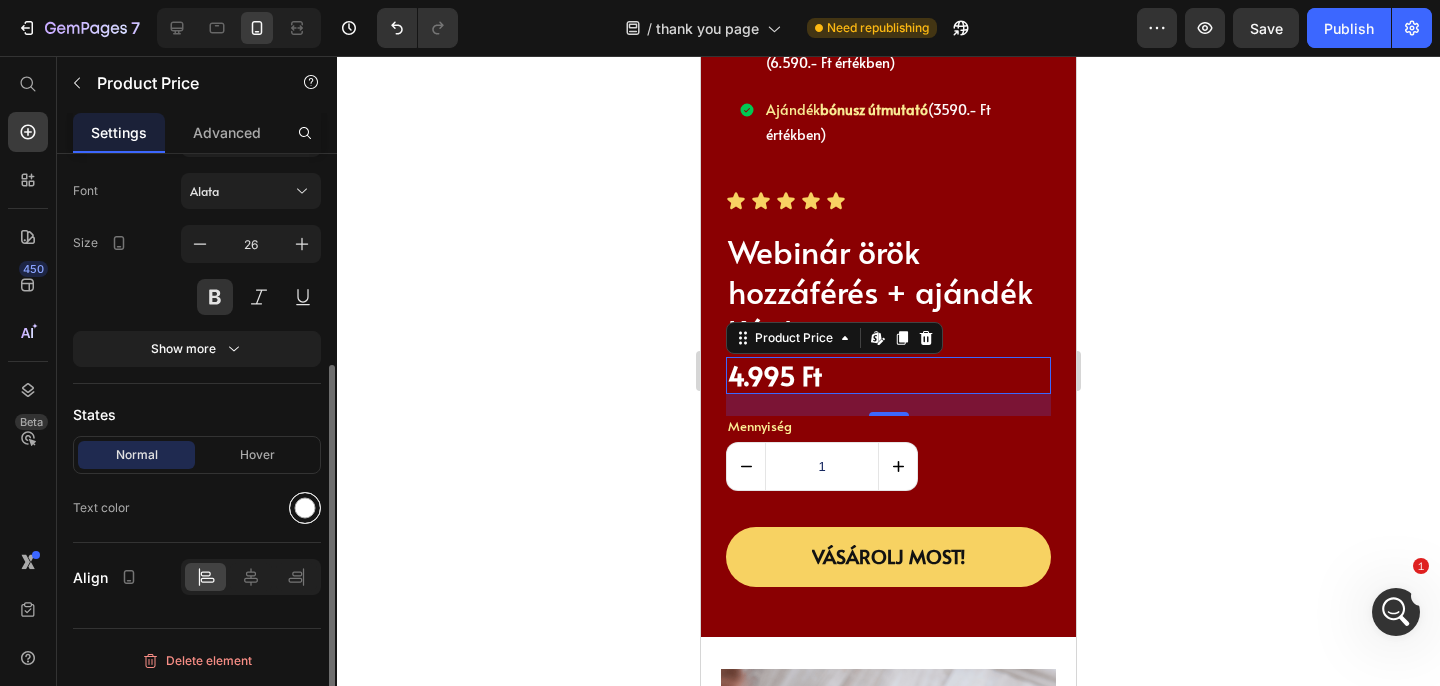 click at bounding box center (305, 508) 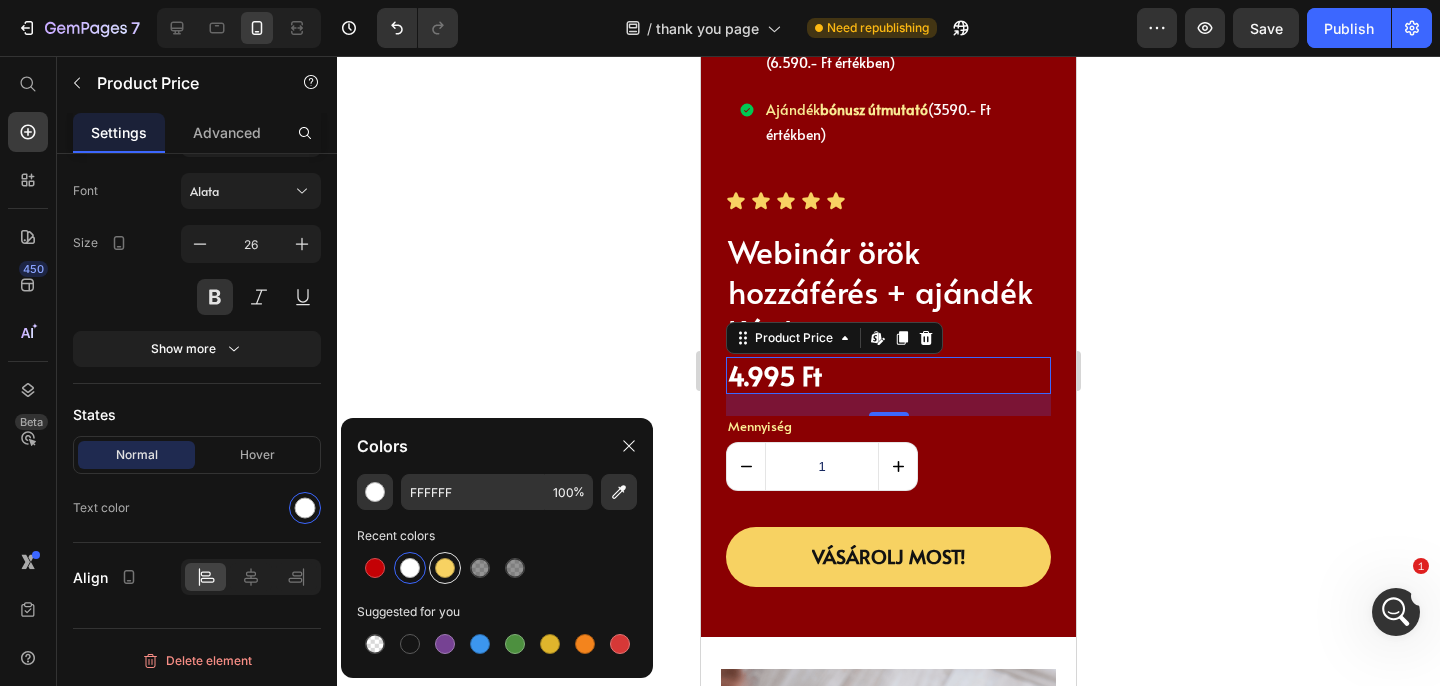 click at bounding box center (445, 568) 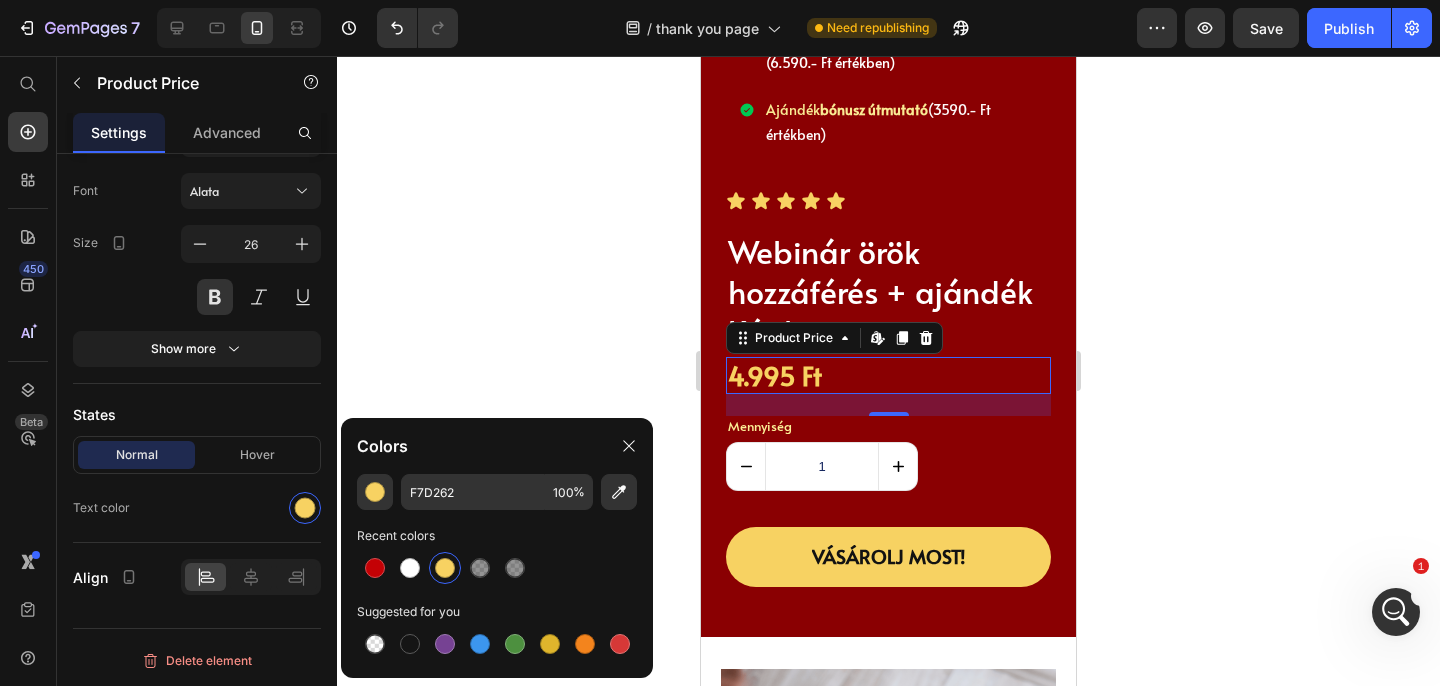 click 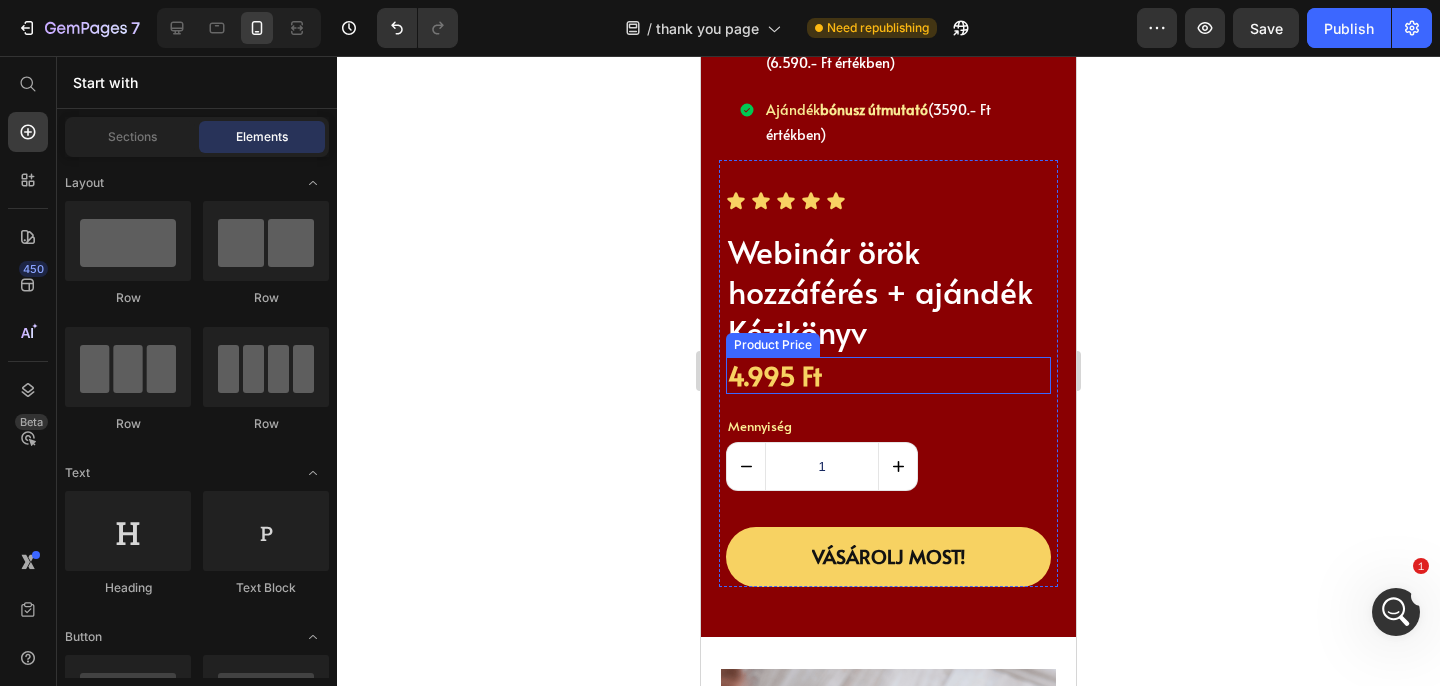 click on "4.995 Ft" at bounding box center [775, 375] 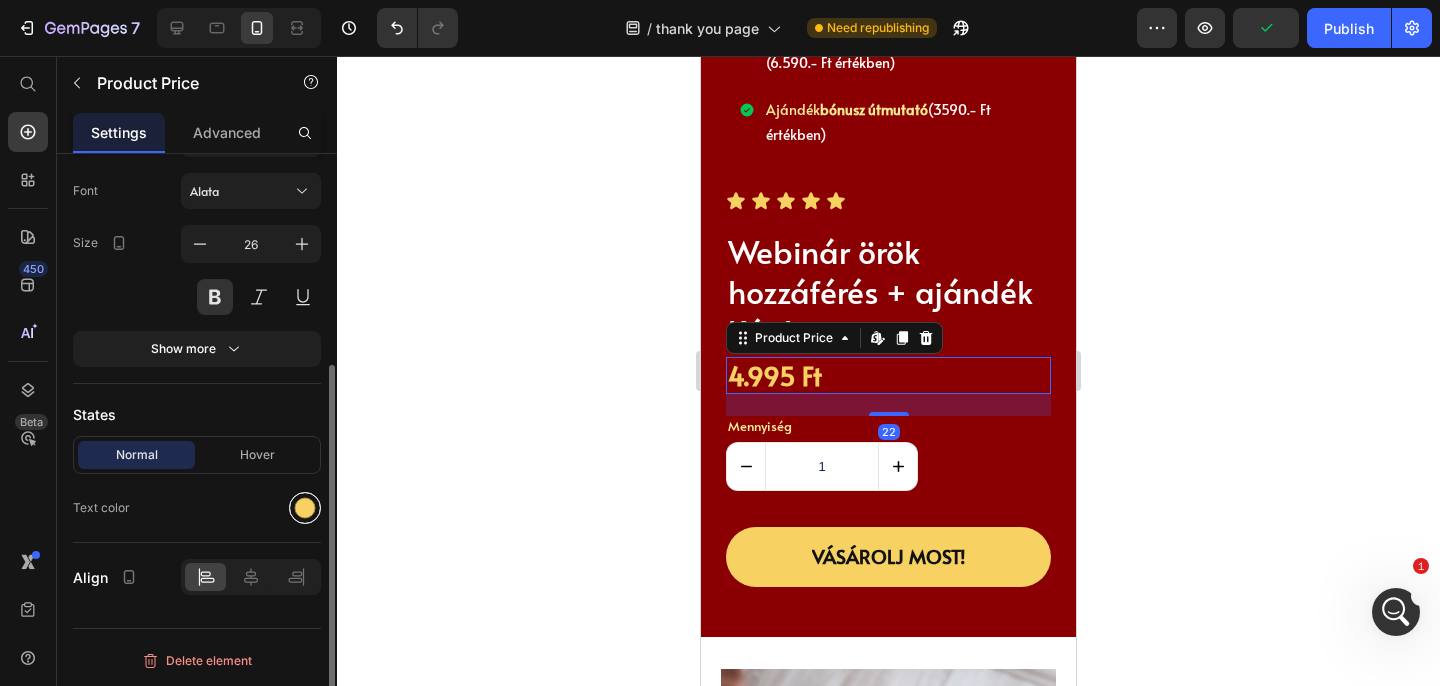 click at bounding box center (305, 508) 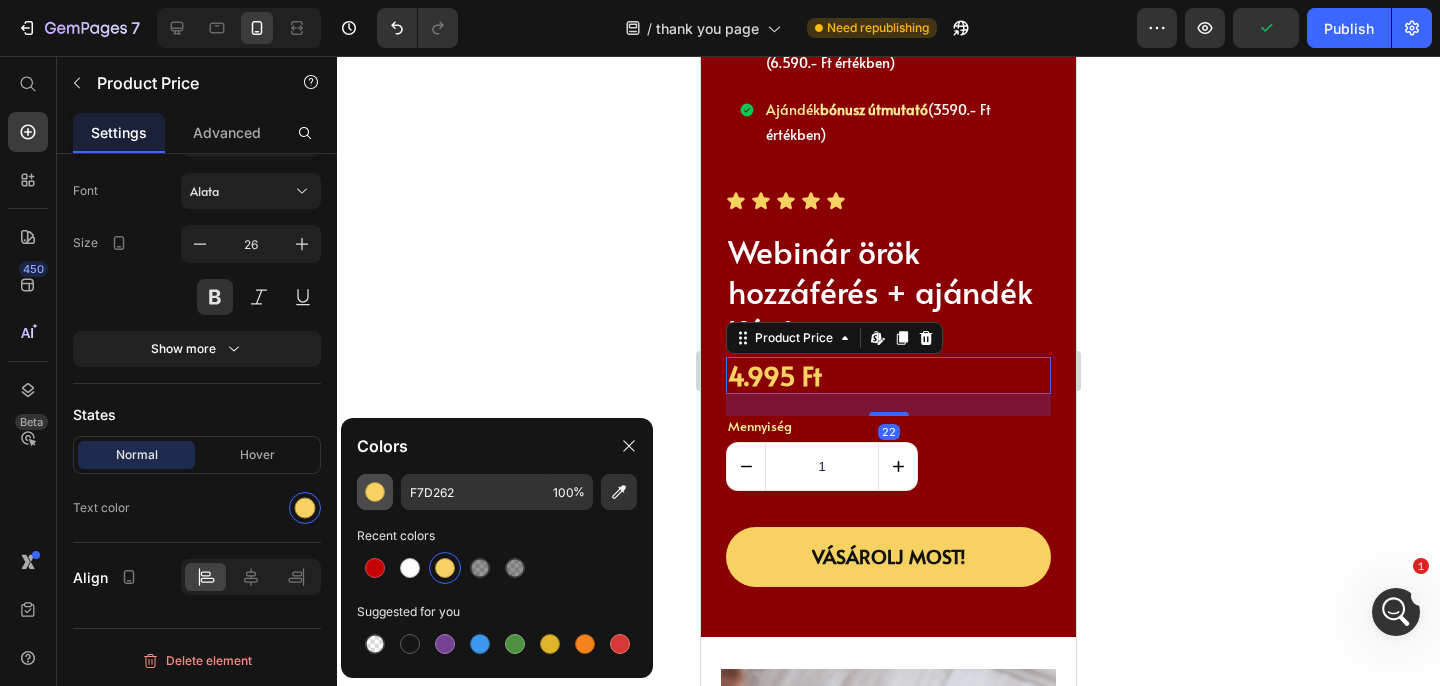 click at bounding box center [375, 492] 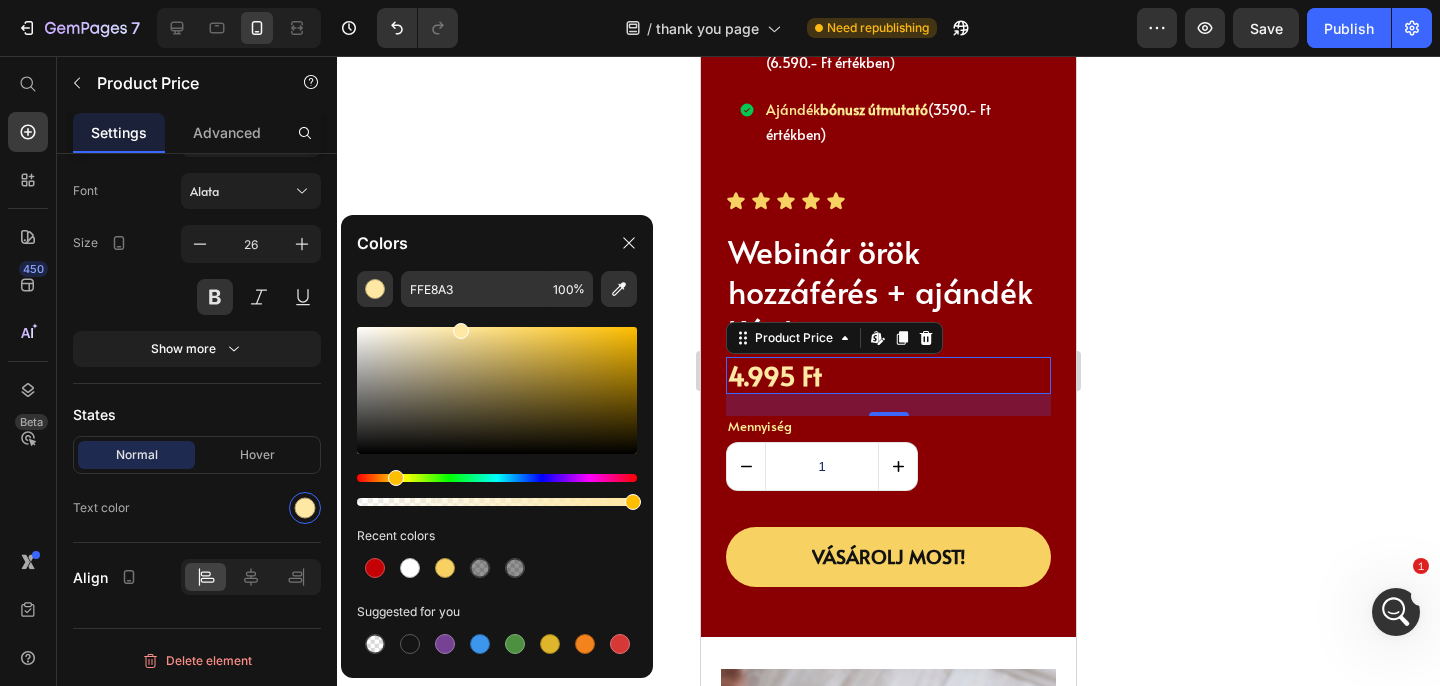 drag, startPoint x: 528, startPoint y: 336, endPoint x: 459, endPoint y: 327, distance: 69.58448 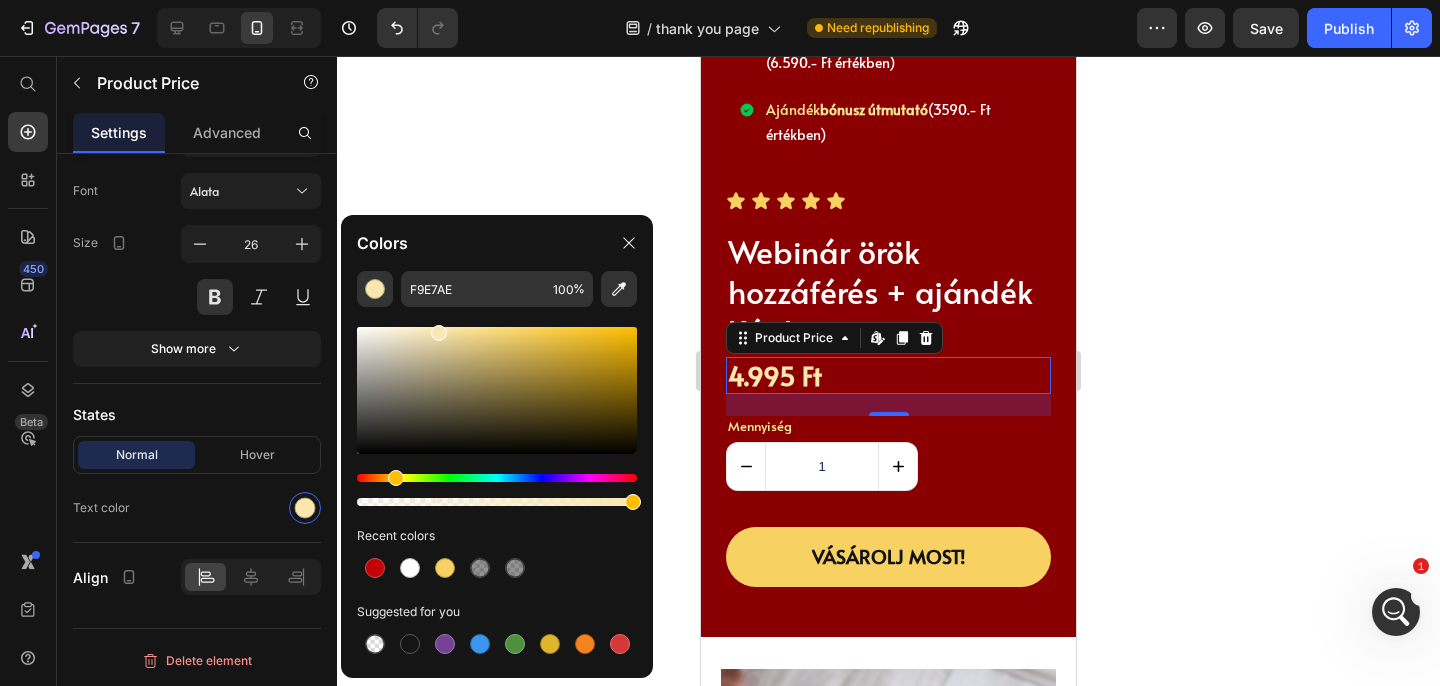 type on "F9E8B3" 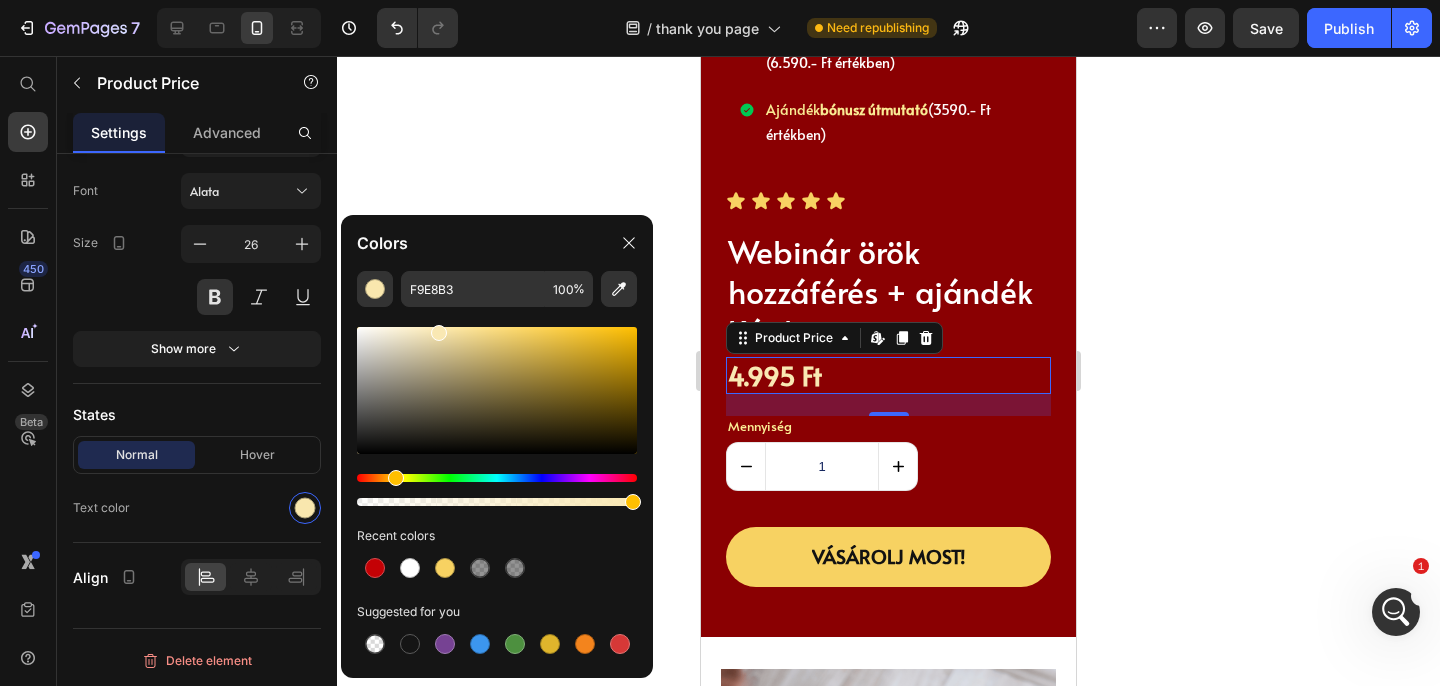 drag, startPoint x: 460, startPoint y: 331, endPoint x: 436, endPoint y: 329, distance: 24.083189 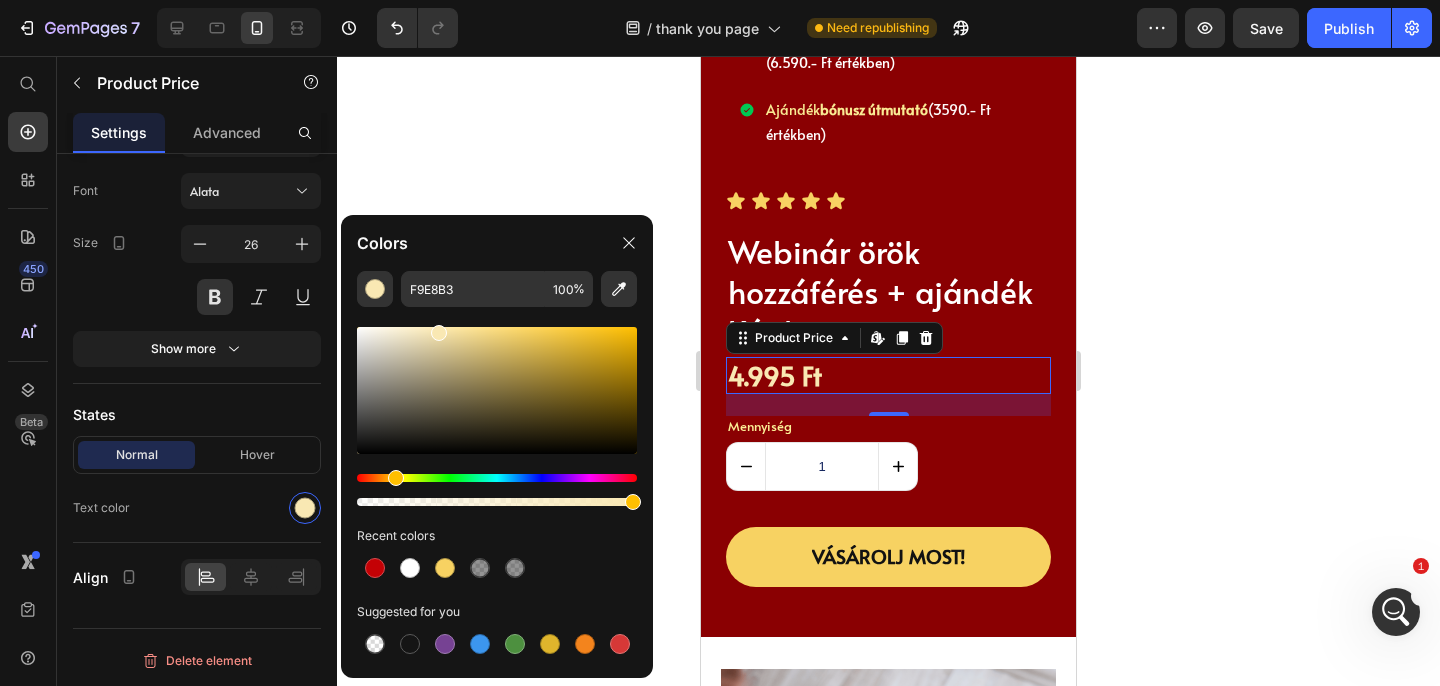 click 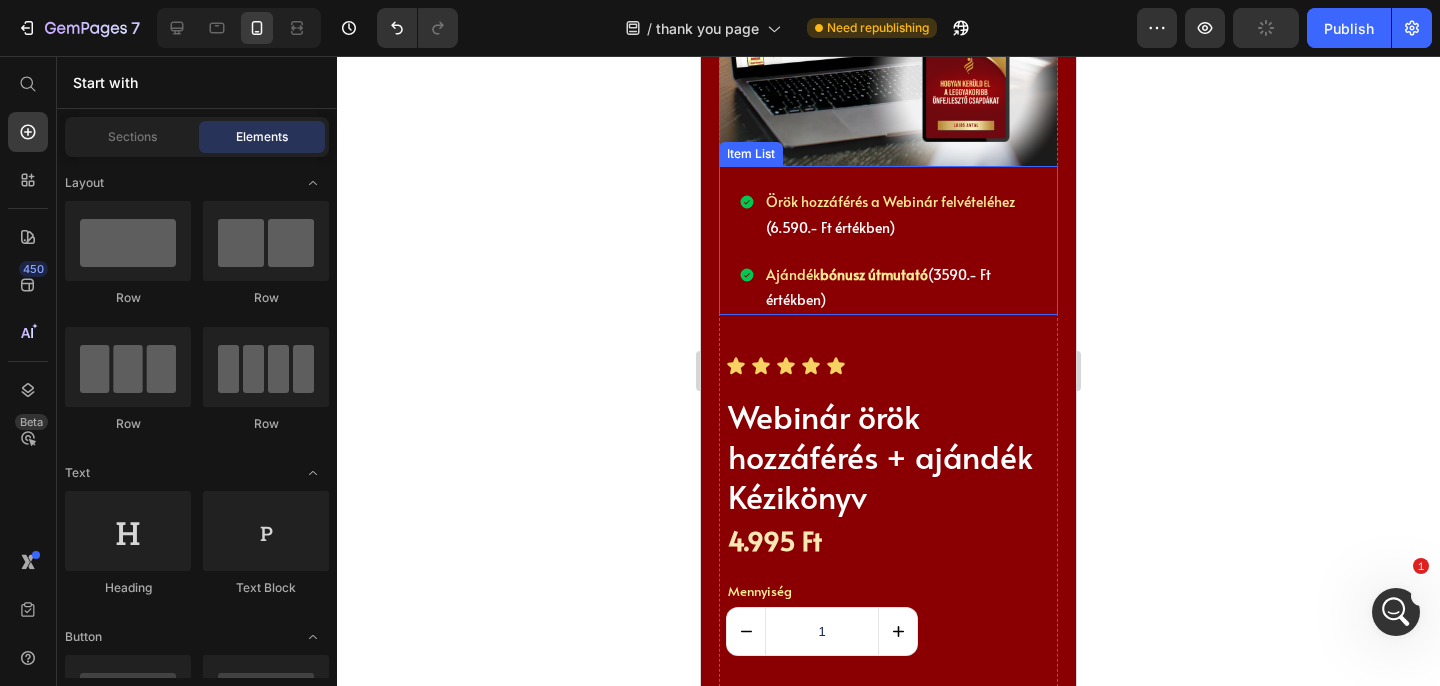 scroll, scrollTop: 802, scrollLeft: 0, axis: vertical 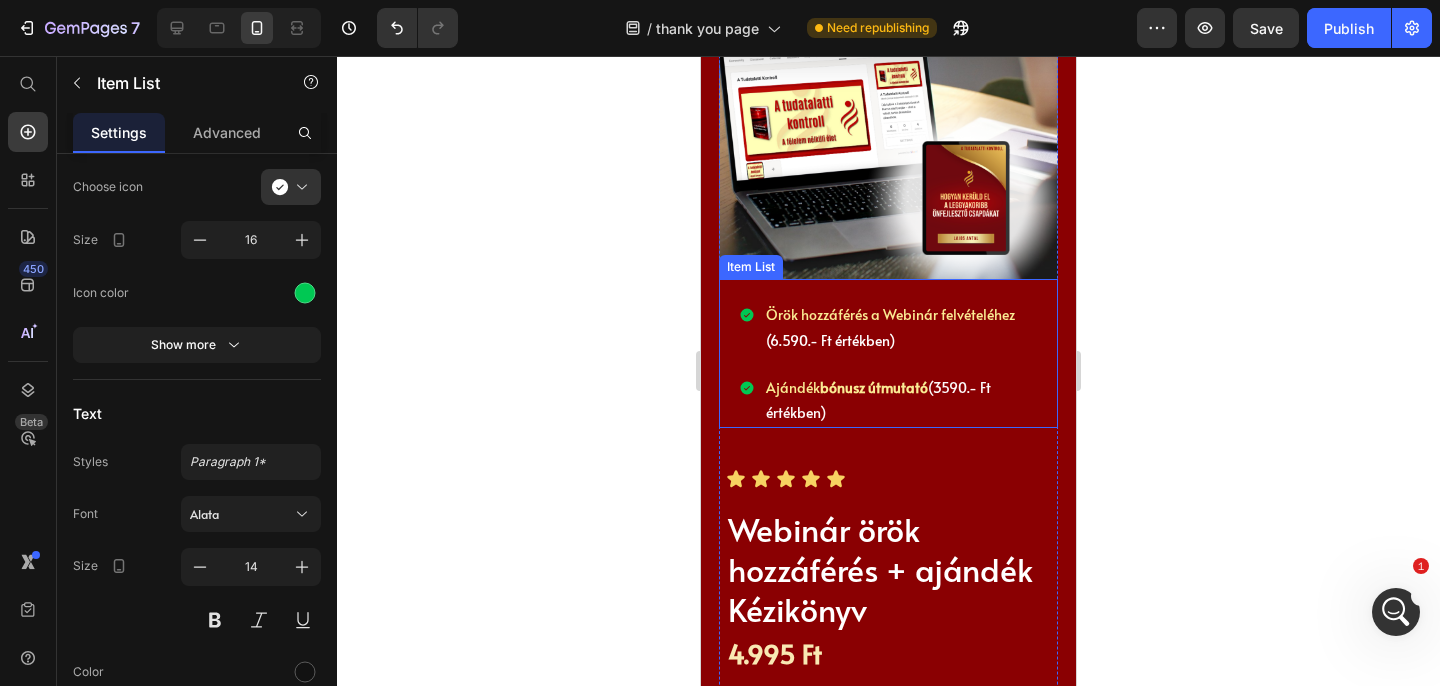 click on "(6.590.- Ft értékben)" at bounding box center [830, 340] 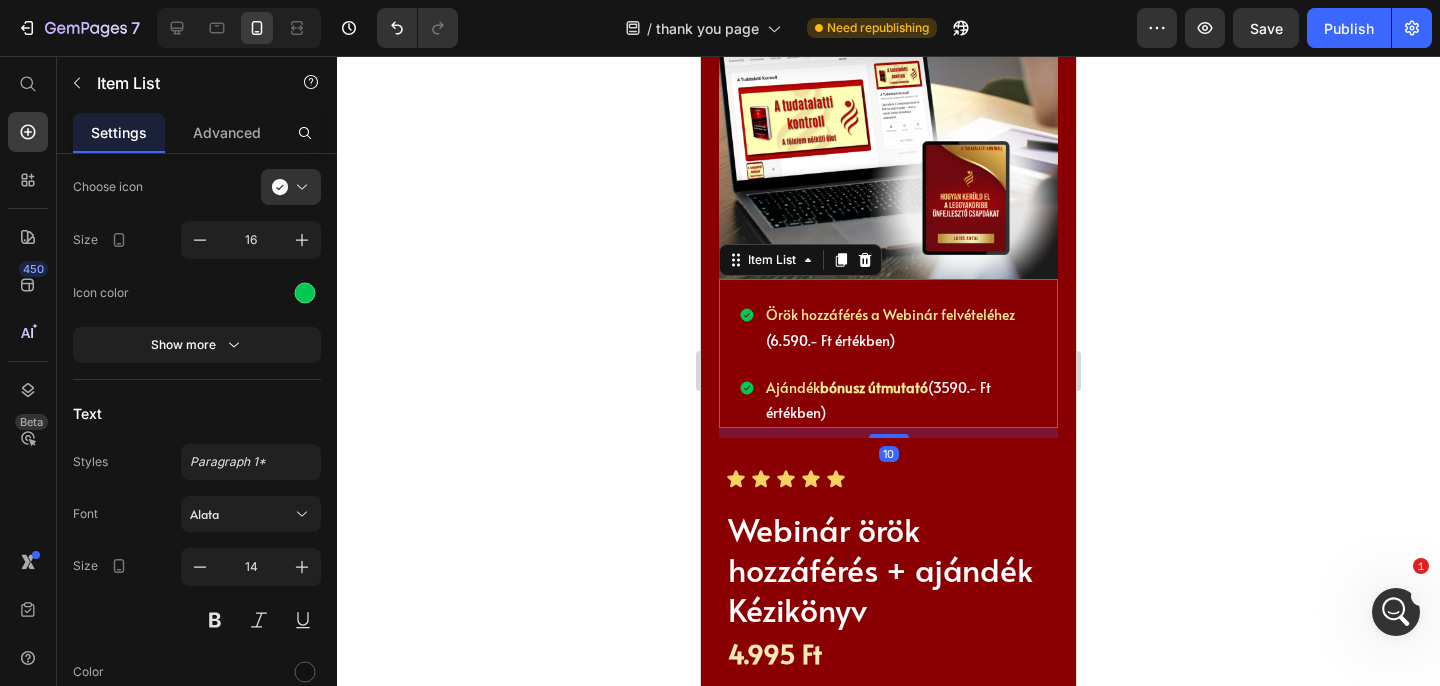 scroll, scrollTop: 0, scrollLeft: 0, axis: both 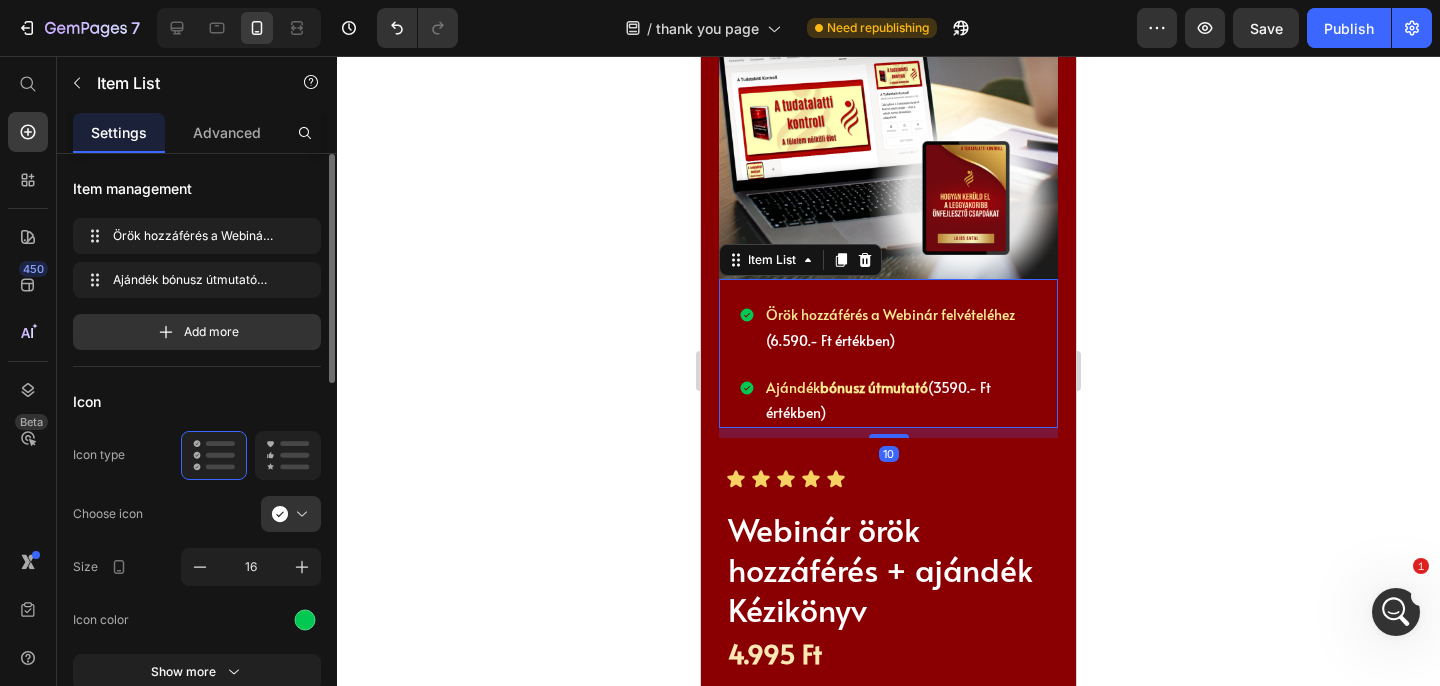 click on "(6.590.- Ft értékben)" at bounding box center [830, 340] 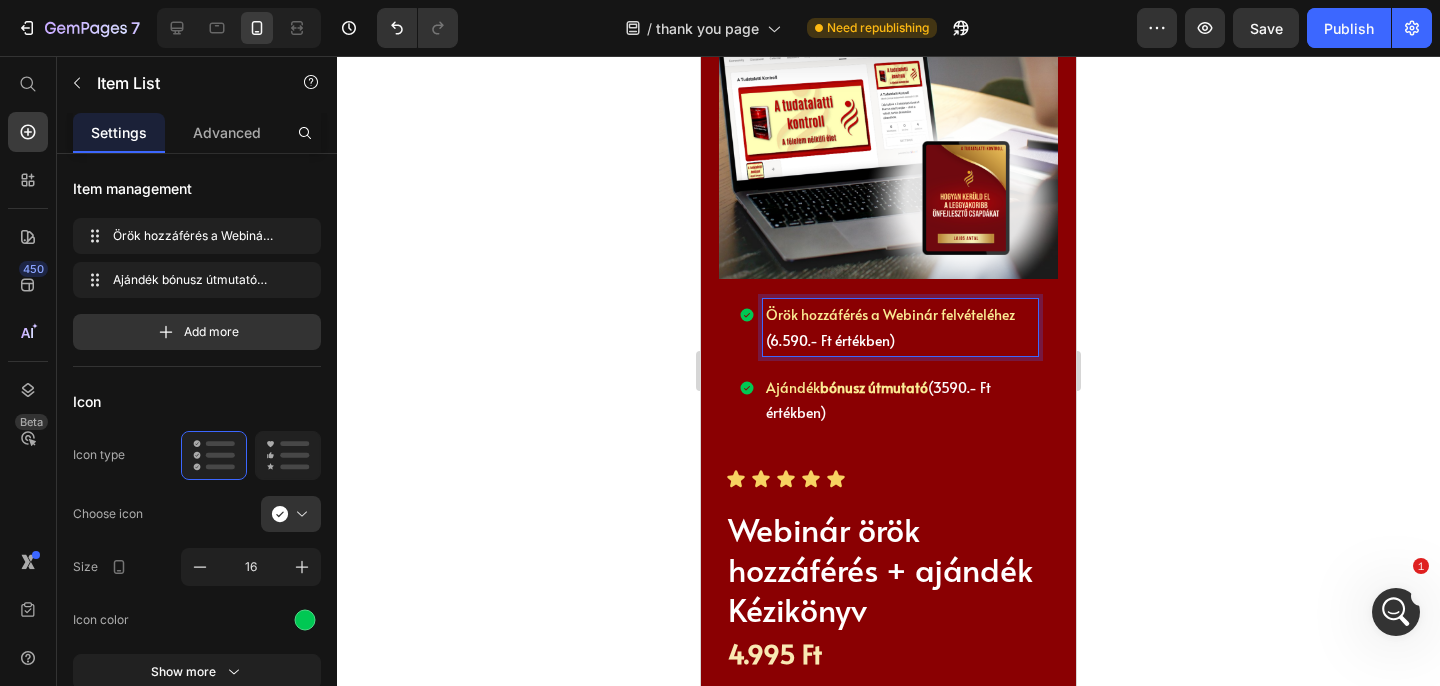 click on "(6.590.- Ft értékben)" at bounding box center (830, 340) 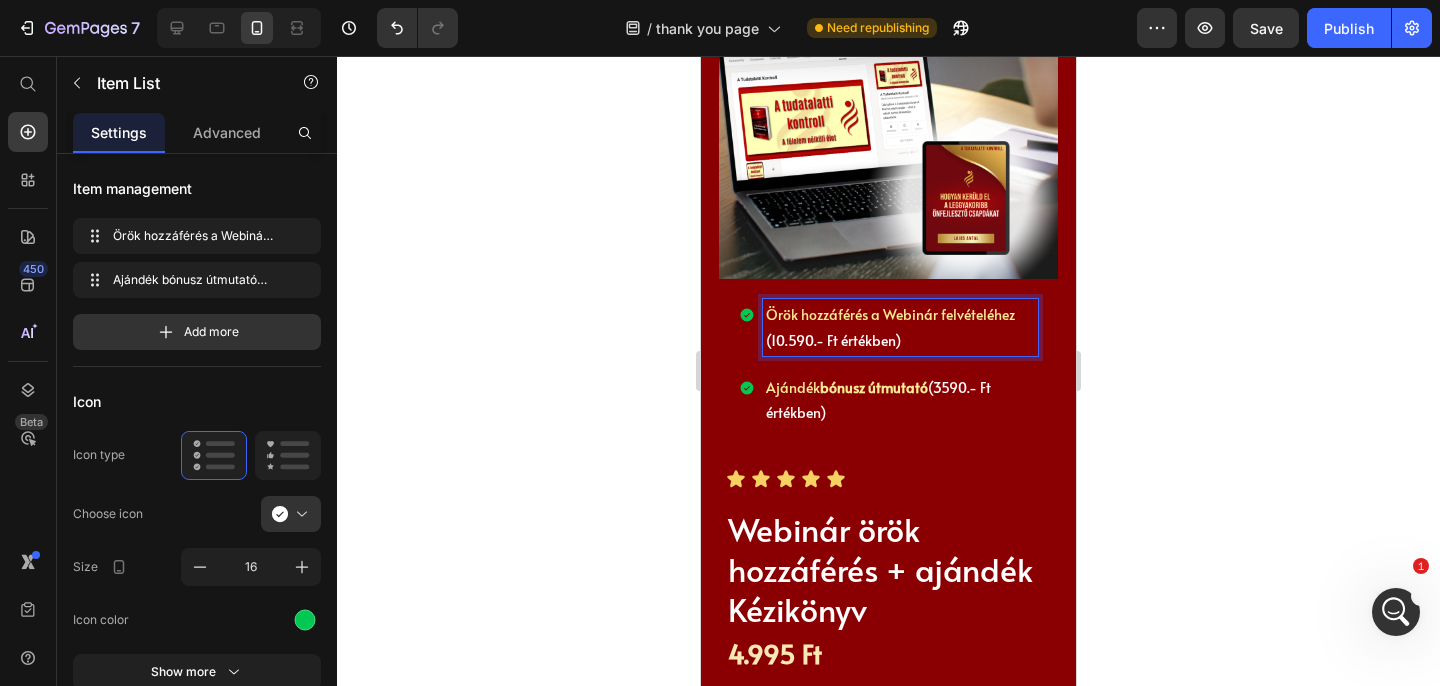 click on "(10.590.- Ft értékben)" at bounding box center (833, 340) 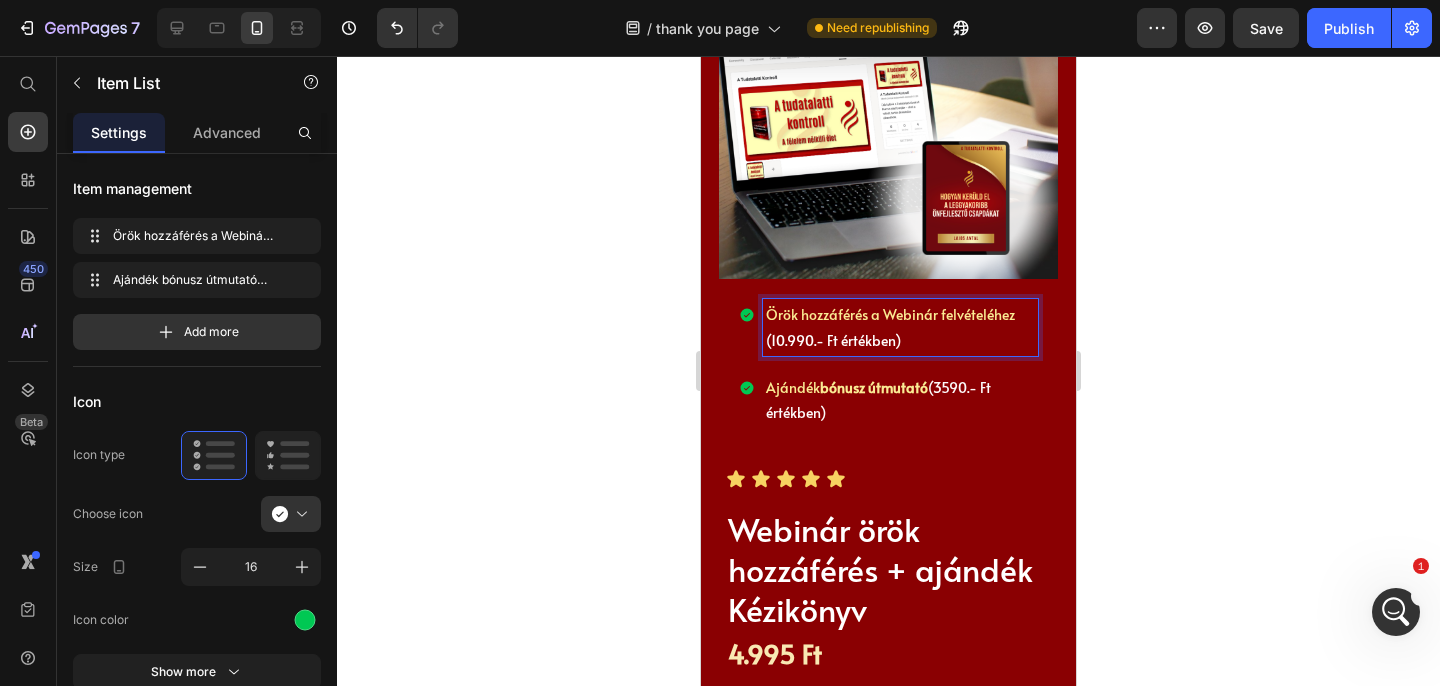 click on "(10.990.- Ft értékben)" at bounding box center [833, 340] 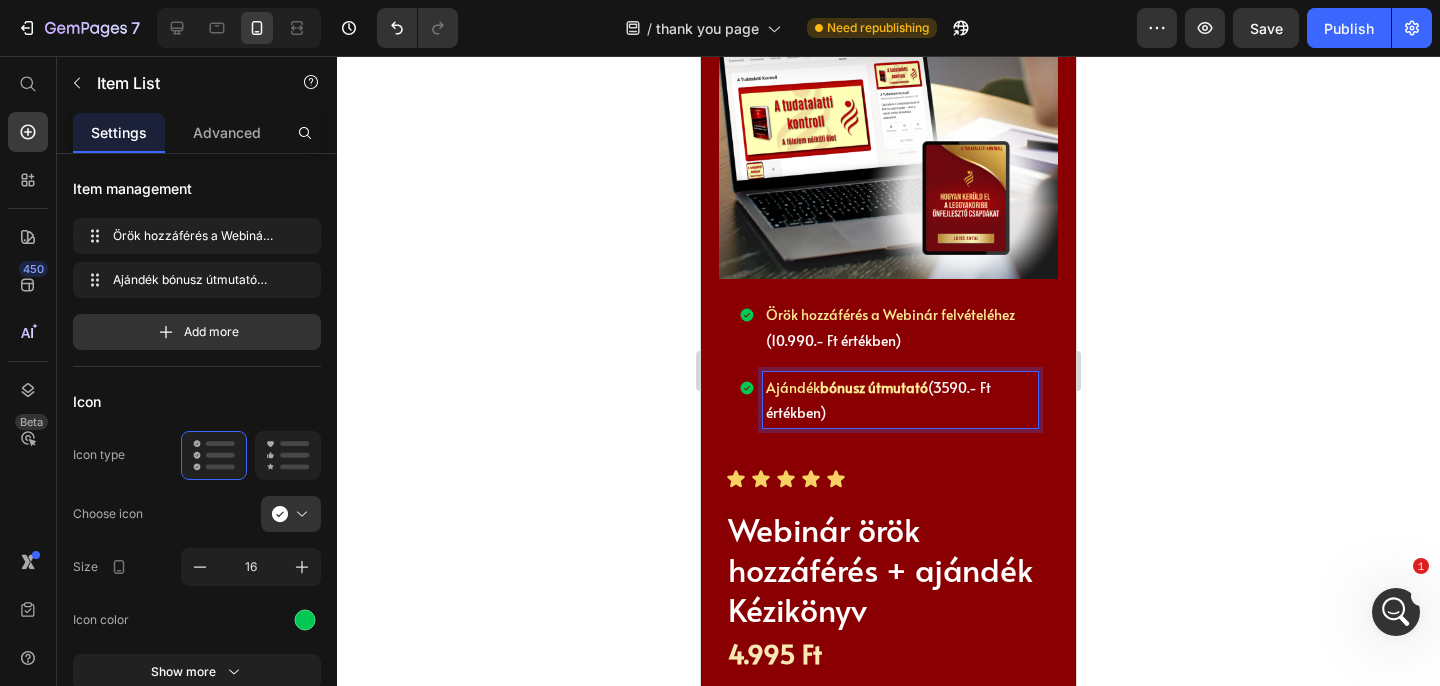 click 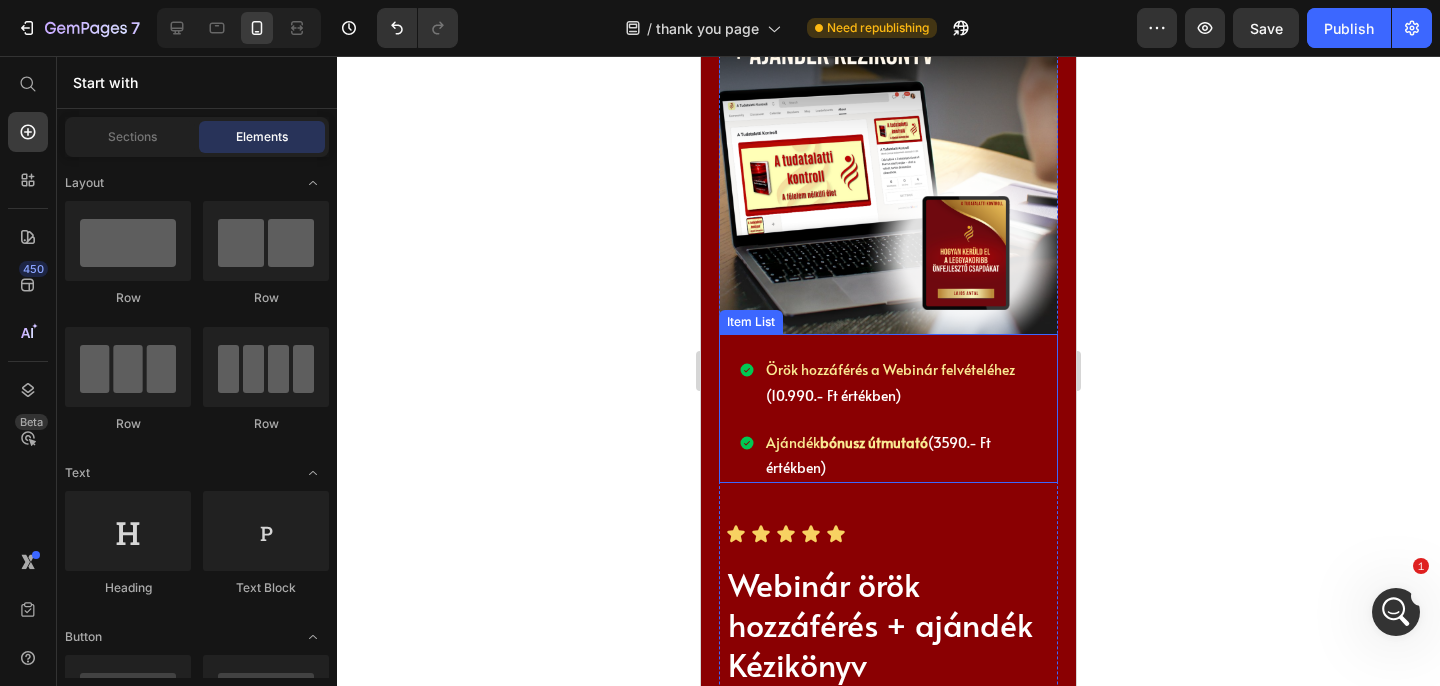 scroll, scrollTop: 746, scrollLeft: 0, axis: vertical 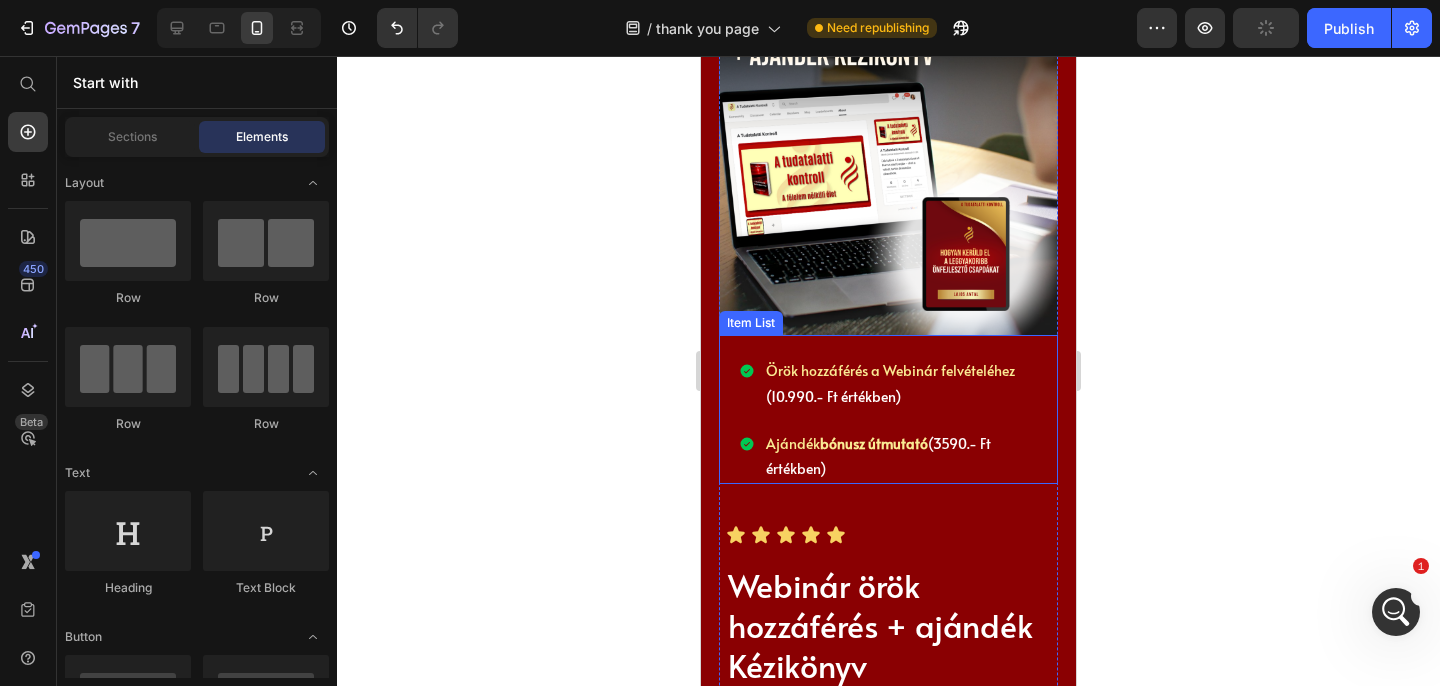 click on "bónusz útmutató" at bounding box center [874, 443] 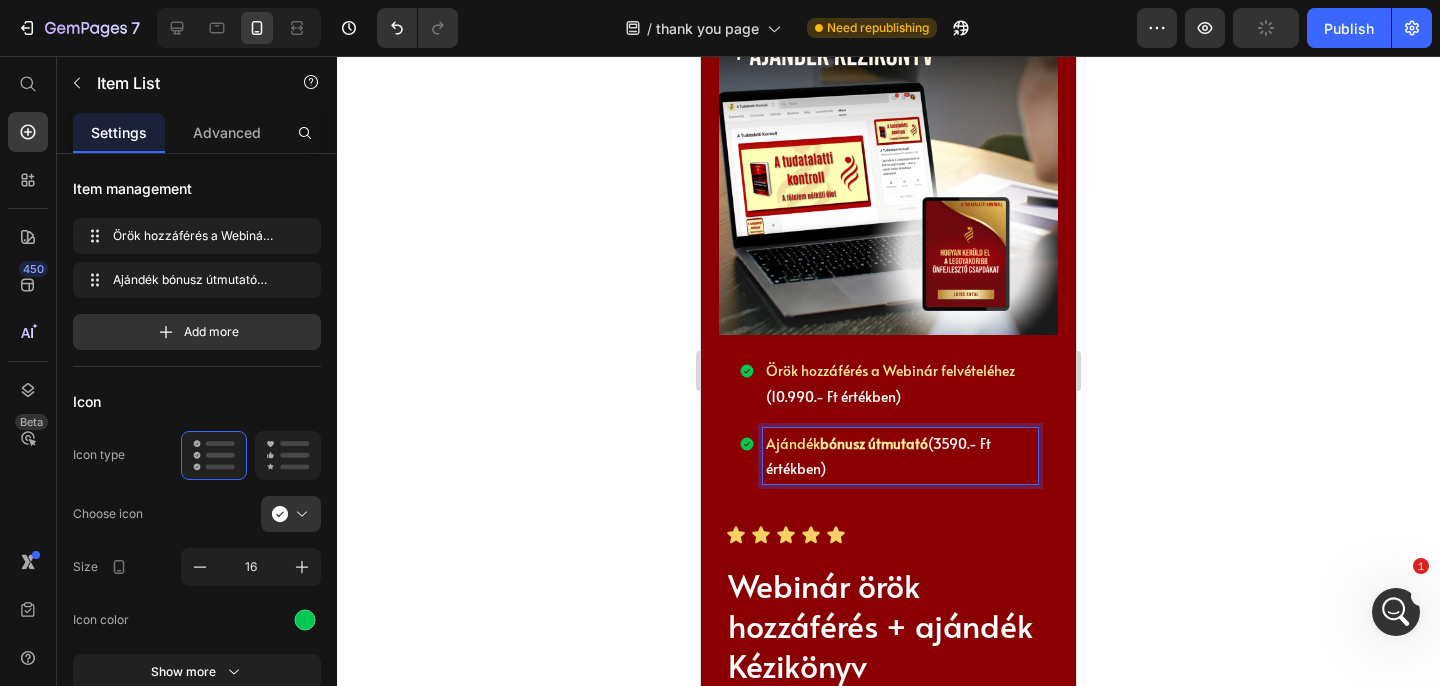 click on "bónusz útmutató" at bounding box center [874, 443] 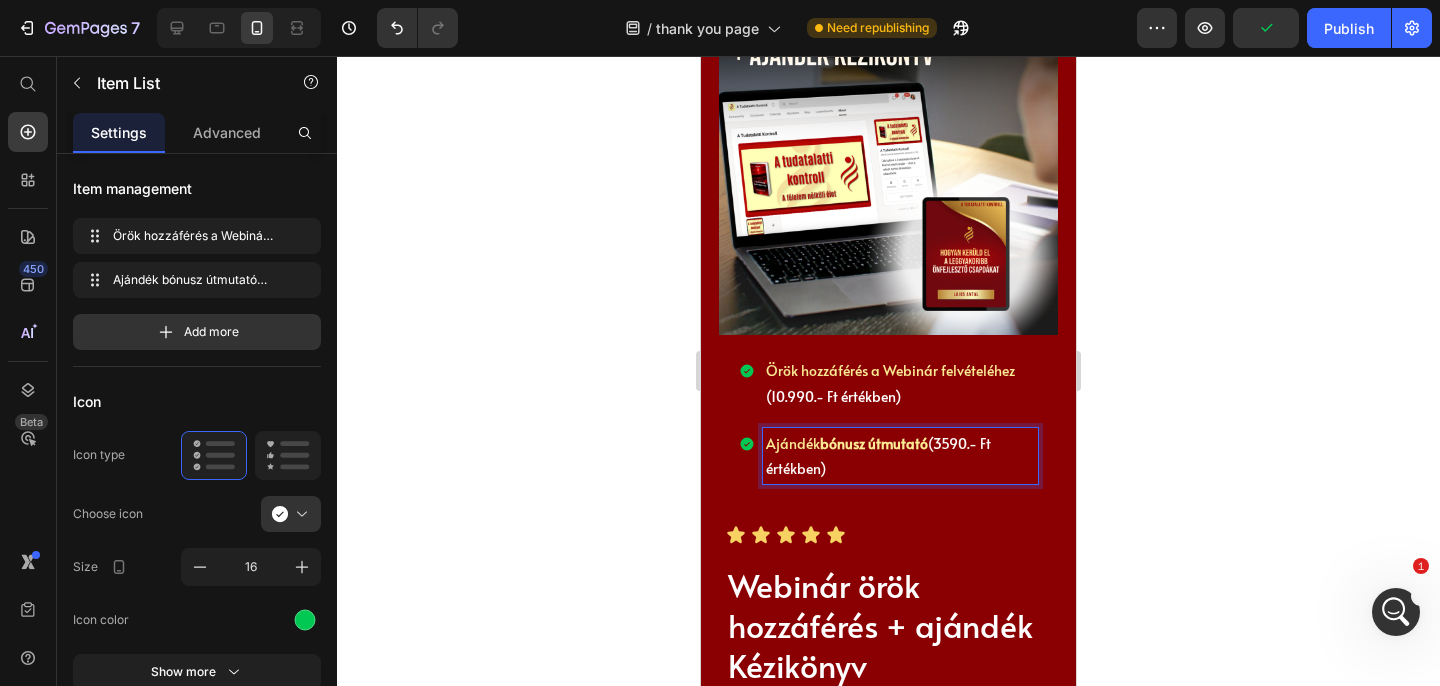 click on "bónusz útmutató" at bounding box center [874, 443] 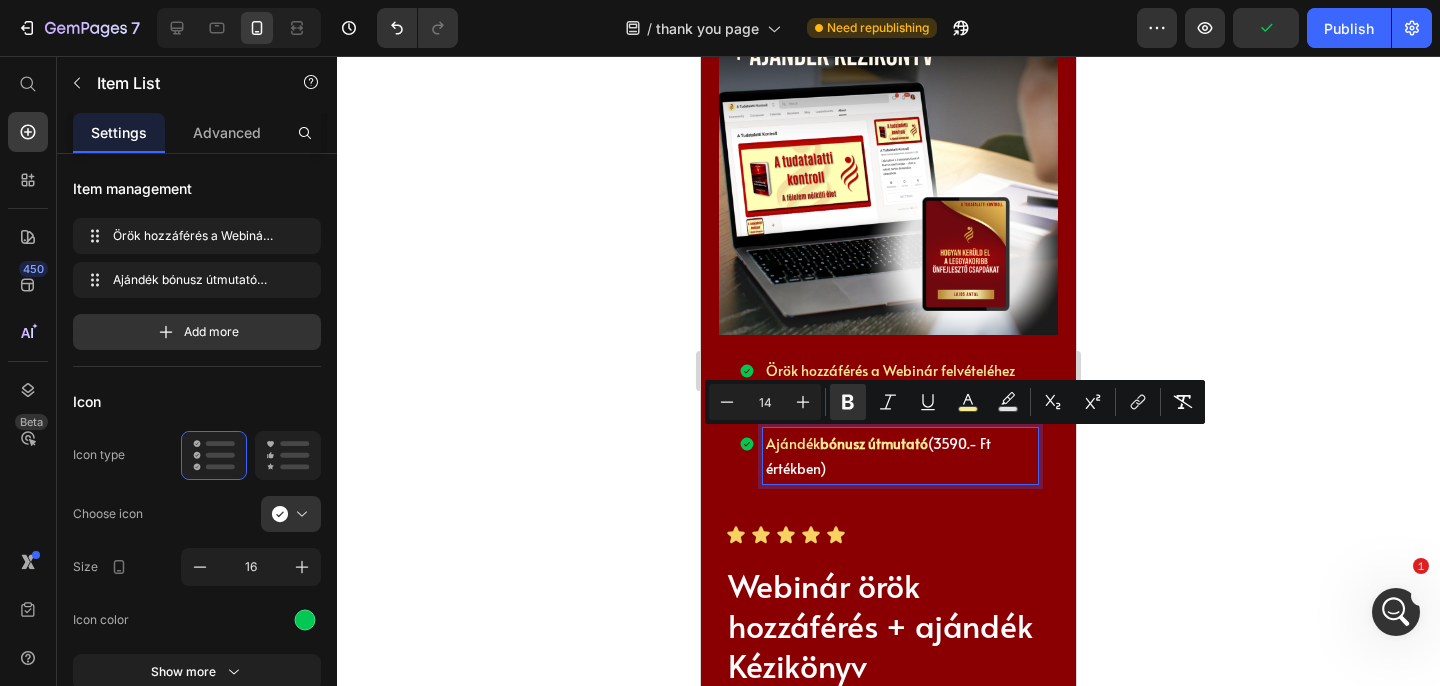click on "bónusz útmutató" at bounding box center [874, 443] 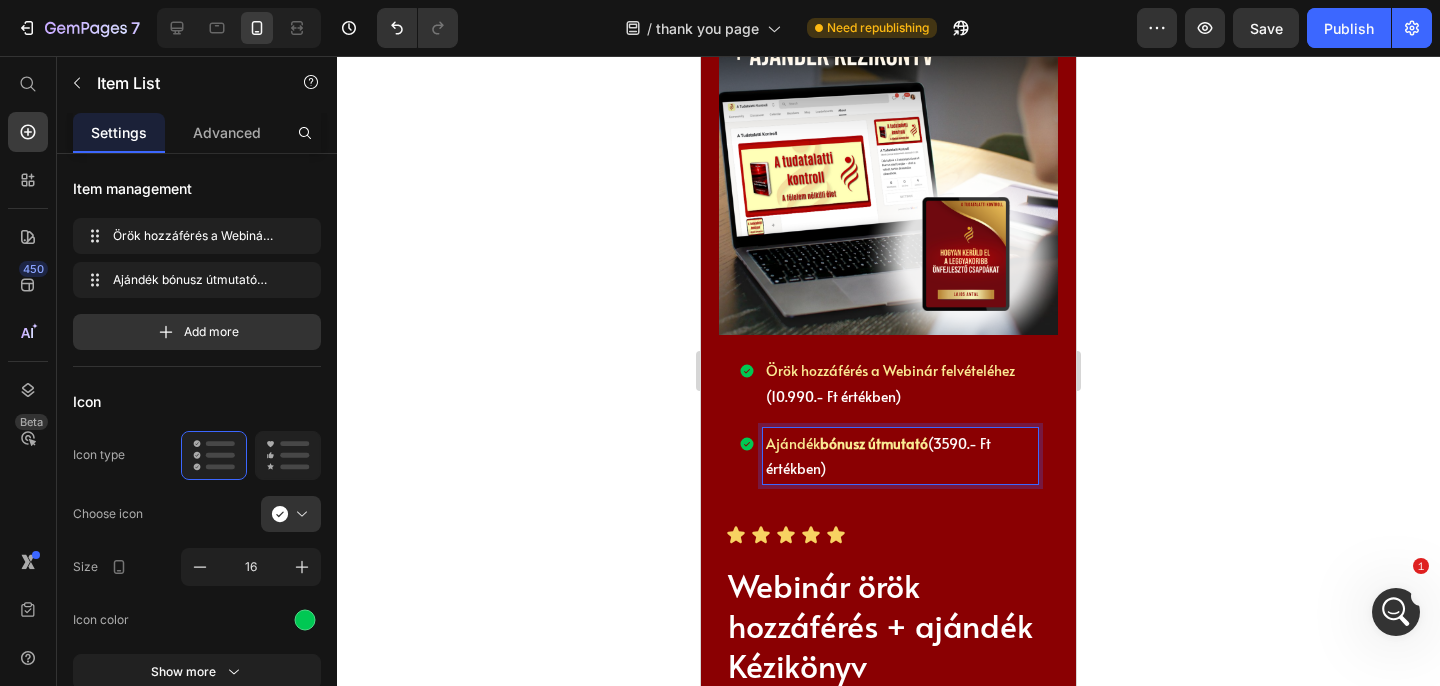 click on "bónusz útmutató" at bounding box center (874, 443) 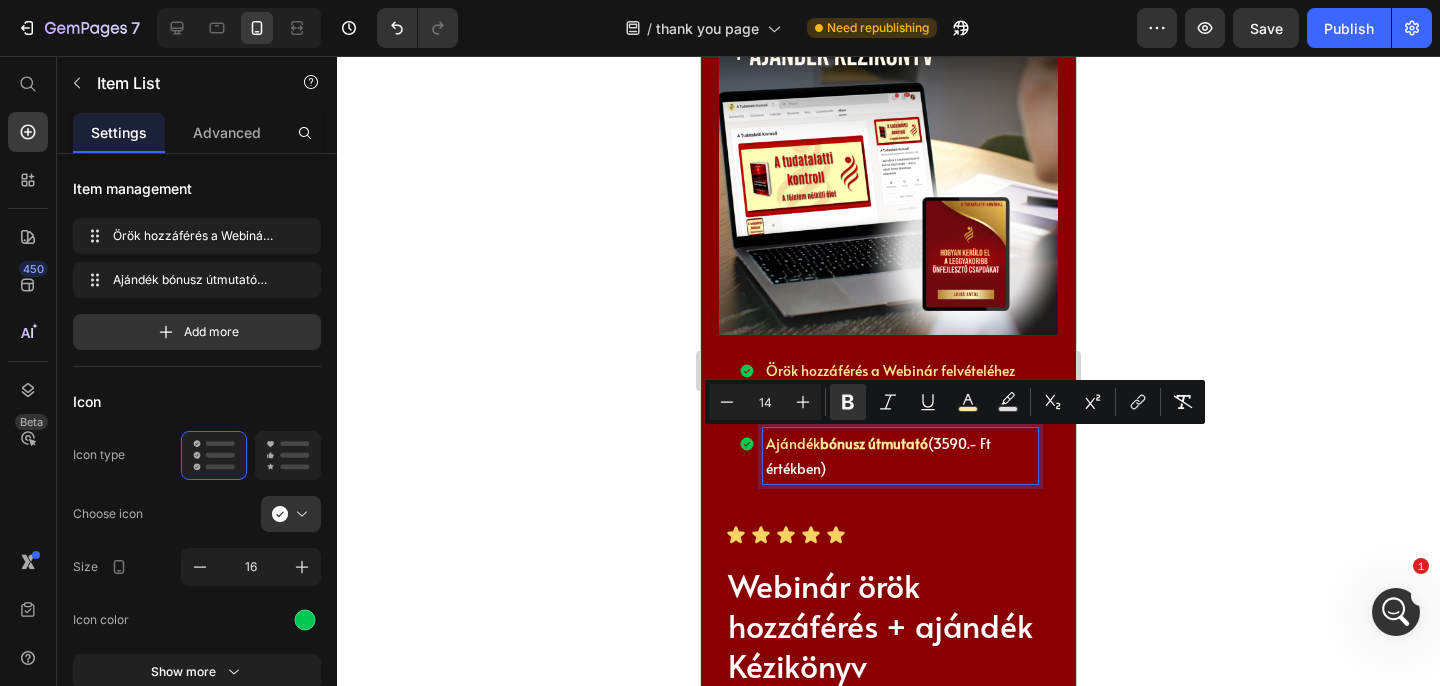 drag, startPoint x: 926, startPoint y: 446, endPoint x: 821, endPoint y: 448, distance: 105.01904 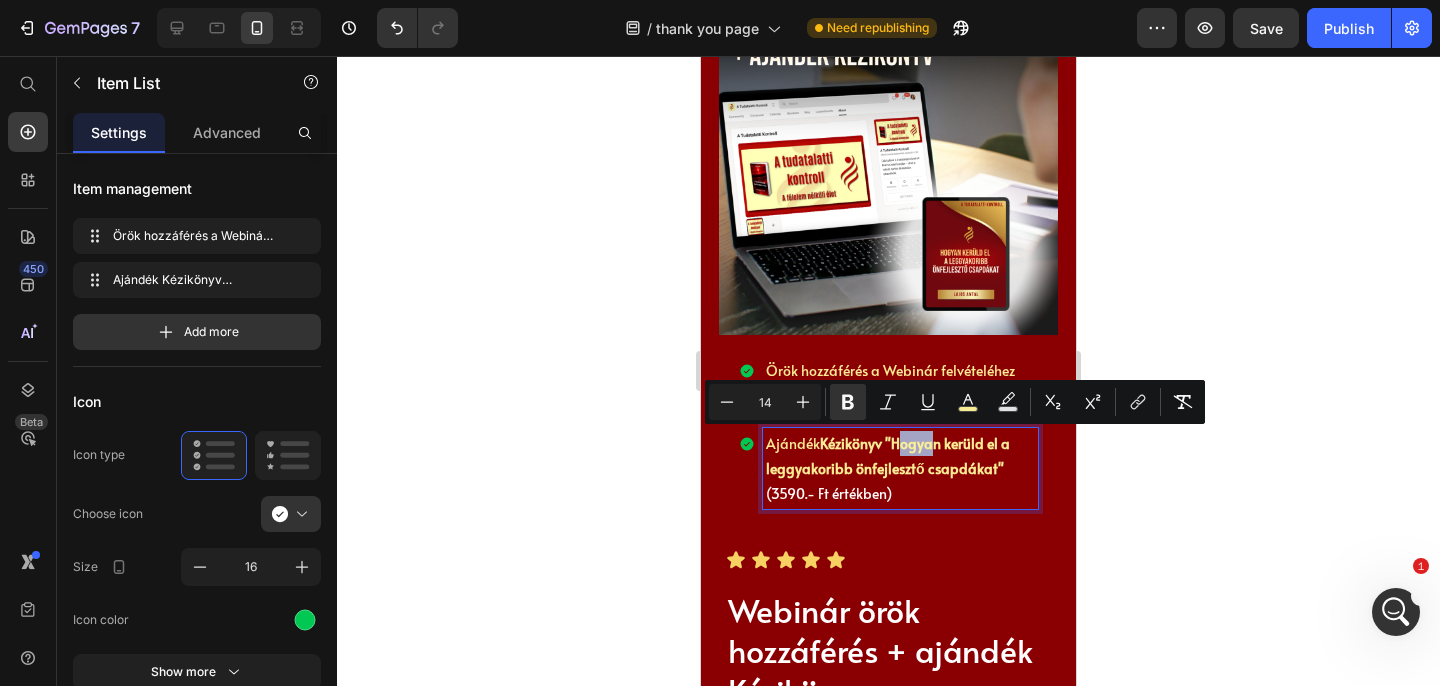 drag, startPoint x: 891, startPoint y: 441, endPoint x: 928, endPoint y: 451, distance: 38.327538 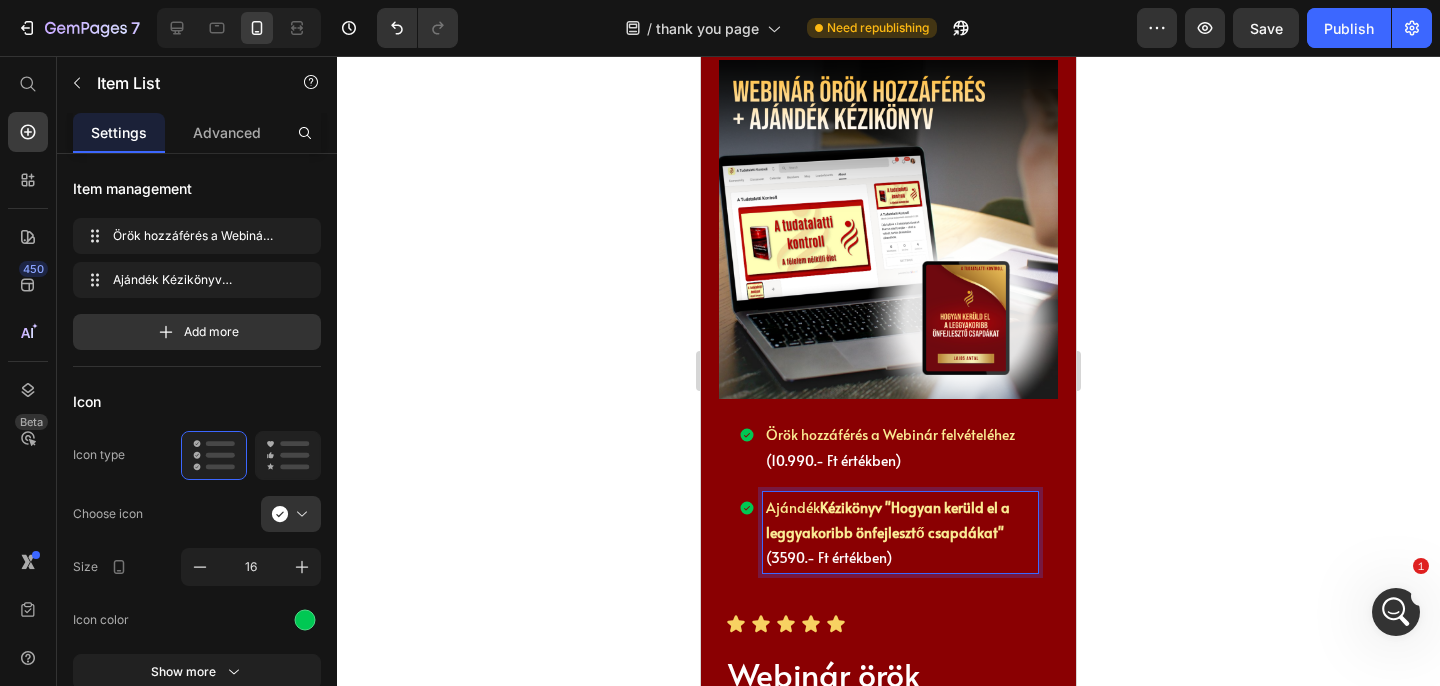 scroll, scrollTop: 679, scrollLeft: 0, axis: vertical 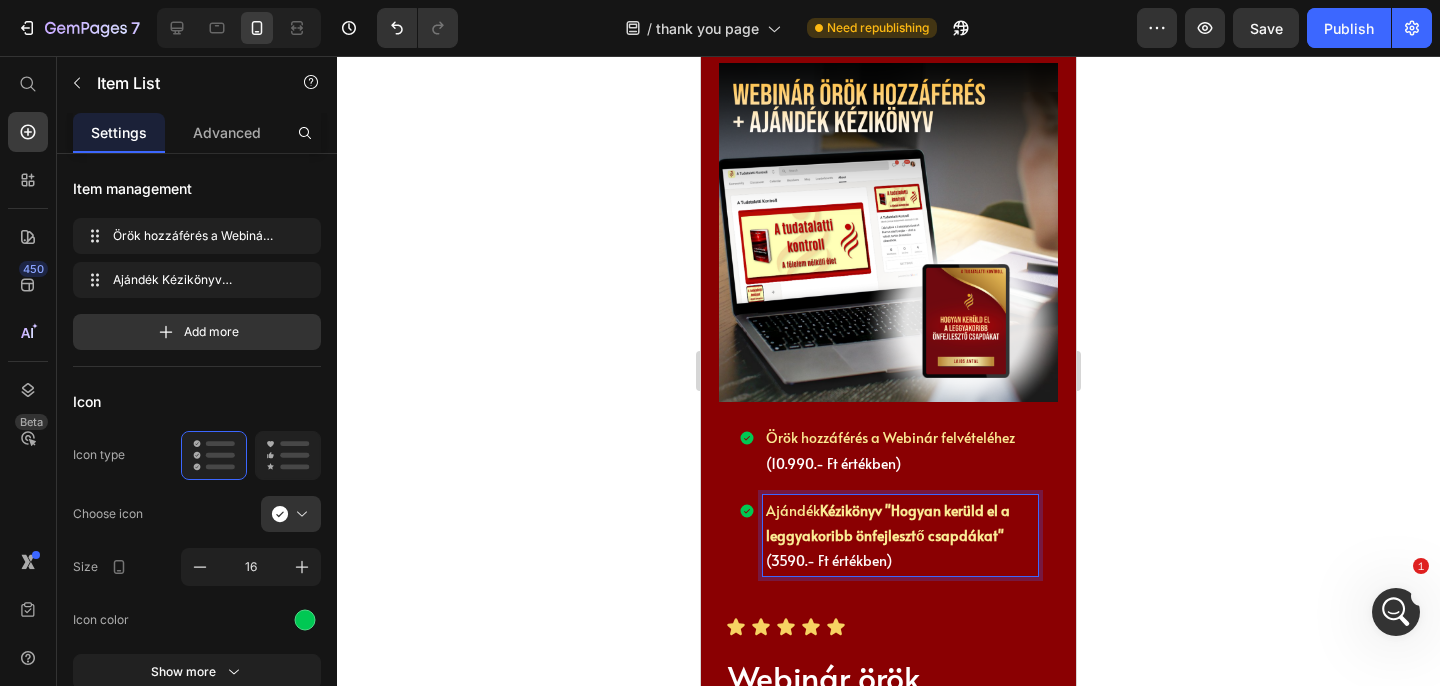click on "Ajándék  Kézikönyv "Hogyan kerüld el a leggyakoribb önfejlesztő csapdákat"  (3590.- Ft értékben)" at bounding box center [900, 536] 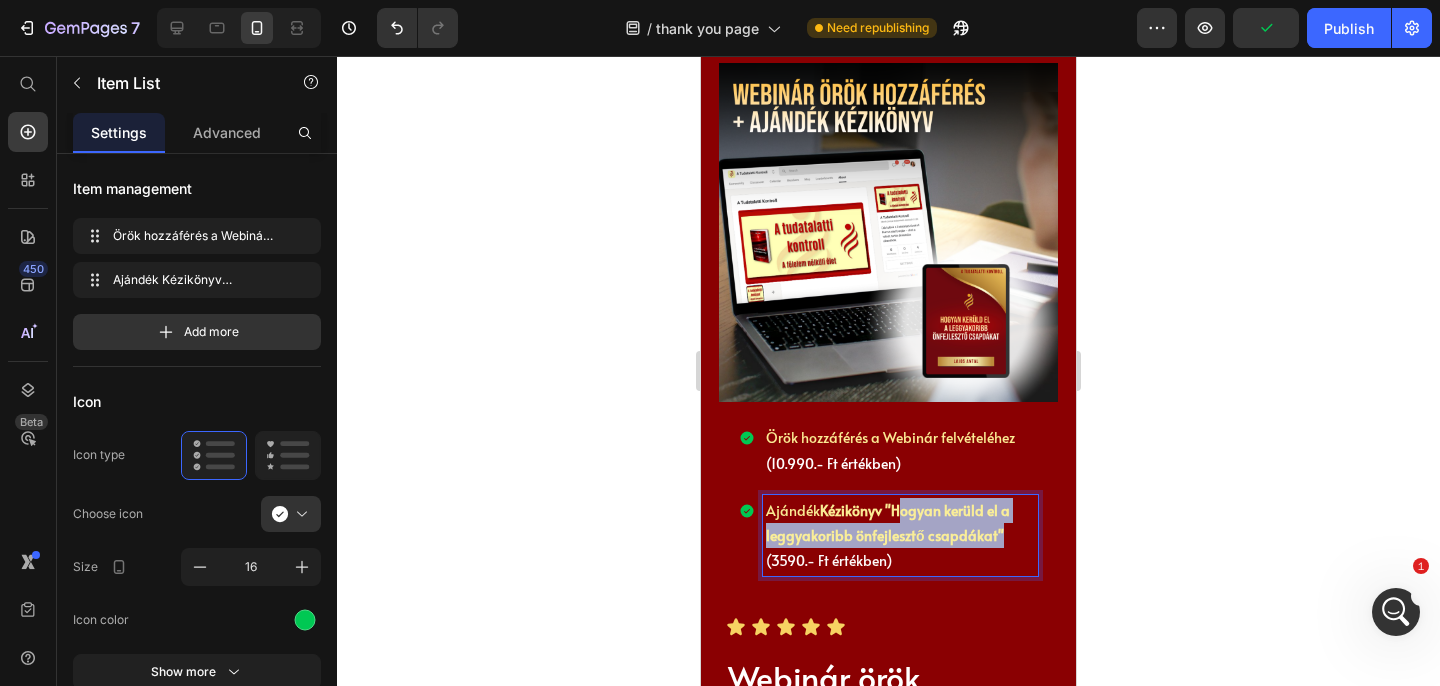 drag, startPoint x: 991, startPoint y: 541, endPoint x: 890, endPoint y: 505, distance: 107.22407 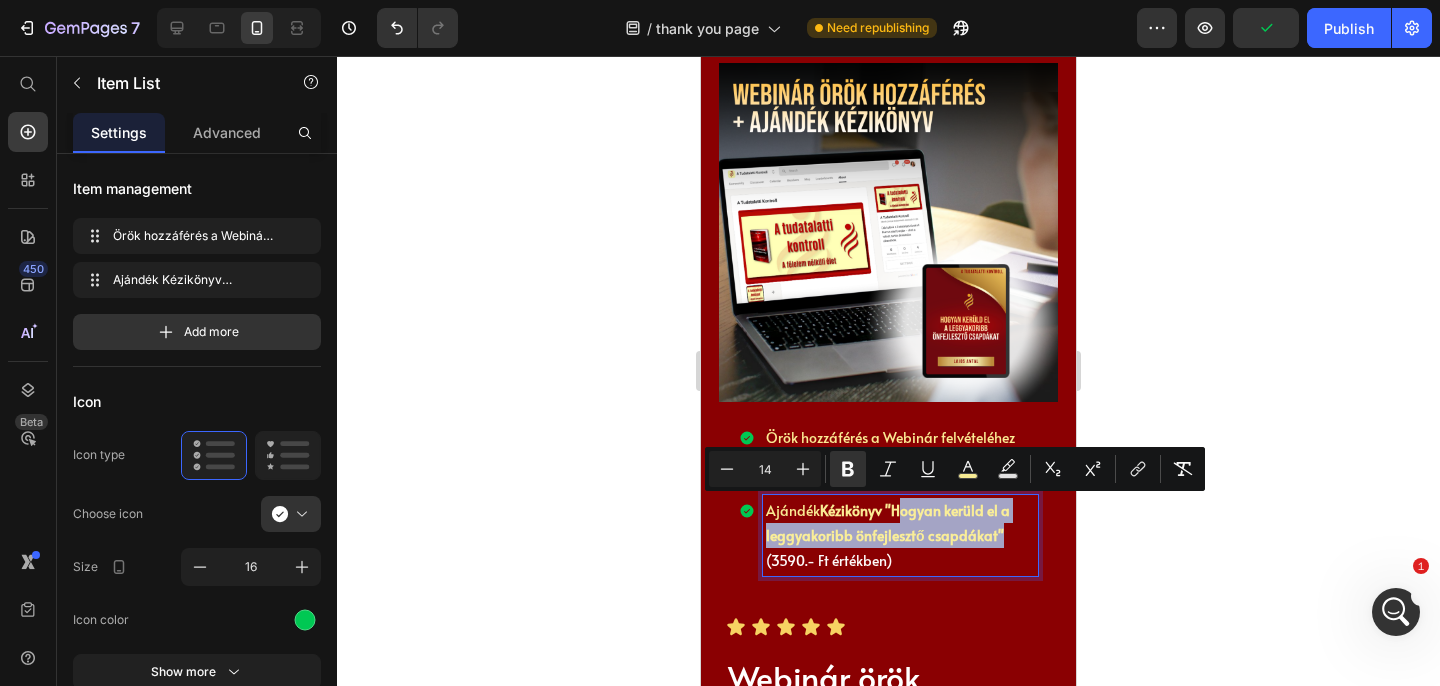 click on "Kézikönyv "Hogyan kerüld el a leggyakoribb önfejlesztő csapdákat"" at bounding box center [888, 523] 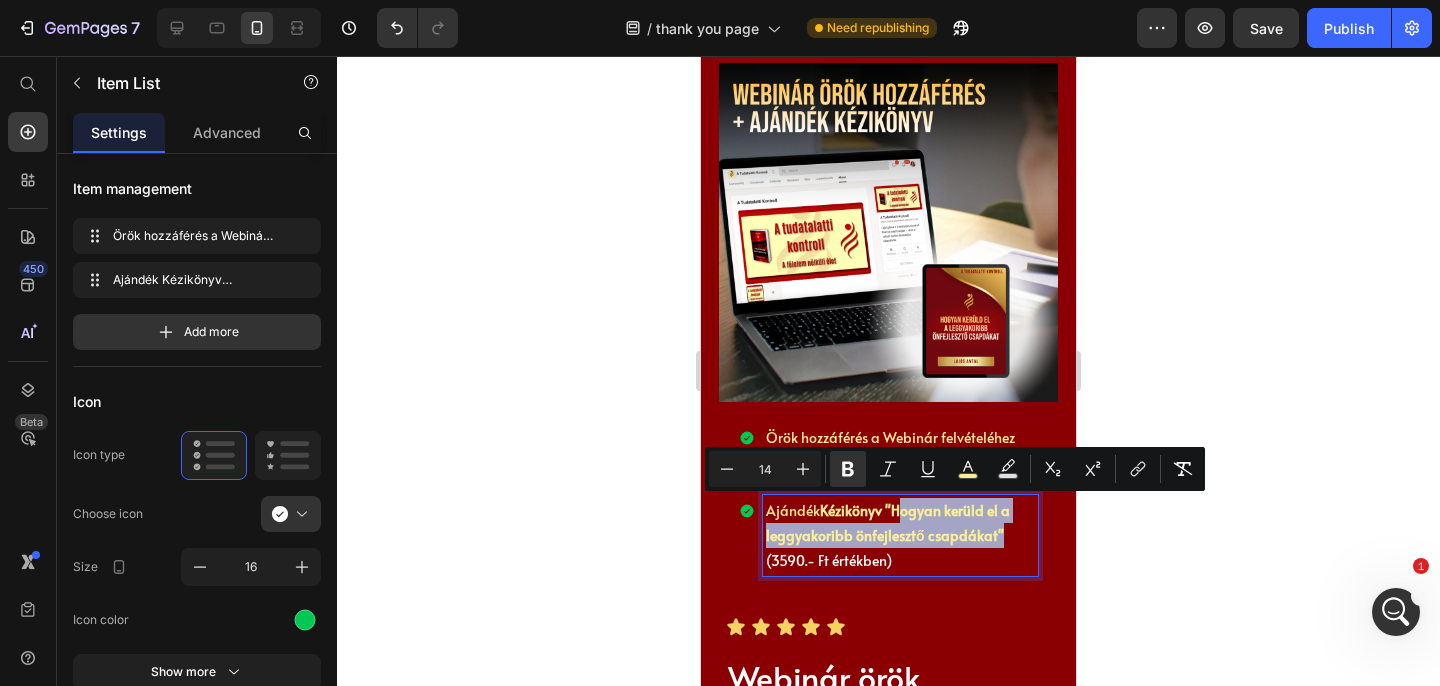 drag, startPoint x: 1002, startPoint y: 535, endPoint x: 887, endPoint y: 506, distance: 118.60017 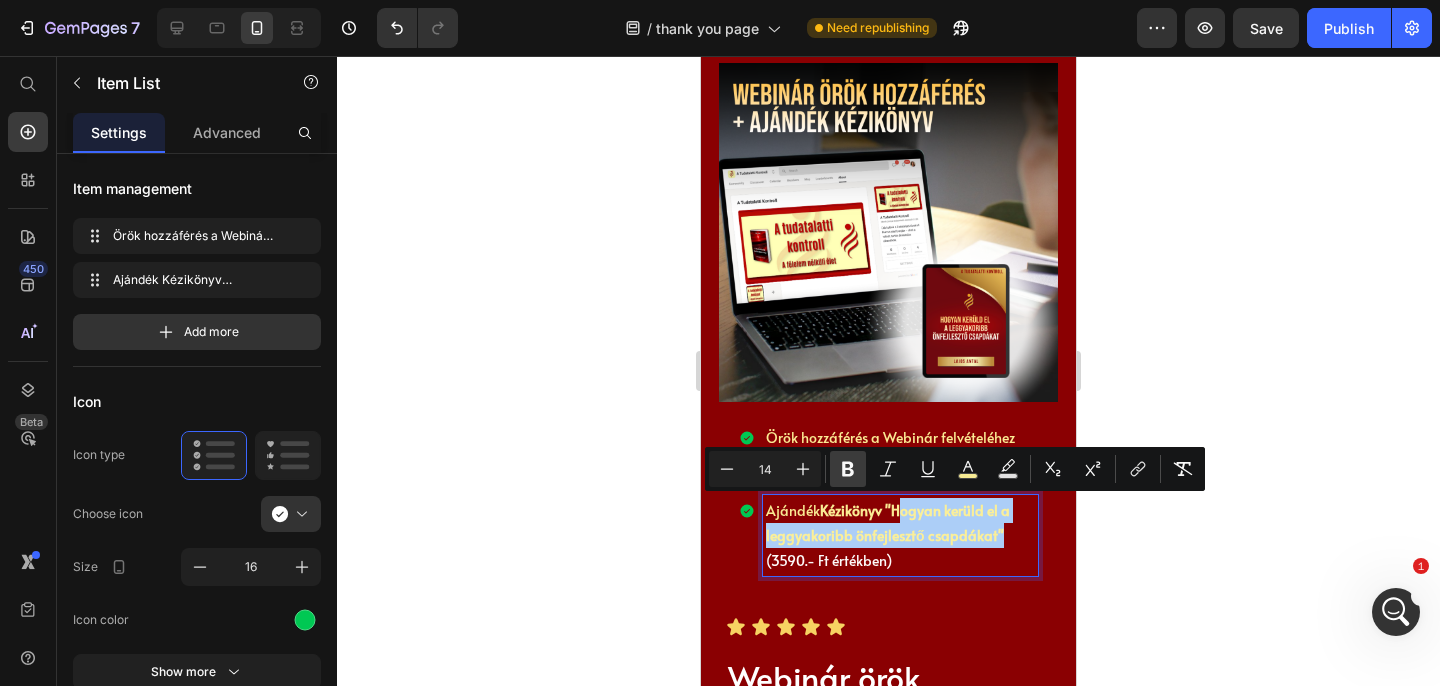 click 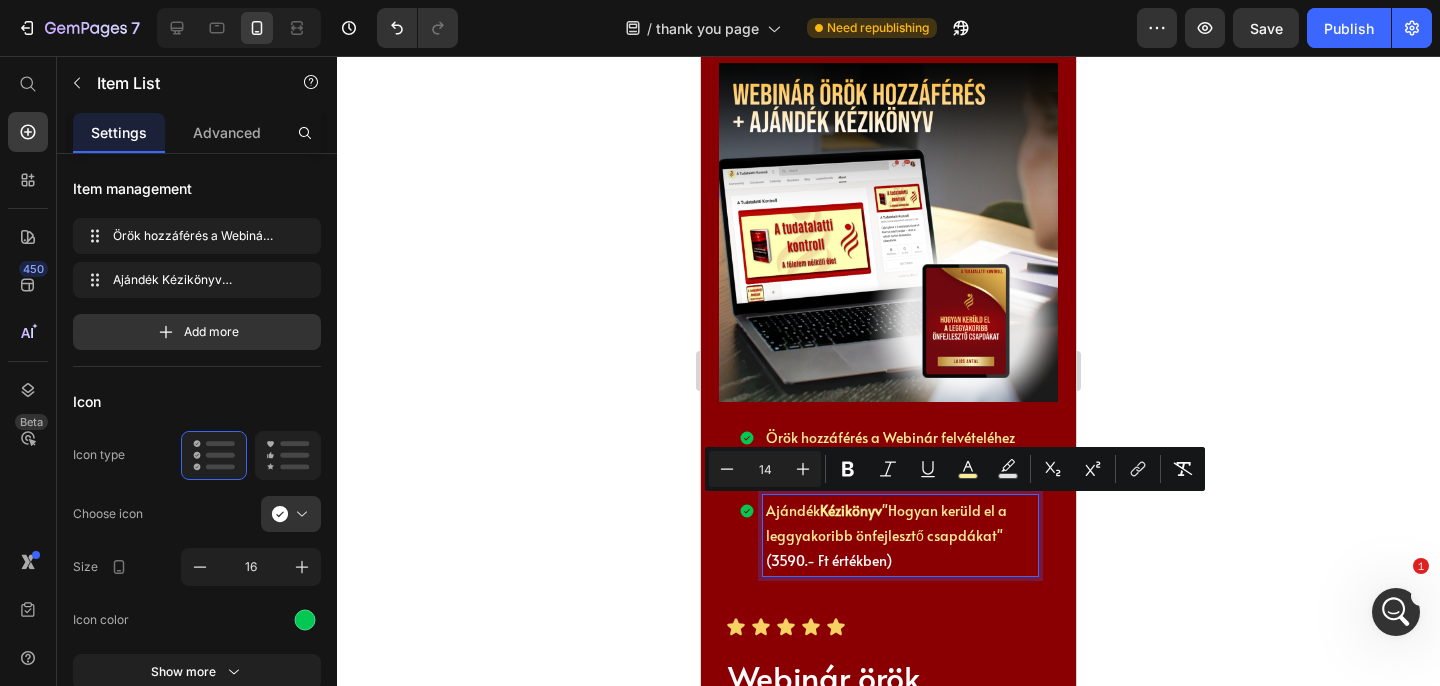 click on "Ajándék  Kézikönyv  "Hogyan kerüld el a leggyakoribb önfejlesztő csapdákat"" at bounding box center [886, 523] 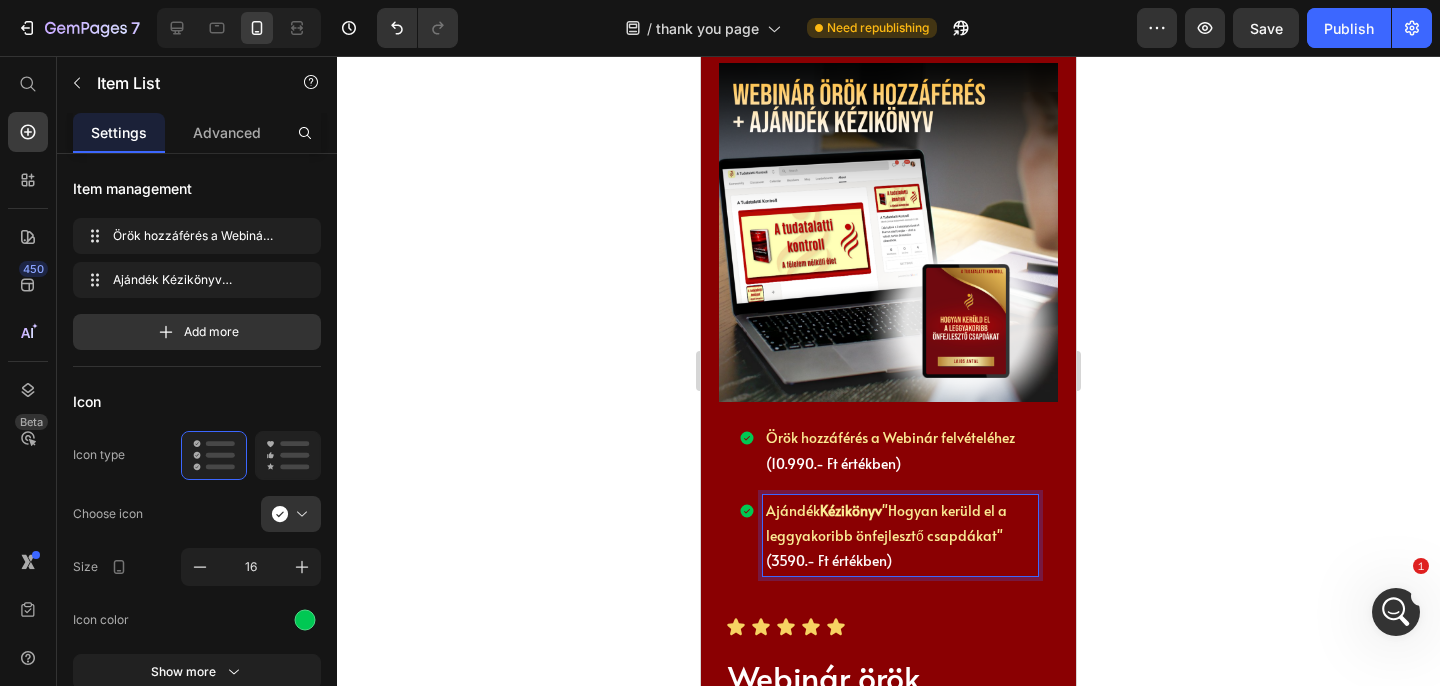 click on "Ajándék  Kézikönyv  "Hogyan kerüld el a leggyakoribb önfejlesztő csapdákat"" at bounding box center (886, 523) 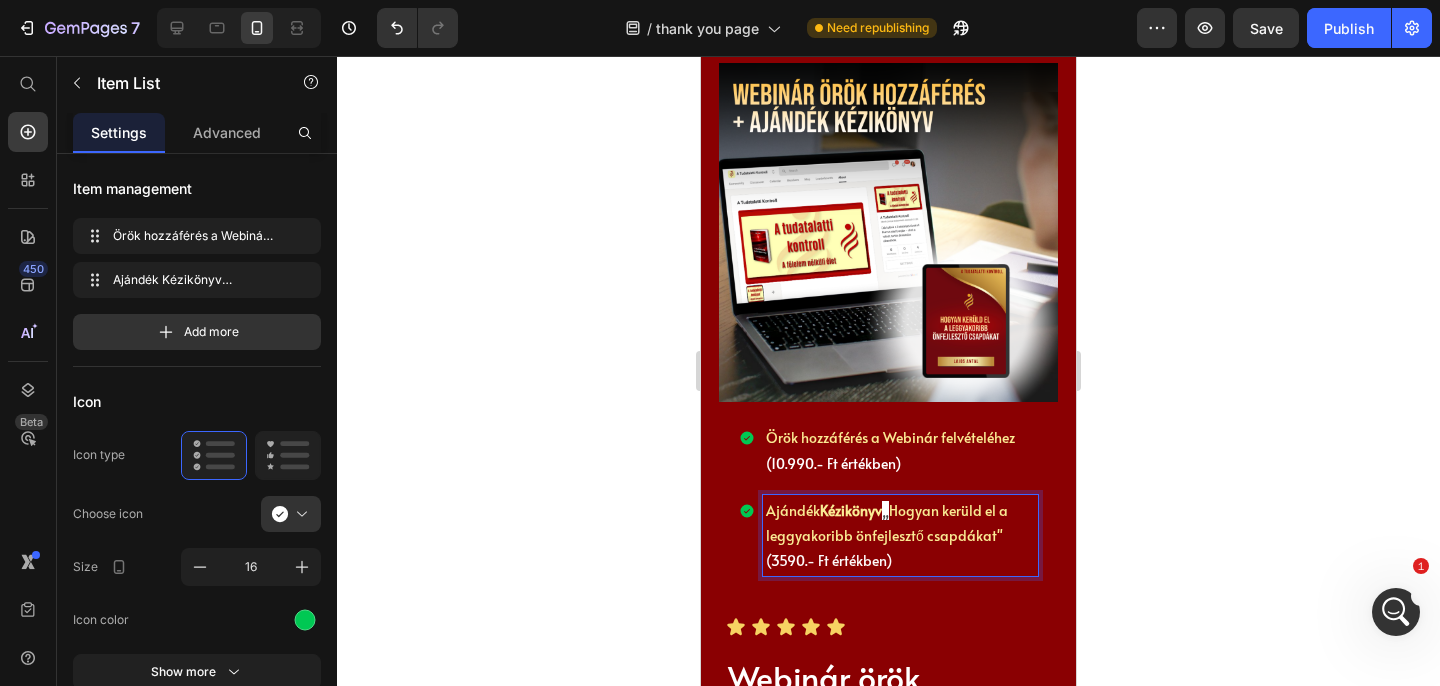 click on "Hogyan kerüld el a leggyakoribb önfejlesztő csapdákat"" at bounding box center (887, 523) 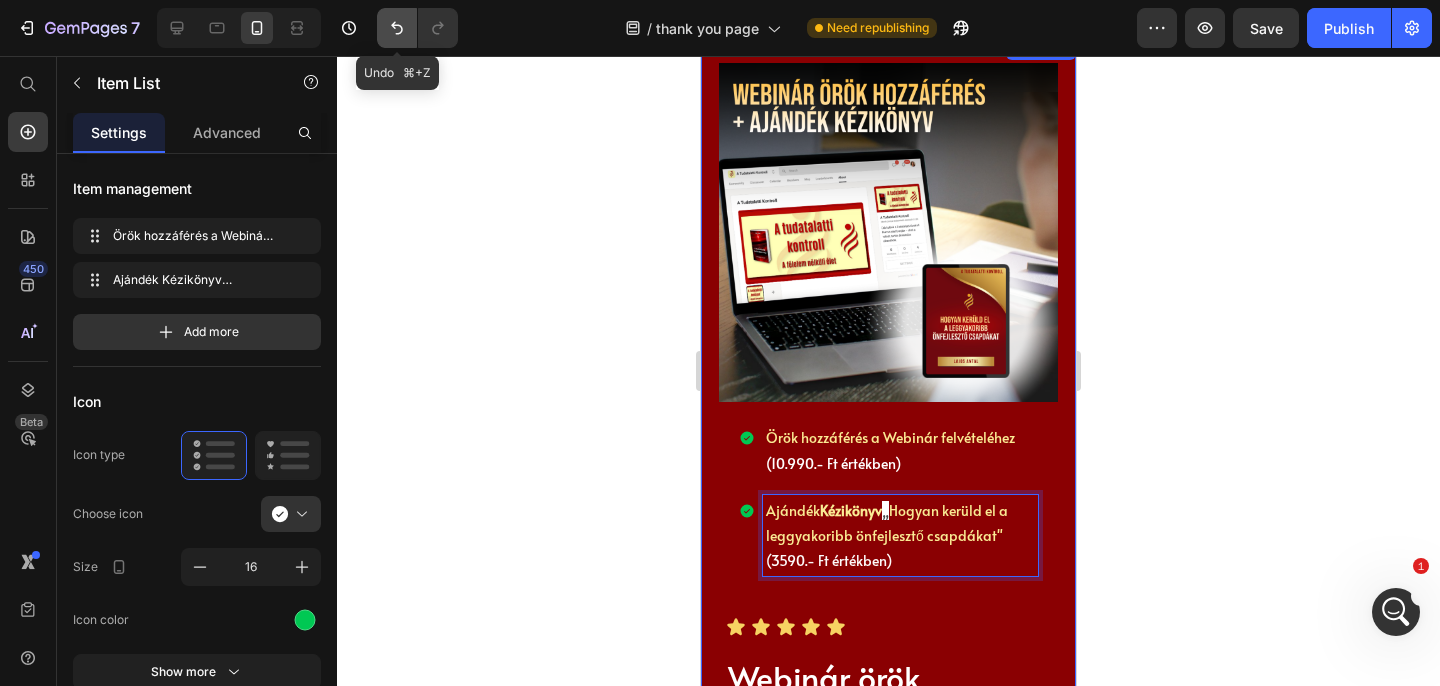 click 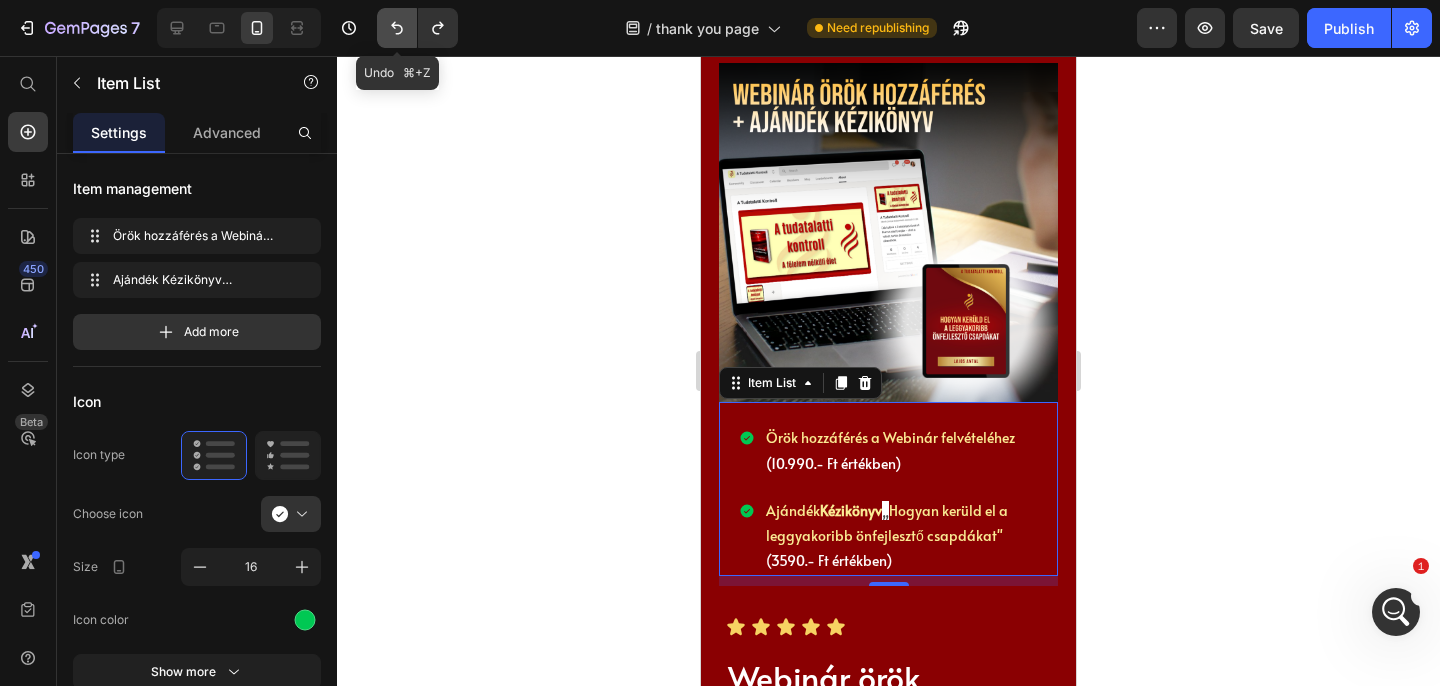 click 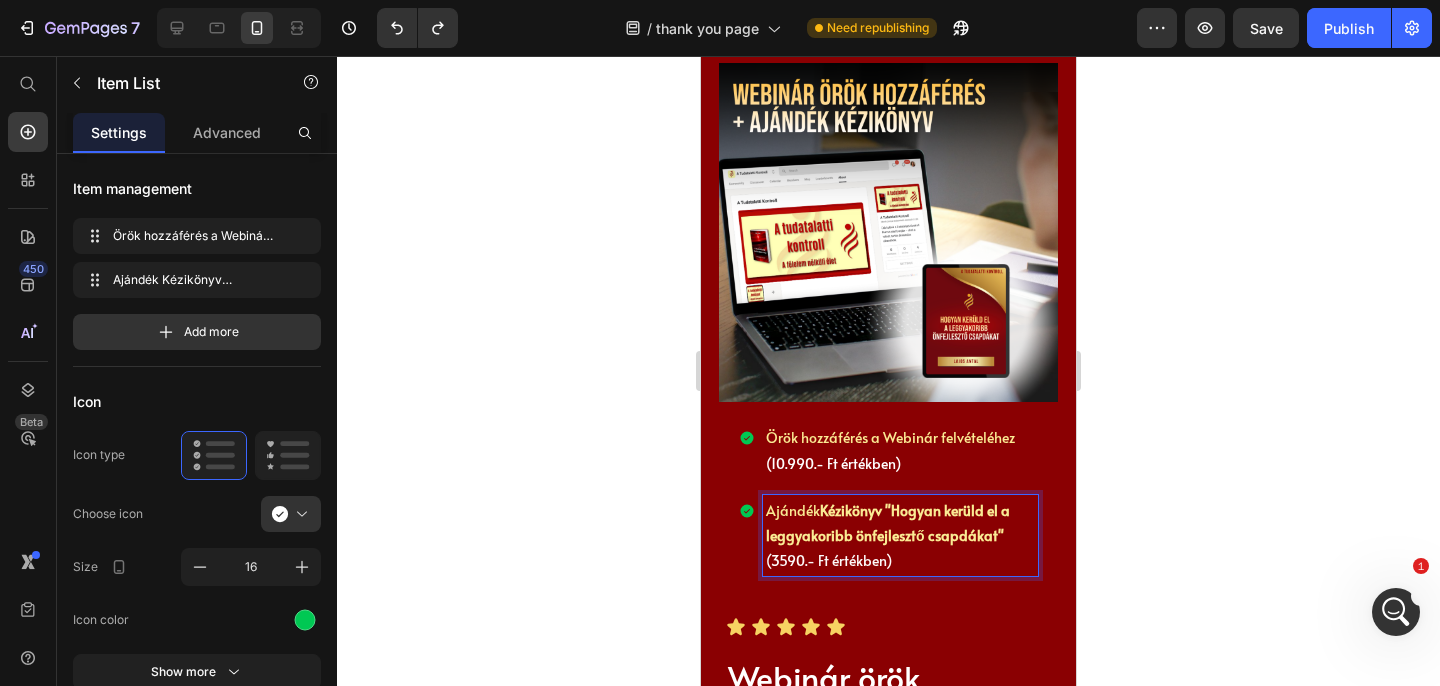 click on "Kézikönyv "Hogyan kerüld el a leggyakoribb önfejlesztő csapdákat"" at bounding box center (888, 523) 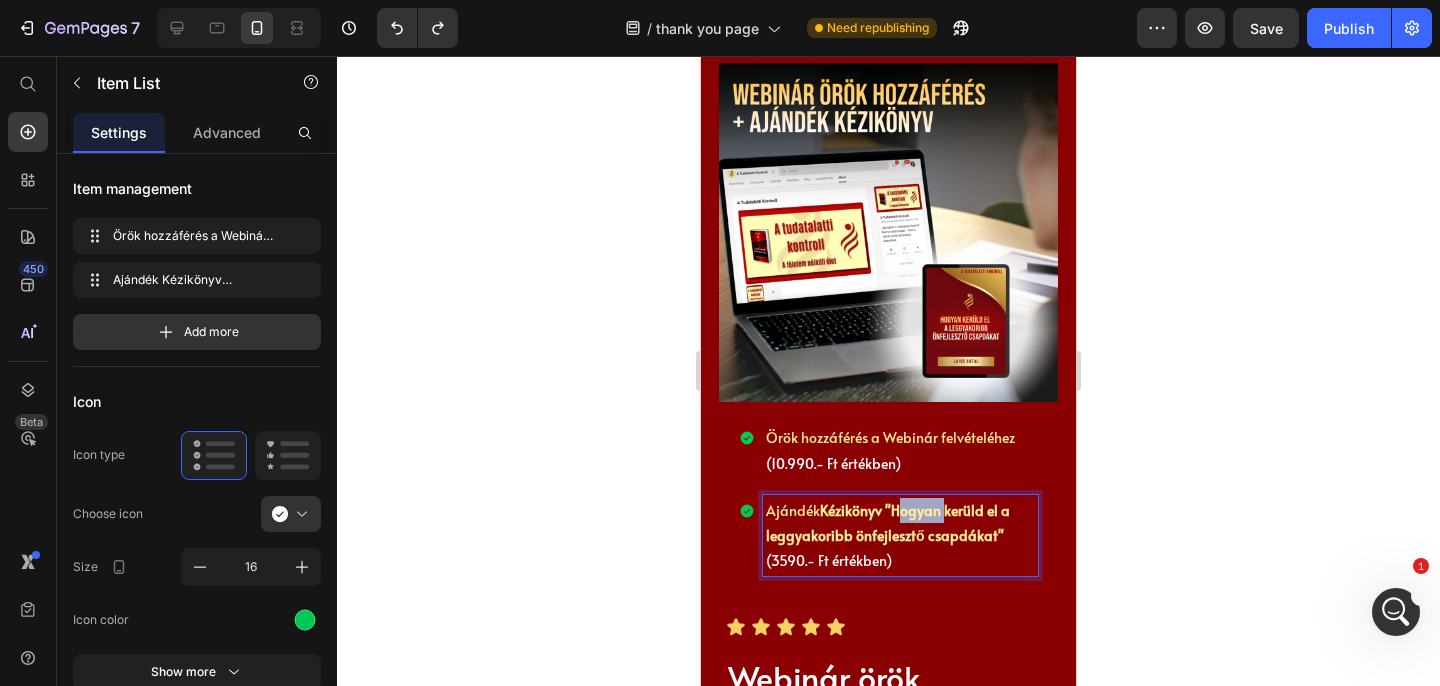 click on "Kézikönyv "Hogyan kerüld el a leggyakoribb önfejlesztő csapdákat"" at bounding box center (888, 523) 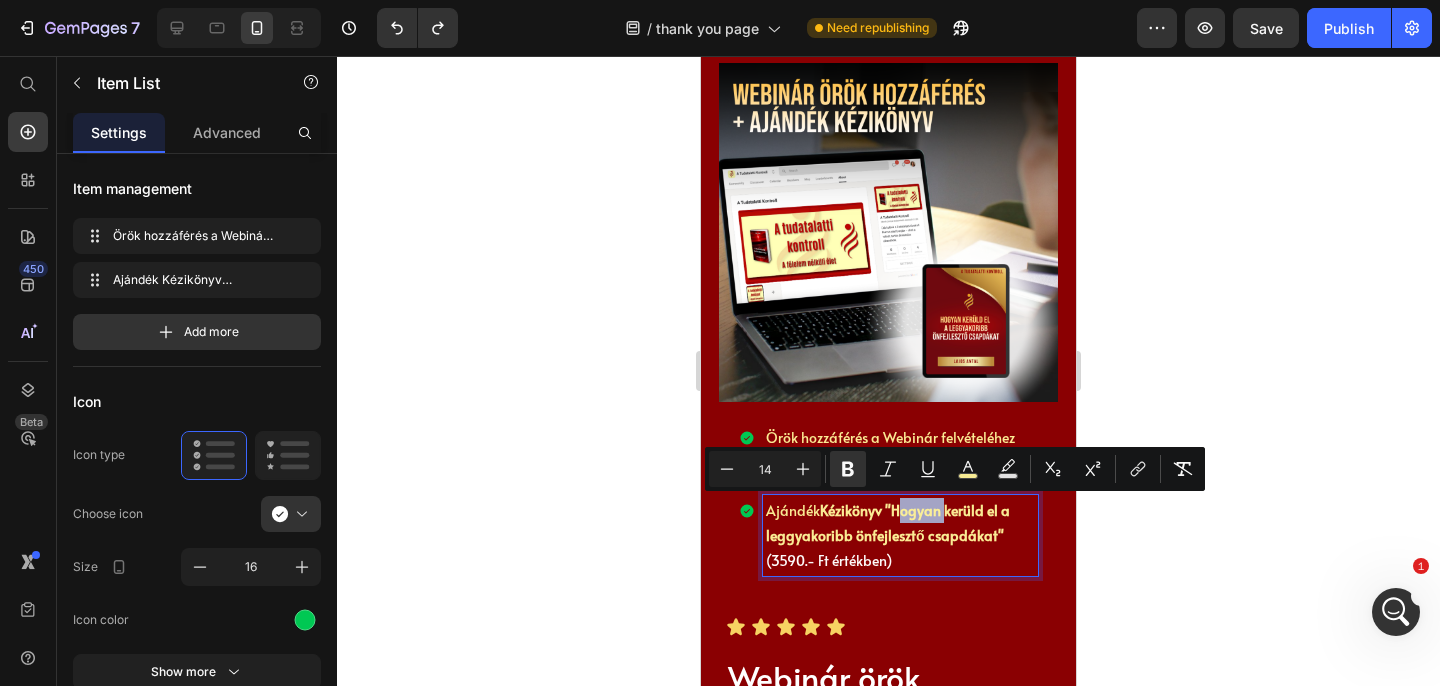 click on "Kézikönyv "Hogyan kerüld el a leggyakoribb önfejlesztő csapdákat"" at bounding box center (888, 523) 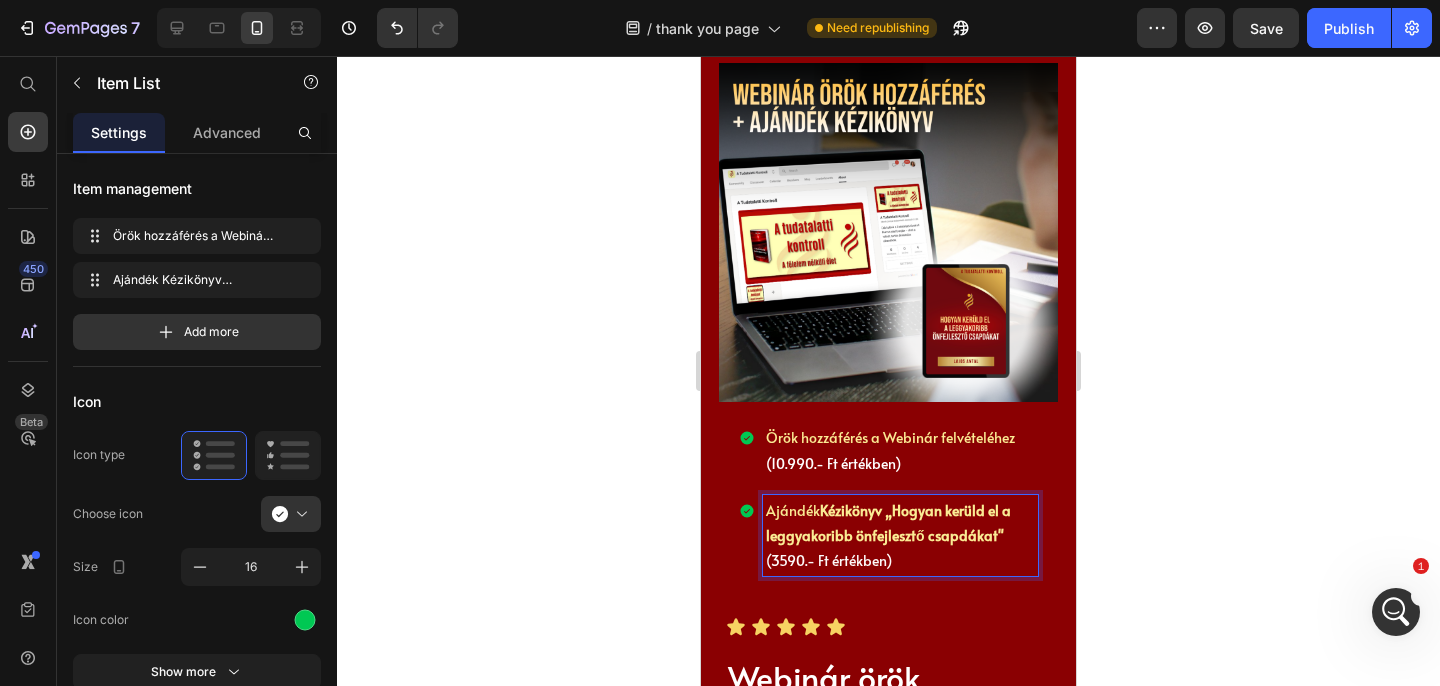 click on "Ajándék  Kézikönyv „Hogyan kerüld el a leggyakoribb önfejlesztő csapdákat"  (3590.- Ft értékben)" at bounding box center (900, 536) 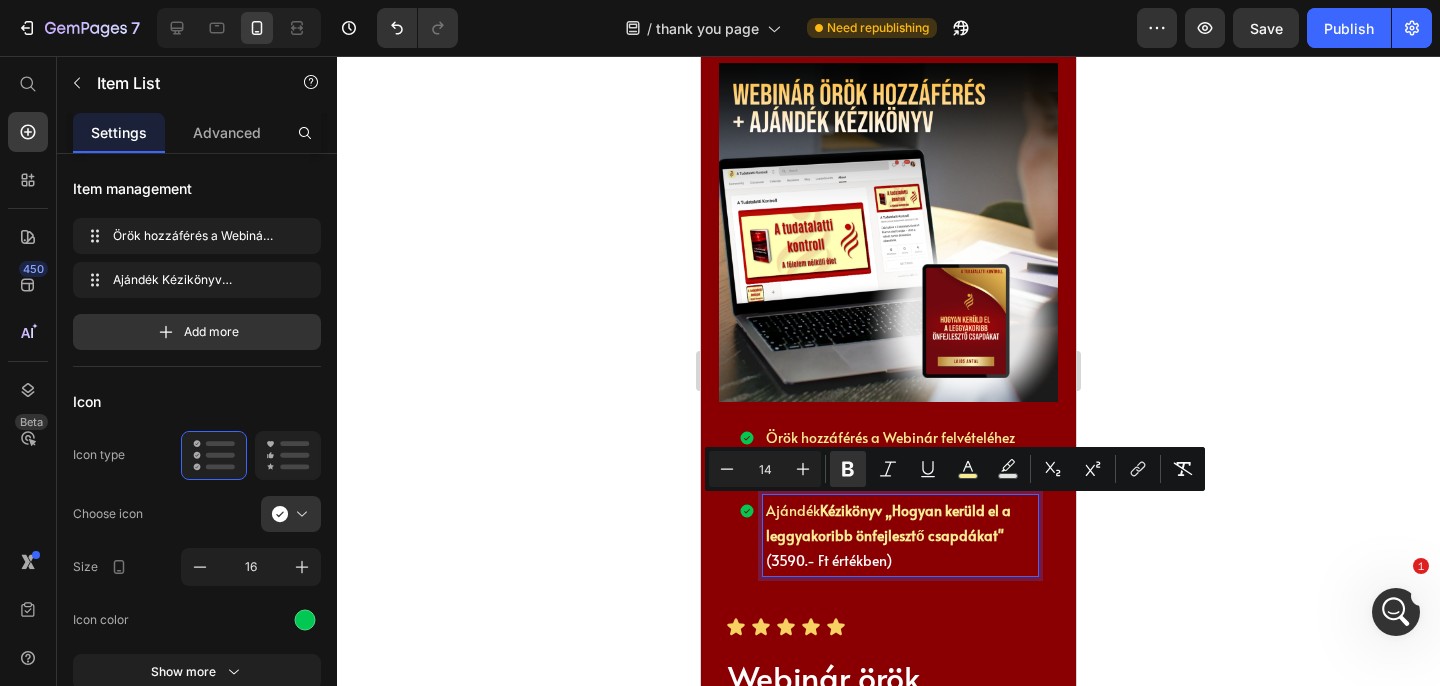 drag, startPoint x: 888, startPoint y: 514, endPoint x: 995, endPoint y: 539, distance: 109.88175 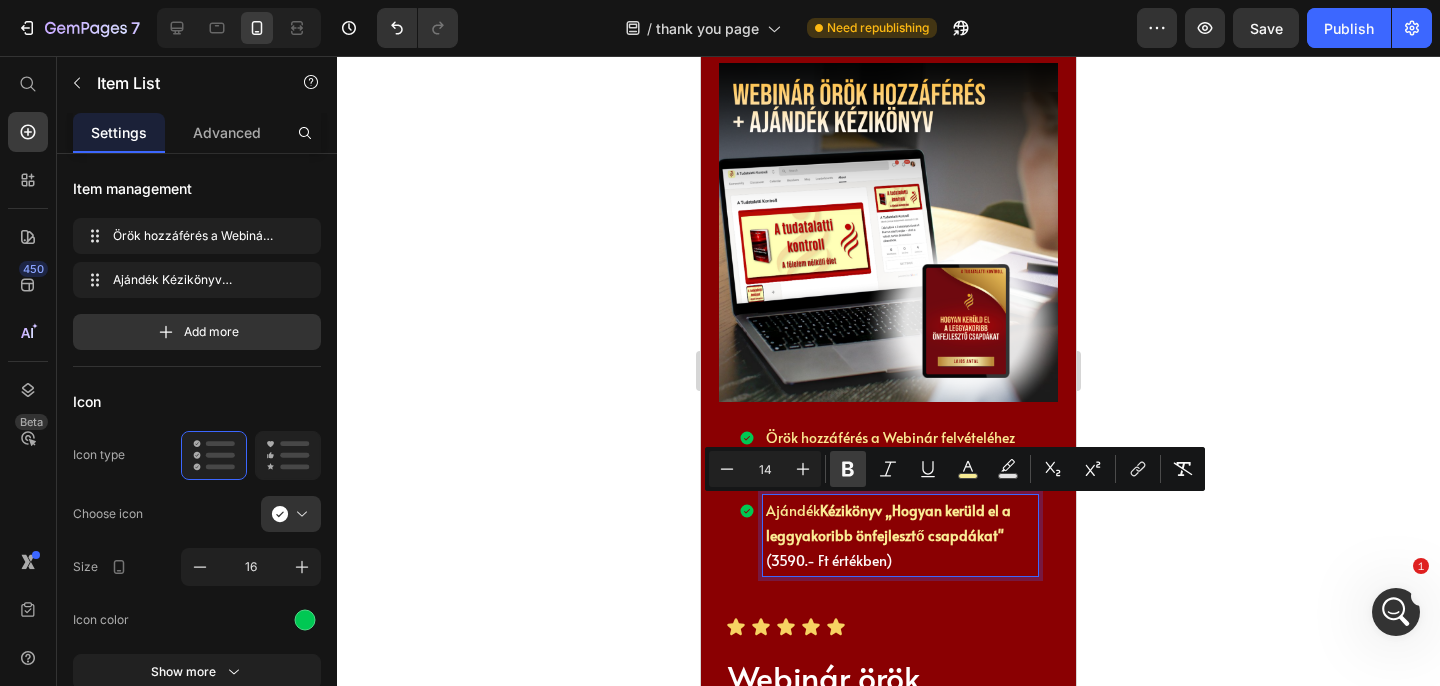 click 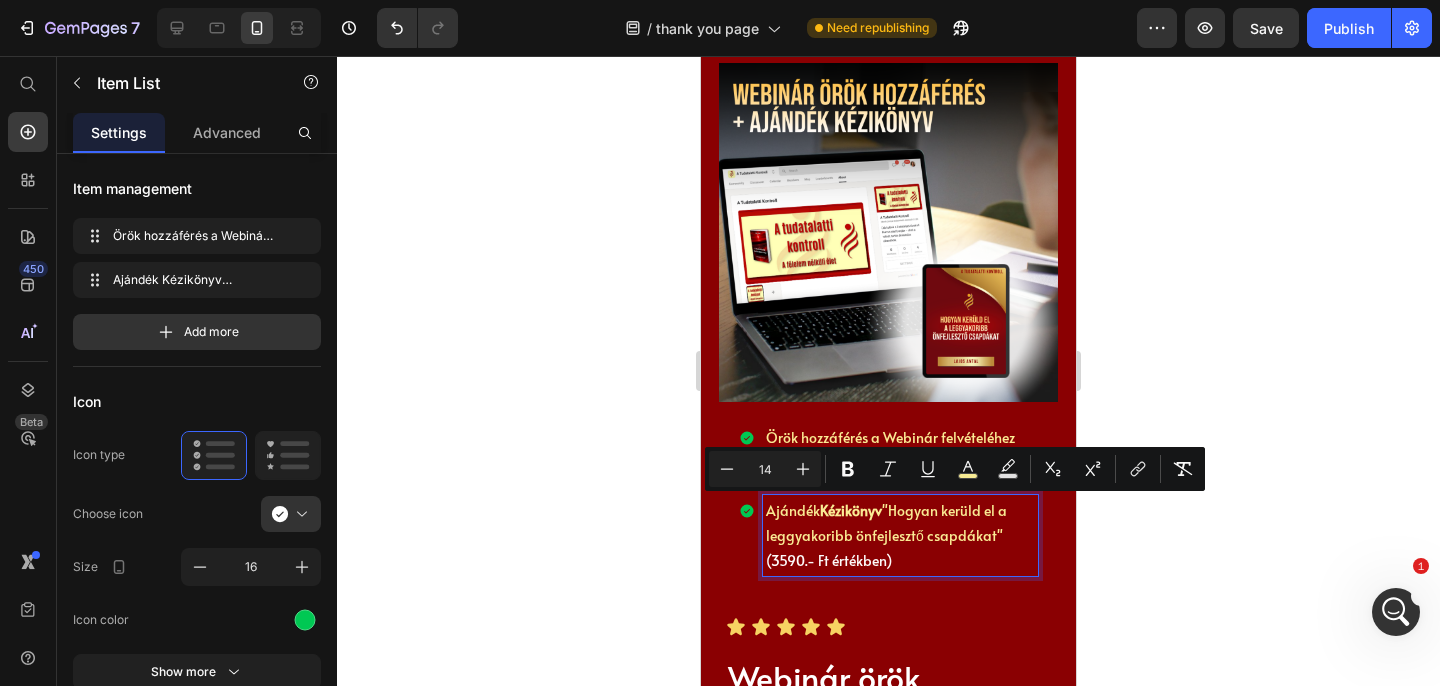 click on "Ajándék  Kézikönyv  „Hogyan kerüld el a leggyakoribb önfejlesztő csapdákat"   (3590.- Ft értékben)" at bounding box center [900, 536] 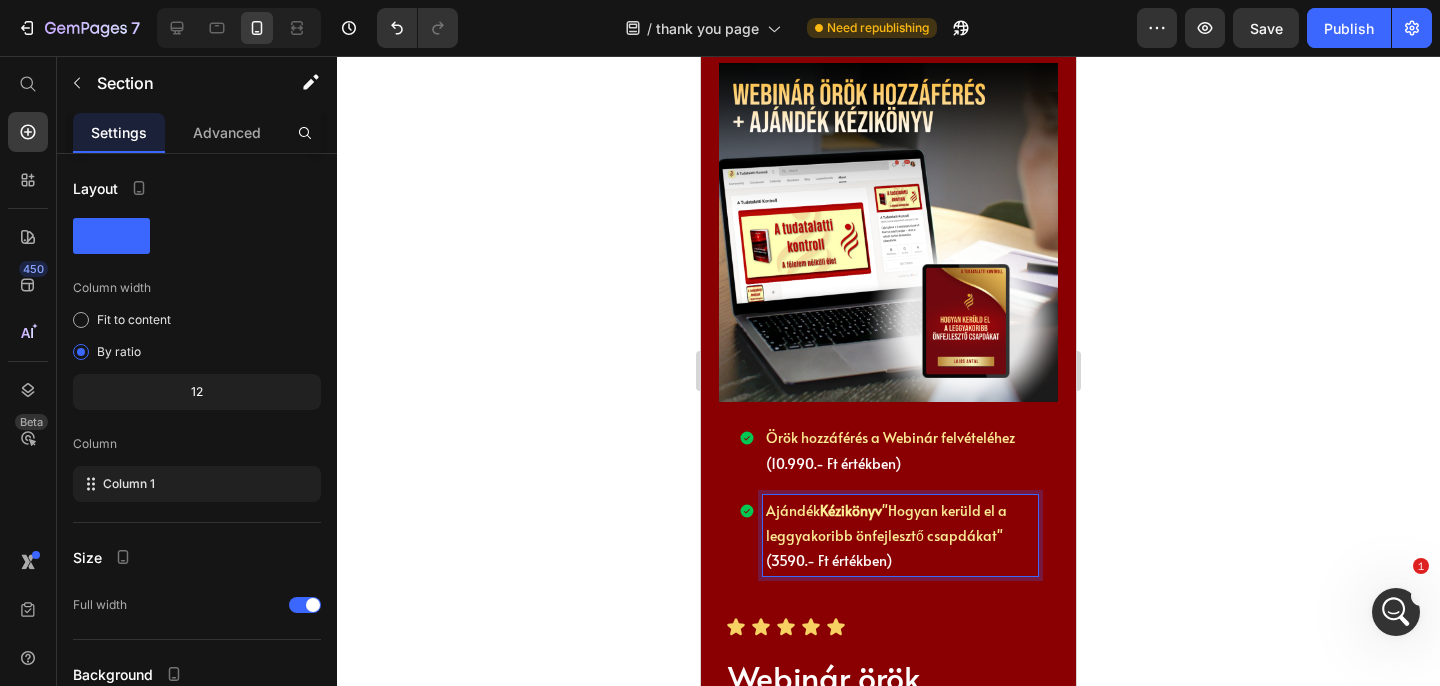 click on "Product Images Örök hozzáférés a Webinár felvételéhez   (10.990.- Ft értékben) Ajándék  Kézikönyv  „Hogyan kerüld el a leggyakoribb önfejlesztő csapdákat"   (3590.- Ft értékben) Item List   10
Icon
Icon
Icon
Icon
Icon Icon List Webinár örök hozzáférés + ajándék Kézikönyv Product Title 4.995 Ft Product Price Mennyiség Text Block 1 Product Quantity Vásárolj most! Add to Cart Row Product Section 3" at bounding box center (888, 549) 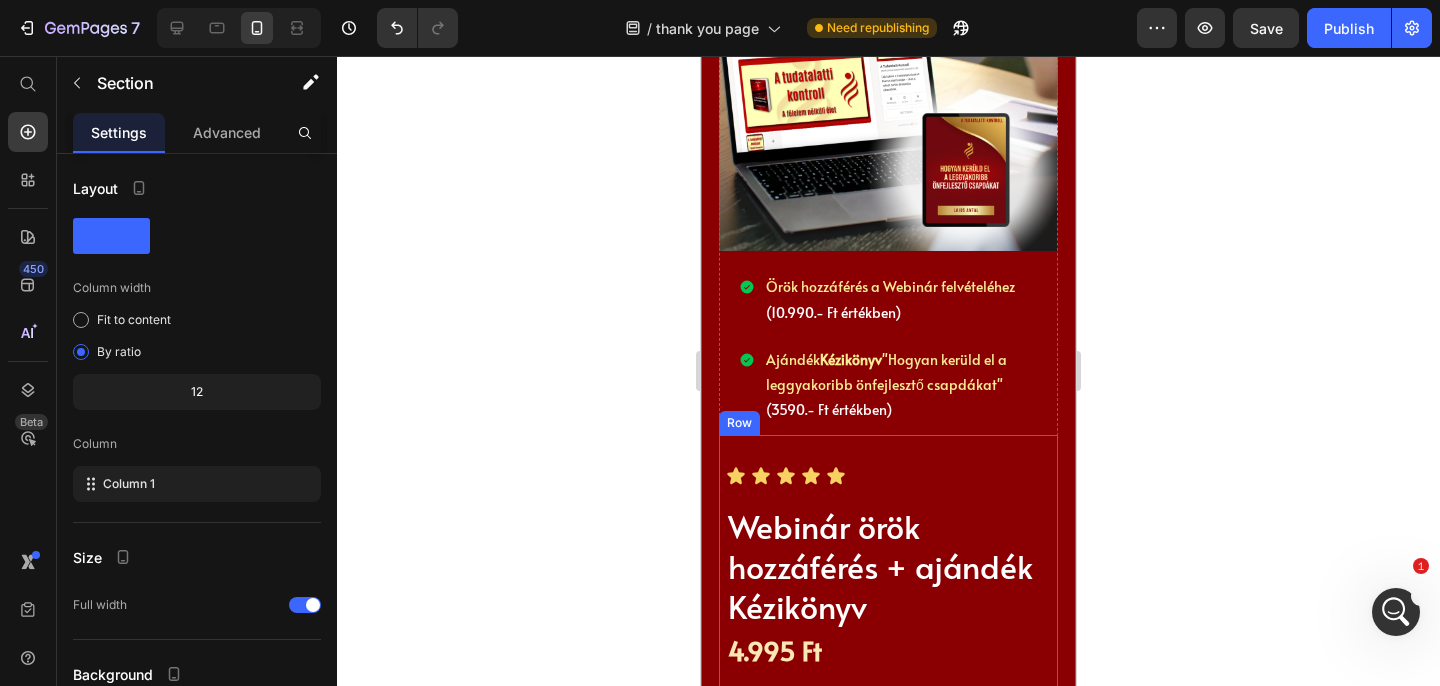 scroll, scrollTop: 807, scrollLeft: 0, axis: vertical 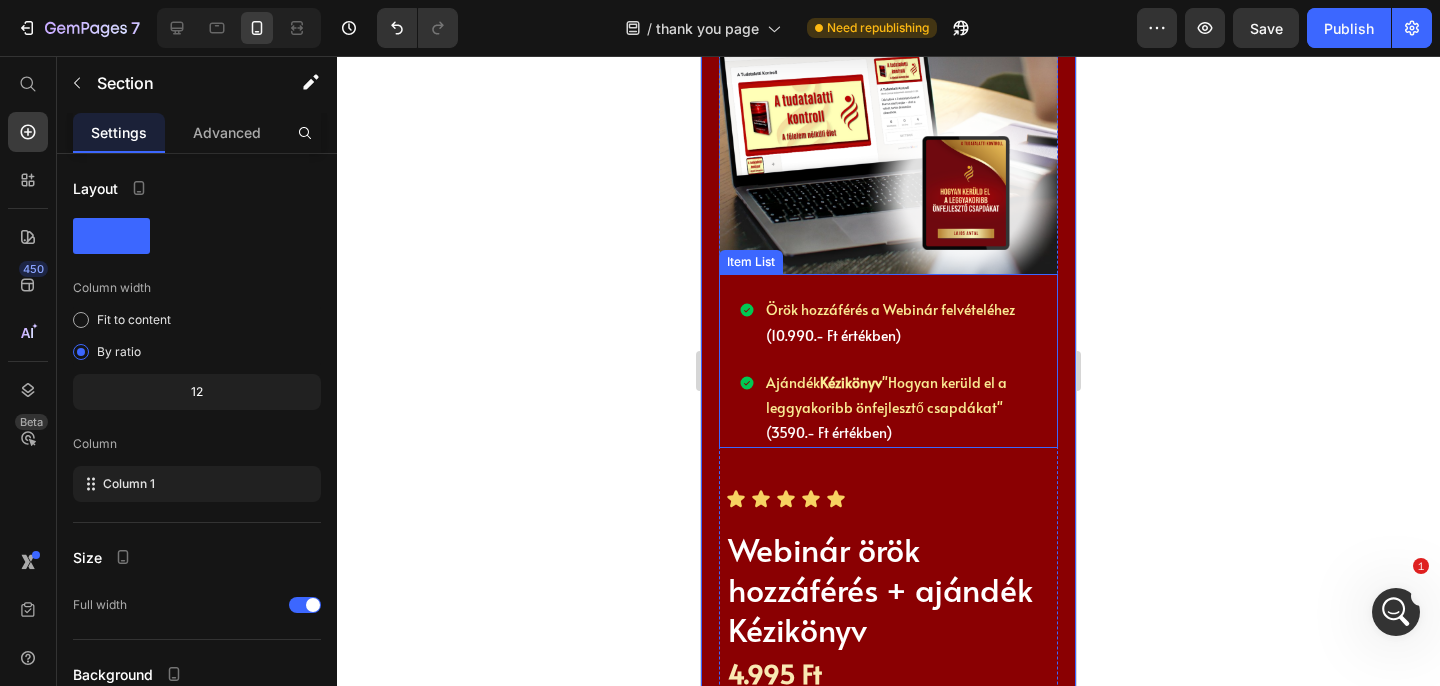 click on "Örök hozzáférés a Webinár felvételéhez" at bounding box center [890, 309] 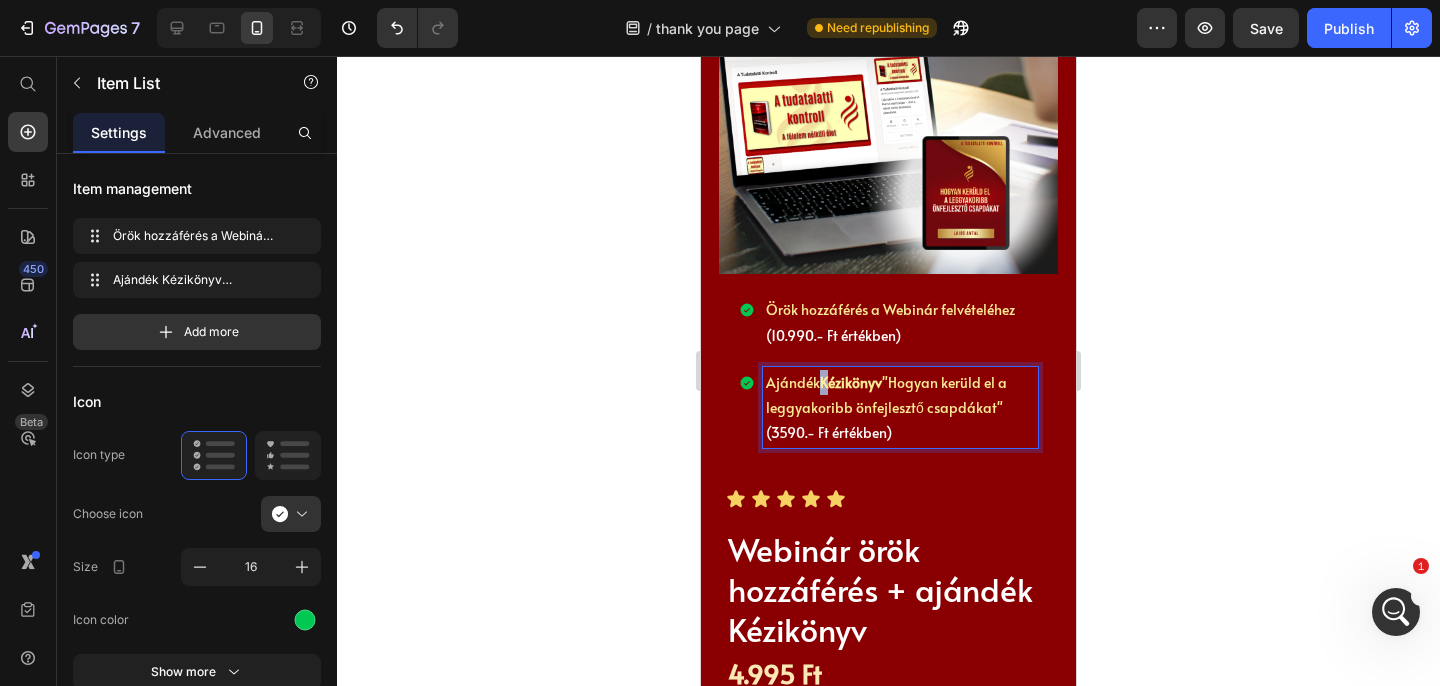 click on "Ajándék  Kézikönyv  „Hogyan kerüld el a leggyakoribb önfejlesztő csapdákat"" at bounding box center (886, 395) 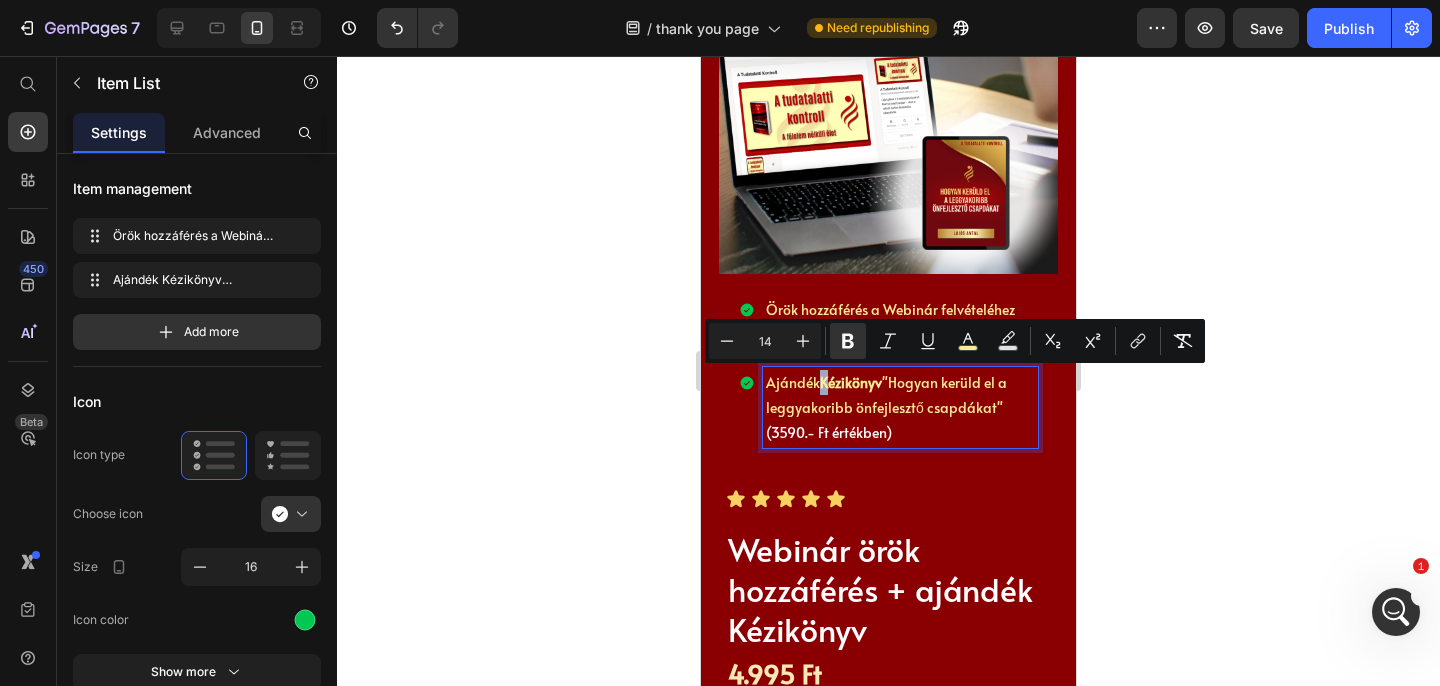click on "Kézikönyv" at bounding box center (851, 382) 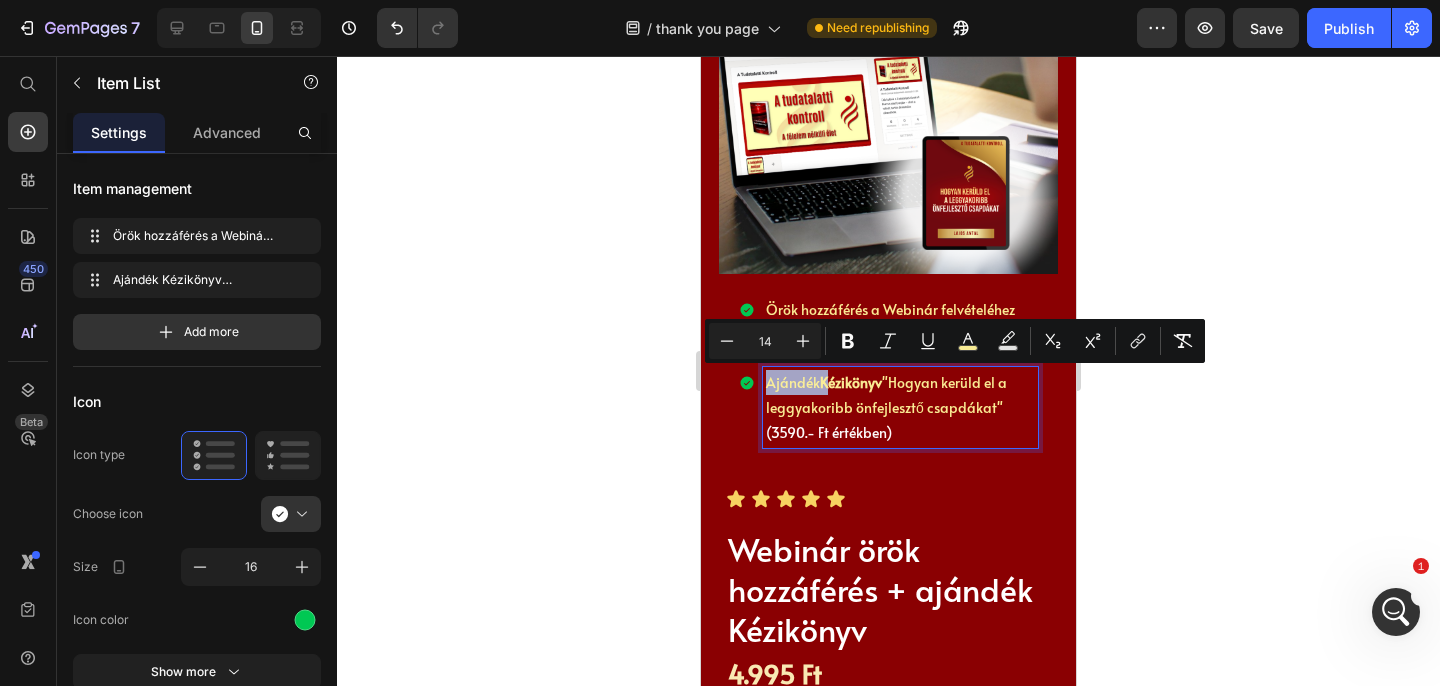 drag, startPoint x: 819, startPoint y: 384, endPoint x: 774, endPoint y: 384, distance: 45 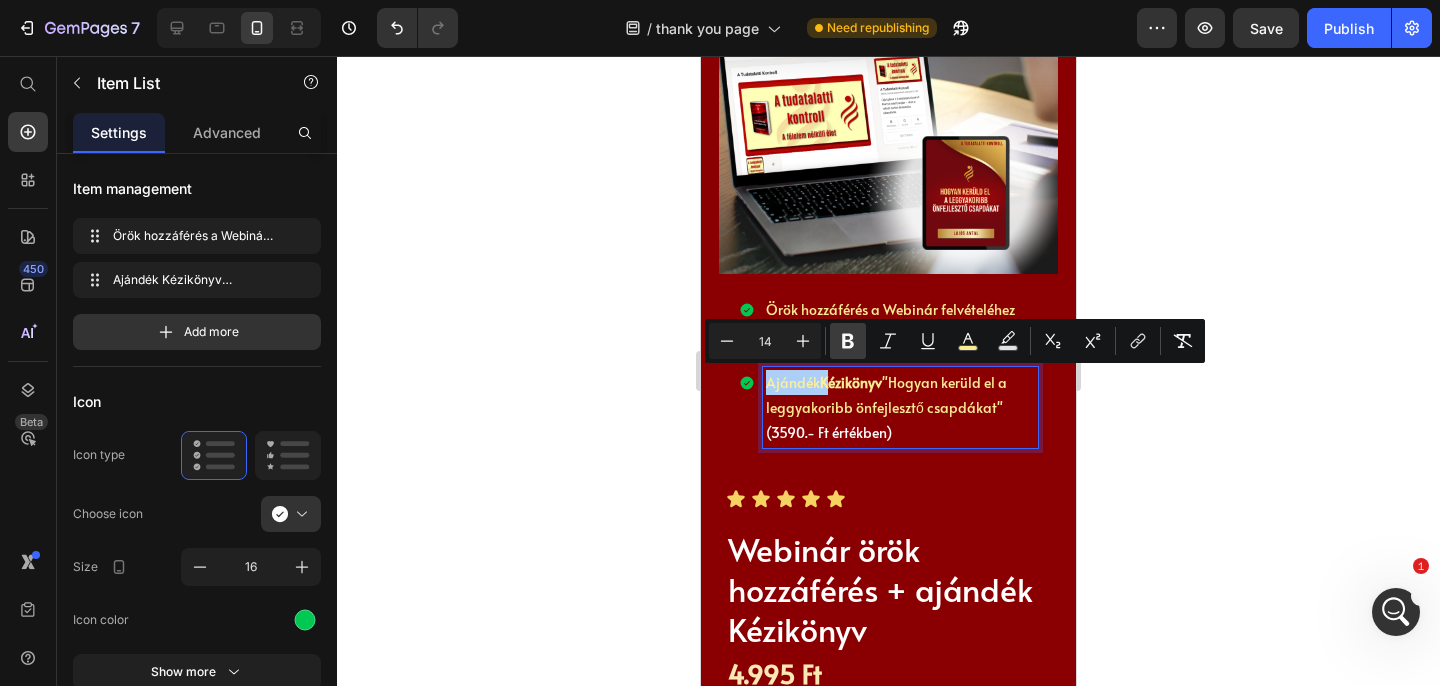 click 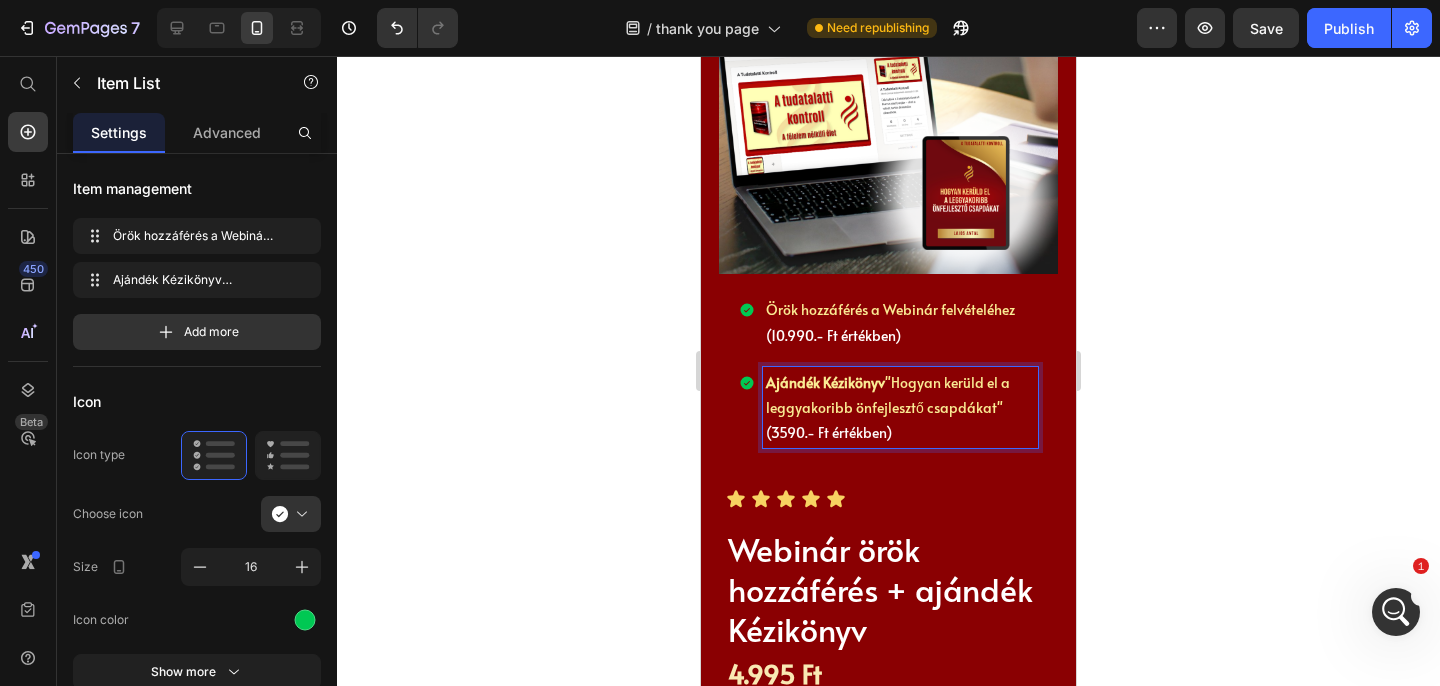 click on "Ajándék Kézikönyv  „Hogyan kerüld el a leggyakoribb önfejlesztő csapdákat"   (3590.- Ft értékben)" at bounding box center (900, 408) 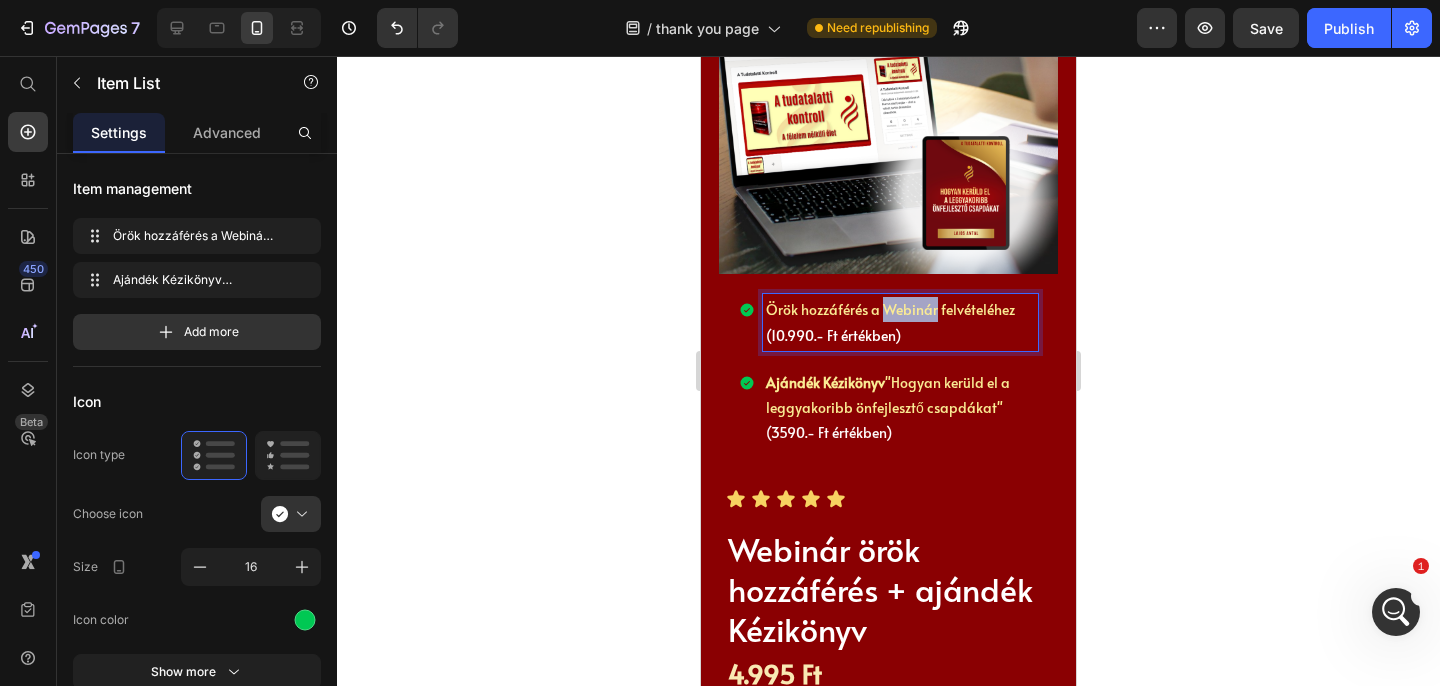 click on "Örök hozzáférés a Webinár felvételéhez" at bounding box center [890, 309] 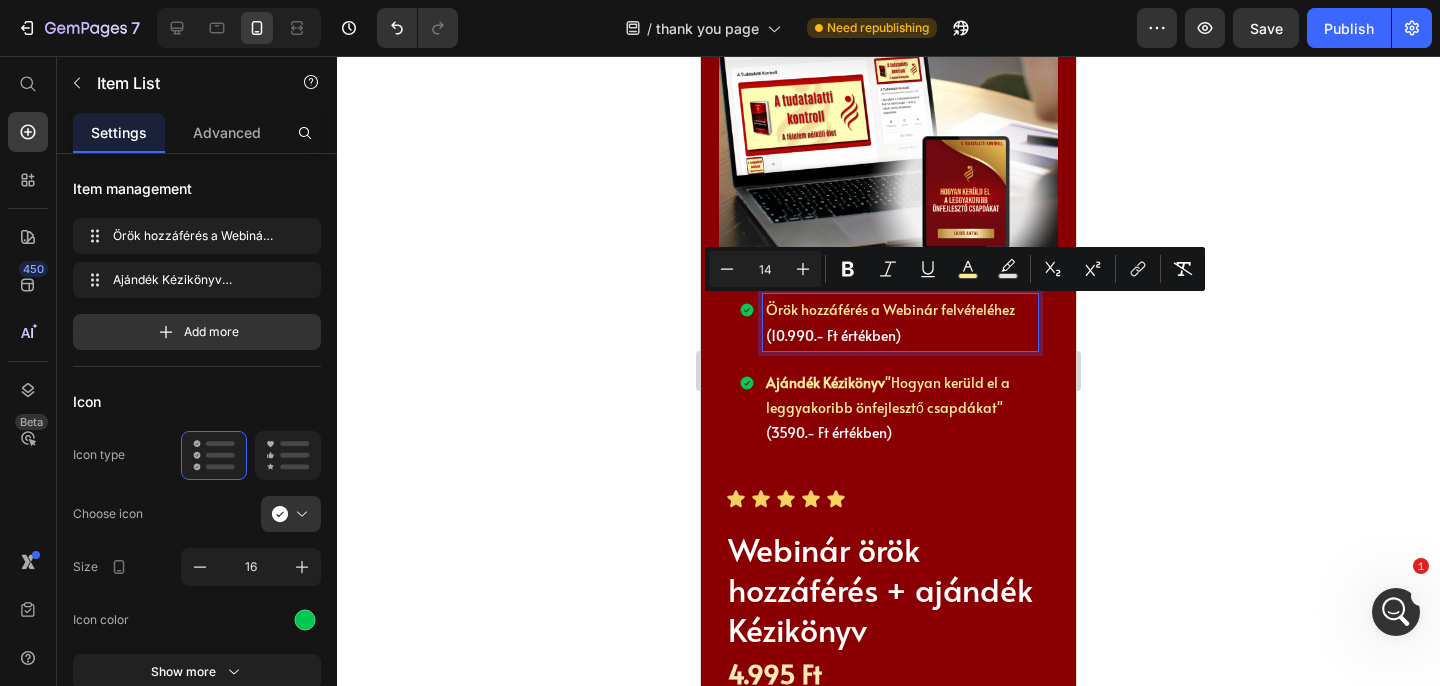 click on "Örök hozzáférés a Webinár felvételéhez" at bounding box center [890, 309] 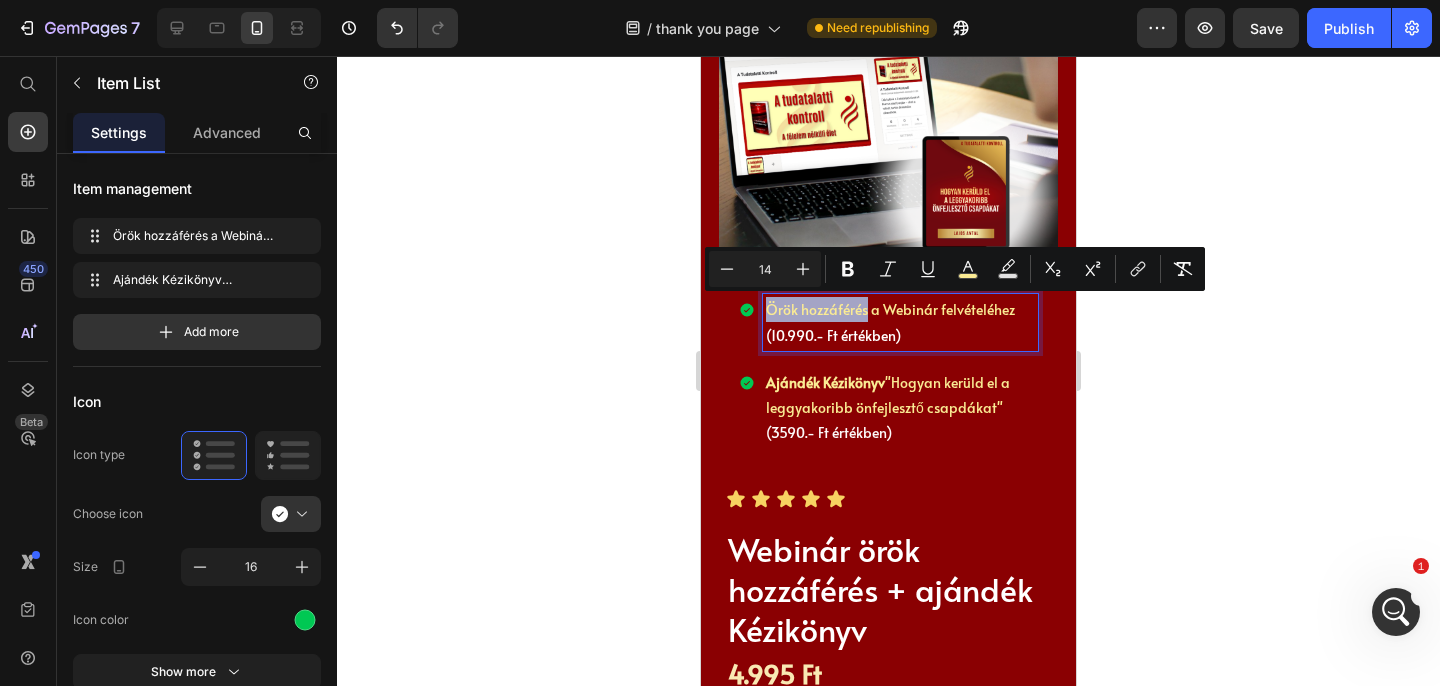drag, startPoint x: 866, startPoint y: 310, endPoint x: 763, endPoint y: 318, distance: 103.31021 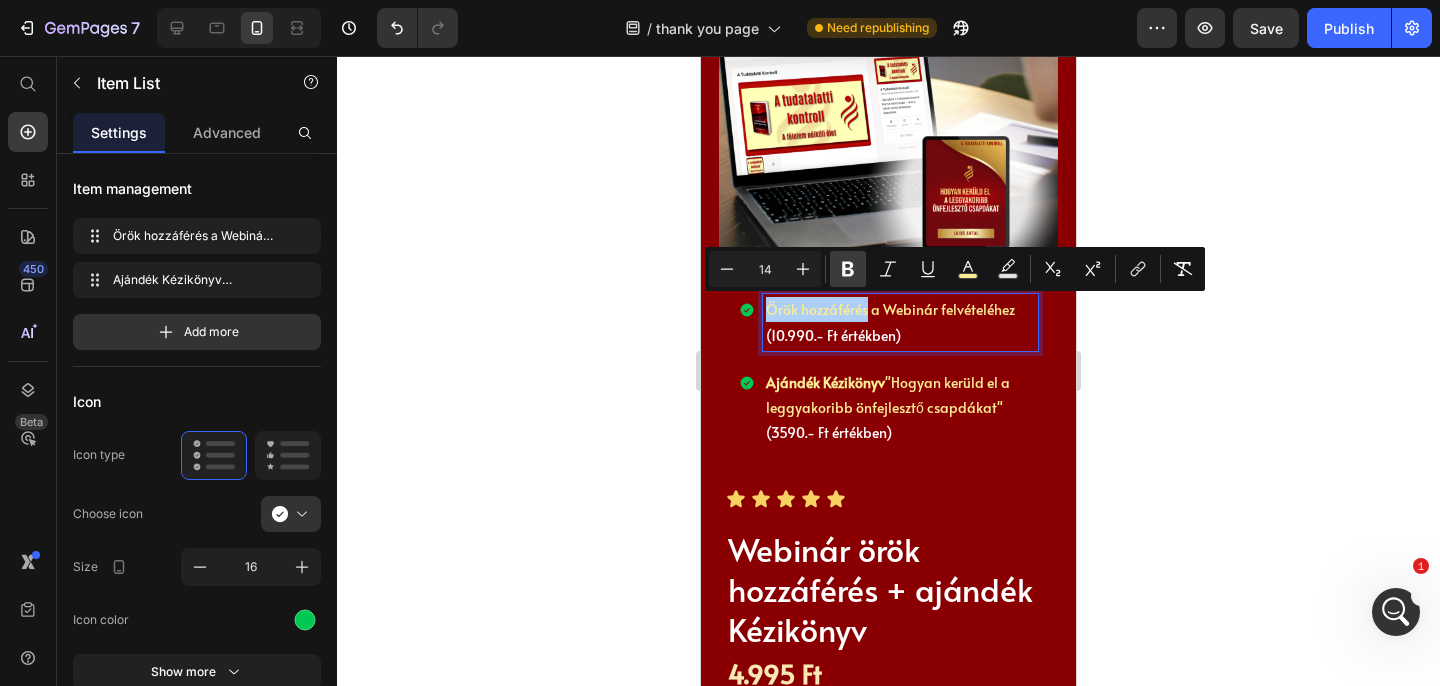 click 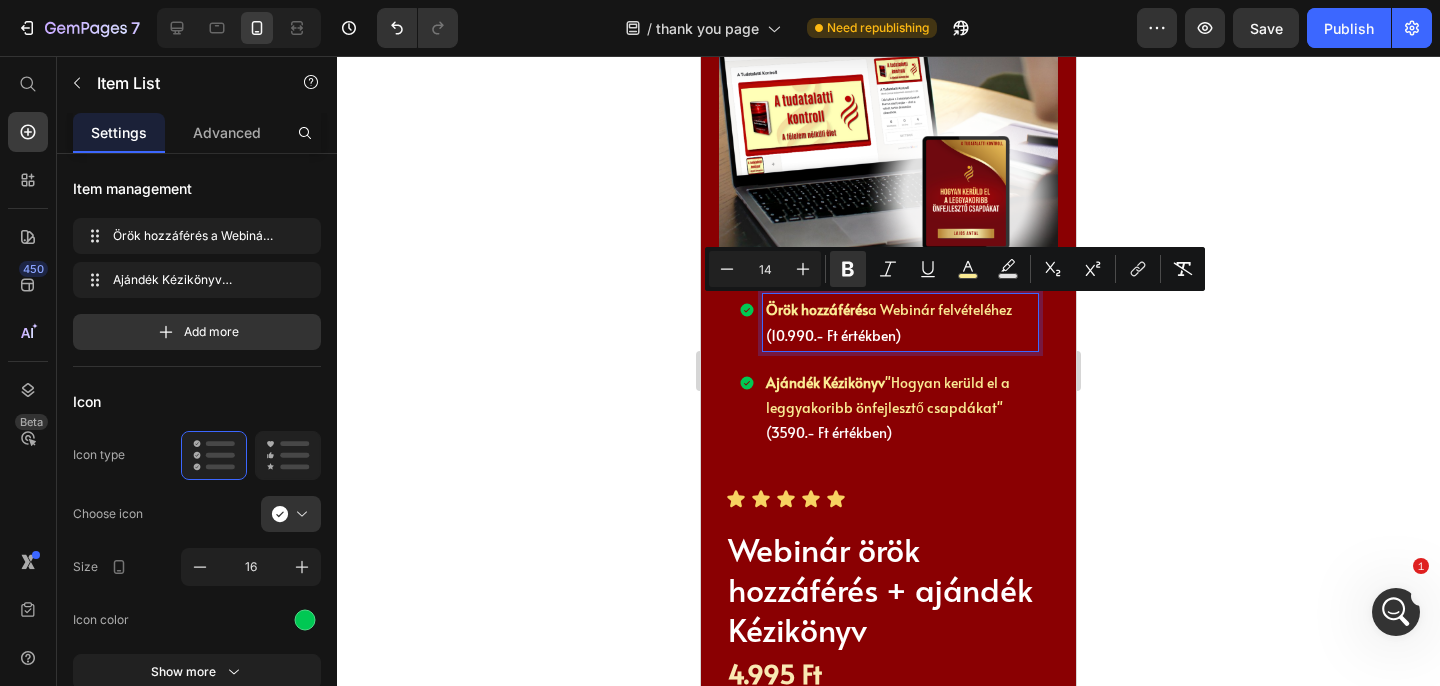 click on "Örök hozzáférés" at bounding box center [817, 309] 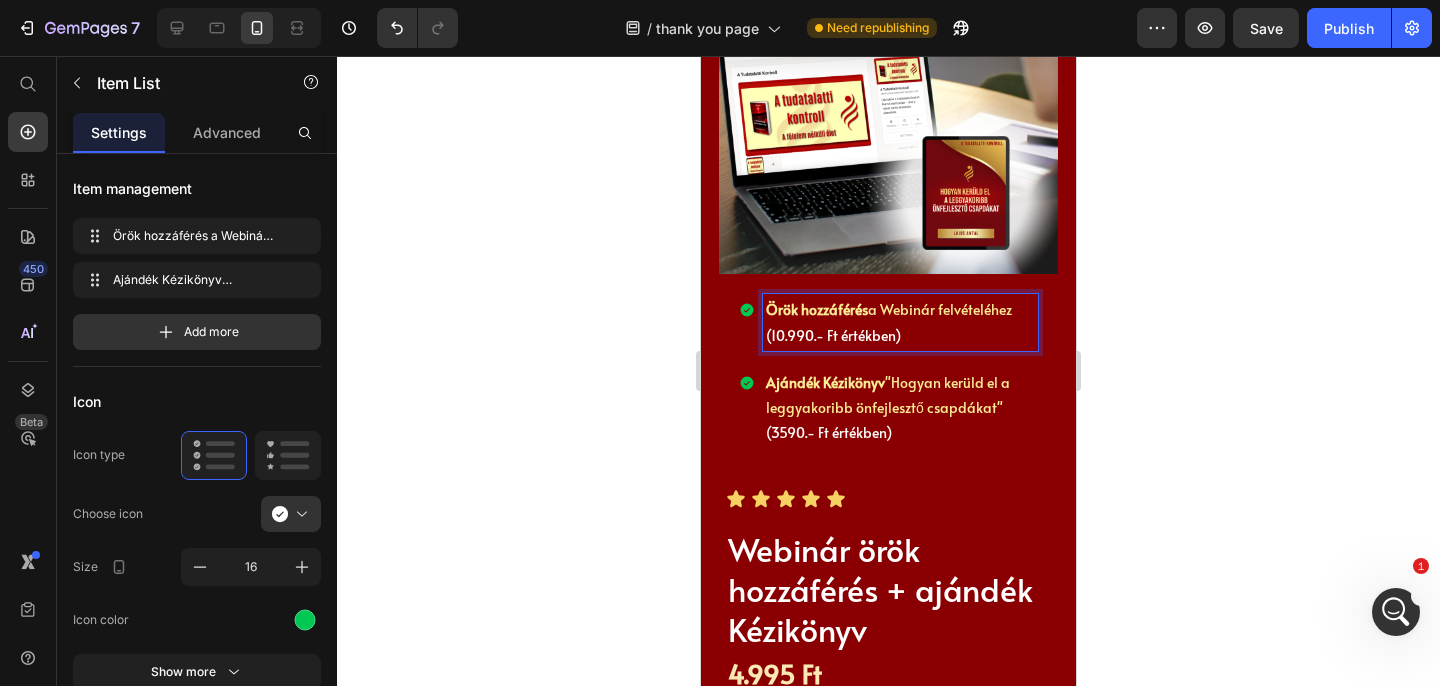 click on "Örök hozzáférés  a Webinár felvételéhez   (10.990.- Ft értékben)" at bounding box center (900, 322) 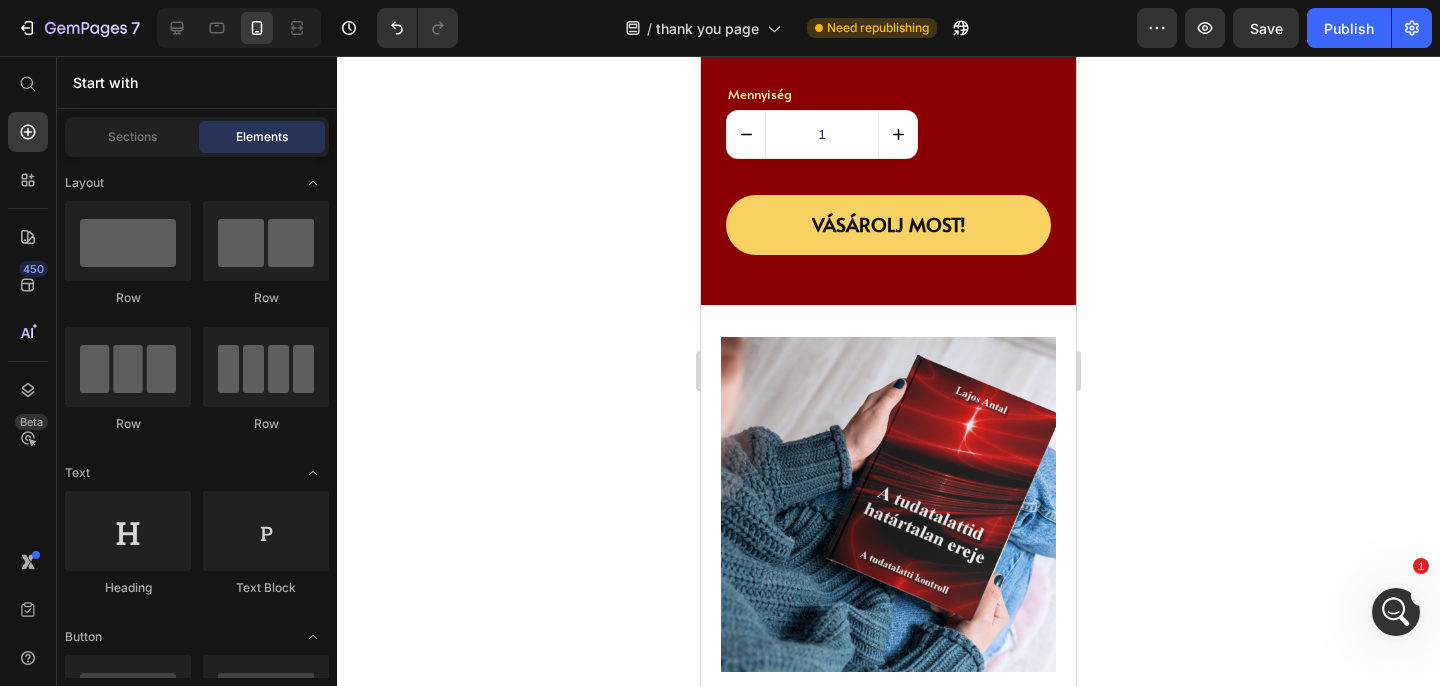 scroll, scrollTop: 1575, scrollLeft: 0, axis: vertical 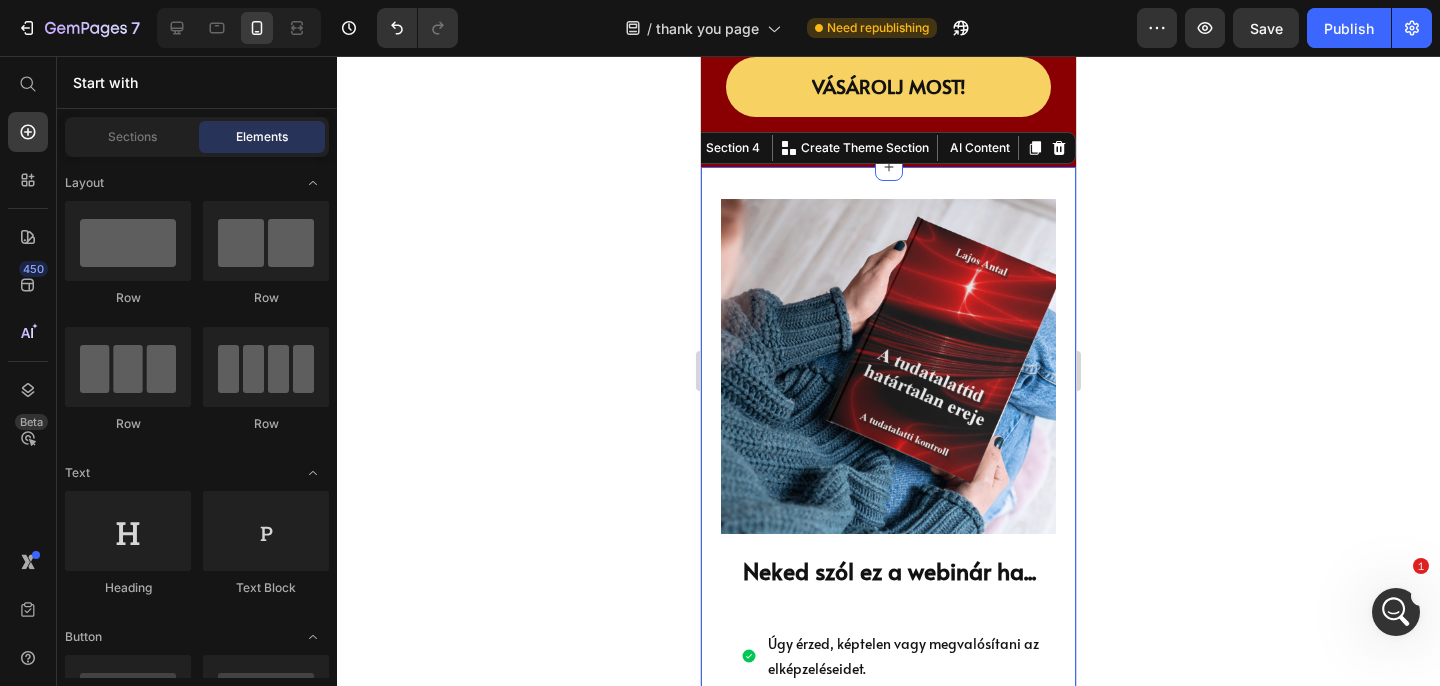 click on "Image Neked szól ez a webinár ha... Heading Úgy érzed, képtelen vagy megvalósítani az elképzeléseidet. Nem érzed, hogy te irányítanád az életed – mintha kicsúszott volna a kezedből az irányítás. Feladtad az álmaidat, vagy már nem is tudod, miért érdemes küzdeni. Depresszióval, szorongással küzdesz, nyugtalan vagy, és állandóan aggódsz a jövő miatt. A múltbéli dolgok aggasztanak, hibáztatod magad, és nem tudsz továbblépni. Egészségügyi problémáid vannak, a tested is jelez, hogy valami nincs rendben. Nem érzed magad sikeresnek, és félsz belevágni új tervekbe. Nem élvezed a munkádat, anyagi nehézségek nyomasztanak. A kapcsolataid felszínesek, rövidek vagy mérgezőek – nem találod a valódi kötődést. Hiányzik belőled az önszeretet, mintha nem tudnád értékelni saját magadat. Nincs életkedved – üresnek, kiégettnek, lehangoltnak érzed magad. Item List Row Row Section 4   You can create reusable sections Create Theme Section AI Content" at bounding box center [888, 829] 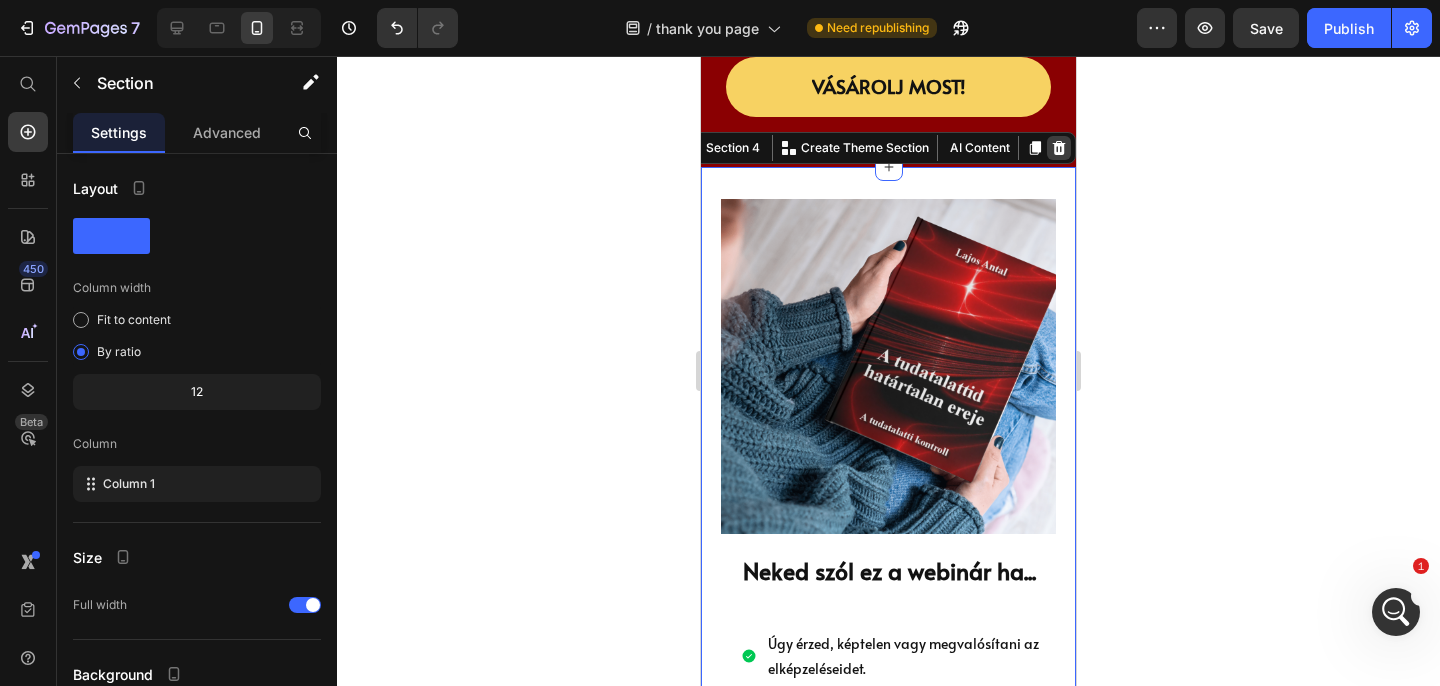 click 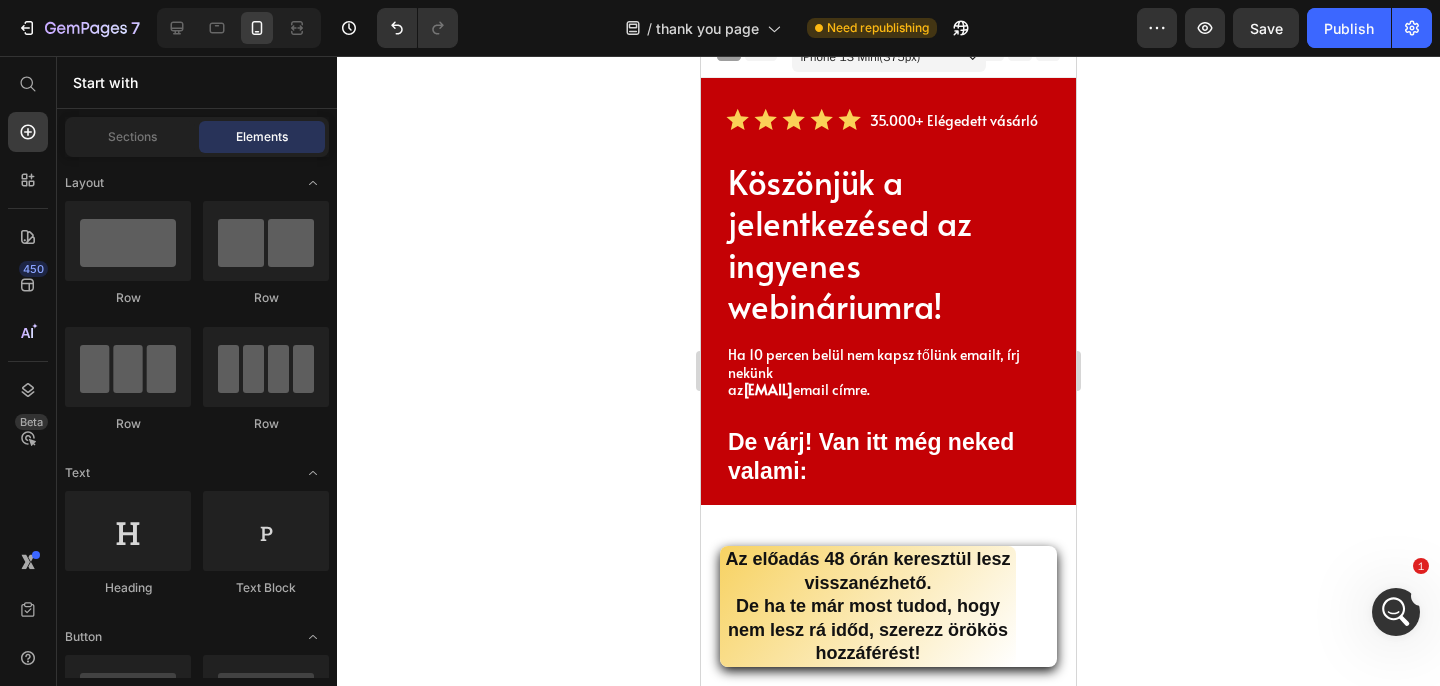 scroll, scrollTop: 0, scrollLeft: 0, axis: both 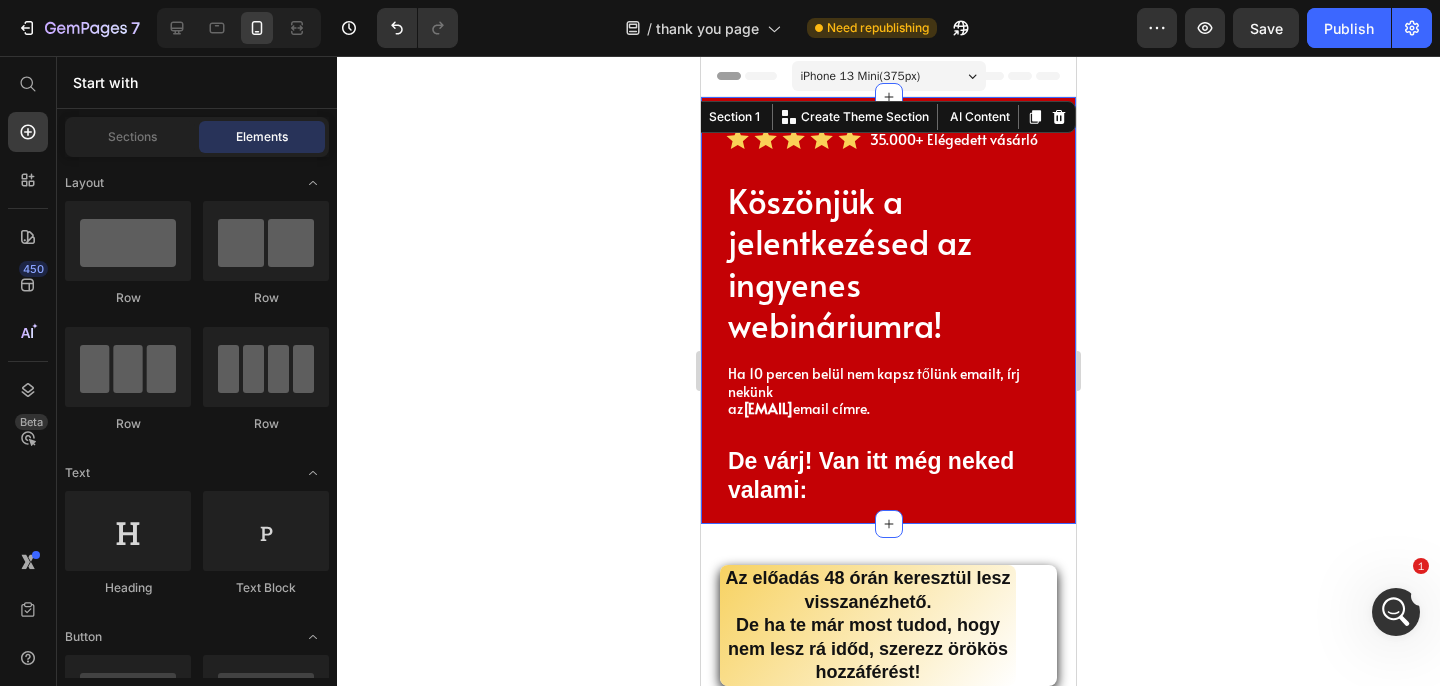click on "Icon
Icon
Icon
Icon
Icon Icon List 35.000+ Elégedett vásárló Text Block Row Köszönjük a jelentkezésed az ingyenes webináriumra! Heading Ha 10 percen belül nem kapsz tőlünk emailt, írj nekünk  az  info@tudatalattikontroll.com  email címre. Text Block De várj! Van itt még neked valami: Heading Row Section 1   You can create reusable sections Create Theme Section AI Content Write with GemAI What would you like to describe here? Tone and Voice Persuasive Product Webinár örök hozzáférés + ajándék Kézikönyv Show more Generate" at bounding box center (888, 310) 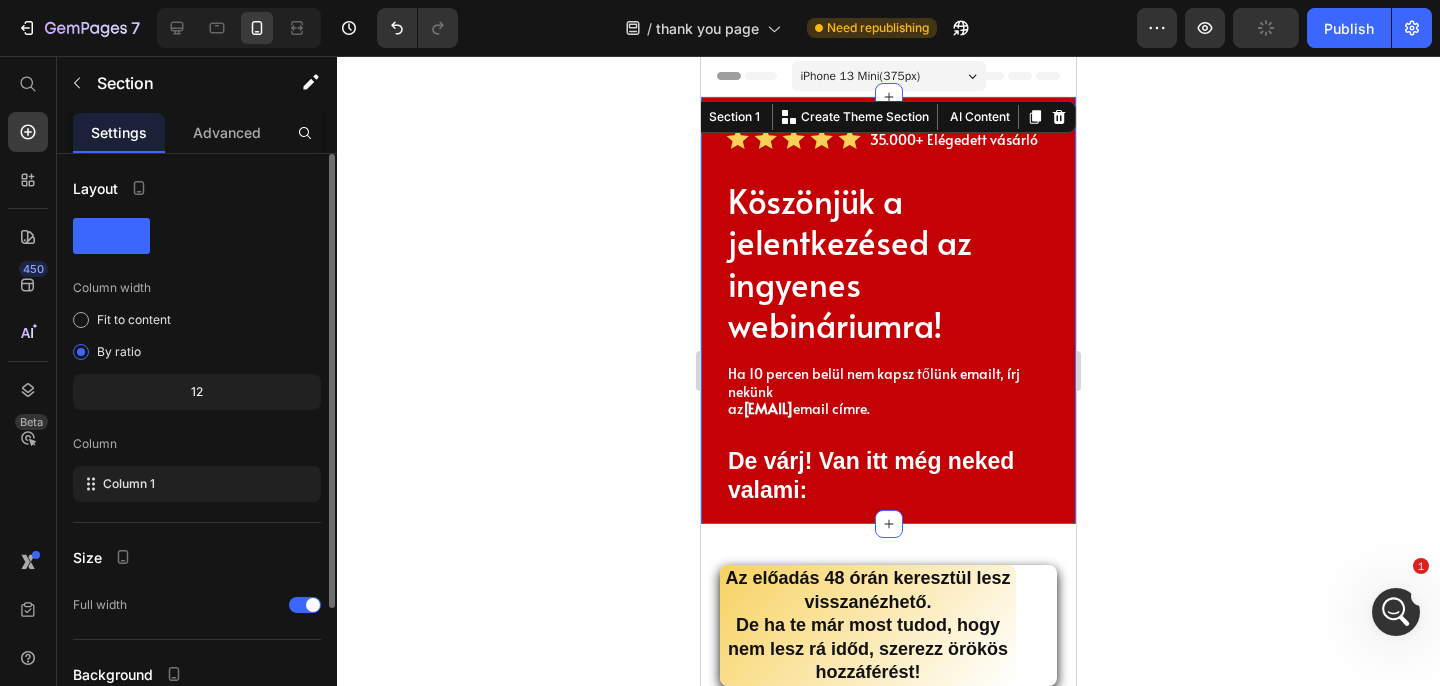 scroll, scrollTop: 175, scrollLeft: 0, axis: vertical 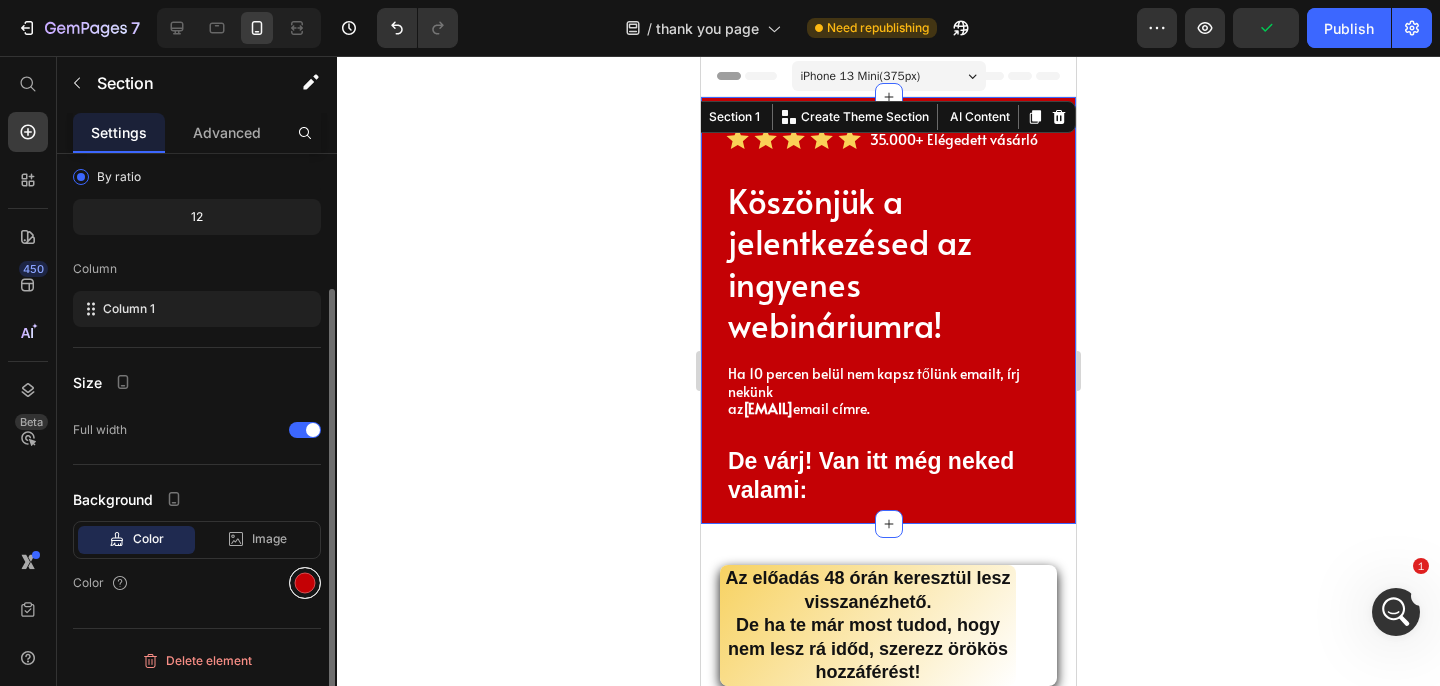 click at bounding box center [305, 583] 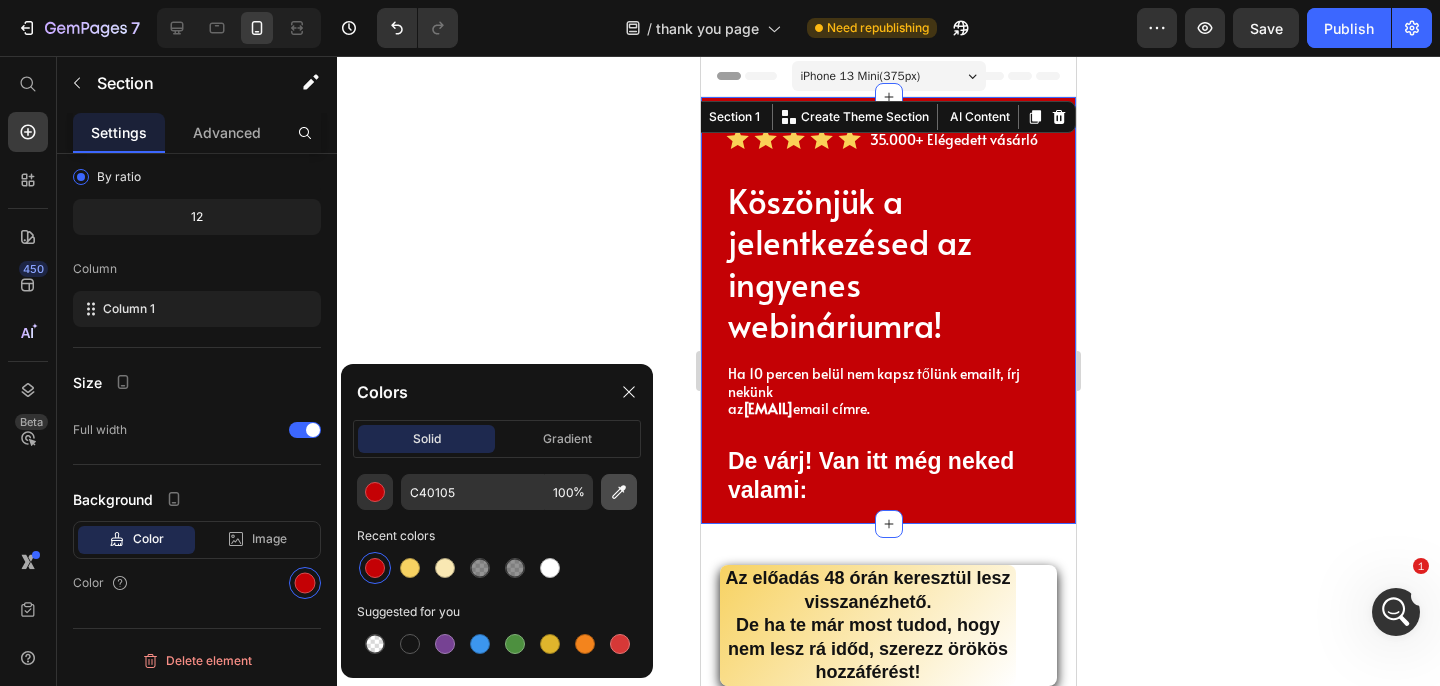 click 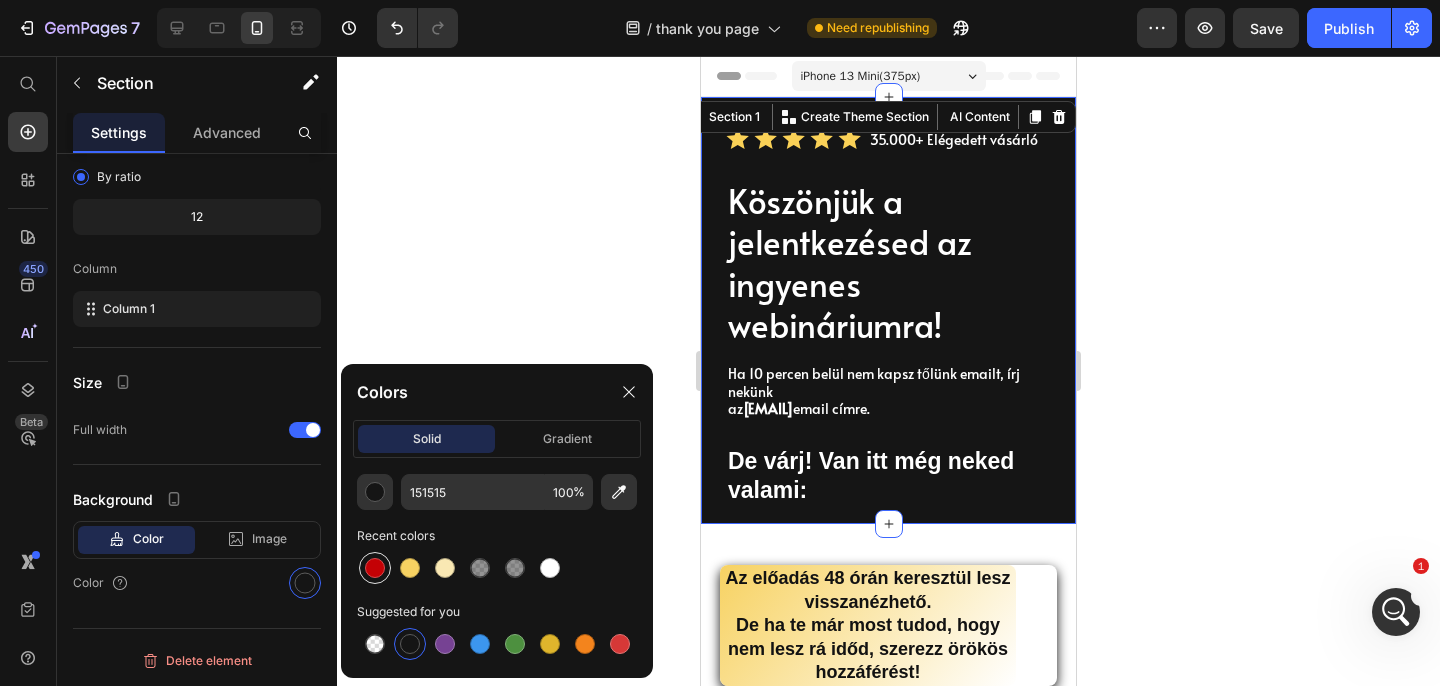 click at bounding box center [375, 568] 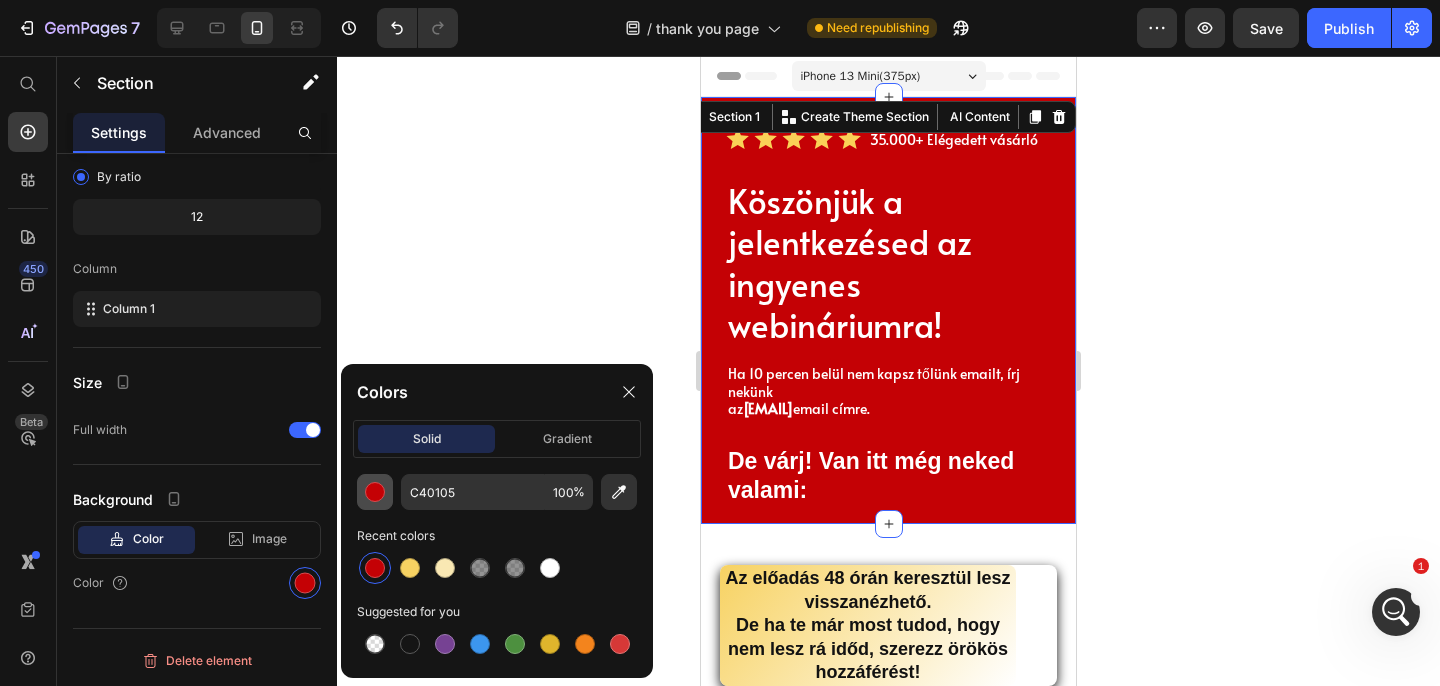 click at bounding box center [375, 492] 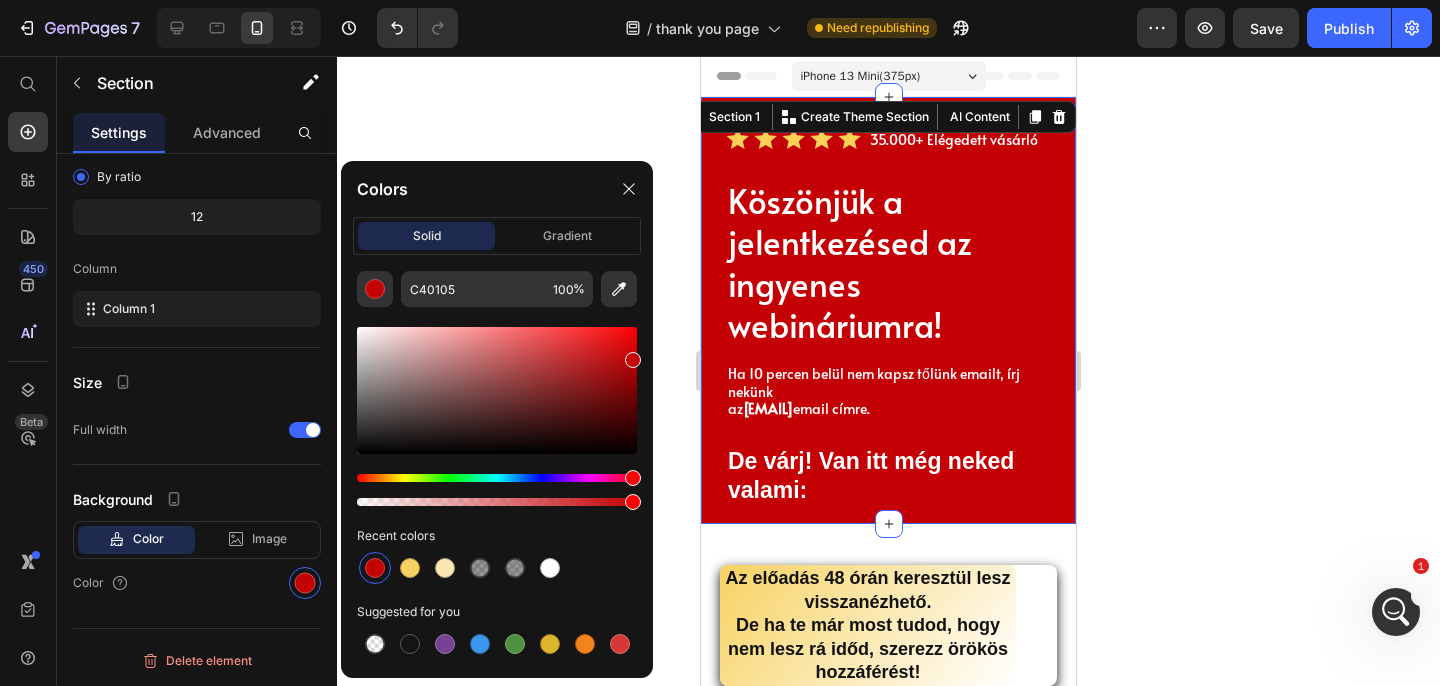 click at bounding box center [497, 390] 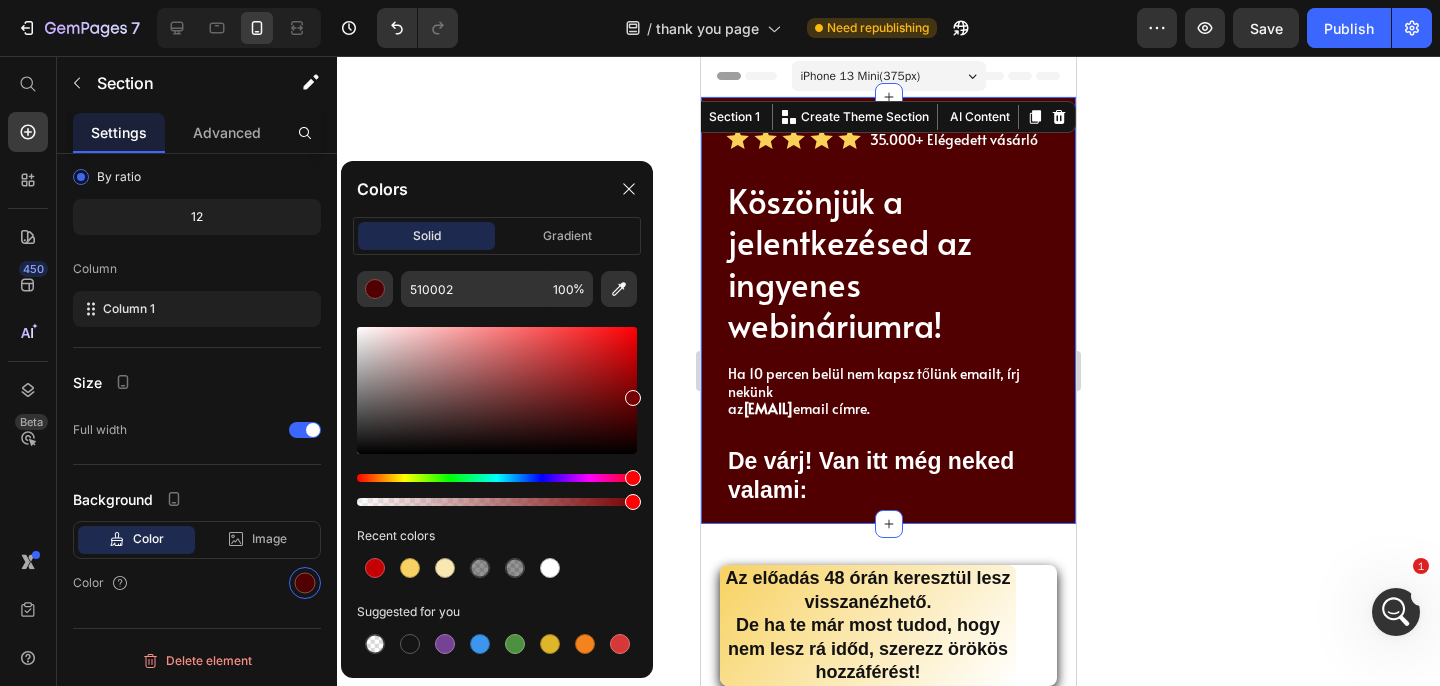 drag, startPoint x: 633, startPoint y: 416, endPoint x: 633, endPoint y: 394, distance: 22 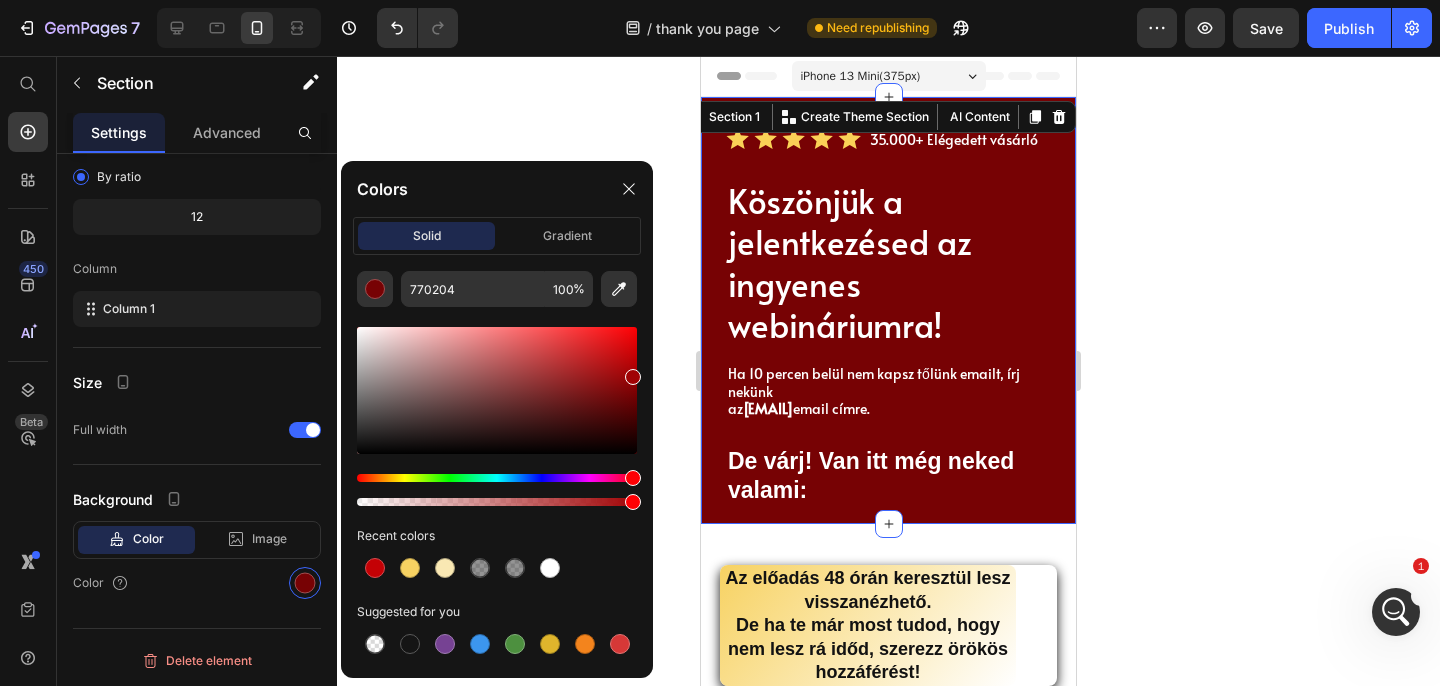 drag, startPoint x: 633, startPoint y: 394, endPoint x: 633, endPoint y: 373, distance: 21 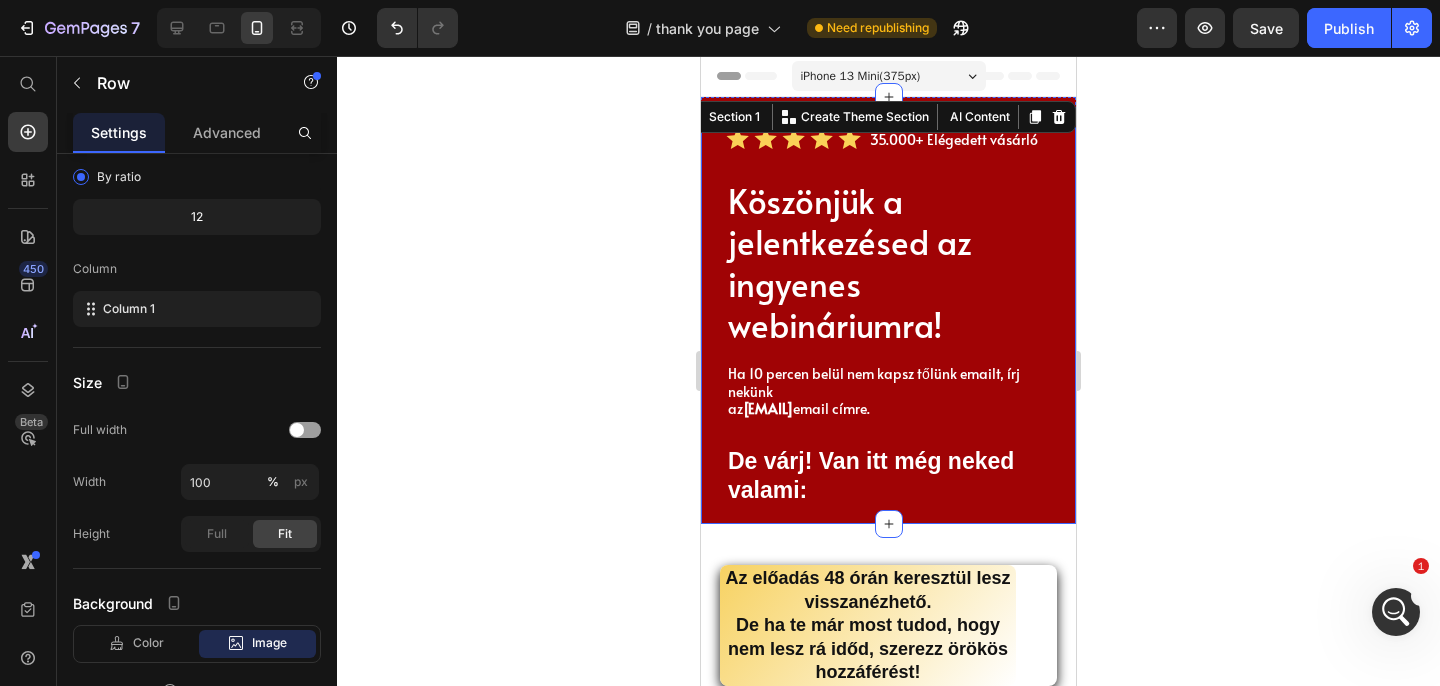 click on "Icon
Icon
Icon
Icon
Icon Icon List 35.000+ Elégedett vásárló Text Block Row Köszönjük a jelentkezésed az ingyenes webináriumra! Heading Ha 10 percen belül nem kapsz tőlünk emailt, írj nekünk  az  info@tudatalattikontroll.com  email címre. Text Block De várj! Van itt még neked valami: Heading Row" at bounding box center (888, 325) 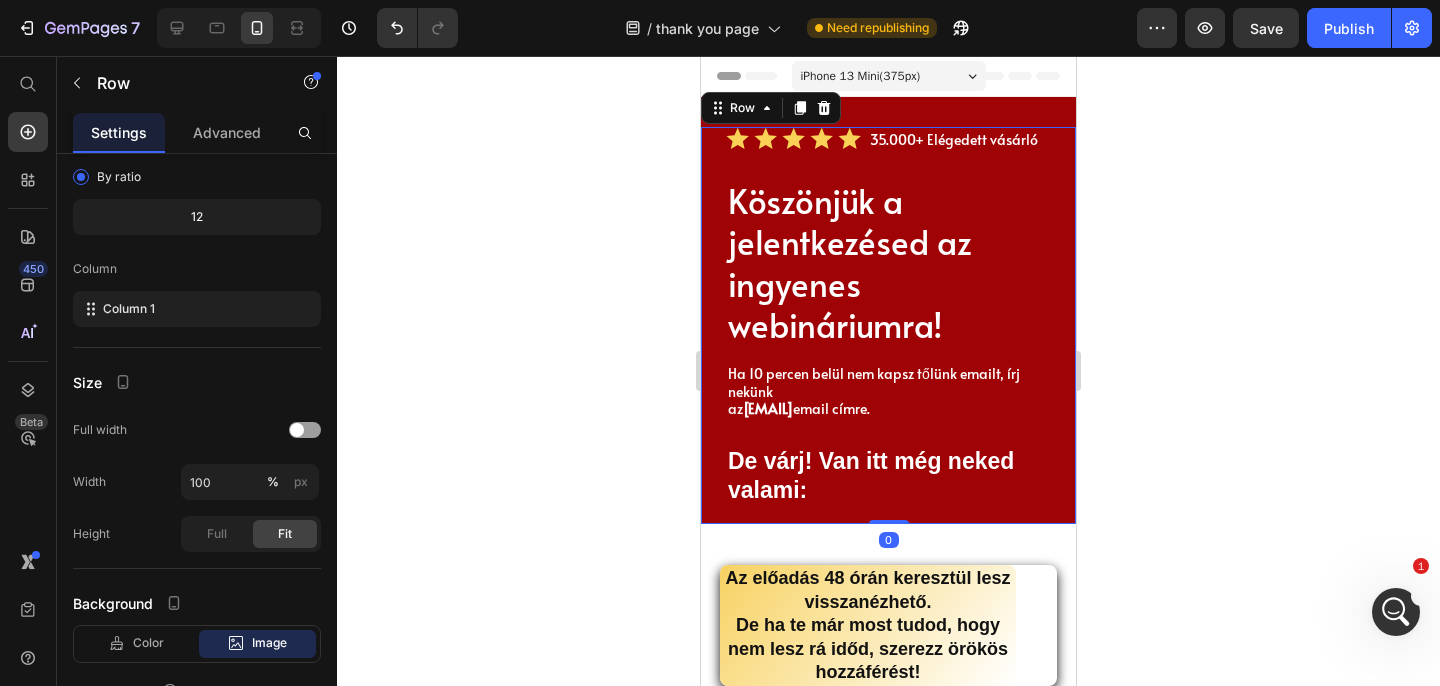 scroll, scrollTop: 0, scrollLeft: 0, axis: both 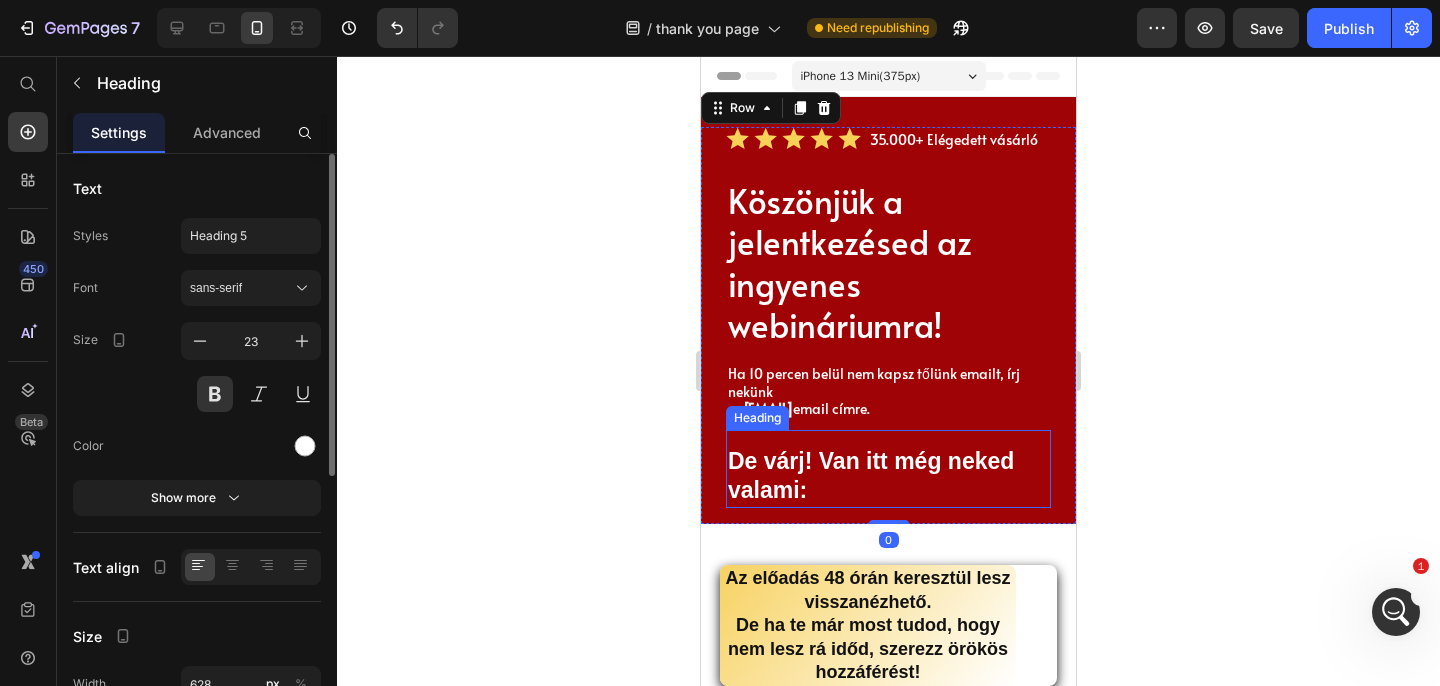 click on "De várj! Van itt még neked valami:" at bounding box center (888, 477) 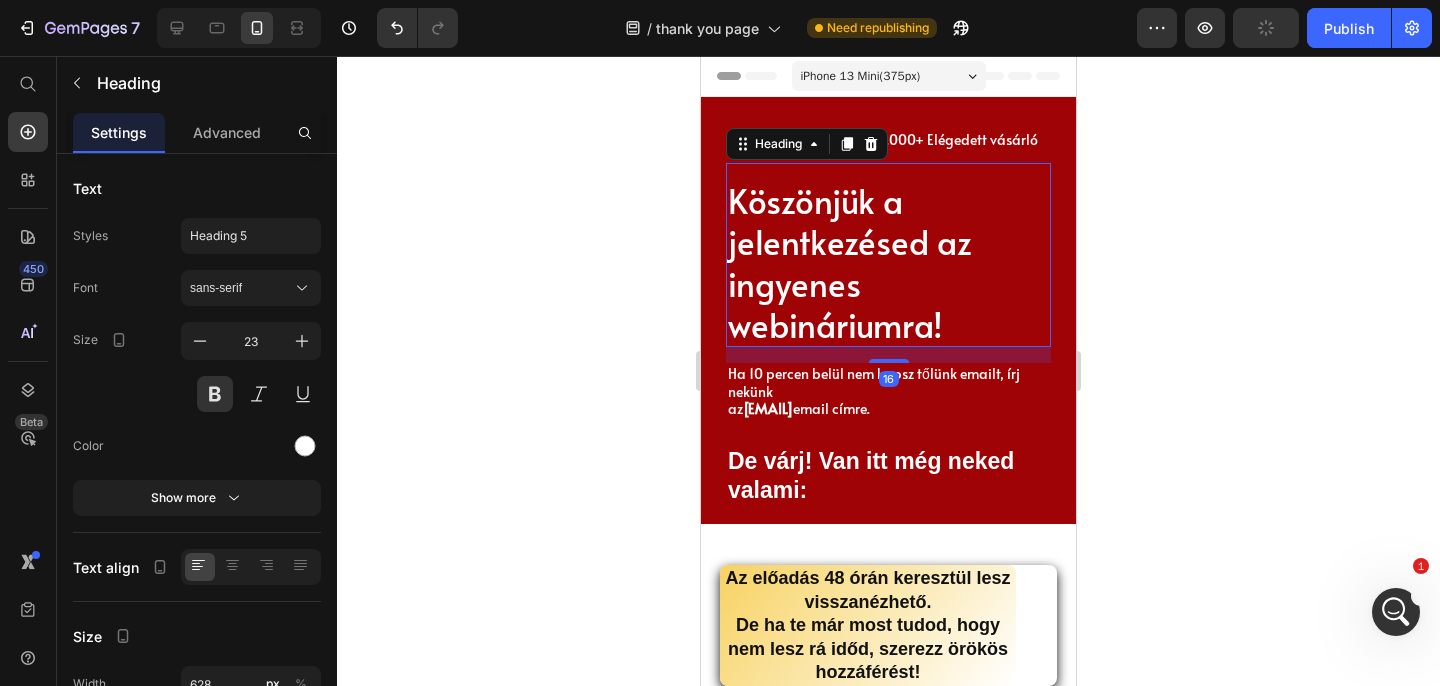 click on "Köszönjük a jelentkezésed az ingyenes webináriumra!" at bounding box center (888, 262) 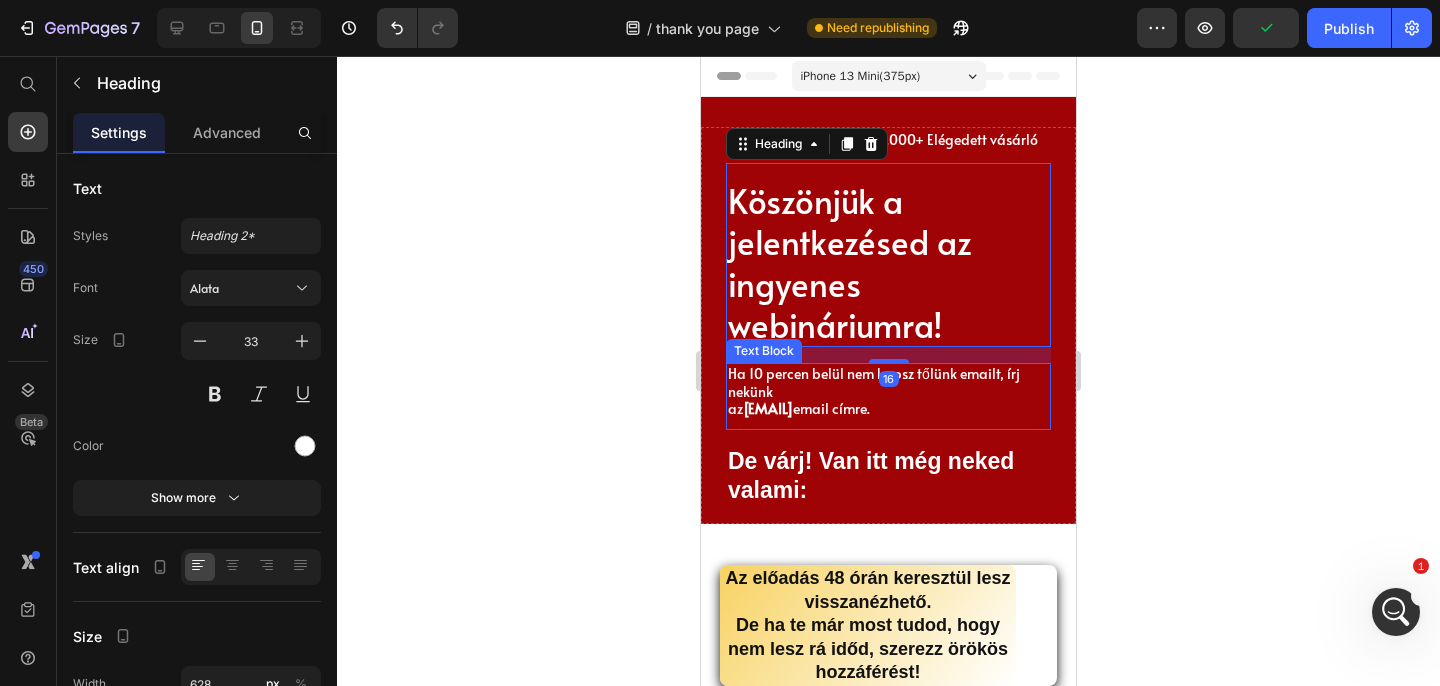 click on "Ha 10 percen belül nem kapsz tőlünk emailt, írj nekünk  az  info@tudatalattikontroll.com  email címre." at bounding box center (888, 391) 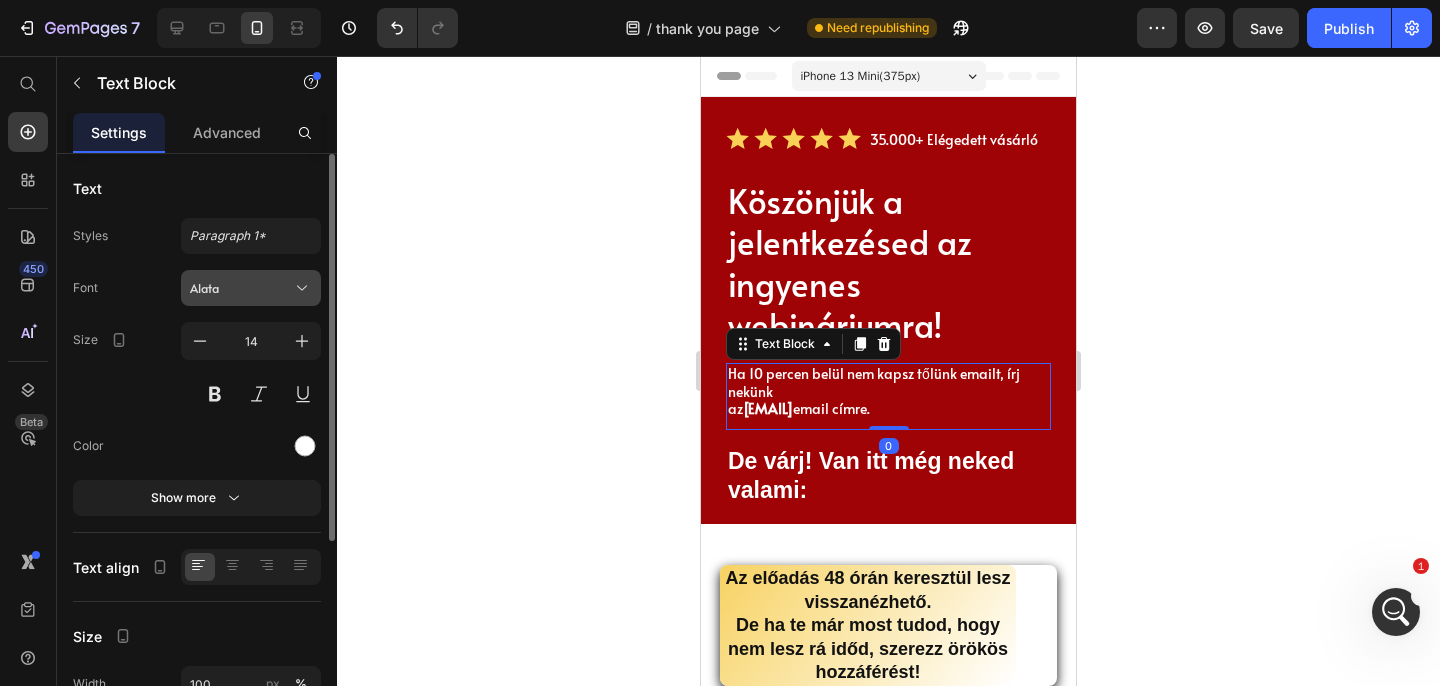 click on "Alata" at bounding box center (241, 288) 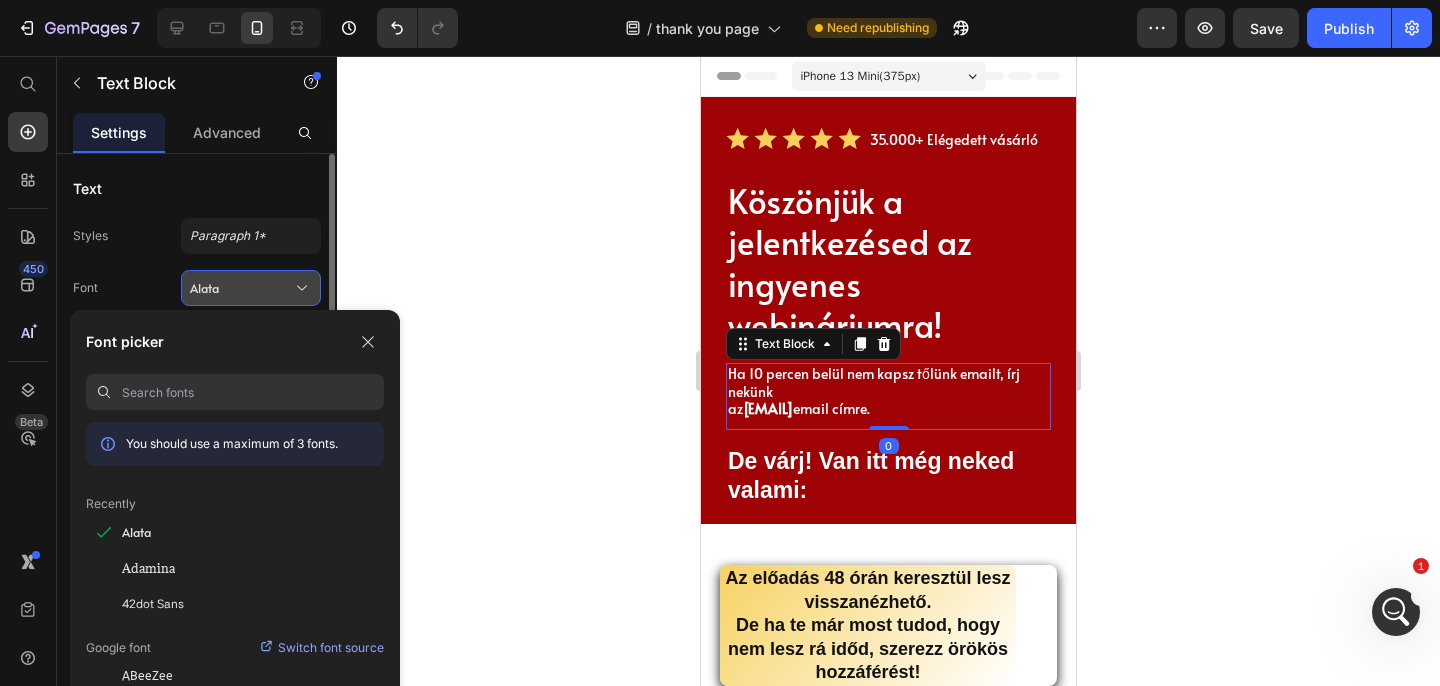 click on "Alata" at bounding box center (241, 288) 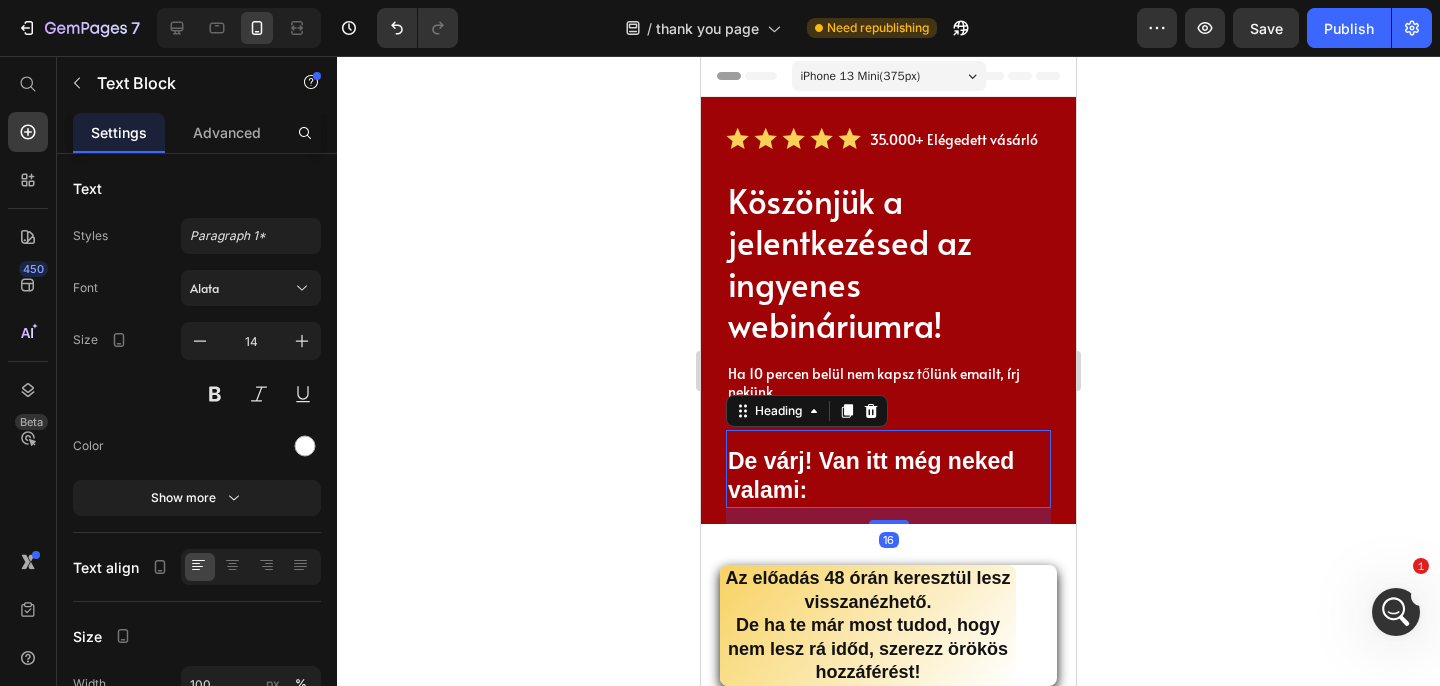 click on "De várj! Van itt még neked valami:" at bounding box center [888, 477] 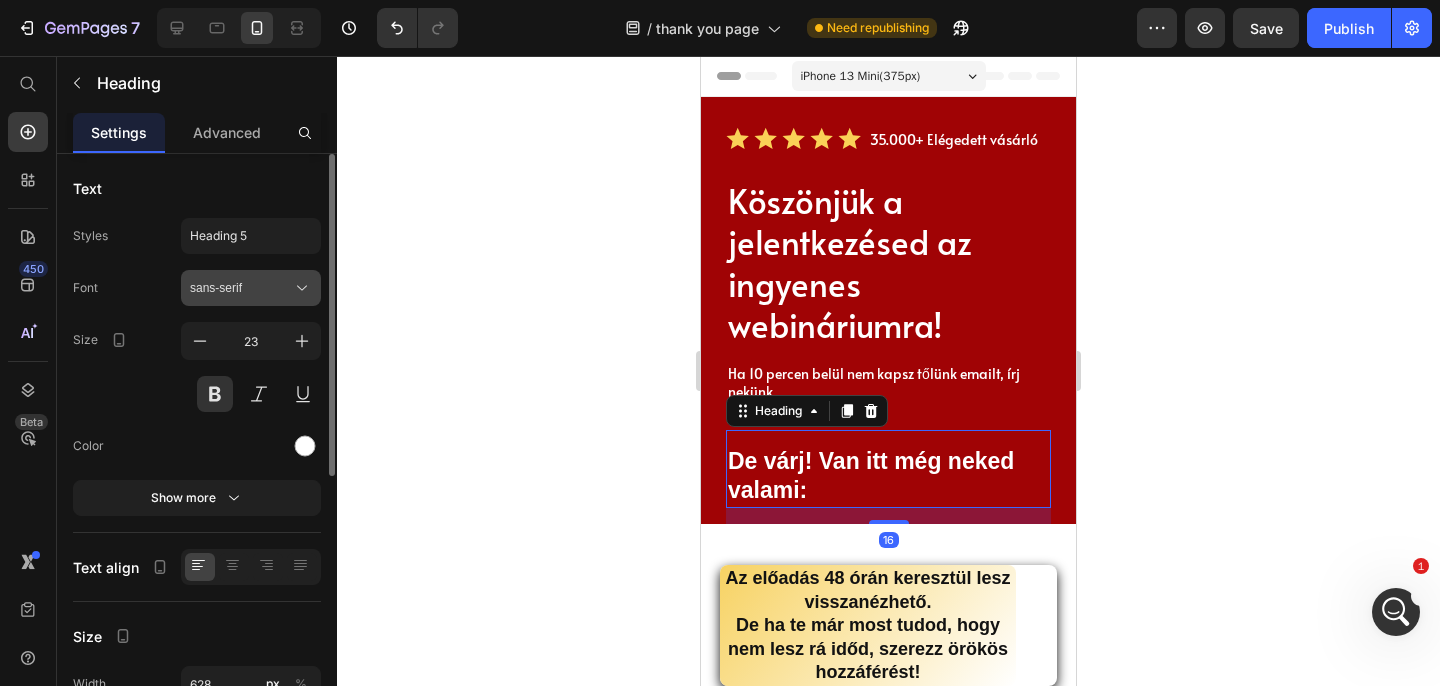 click on "sans-serif" at bounding box center [251, 288] 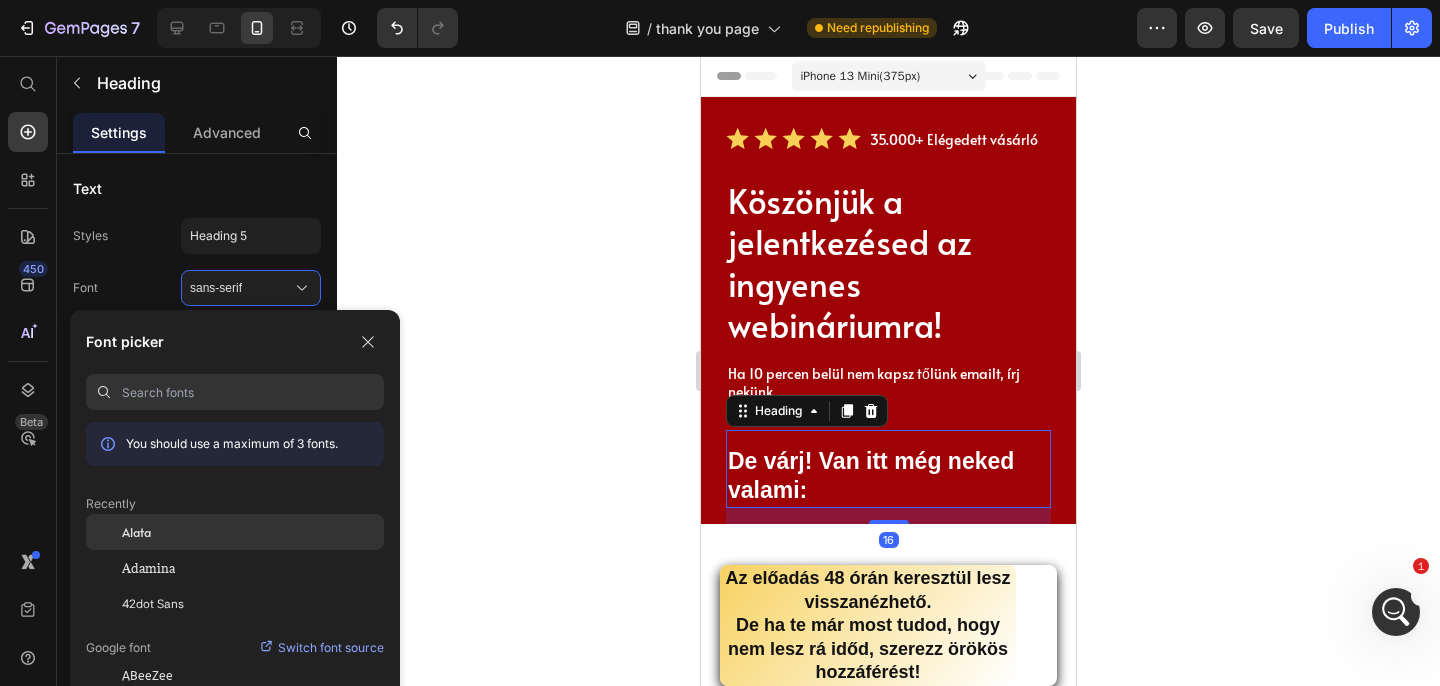 click on "Alata" 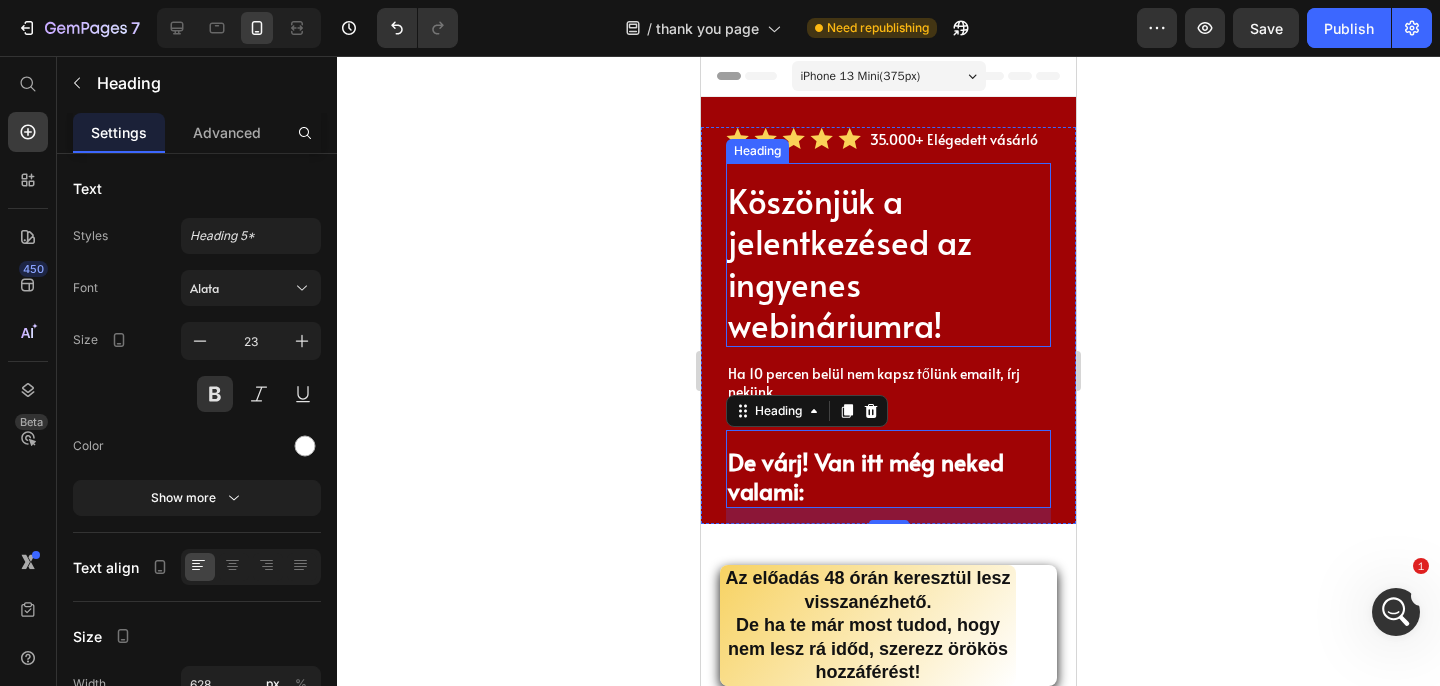 click 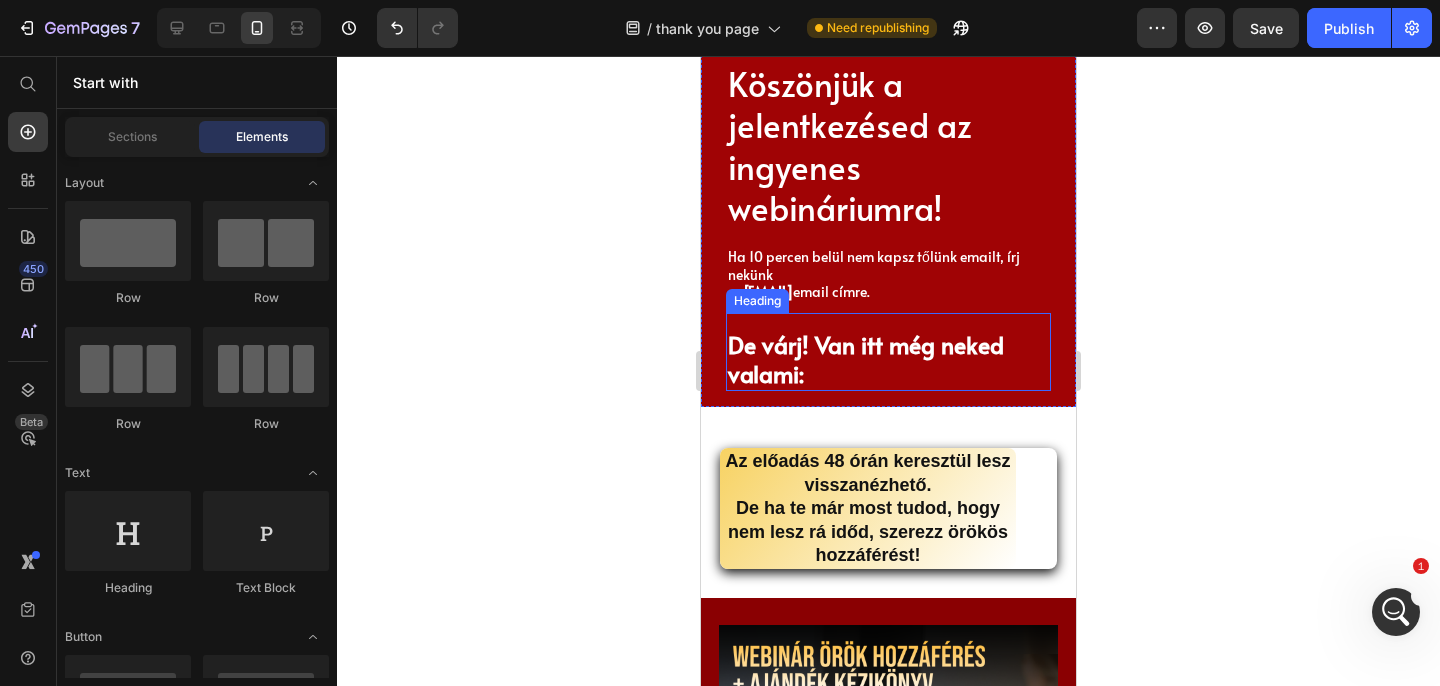 scroll, scrollTop: 136, scrollLeft: 0, axis: vertical 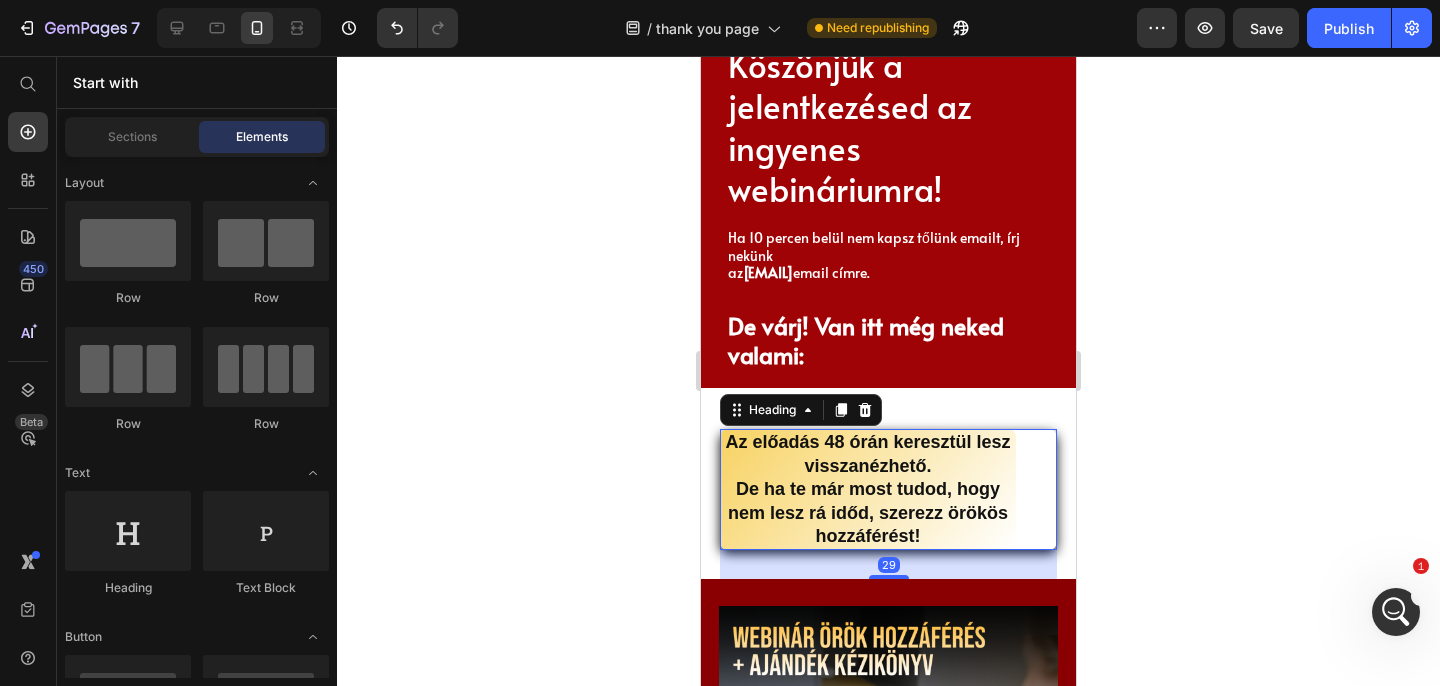 click on "Az előadás 48 órán keresztül lesz visszanézhető.  De ha te már most tudod, hogy nem lesz rá időd, szerezz örökös hozzáférést!" at bounding box center [868, 489] 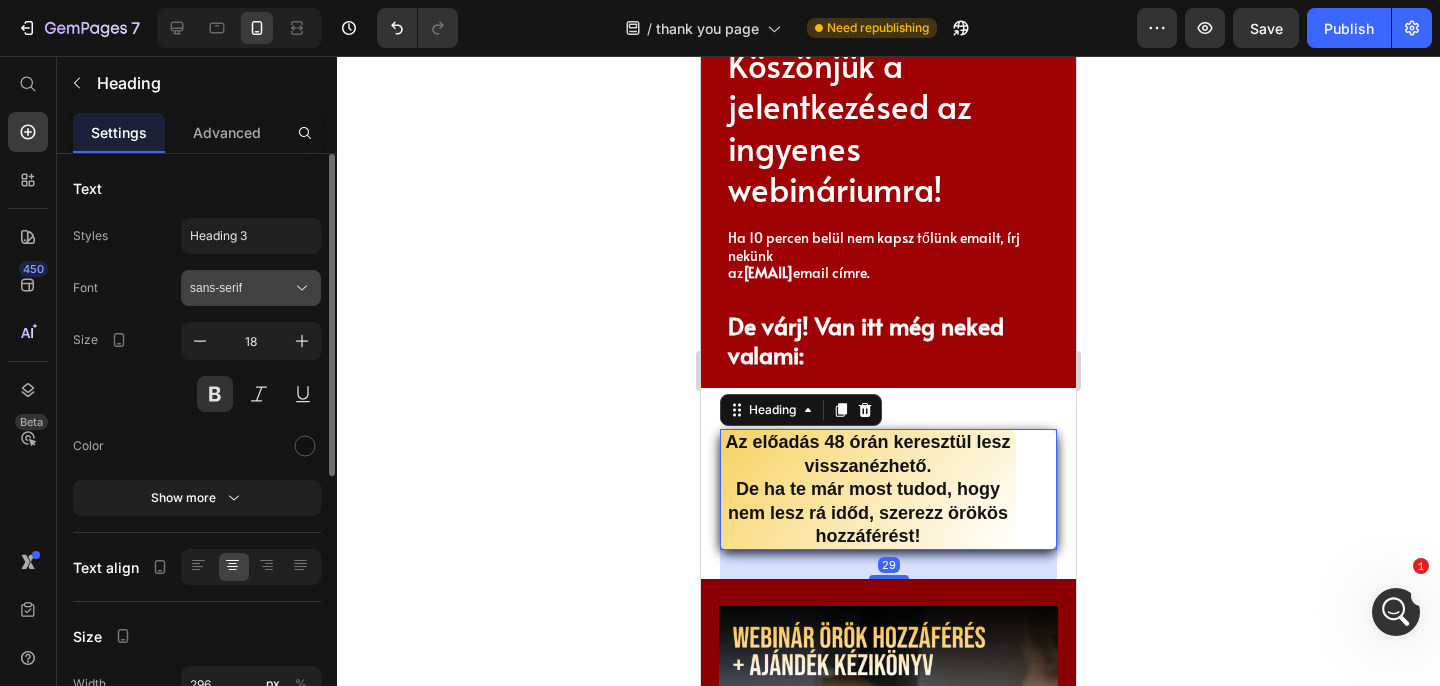 click 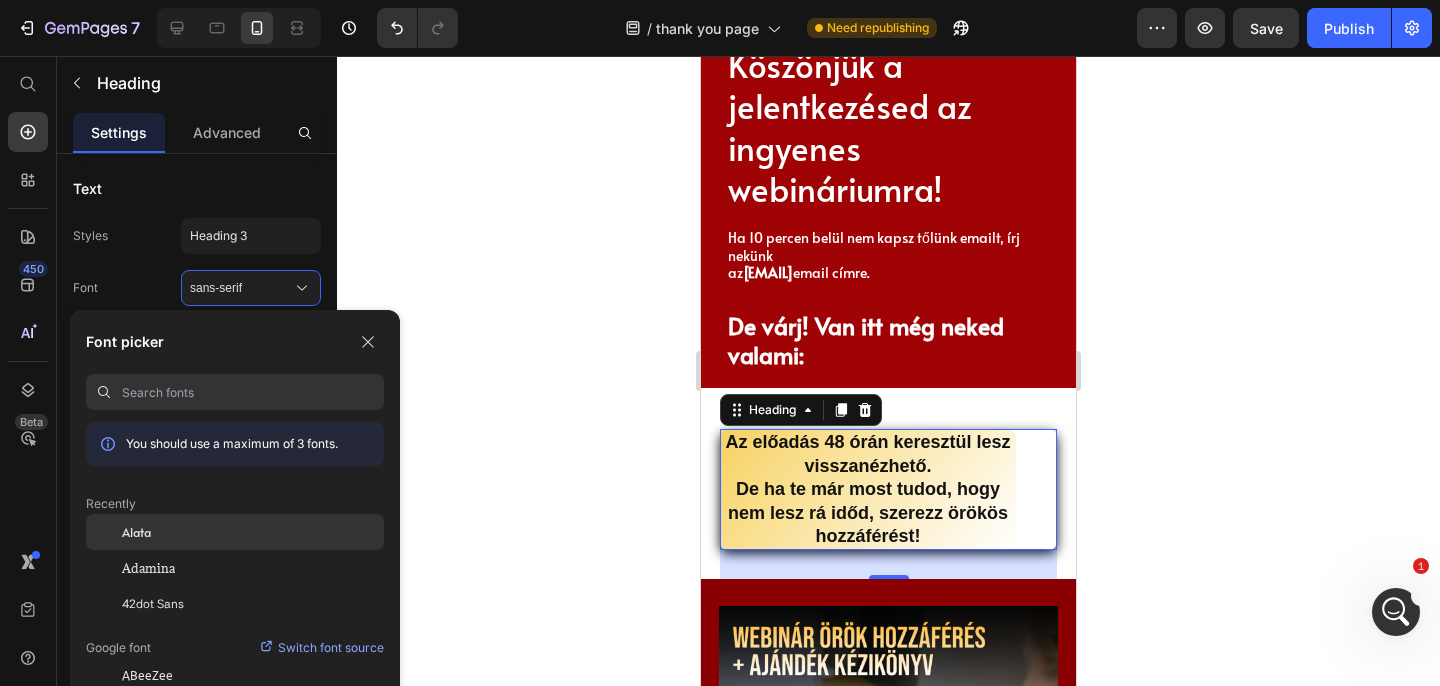 click on "Alata" 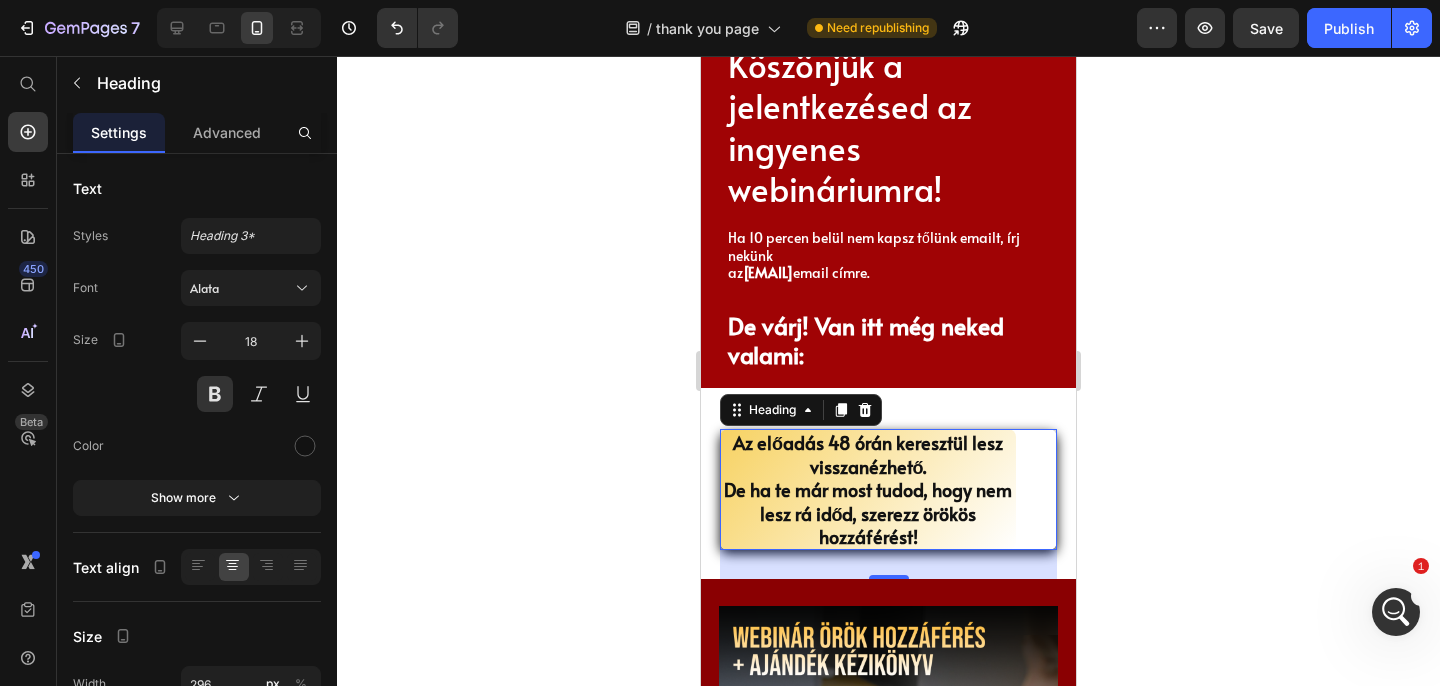click 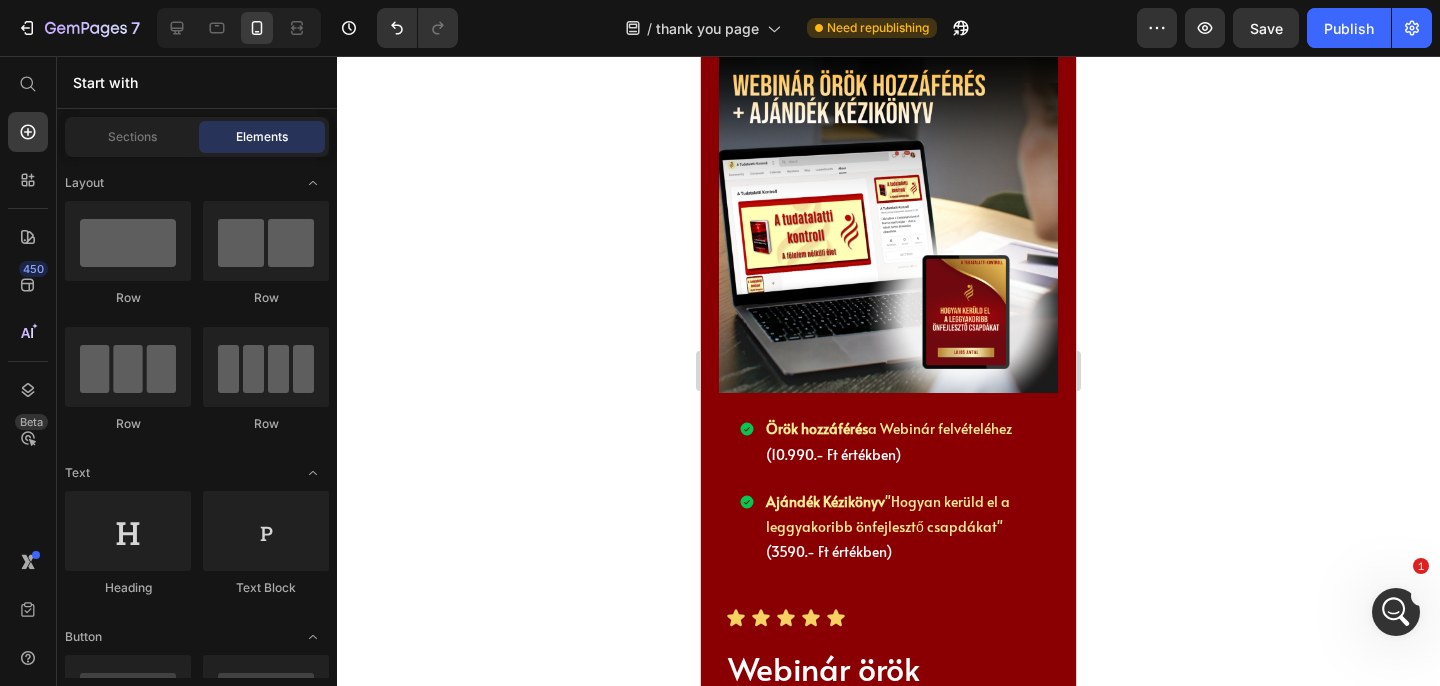 scroll, scrollTop: 723, scrollLeft: 0, axis: vertical 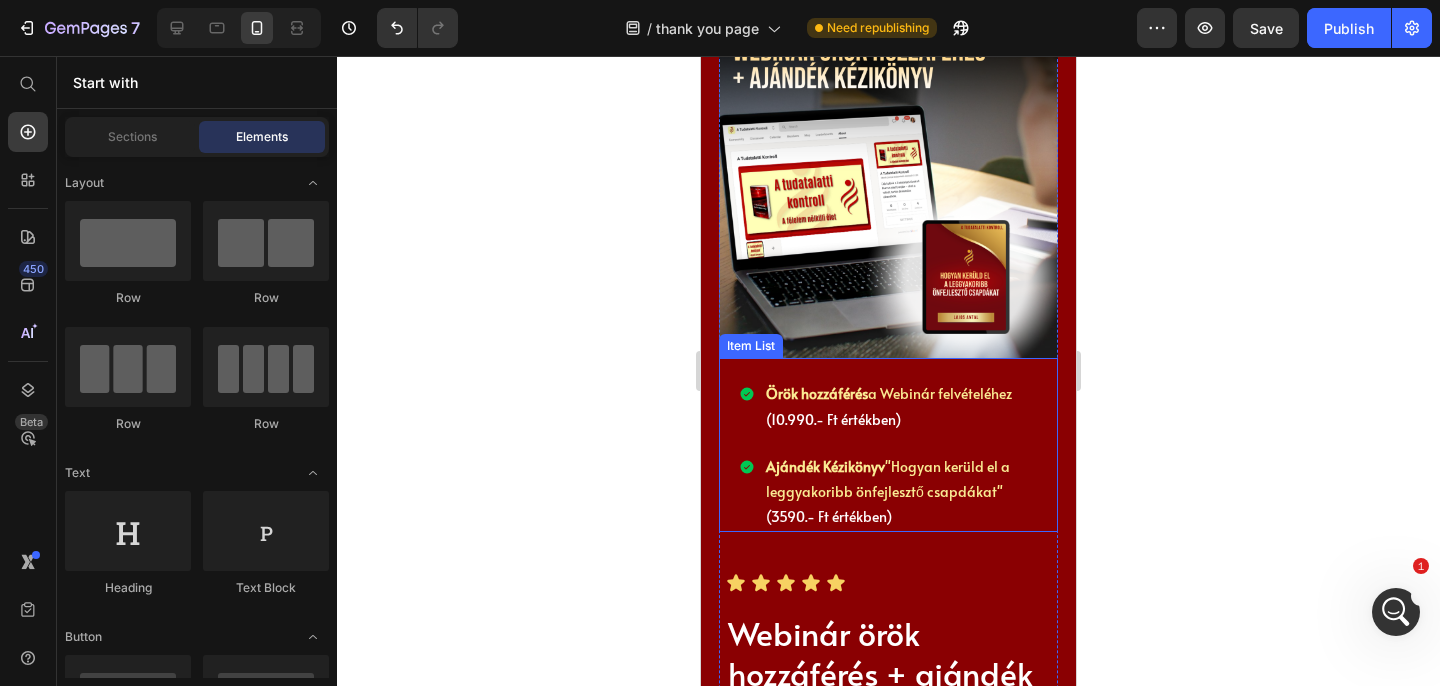 click on "Örök hozzáférés  a Webinár felvételéhez   (10.990.- Ft értékben)" at bounding box center [900, 406] 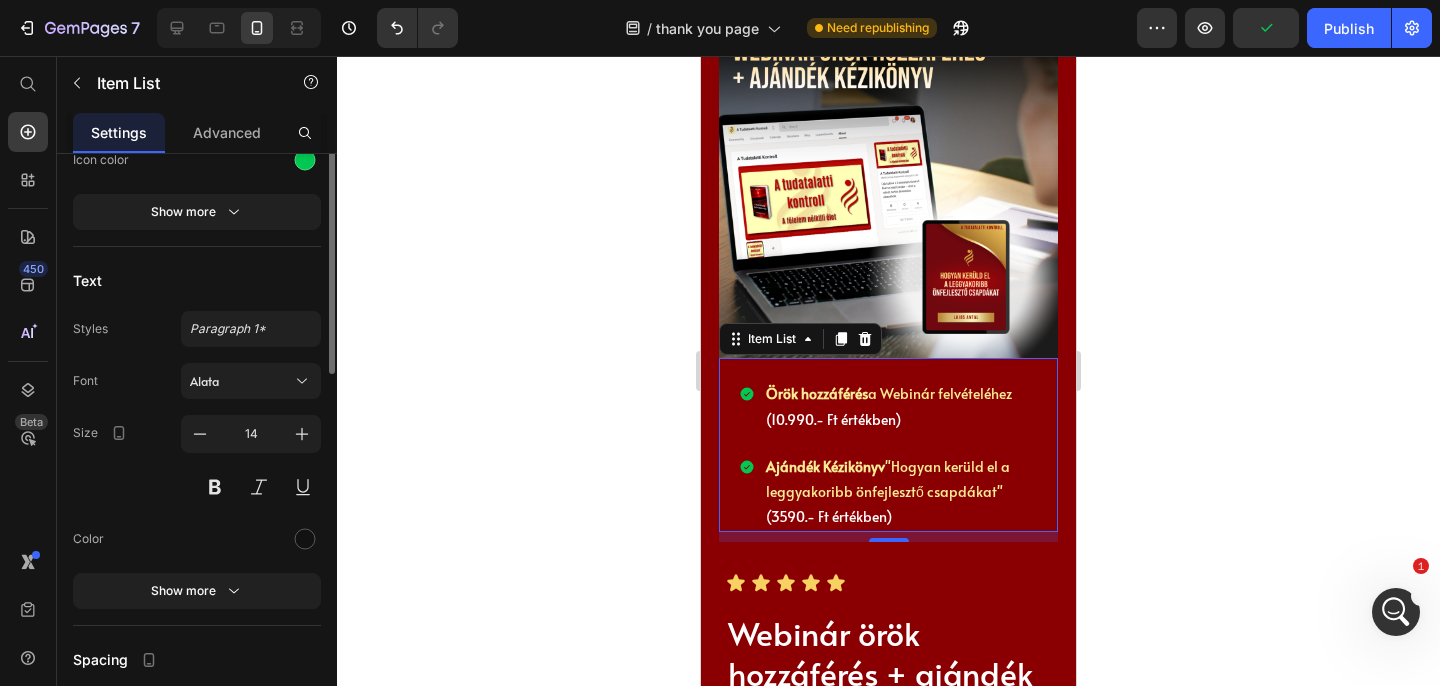 scroll, scrollTop: 505, scrollLeft: 0, axis: vertical 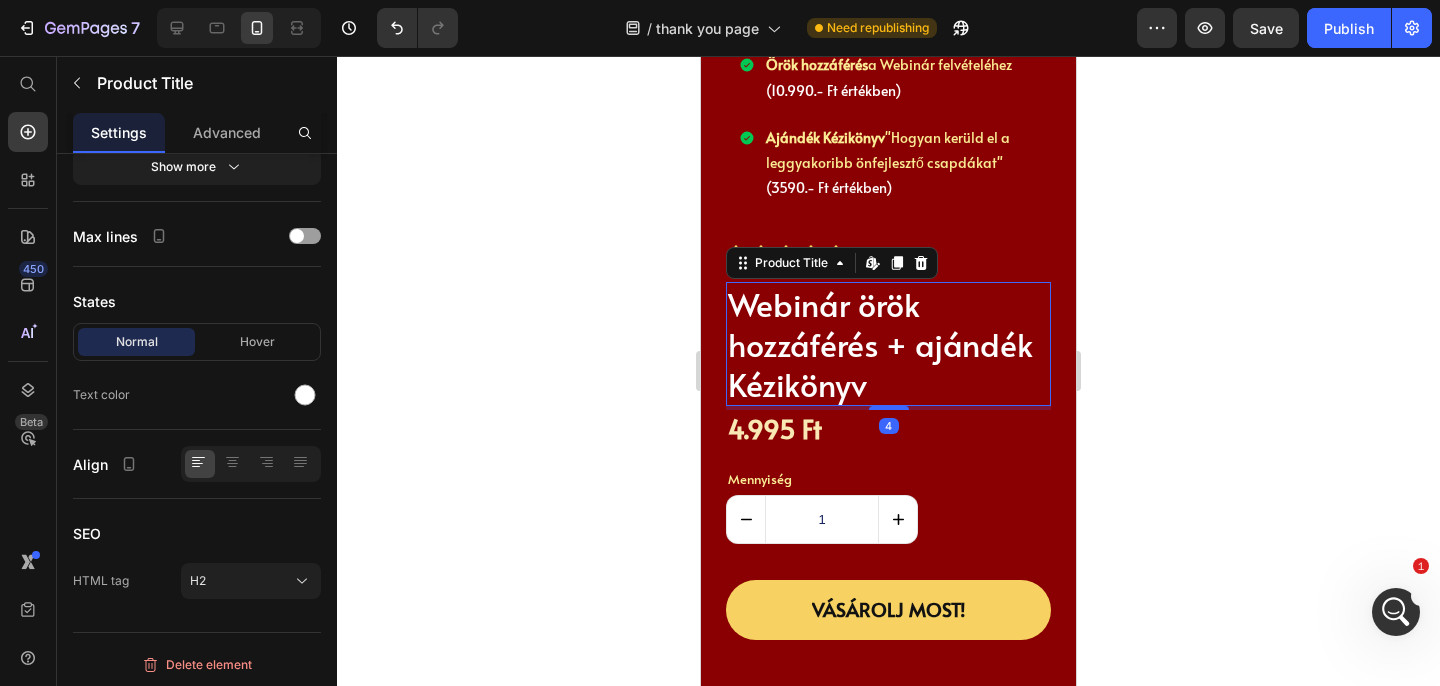 click on "Webinár örök hozzáférés + ajándék Kézikönyv" at bounding box center (888, 344) 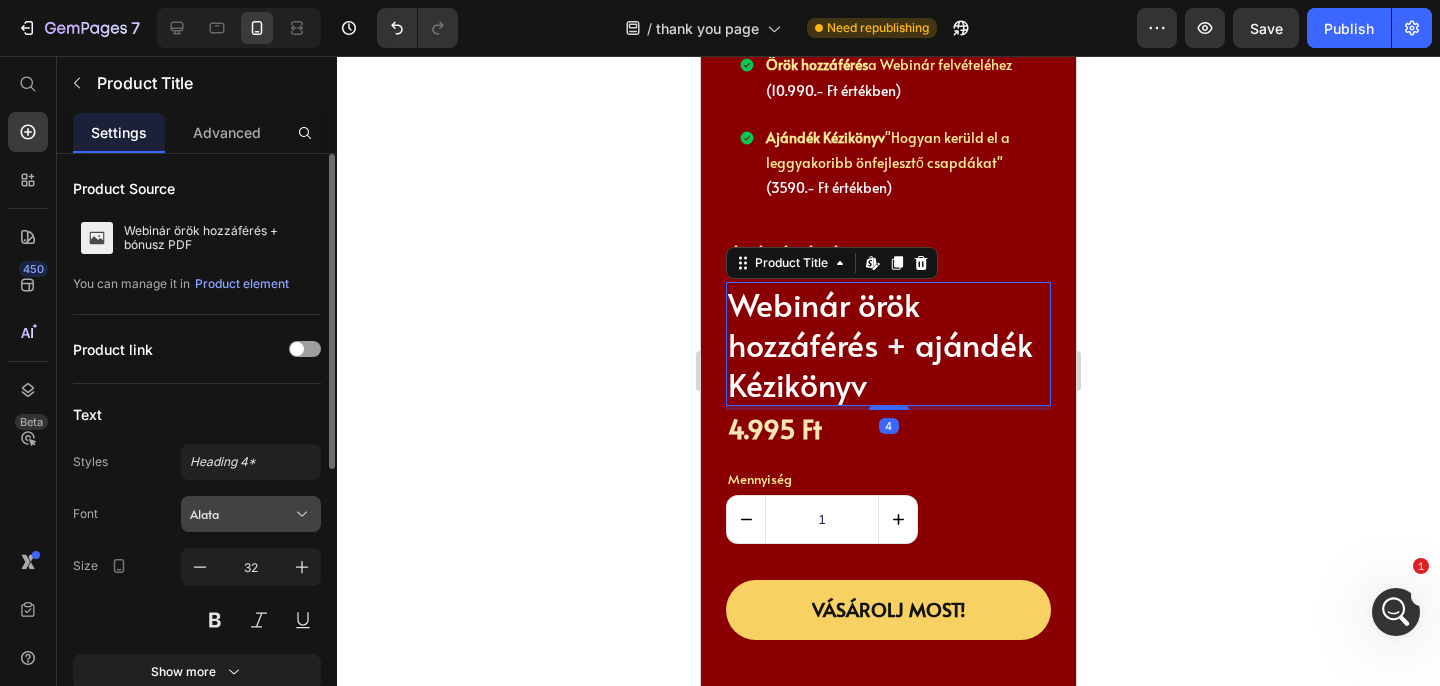 click on "Alata" at bounding box center (241, 514) 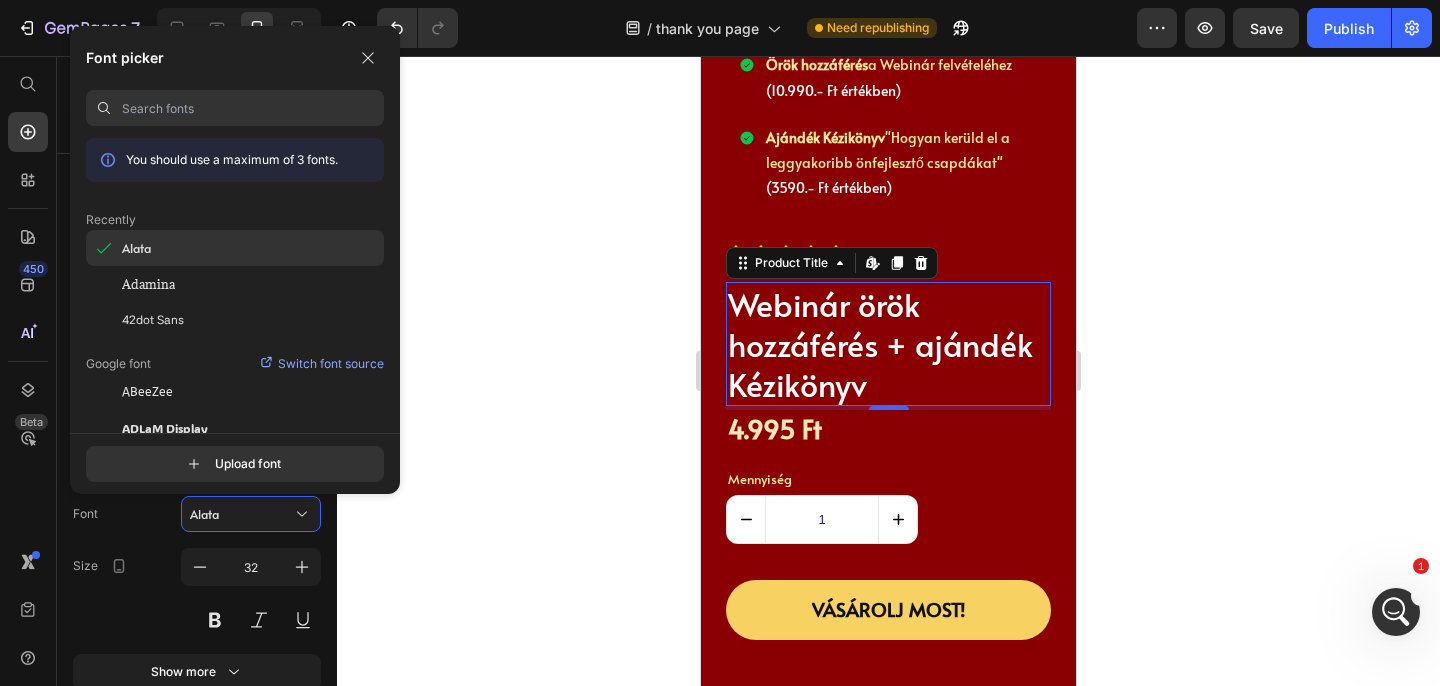 click on "Alata" 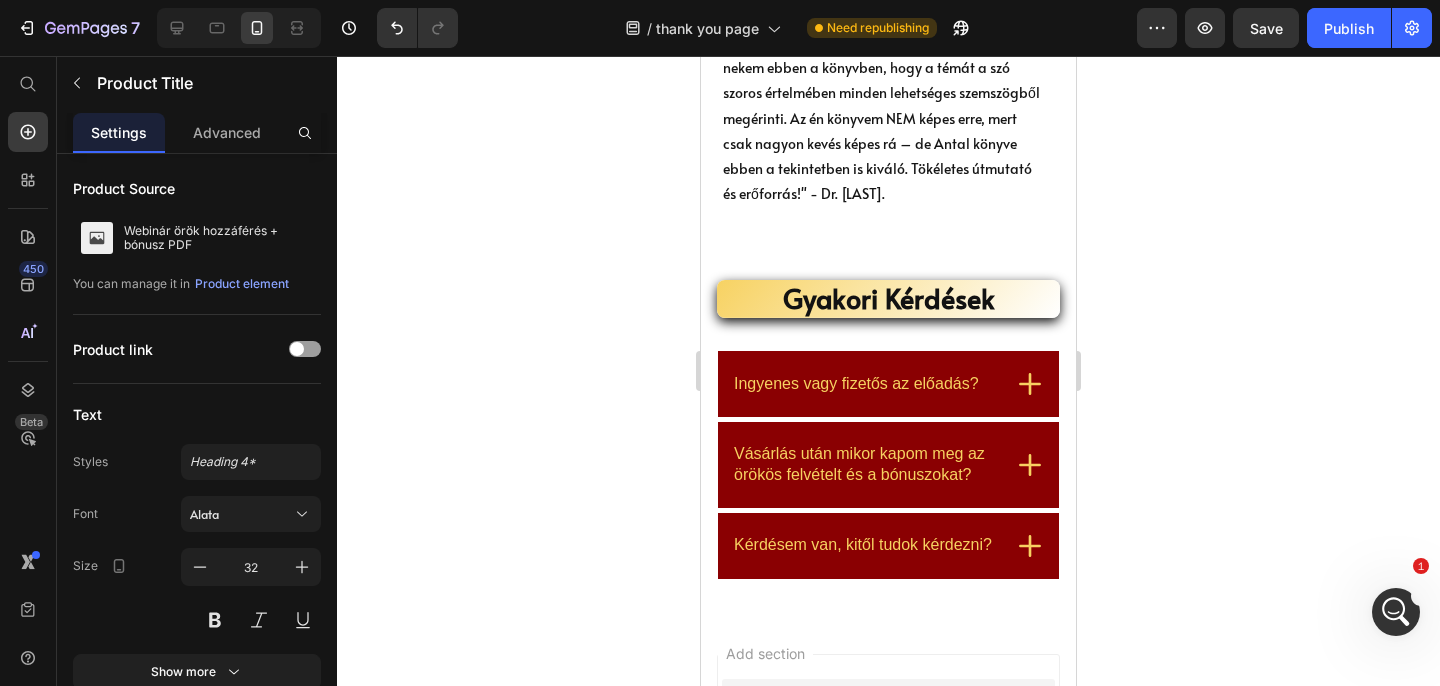 scroll, scrollTop: 2368, scrollLeft: 0, axis: vertical 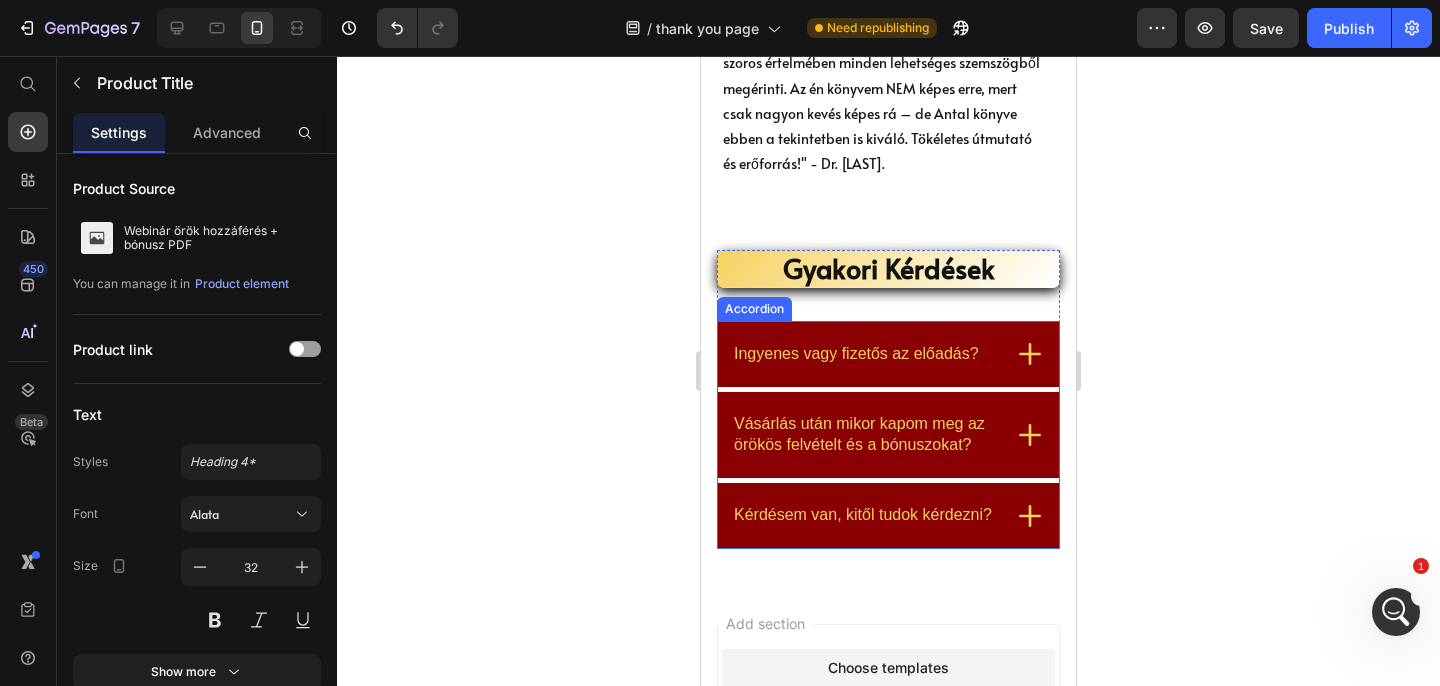 click on "Ingyenes vagy fizetős az előadás?" at bounding box center [856, 354] 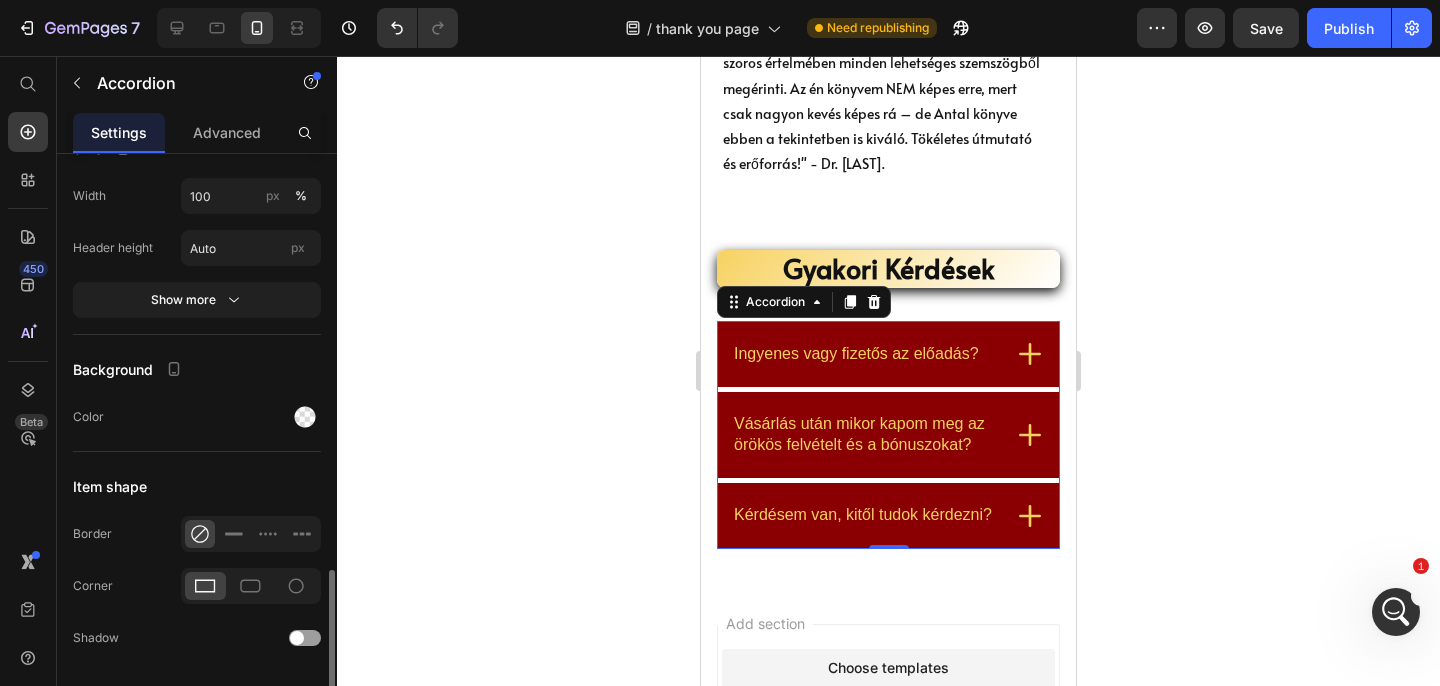 scroll, scrollTop: 1631, scrollLeft: 0, axis: vertical 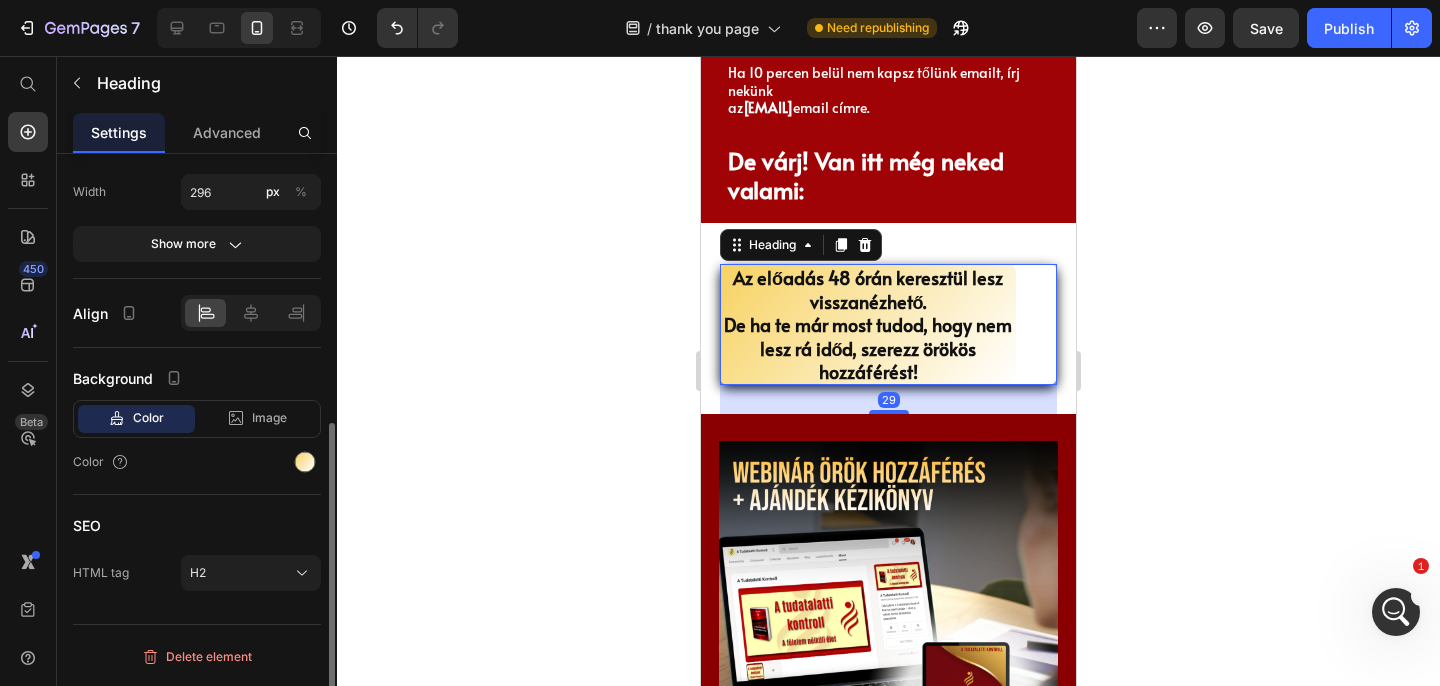 click on "Az előadás 48 órán keresztül lesz visszanézhető.  De ha te már most tudod, hogy nem lesz rá időd, szerezz örökös hozzáférést!" at bounding box center (868, 324) 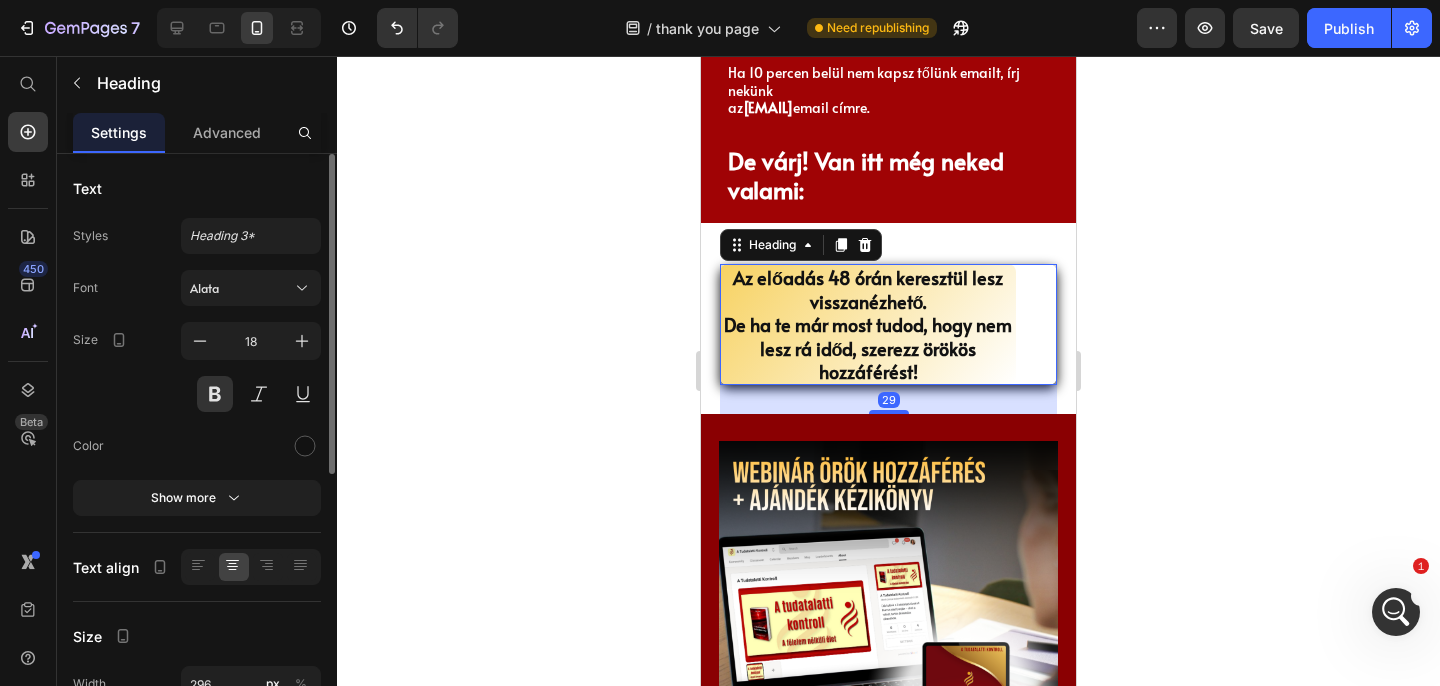 click 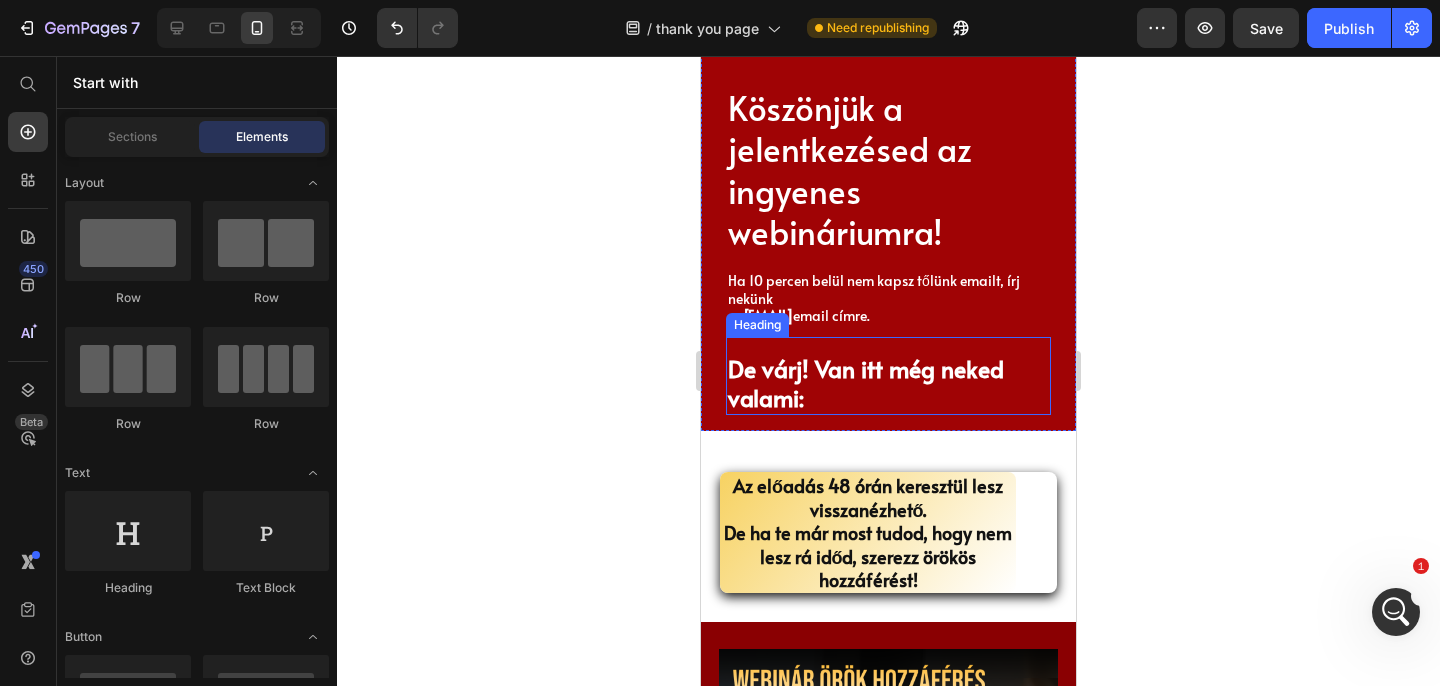 scroll, scrollTop: 0, scrollLeft: 0, axis: both 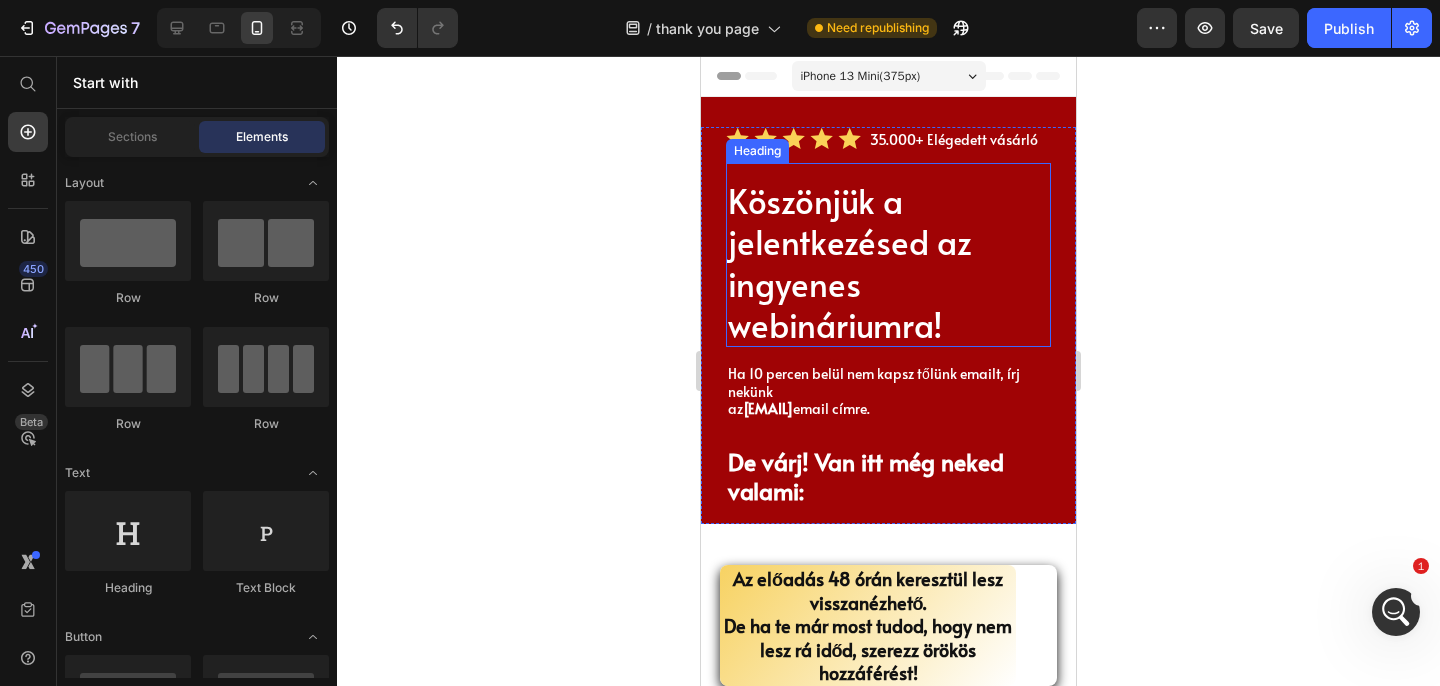 click on "Köszönjük a jelentkezésed az ingyenes webináriumra!" at bounding box center [888, 262] 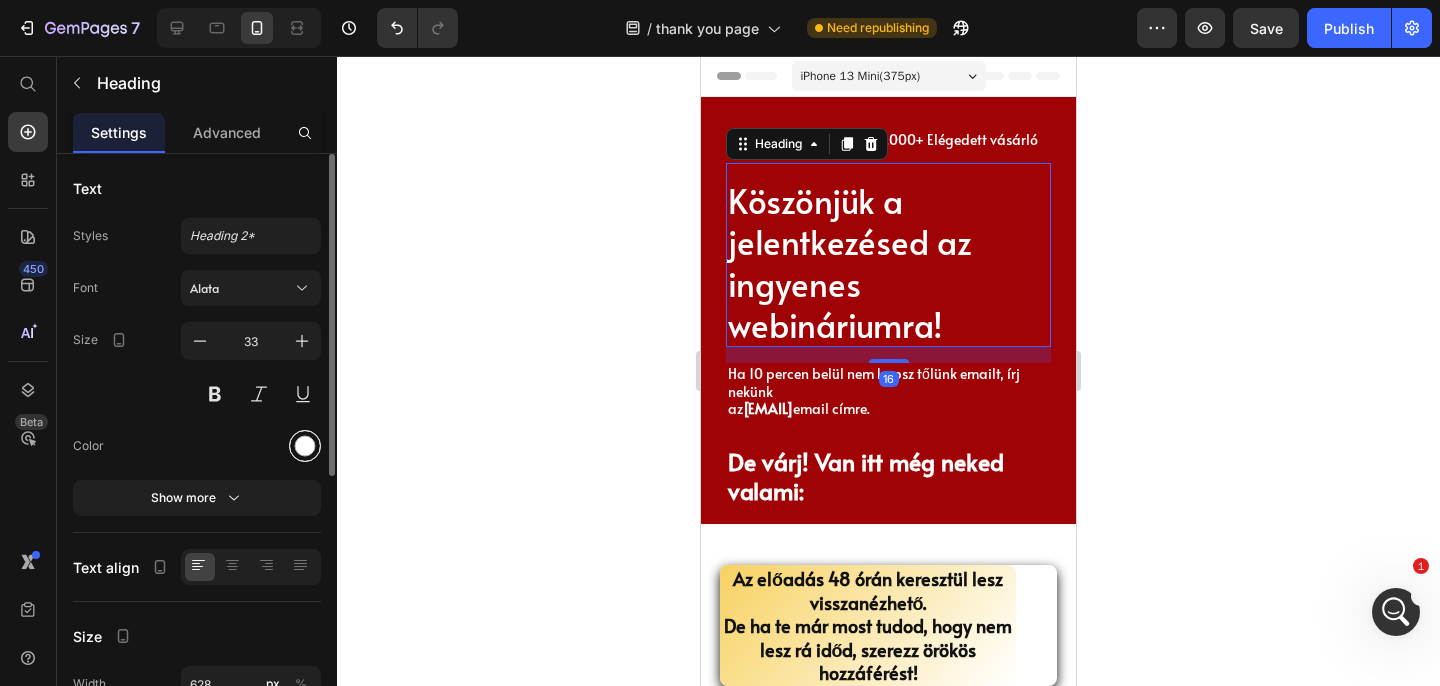 click at bounding box center [305, 446] 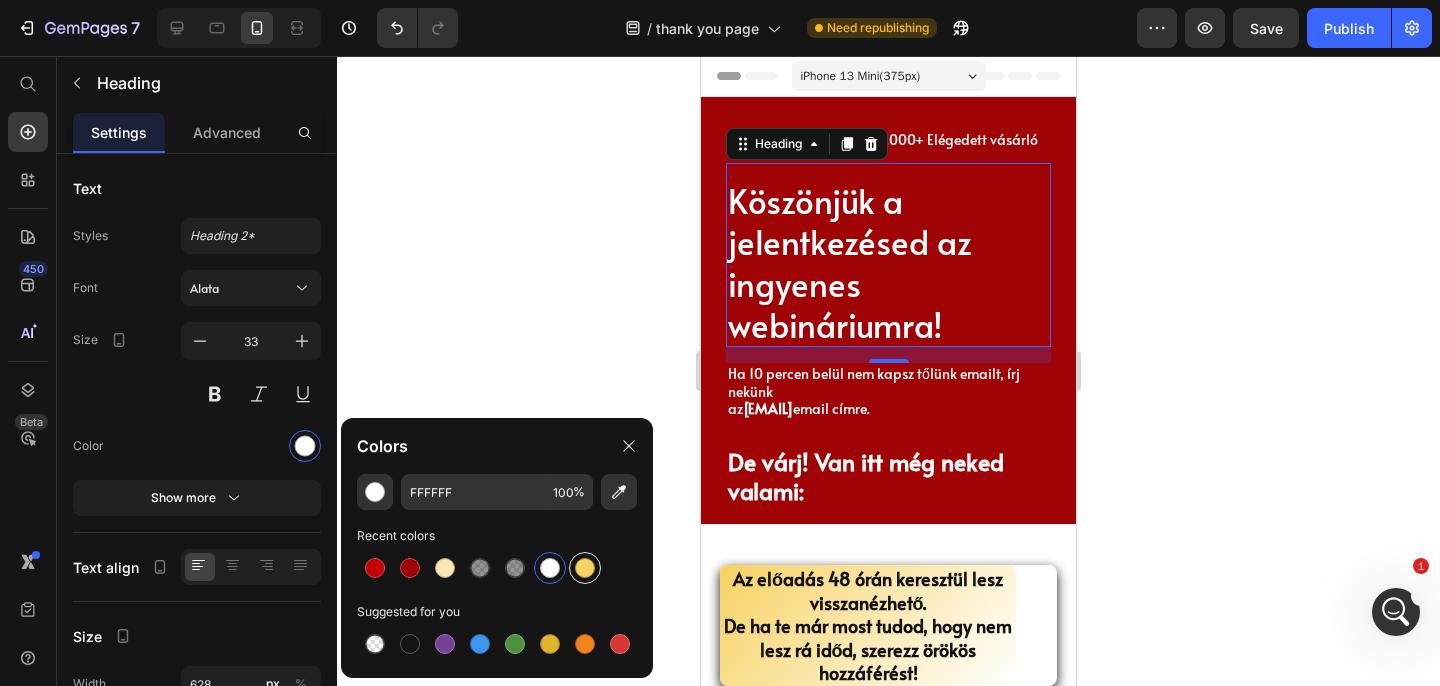 click at bounding box center [585, 568] 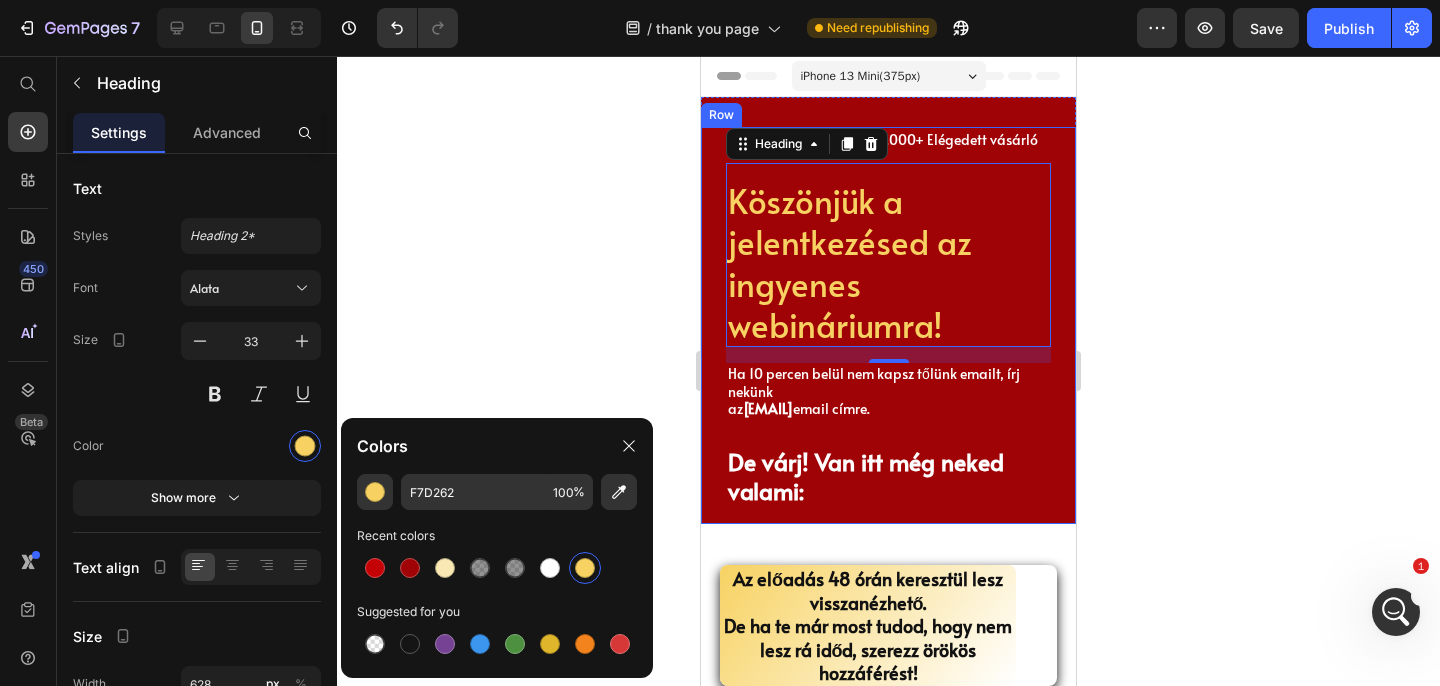 click 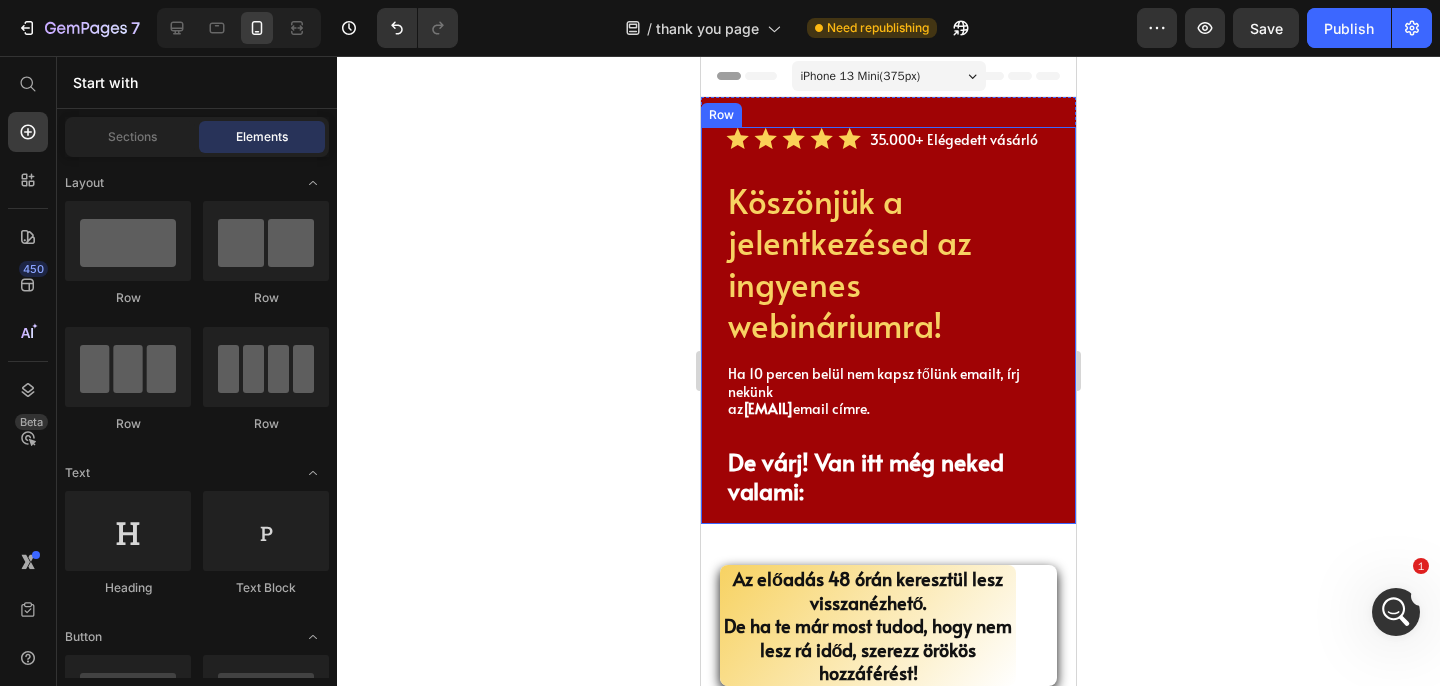 click 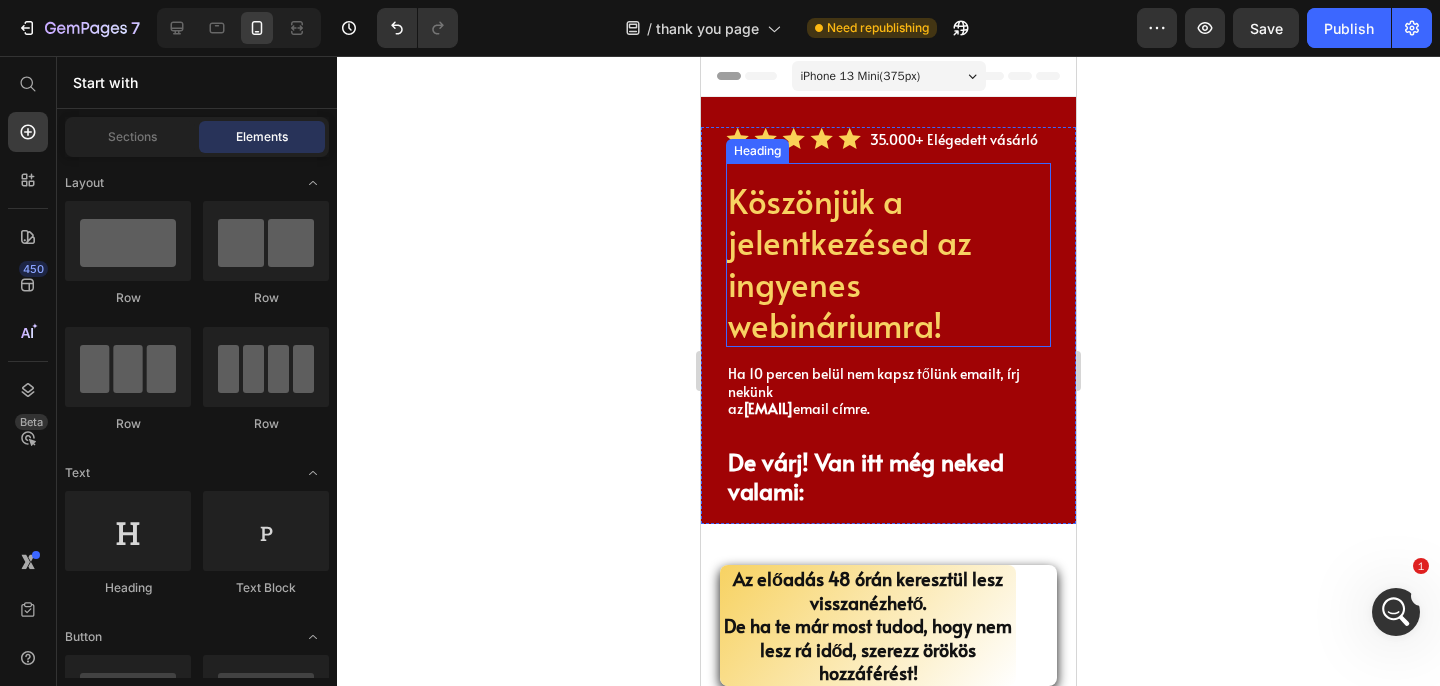 click on "Köszönjük a jelentkezésed az ingyenes webináriumra!" at bounding box center [888, 262] 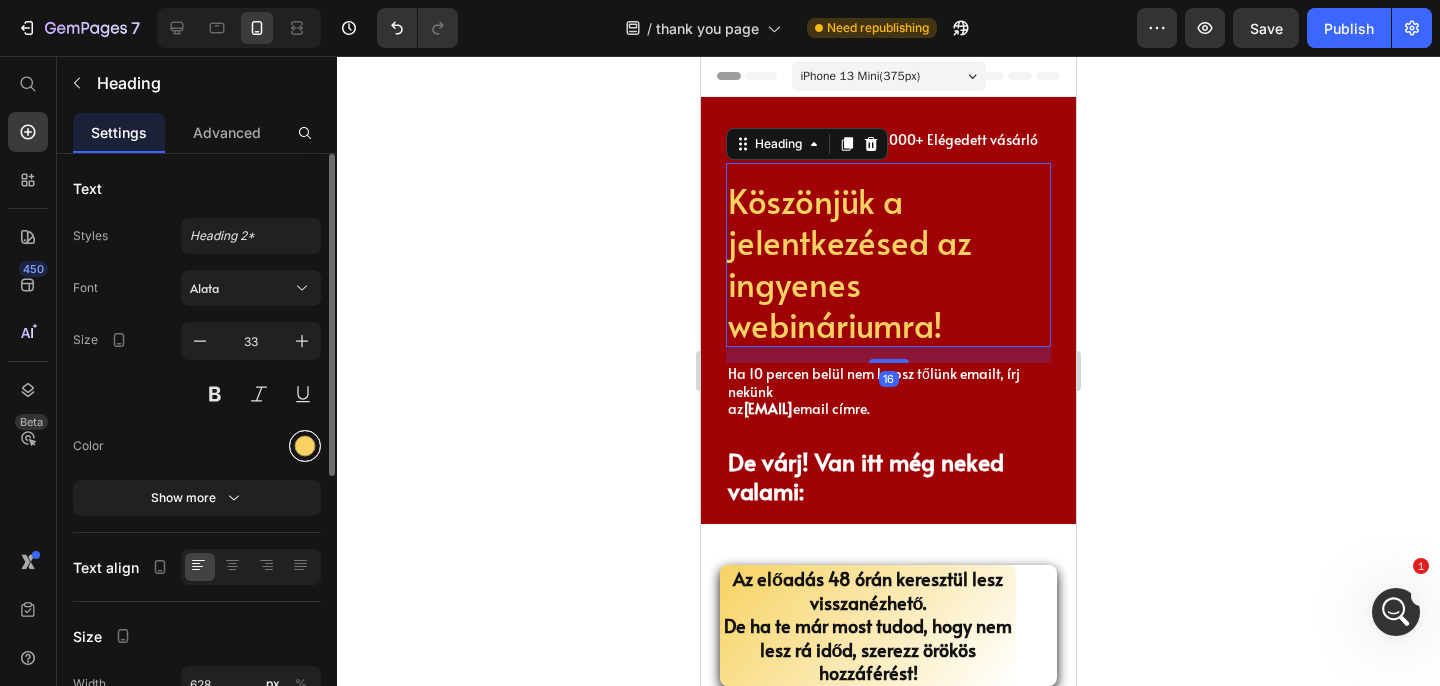 click at bounding box center [305, 446] 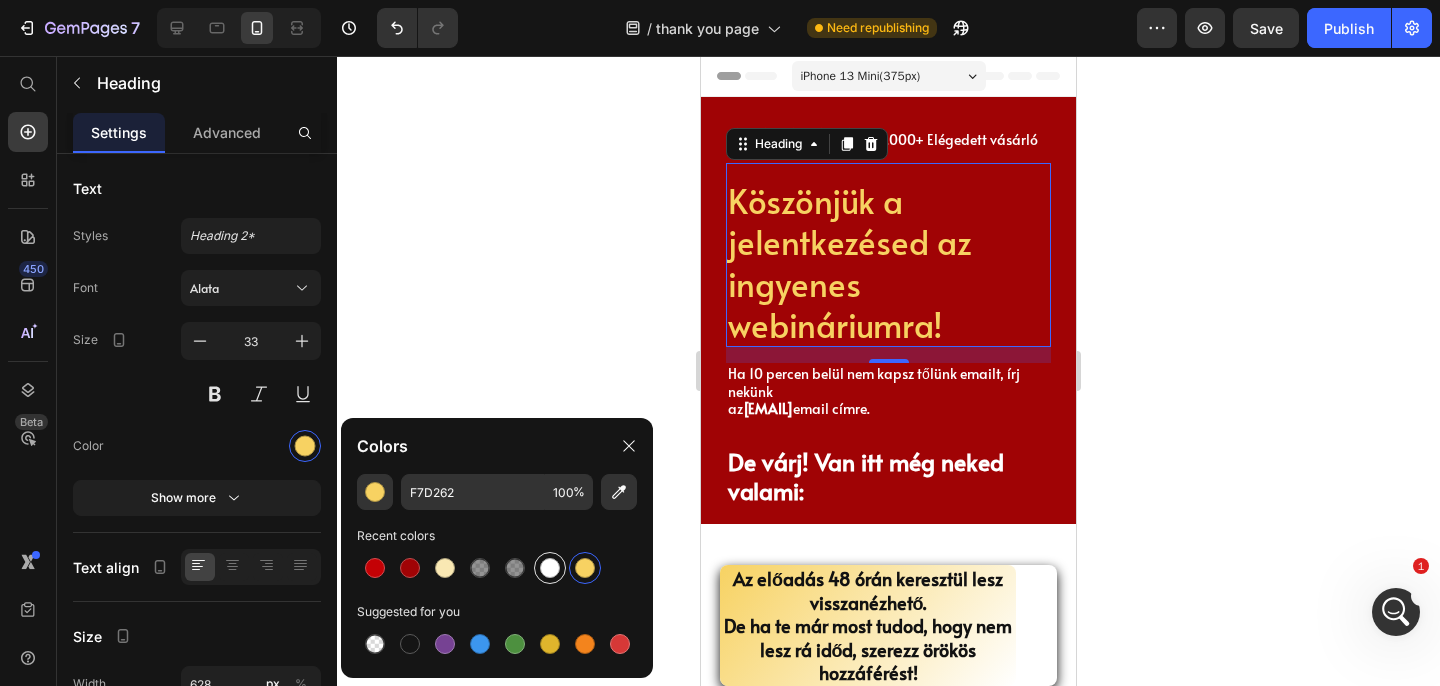 click at bounding box center [550, 568] 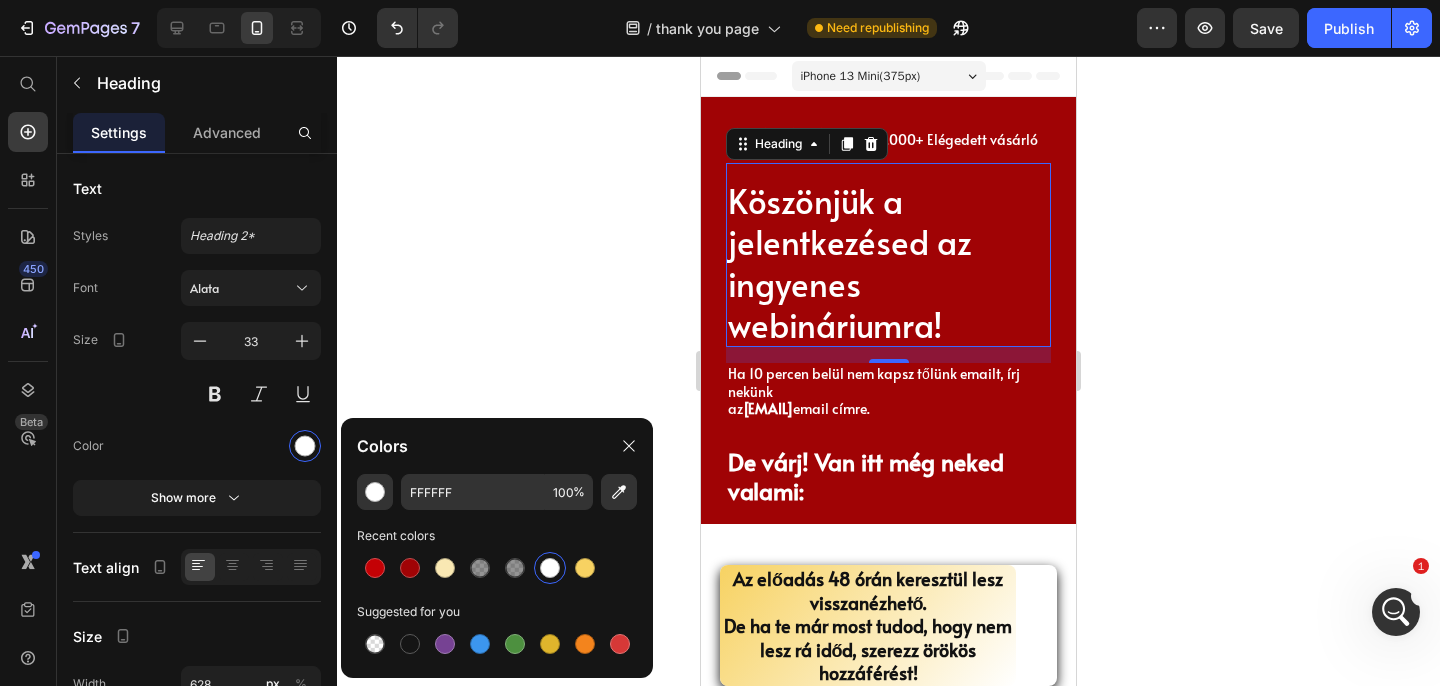 click 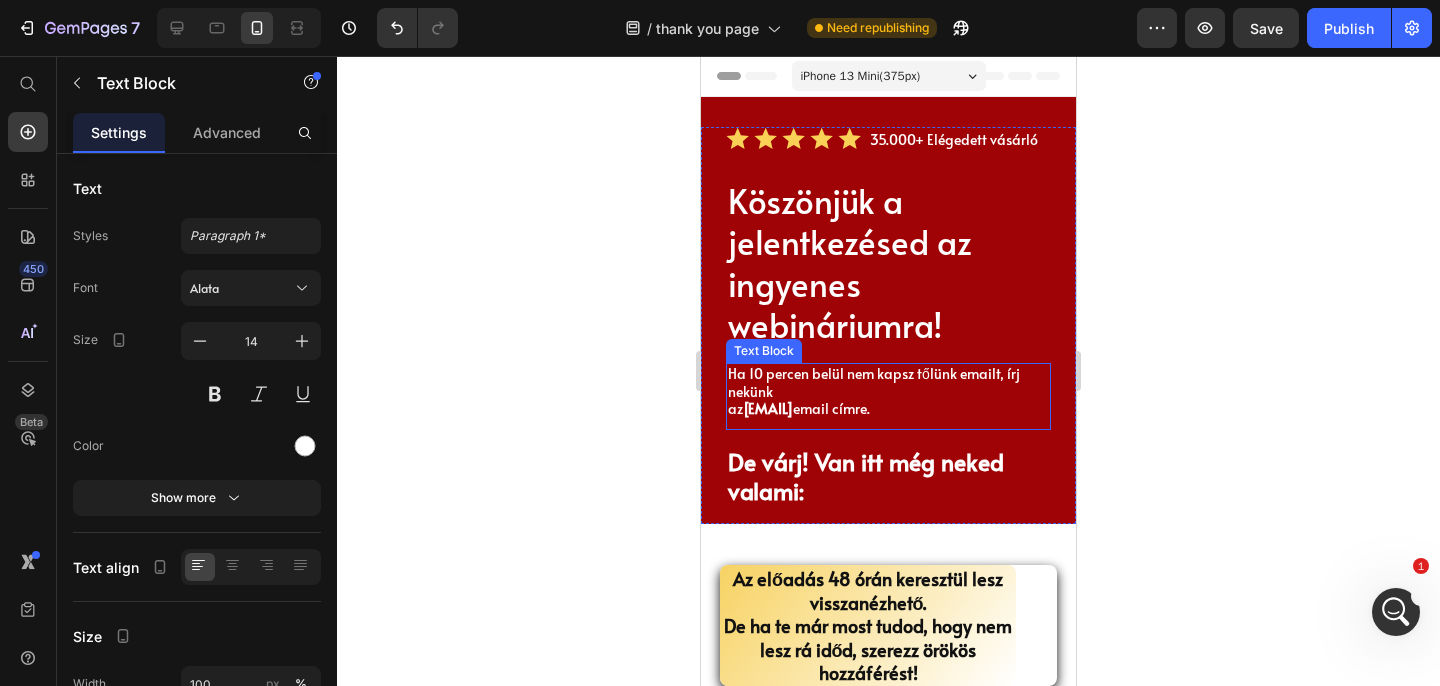 click on "Ha 10 percen belül nem kapsz tőlünk emailt, írj nekünk  az  info@tudatalattikontroll.com  email címre." at bounding box center [888, 391] 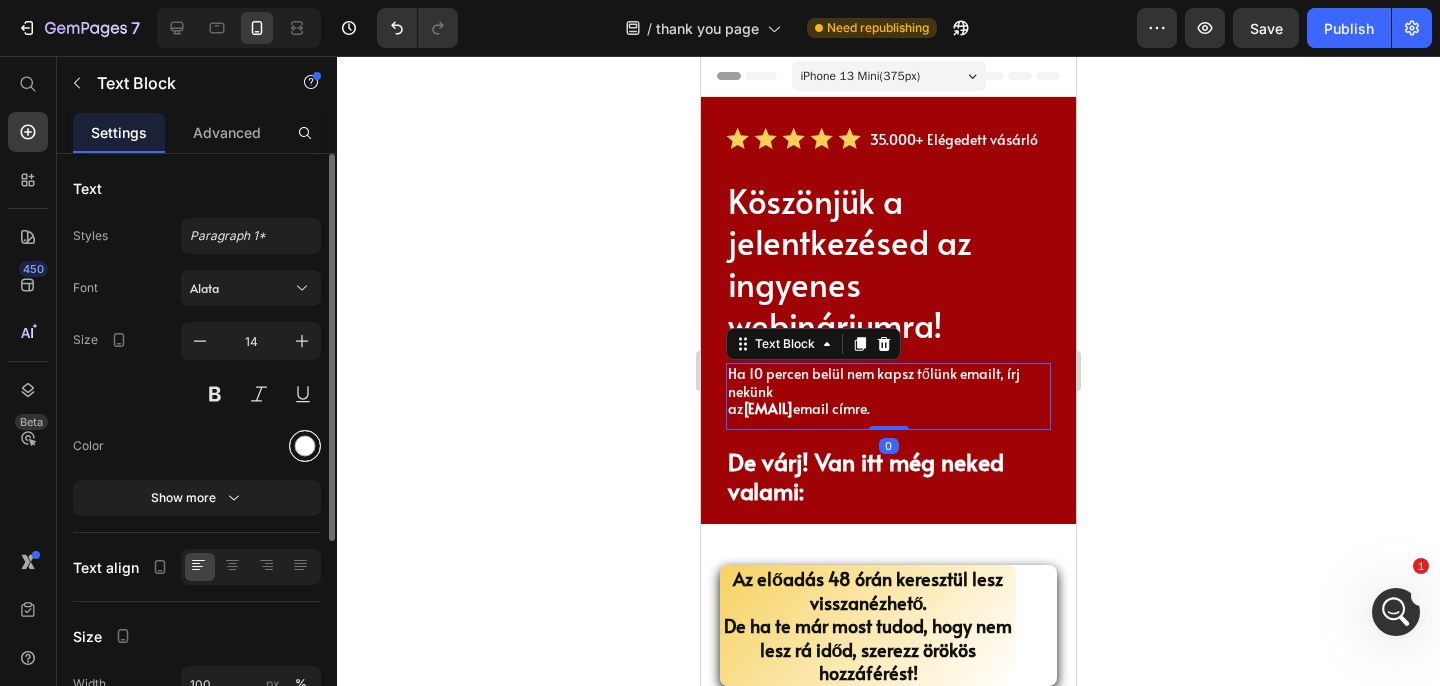 click at bounding box center [305, 446] 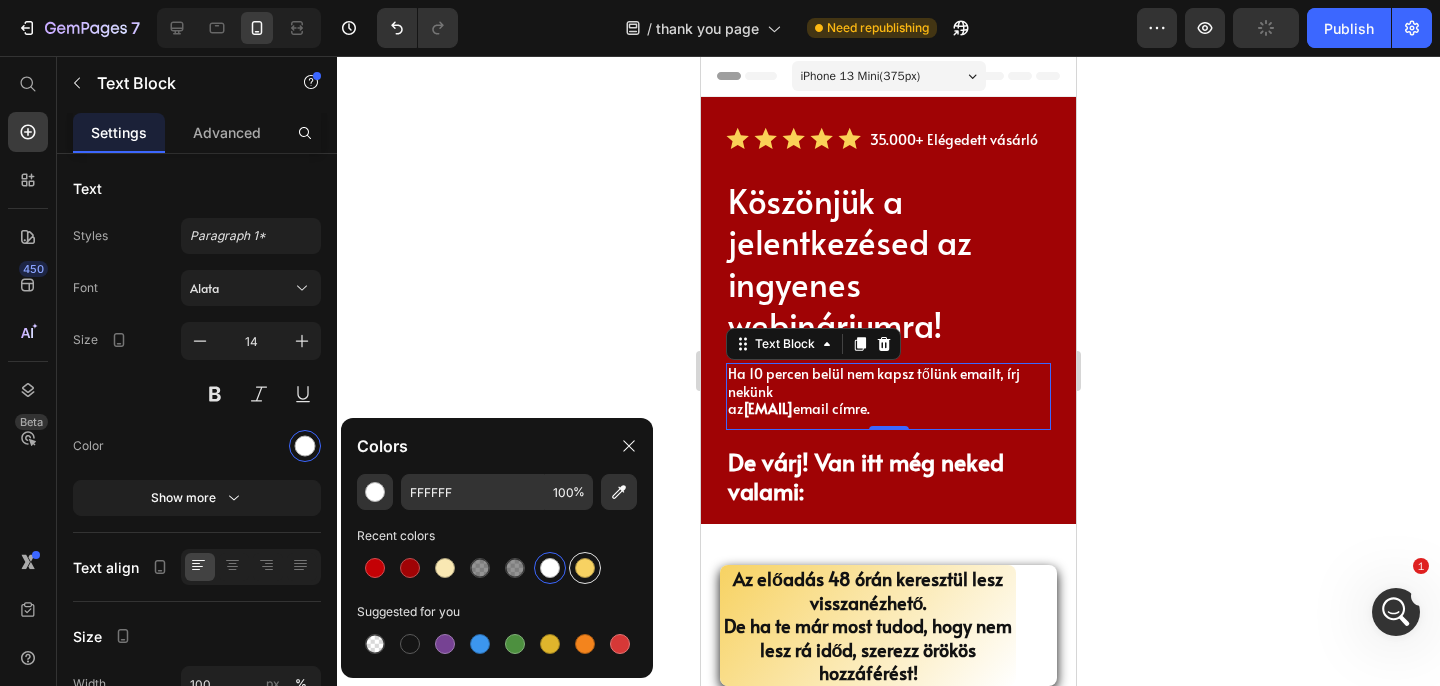 click at bounding box center (585, 568) 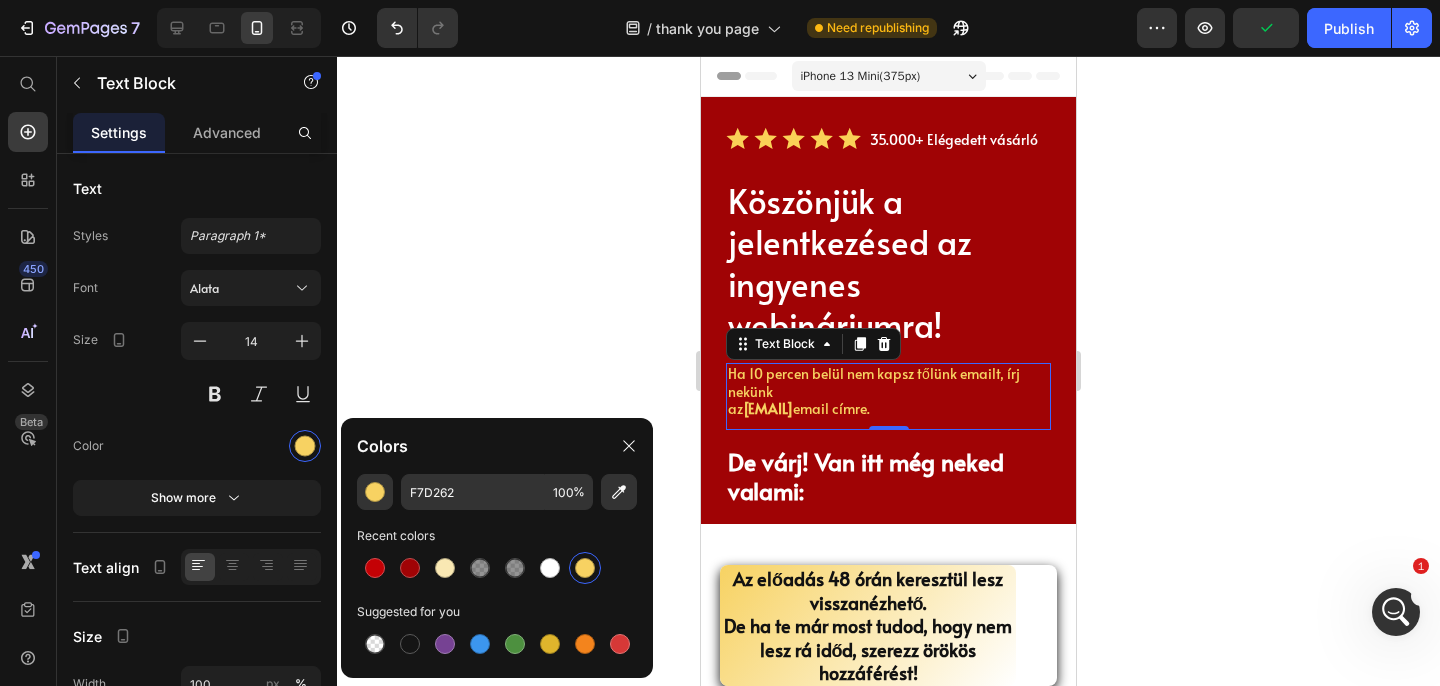 click 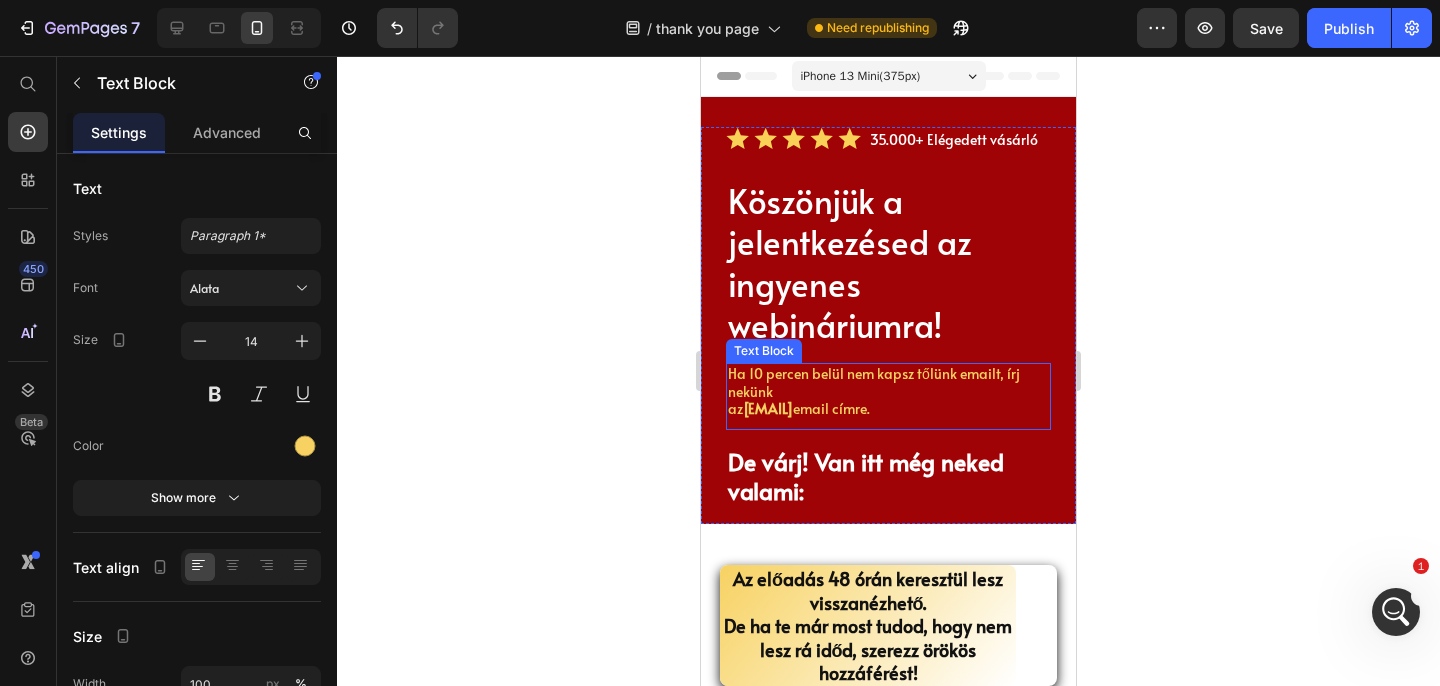 click on "Ha 10 percen belül nem kapsz tőlünk emailt, írj nekünk  az  info@tudatalattikontroll.com  email címre." at bounding box center (888, 391) 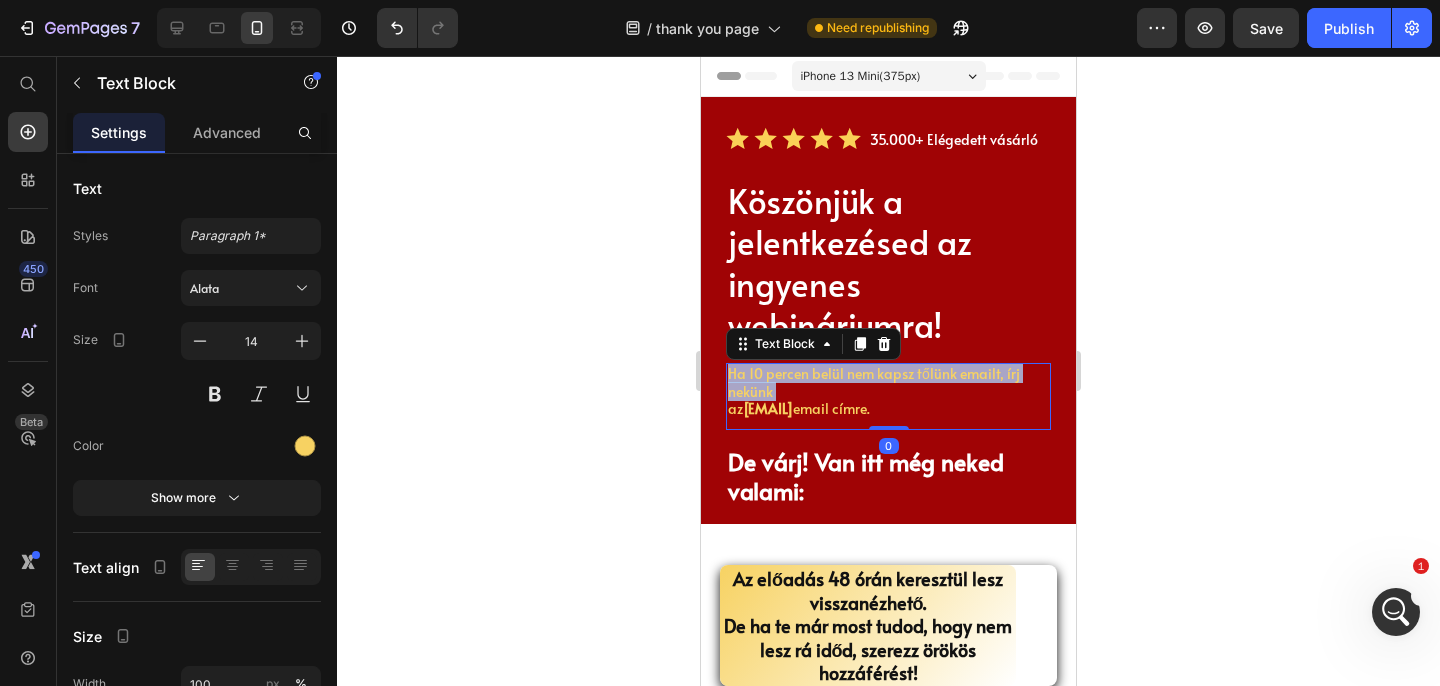 click on "Ha 10 percen belül nem kapsz tőlünk emailt, írj nekünk  az  info@tudatalattikontroll.com  email címre." at bounding box center [888, 391] 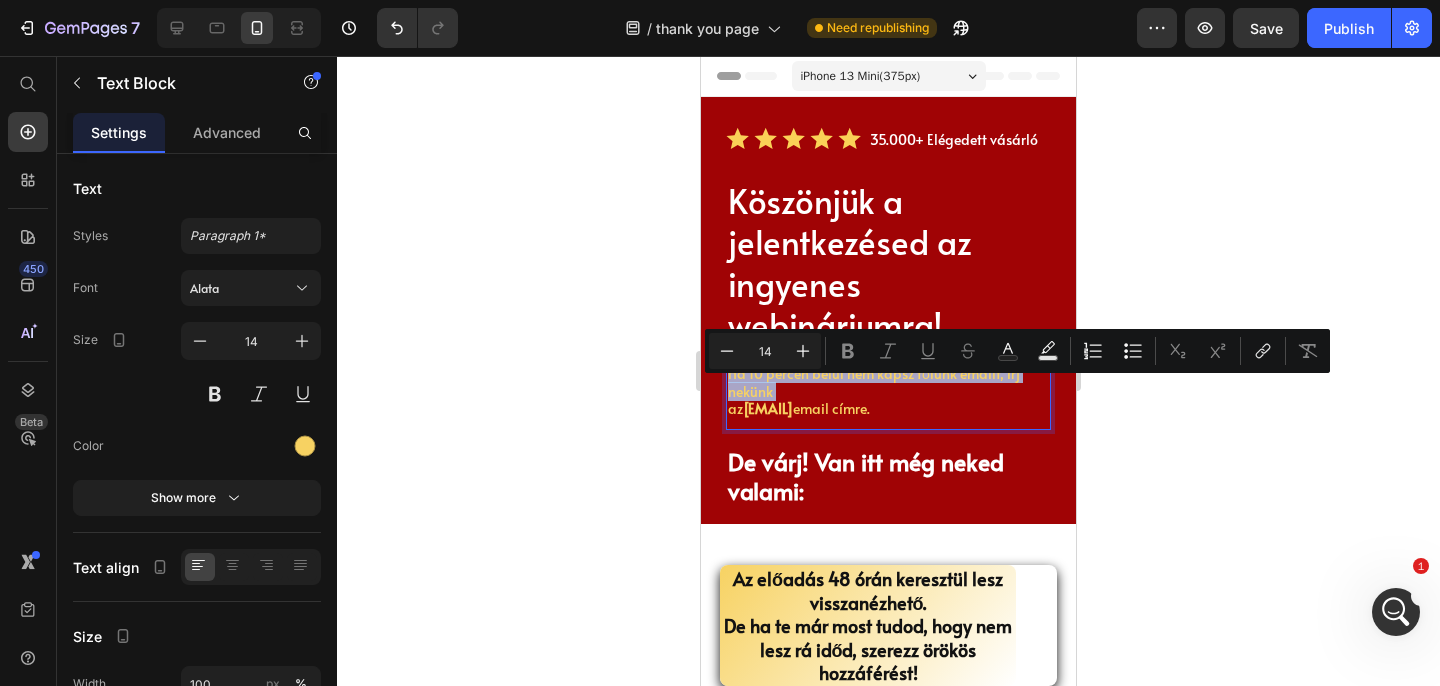 click on "Ha 10 percen belül nem kapsz tőlünk emailt, írj nekünk  az  info@tudatalattikontroll.com  email címre." at bounding box center [888, 391] 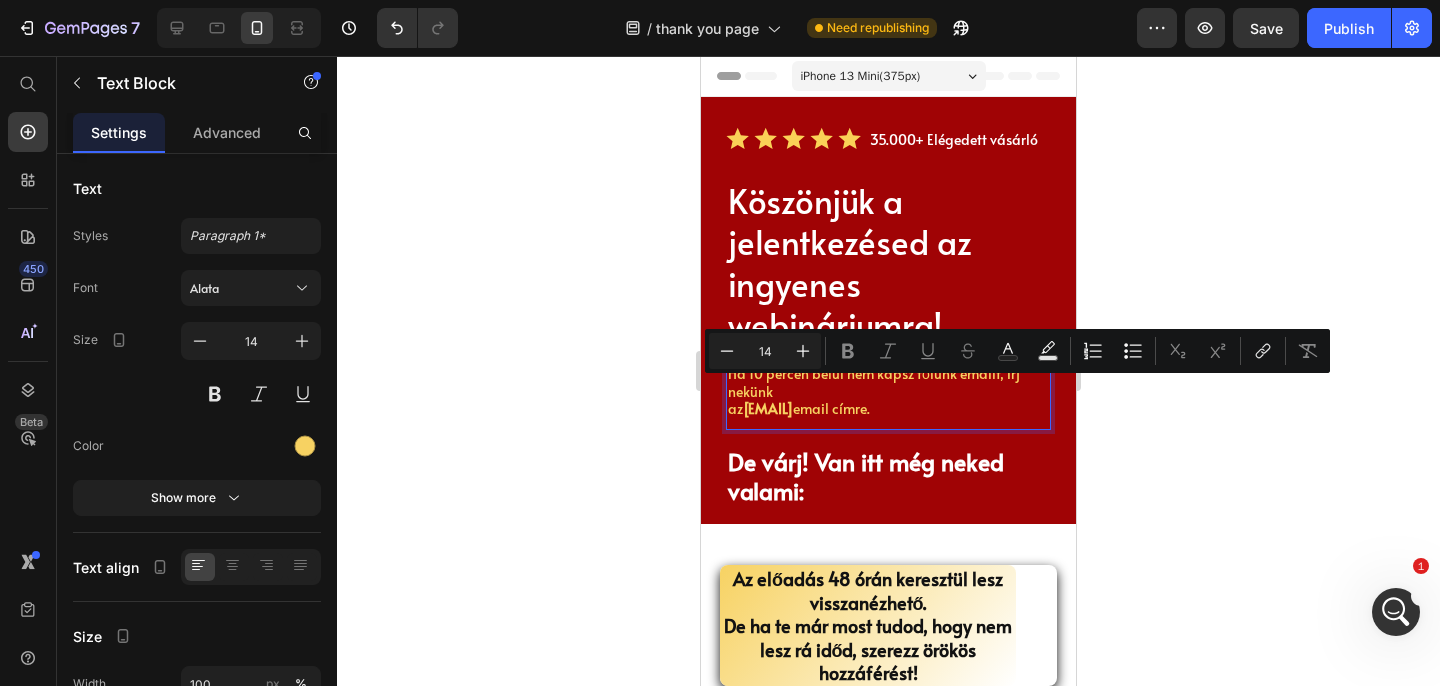 click on "Ha 10 percen belül nem kapsz tőlünk emailt, írj nekünk  az  info@tudatalattikontroll.com  email címre." at bounding box center [888, 391] 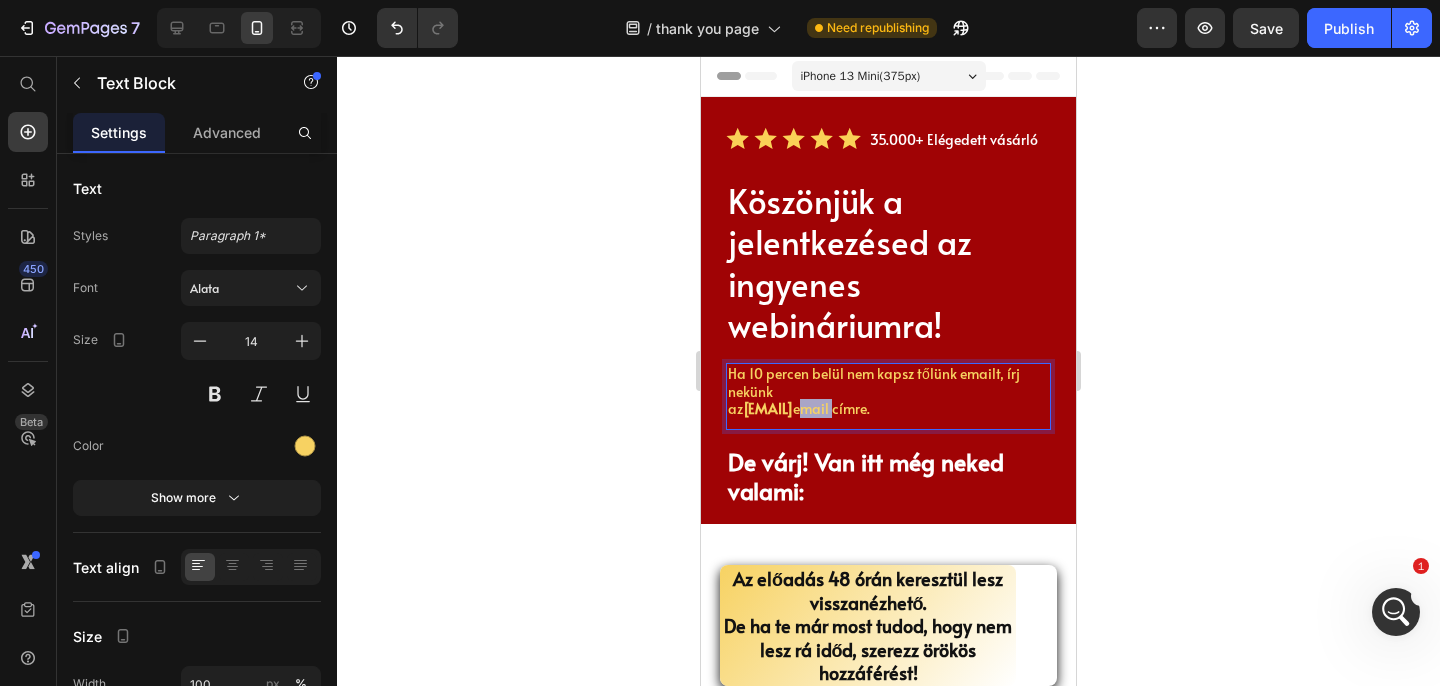 click on "Ha 10 percen belül nem kapsz tőlünk emailt, írj nekünk  az  info@tudatalattikontroll.com  email címre." at bounding box center (888, 391) 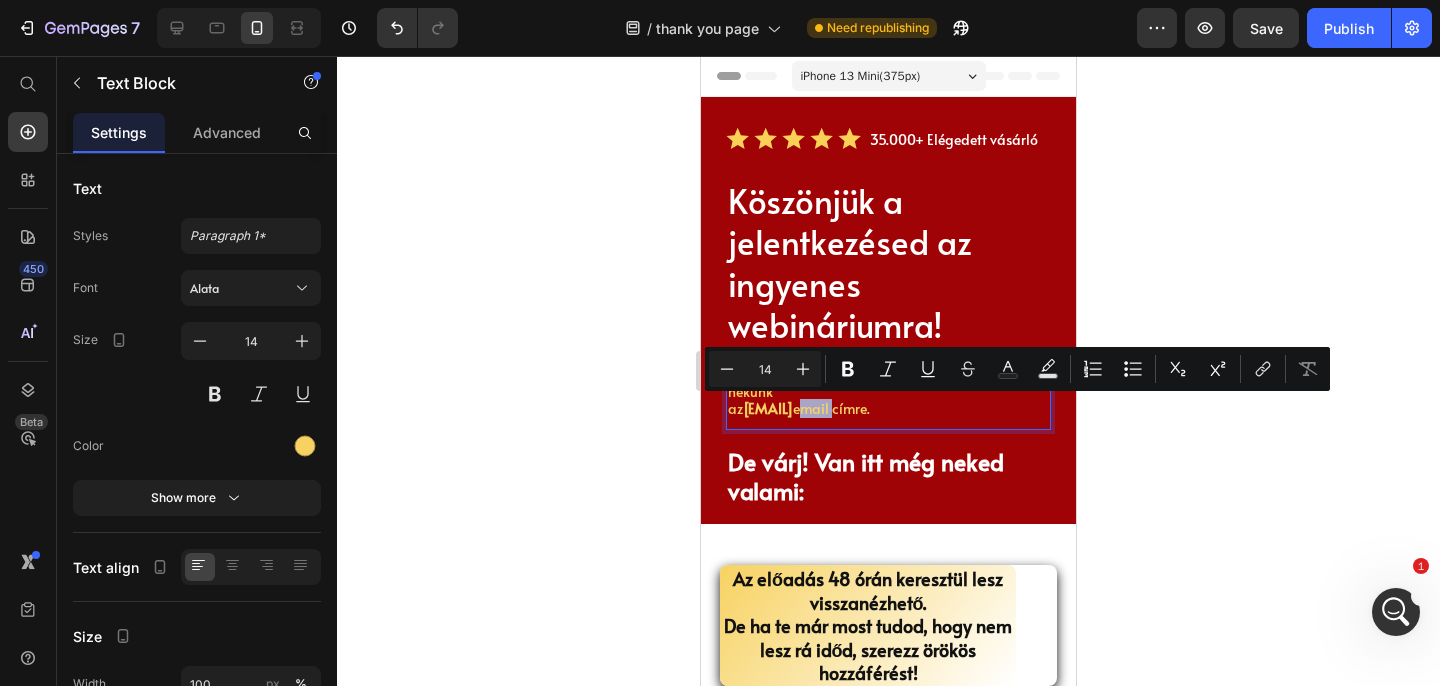 click on "Ha 10 percen belül nem kapsz tőlünk emailt, írj nekünk  az  info@tudatalattikontroll.com  email címre." at bounding box center [888, 391] 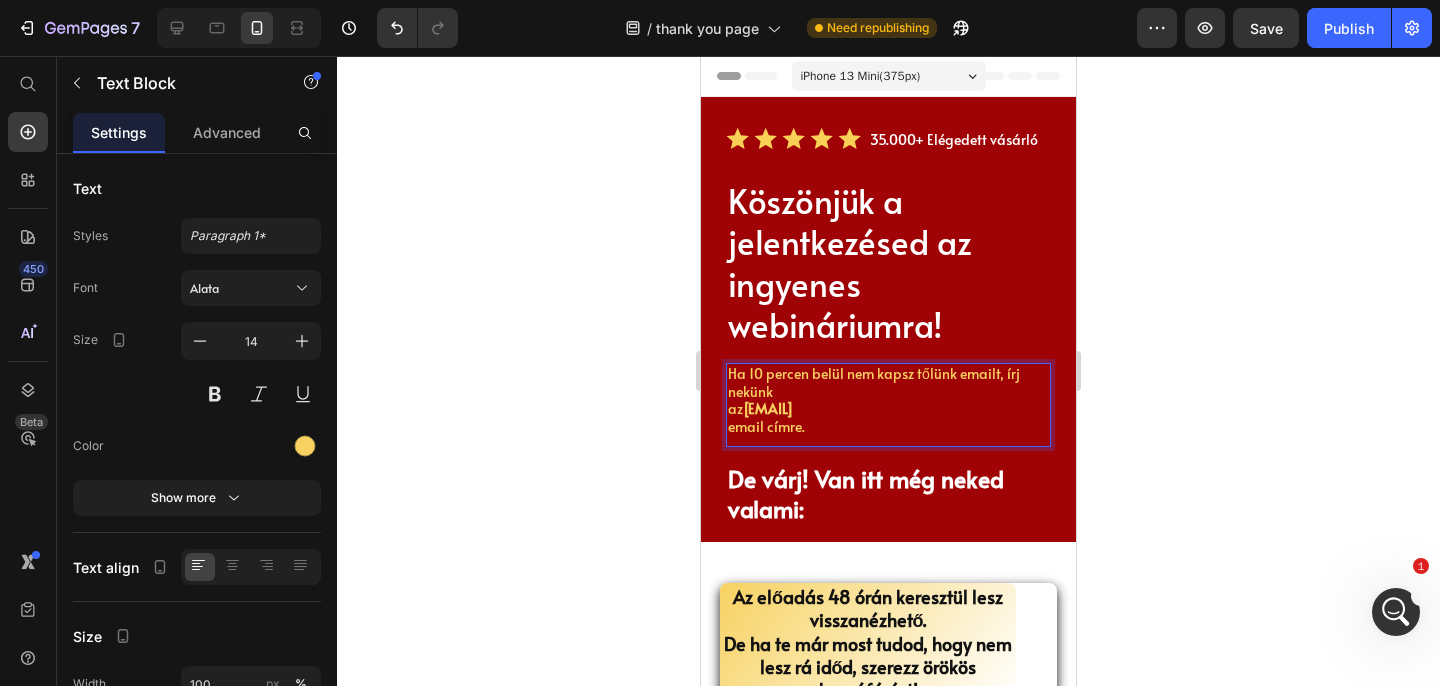 click on "Ha 10 percen belül nem kapsz tőlünk emailt, írj nekünk  az  info@tudatalattikontroll.com   email címre." at bounding box center [888, 400] 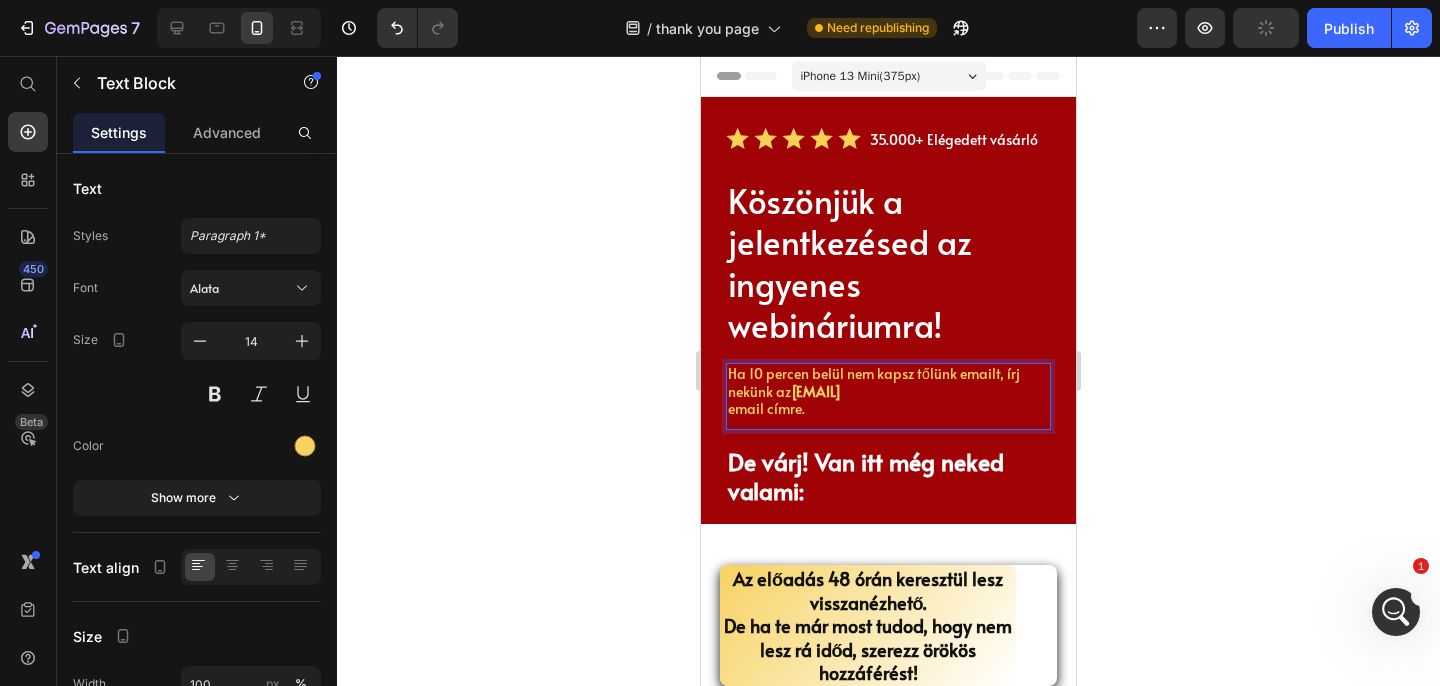 click 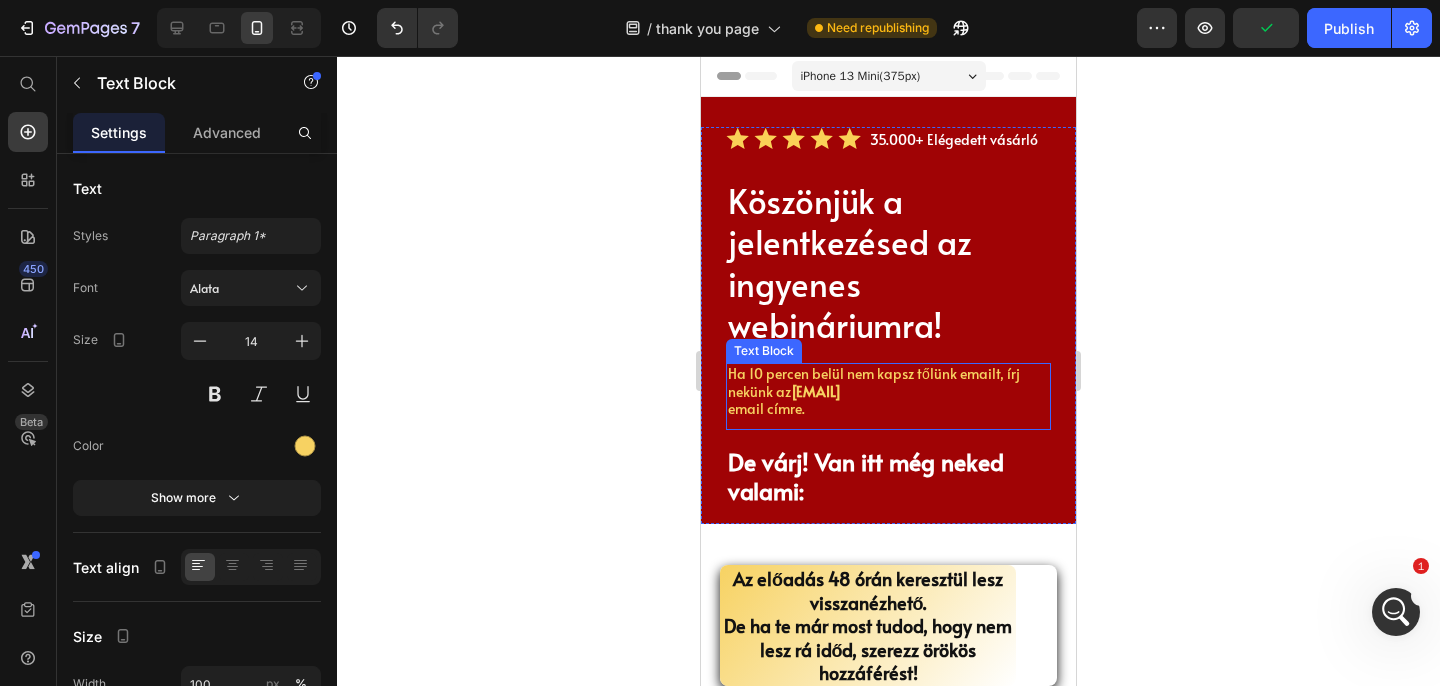 click on "[EMAIL]" at bounding box center [816, 391] 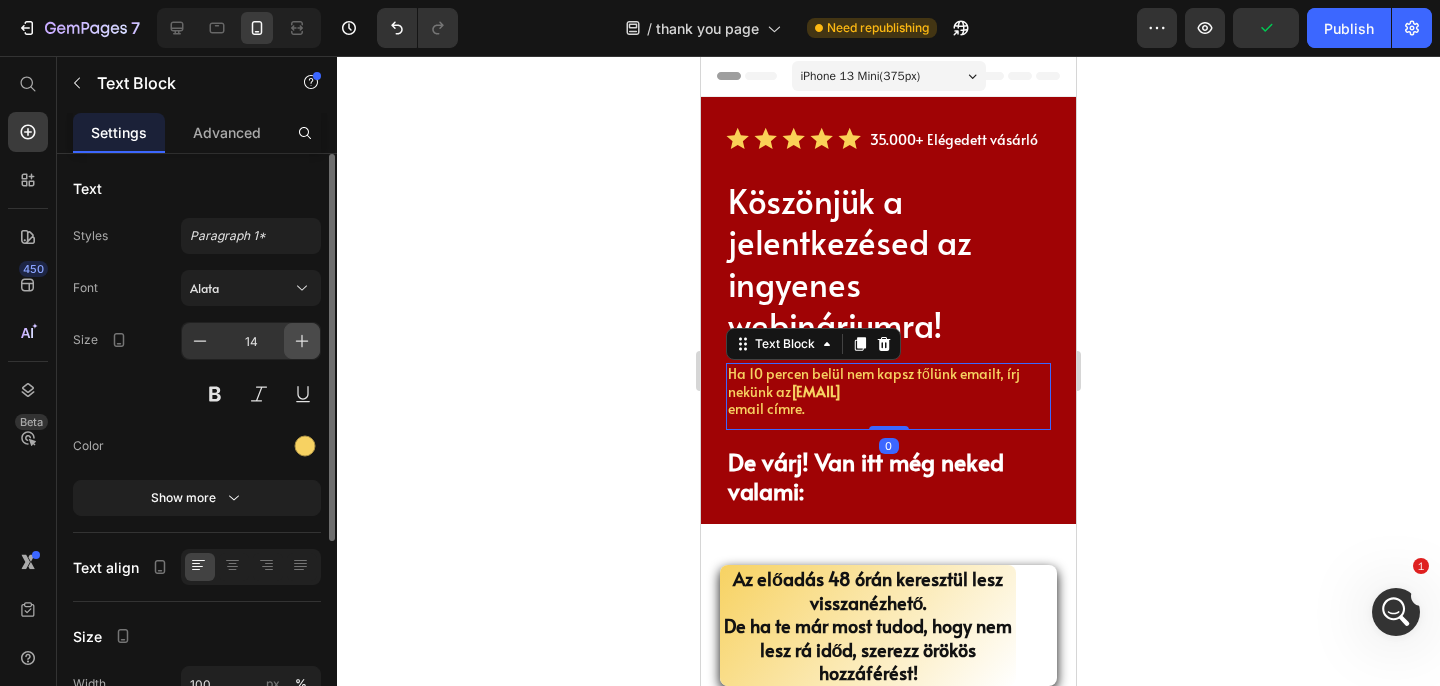 click 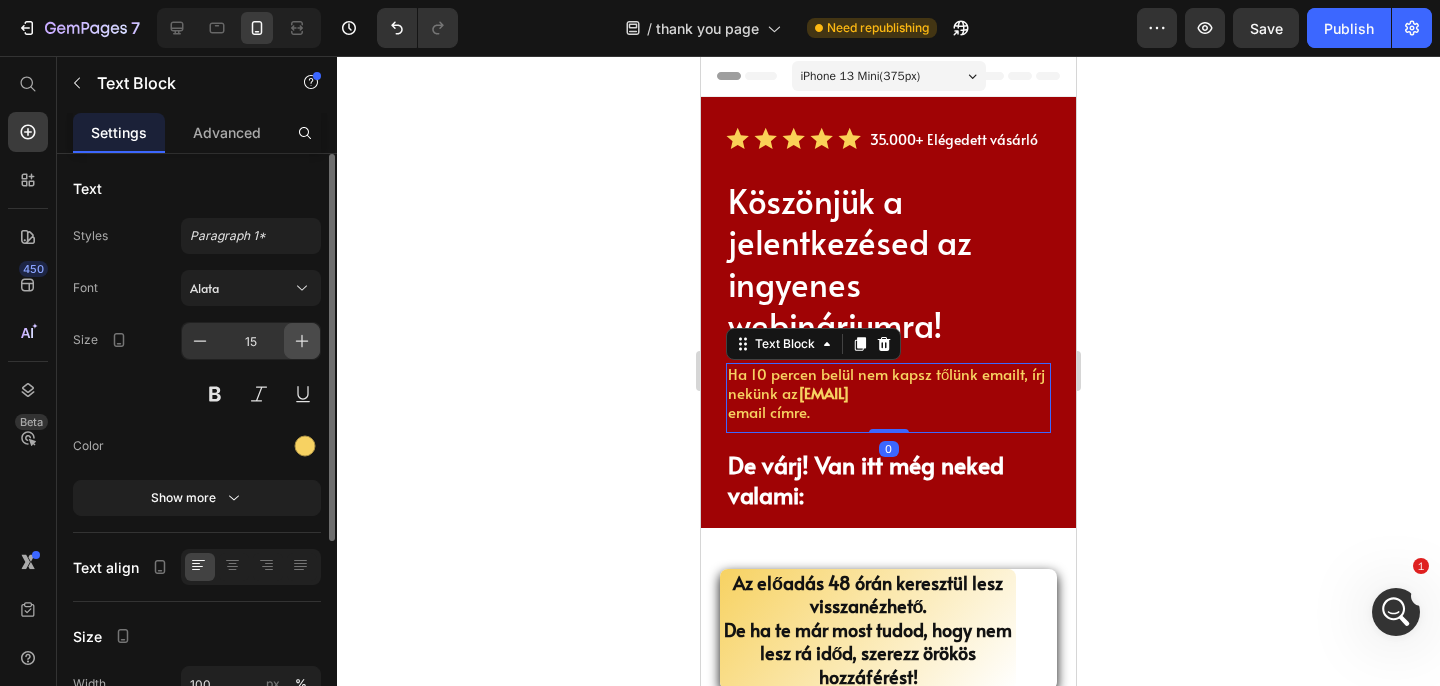 click 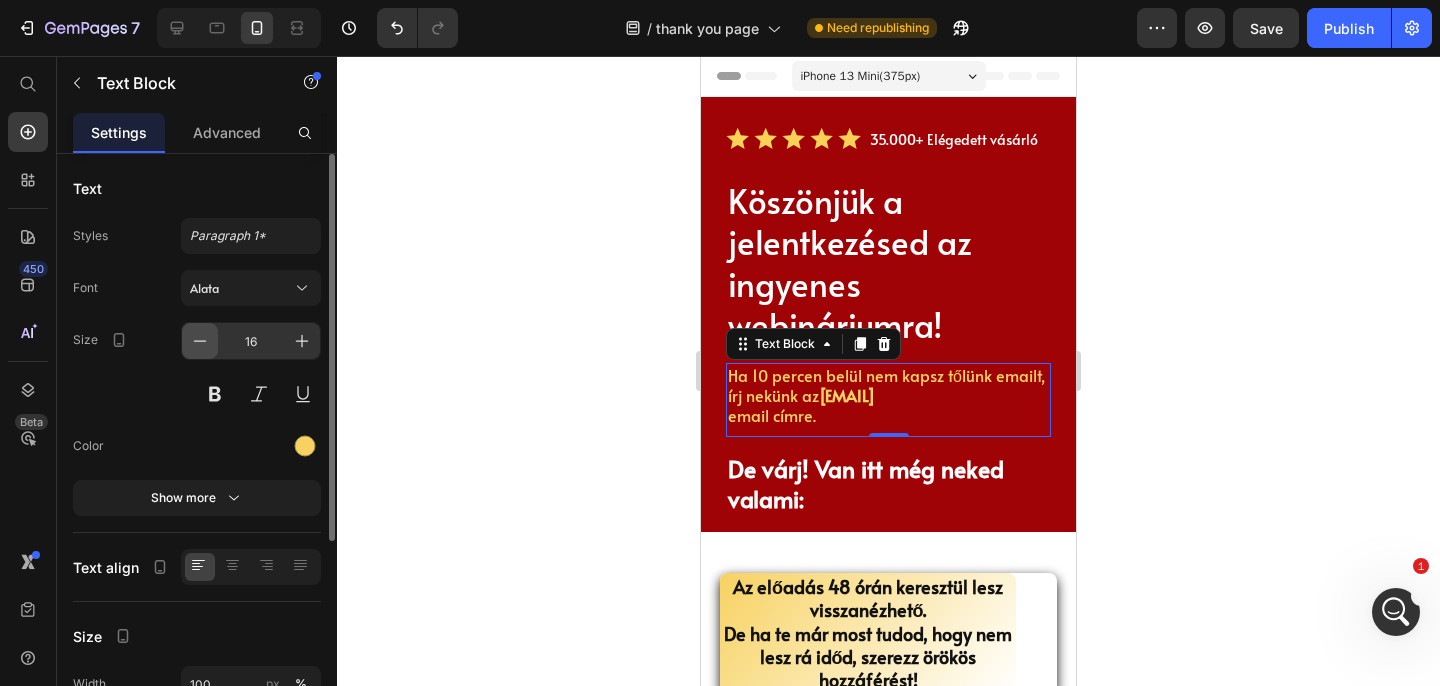 click 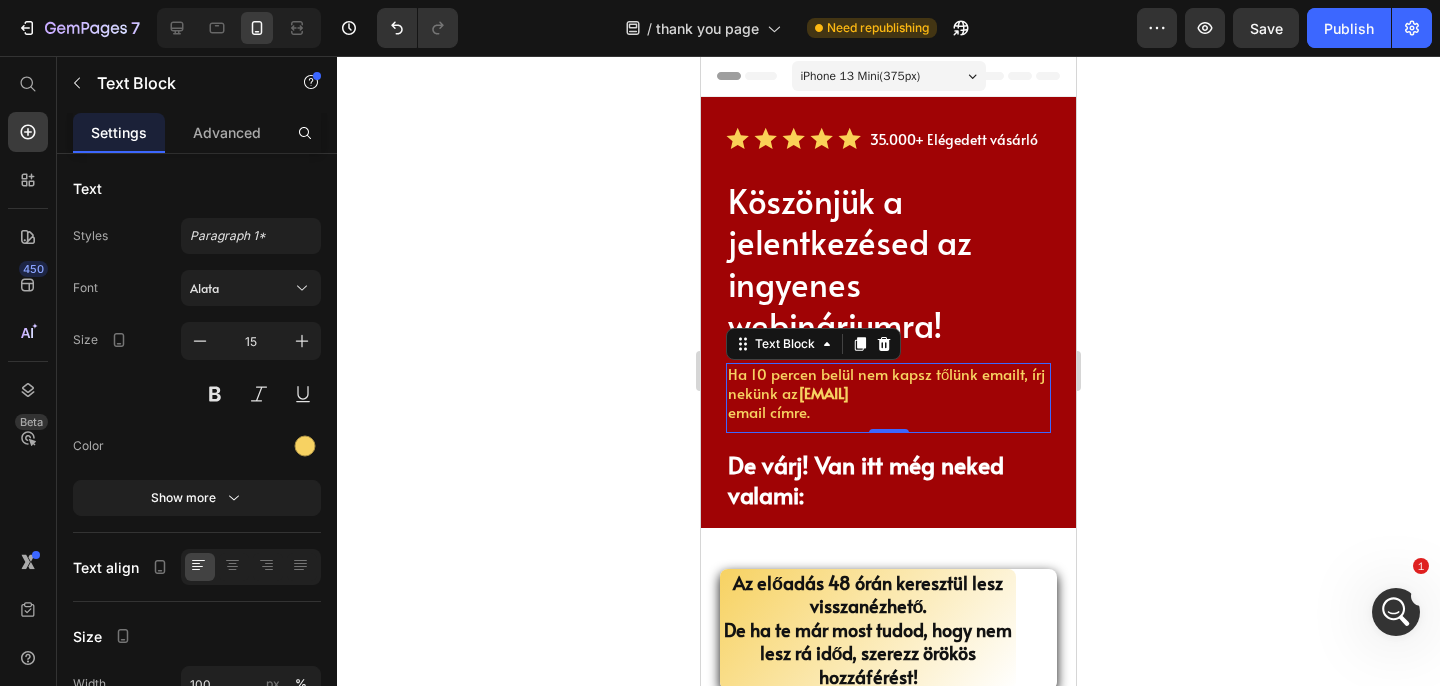 click 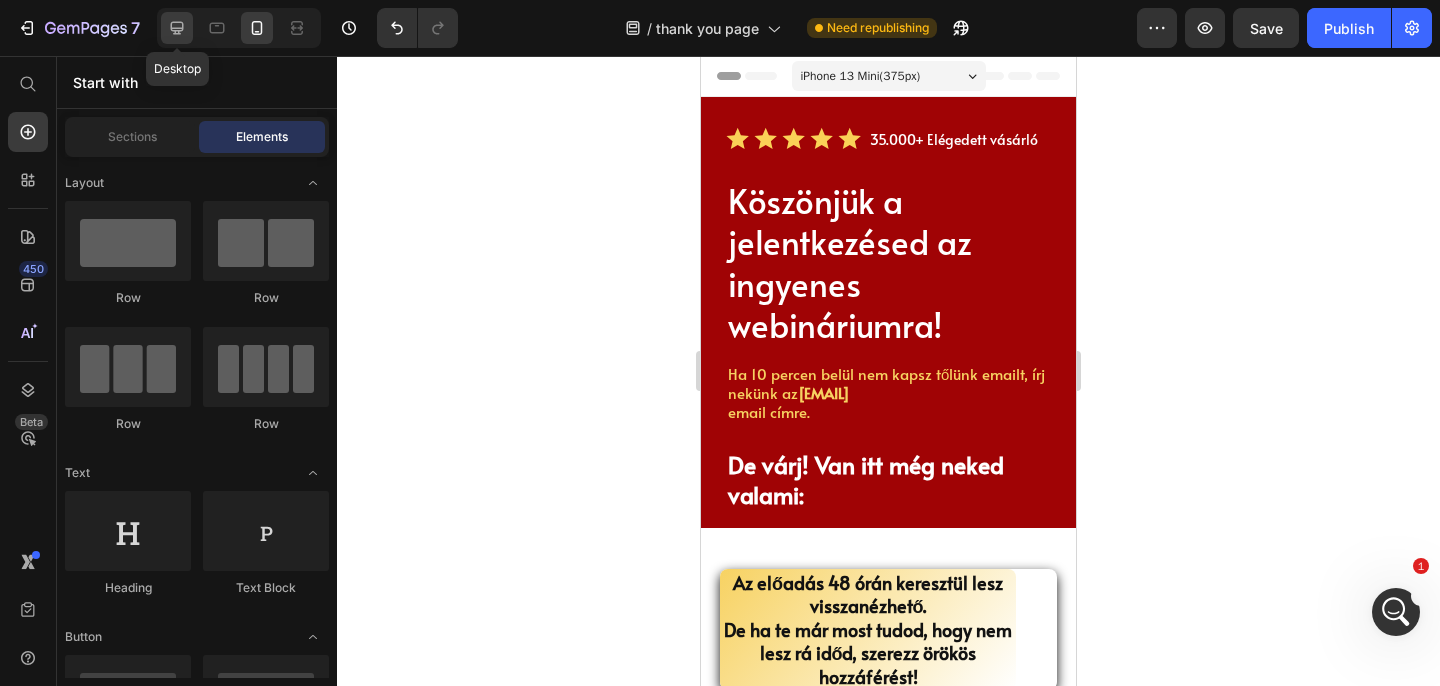 click 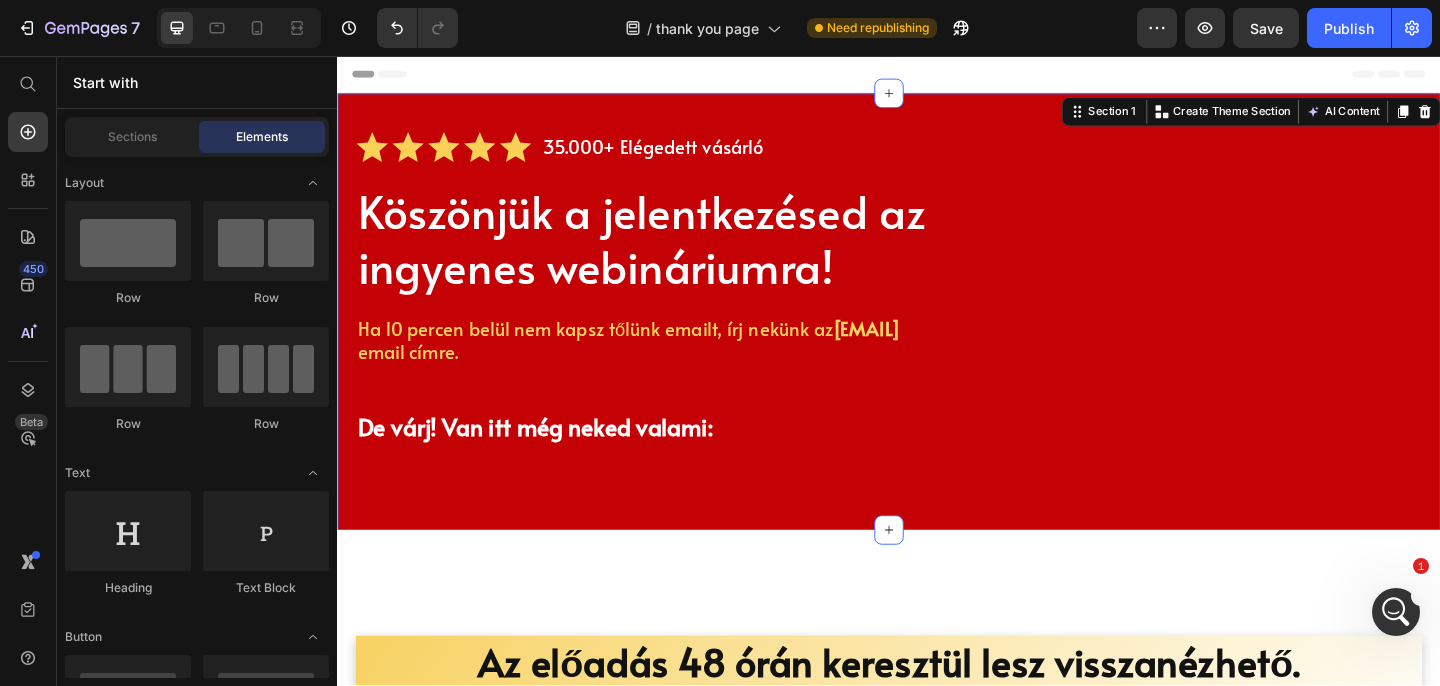 click on "Icon
Icon
Icon
Icon
Icon Icon List 35.000+ Elégedett vásárló Text Block Row Köszönjük a jelentkezésed az ingyenes webináriumra! Heading Ha 10 percen belül nem kapsz tőlünk emailt, írj nekünk az  info@tudatalattikontroll.com   email címre. Text Block De várj! Van itt még neked valami: Heading Row Section 1   You can create reusable sections Create Theme Section AI Content Write with GemAI What would you like to describe here? Tone and Voice Persuasive Product Show more Generate" at bounding box center [937, 334] 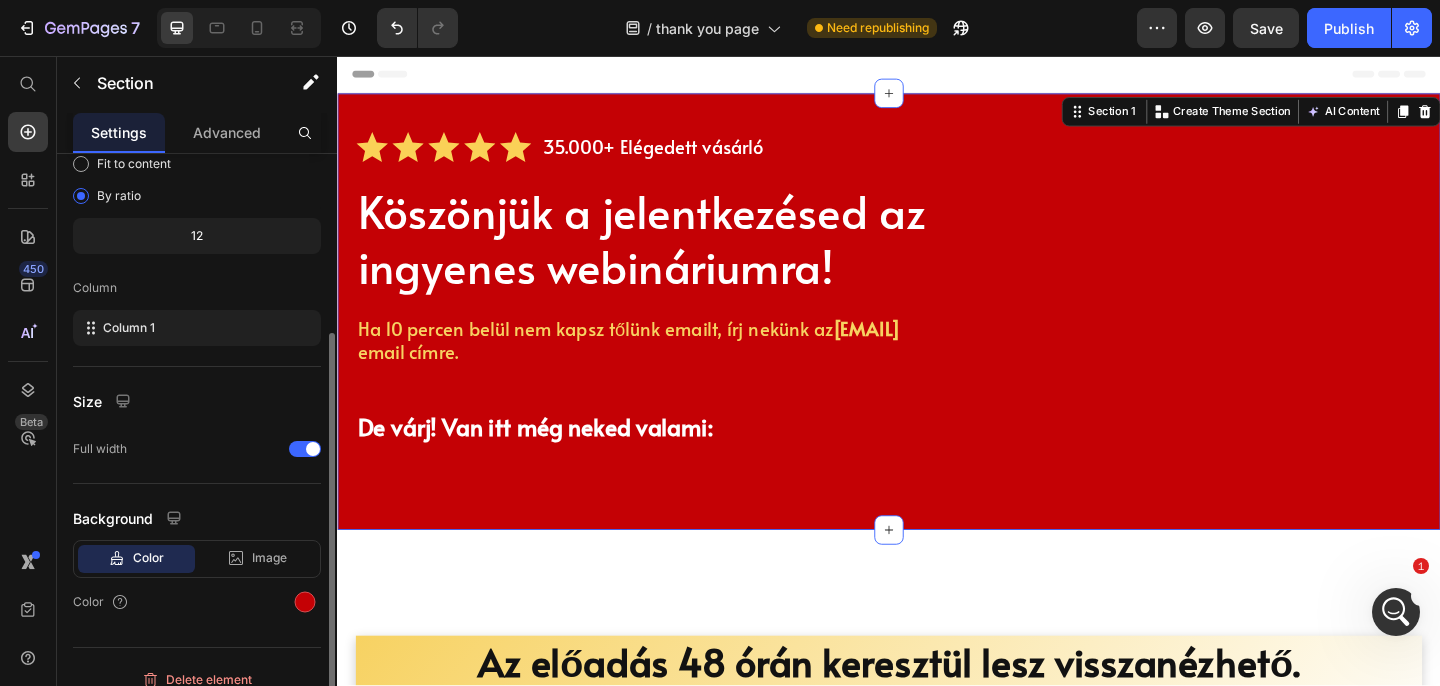 scroll, scrollTop: 219, scrollLeft: 0, axis: vertical 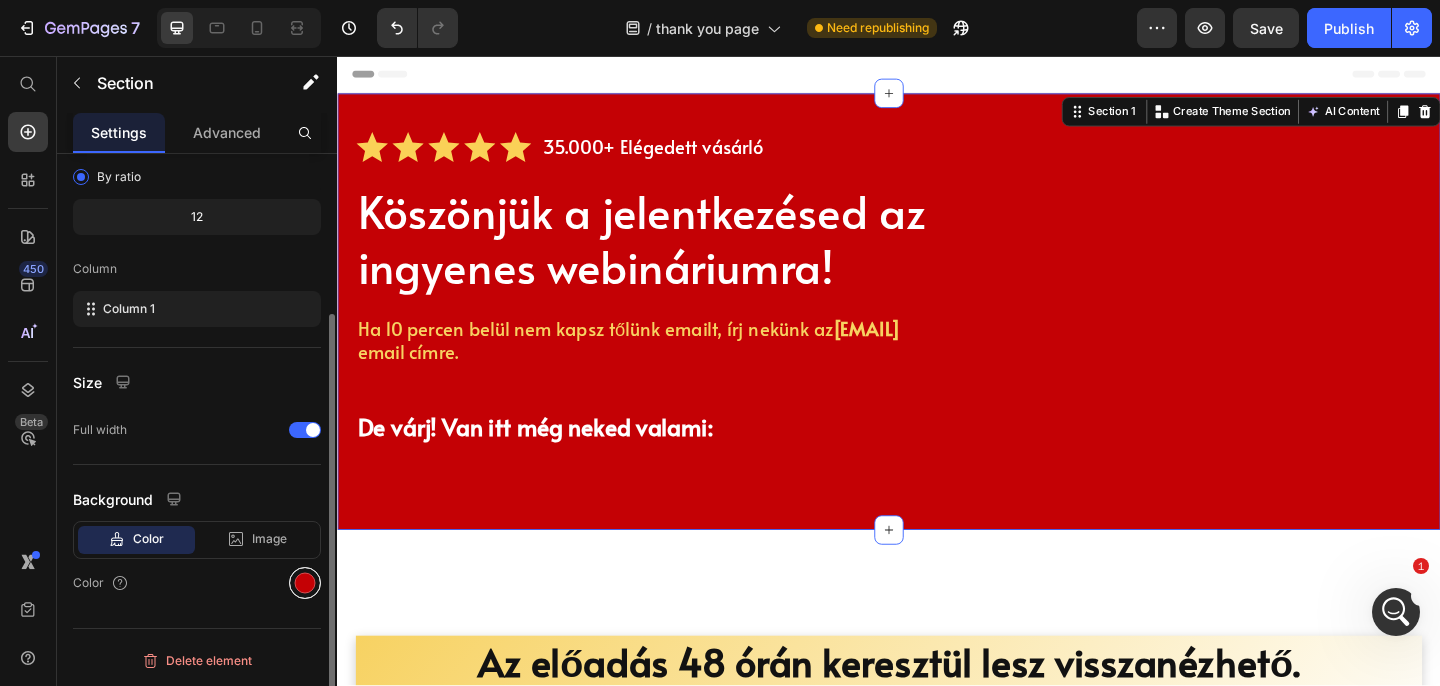click at bounding box center [305, 583] 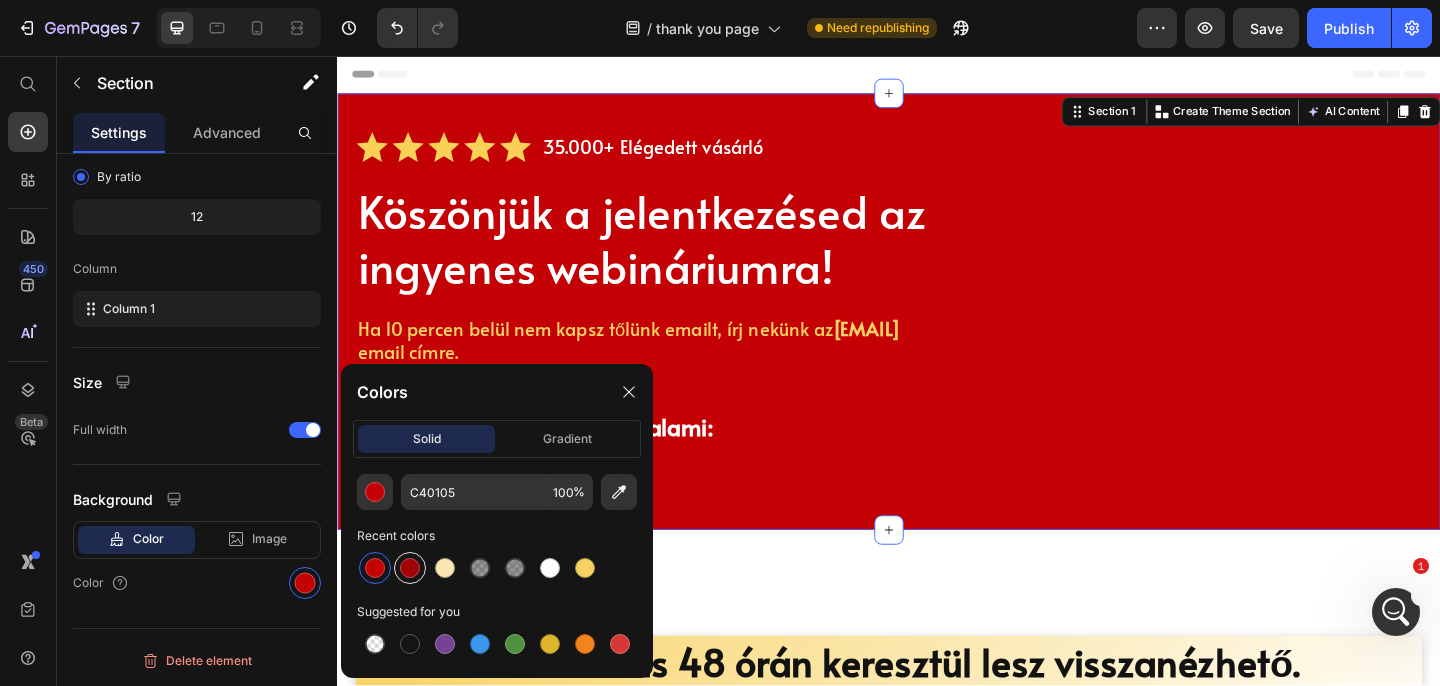 click at bounding box center [410, 568] 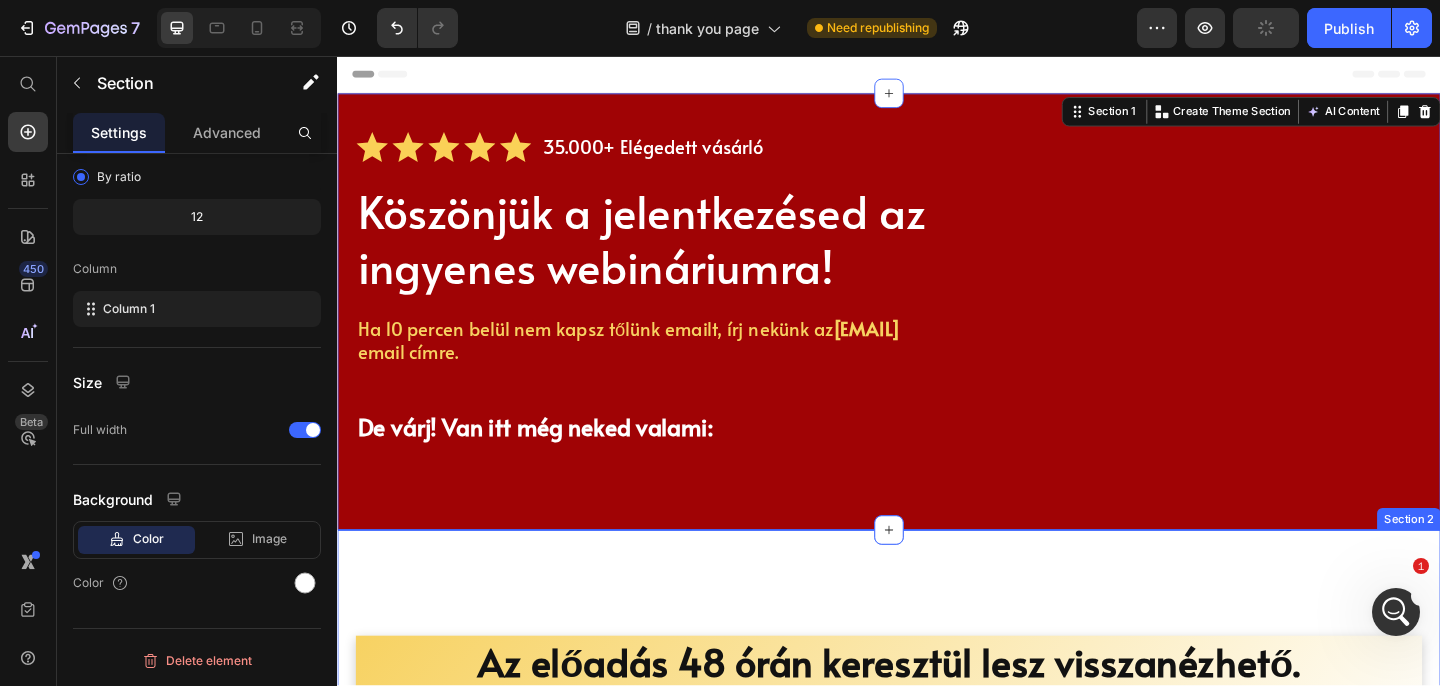 click on "Az előadás 48 órán keresztül lesz visszanézhető.  De ha te már most tudod, hogy nem lesz rá időd, szerezz örökös hozzáférést! Heading Row Section 2" at bounding box center (937, 789) 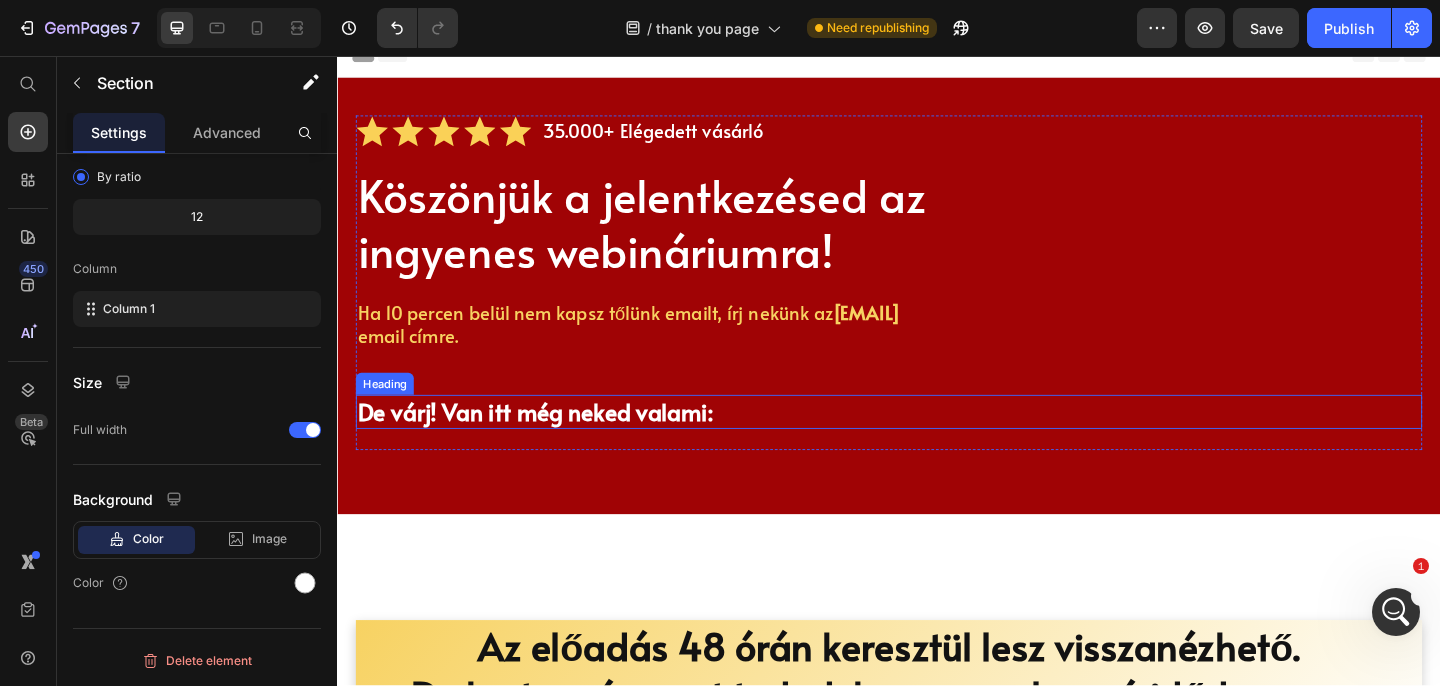 scroll, scrollTop: 0, scrollLeft: 0, axis: both 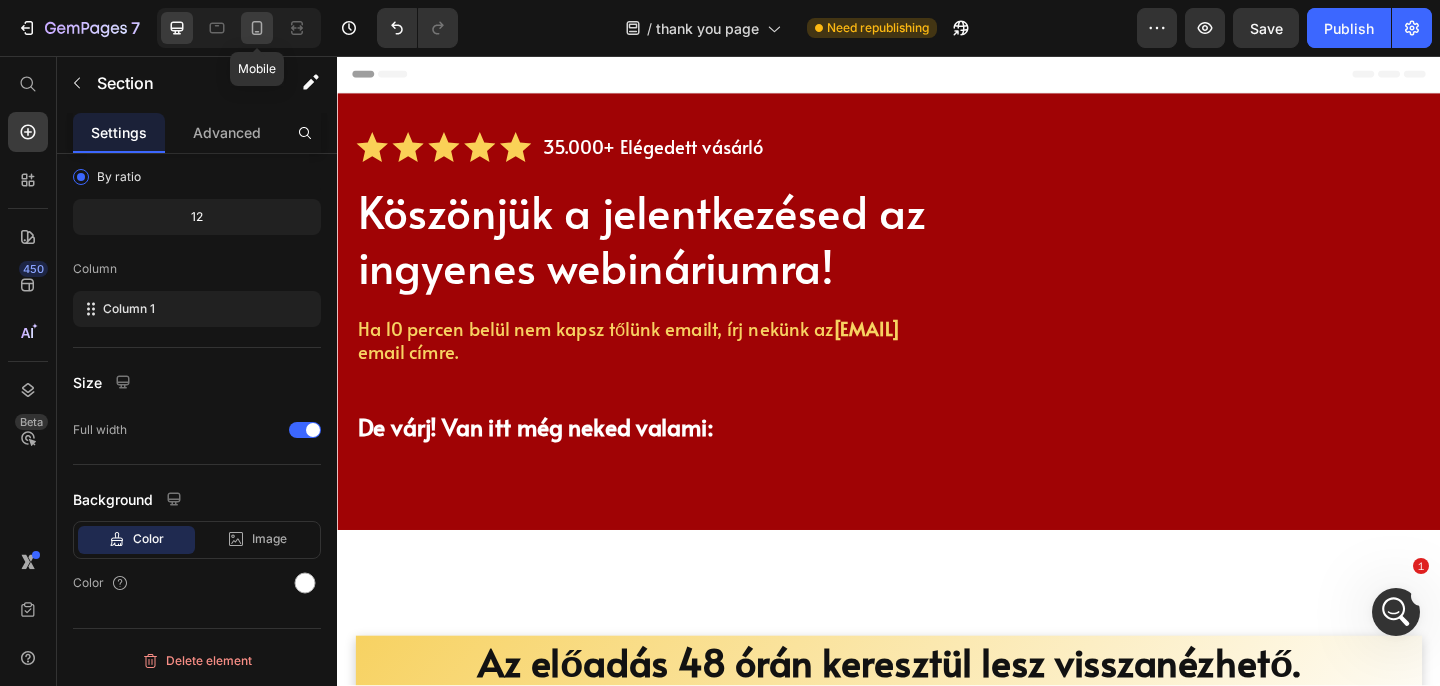 click 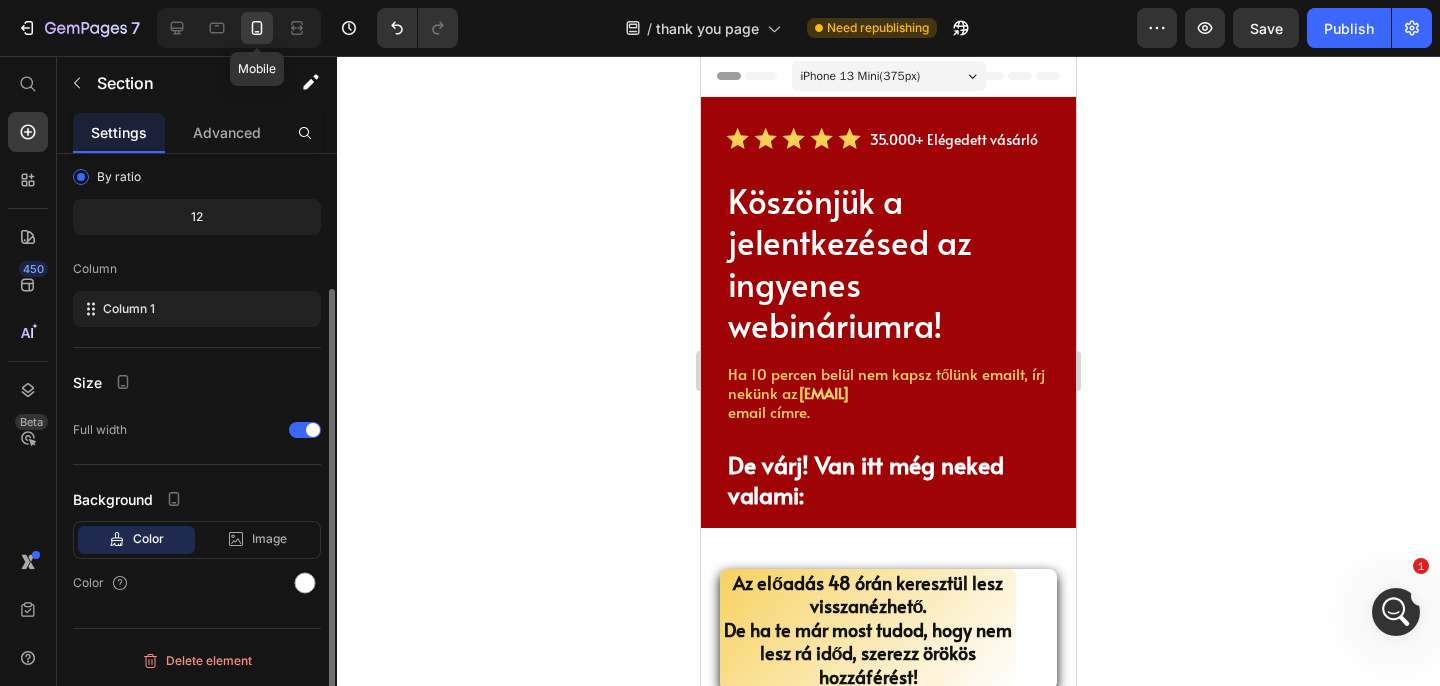 scroll, scrollTop: 175, scrollLeft: 0, axis: vertical 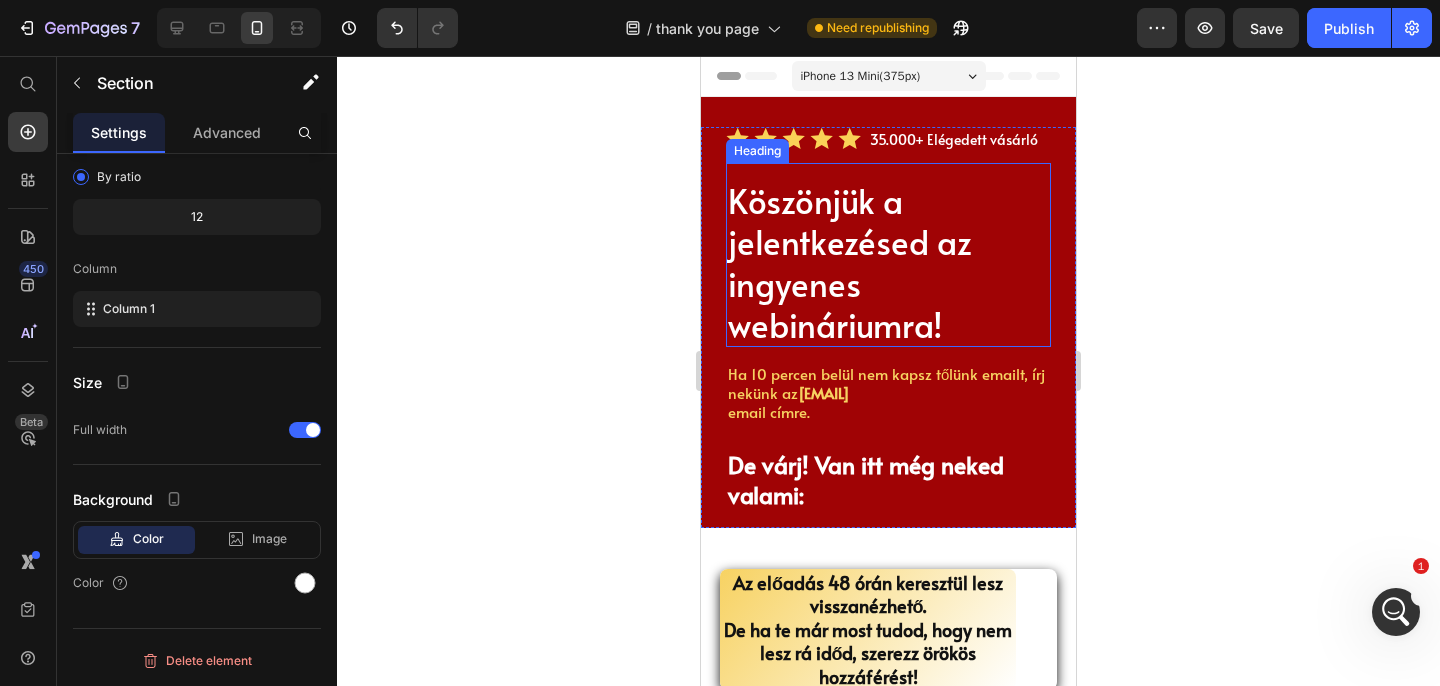 click on "Köszönjük a jelentkezésed az ingyenes webináriumra!" at bounding box center (888, 262) 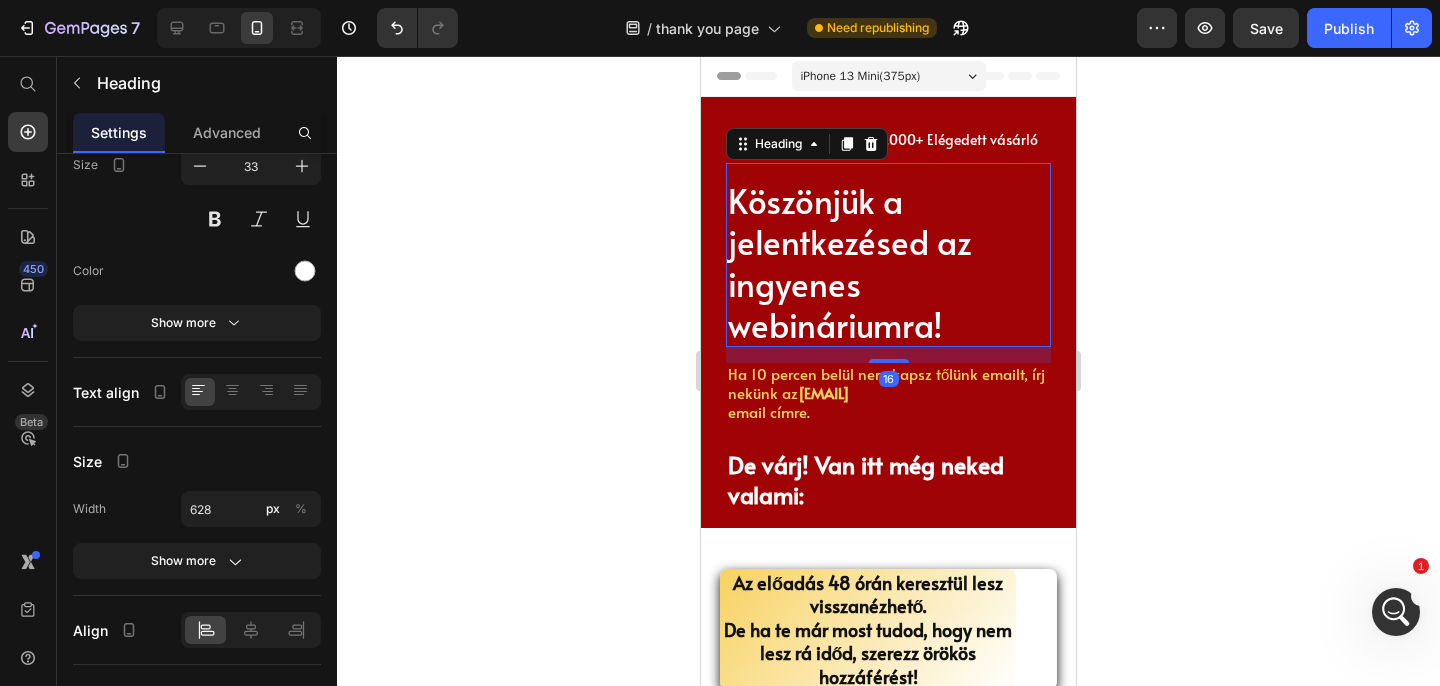 scroll, scrollTop: 0, scrollLeft: 0, axis: both 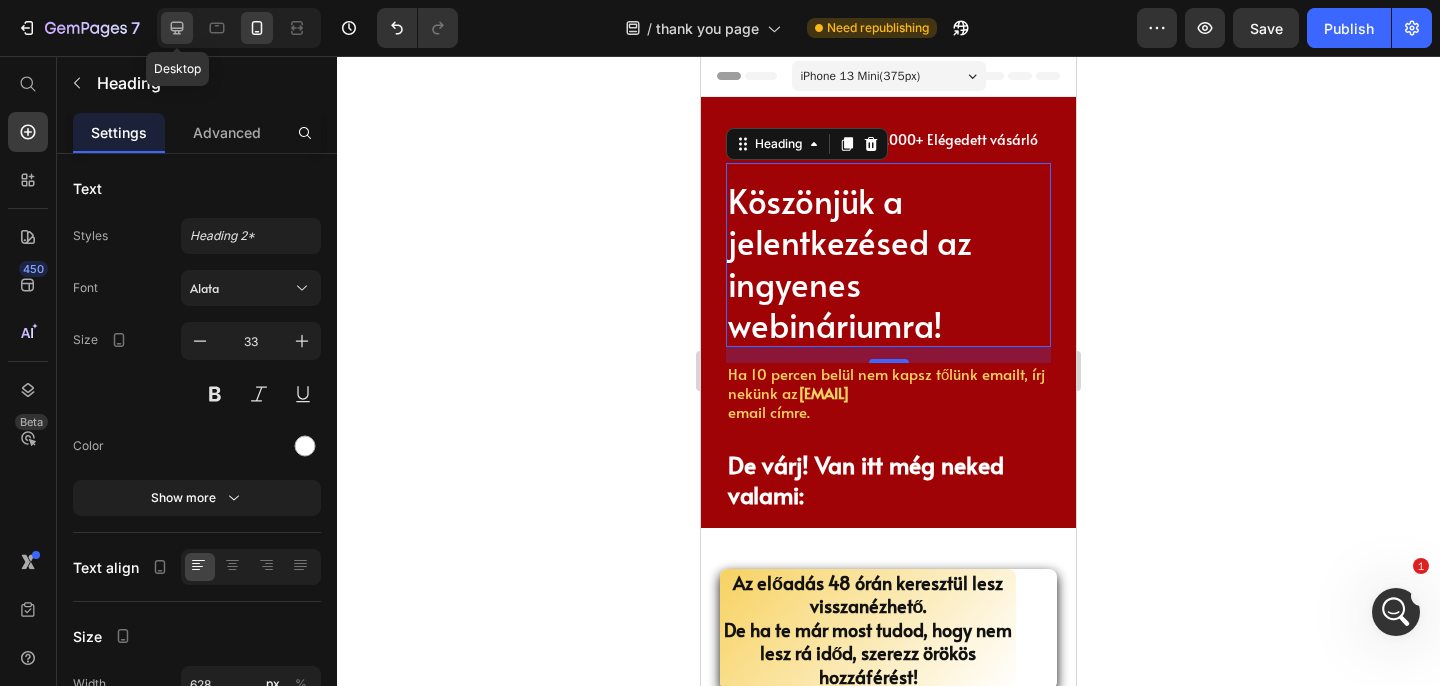 click 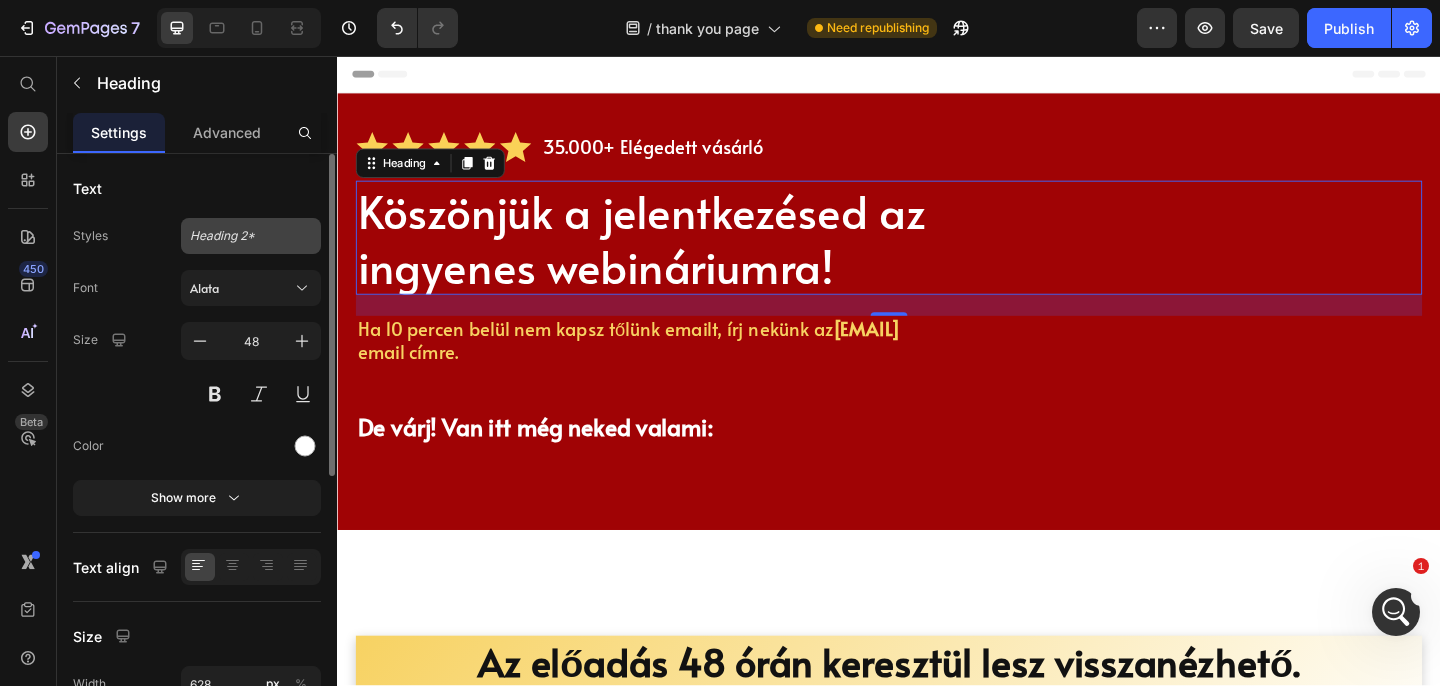 scroll, scrollTop: 66, scrollLeft: 0, axis: vertical 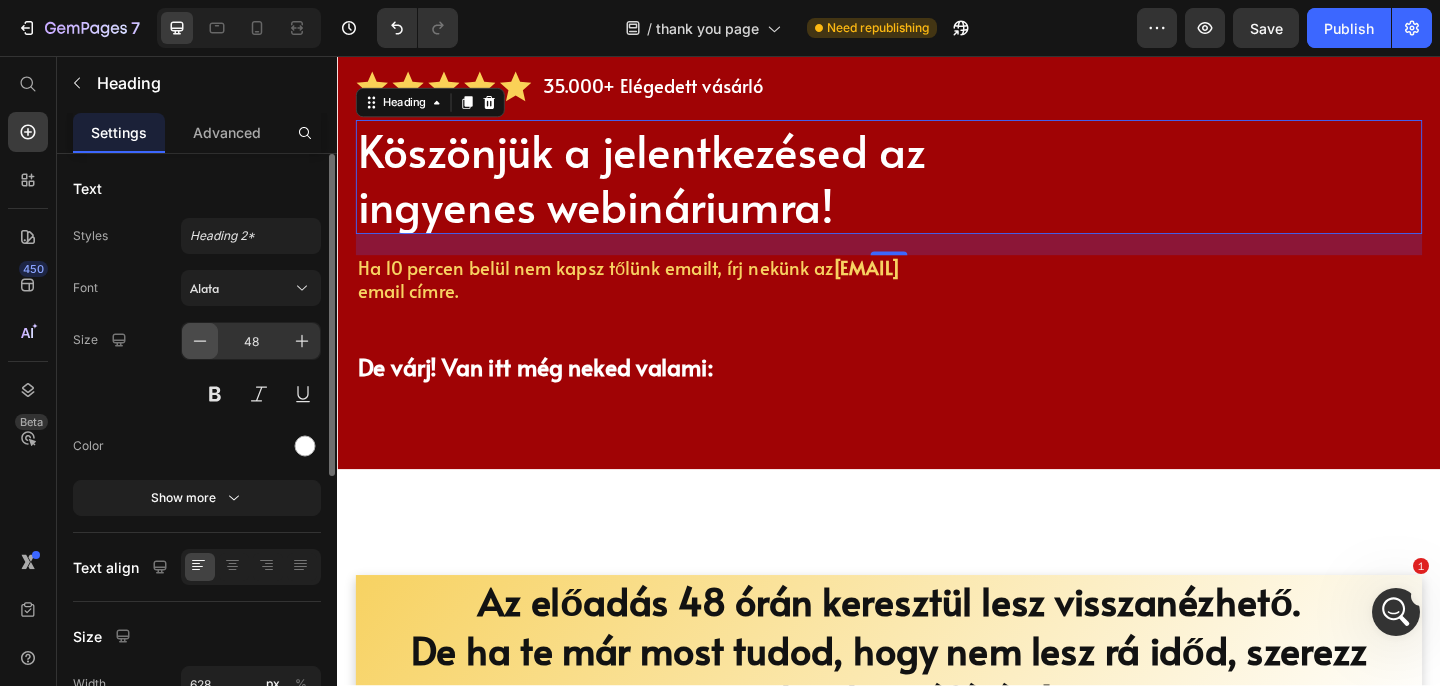 click 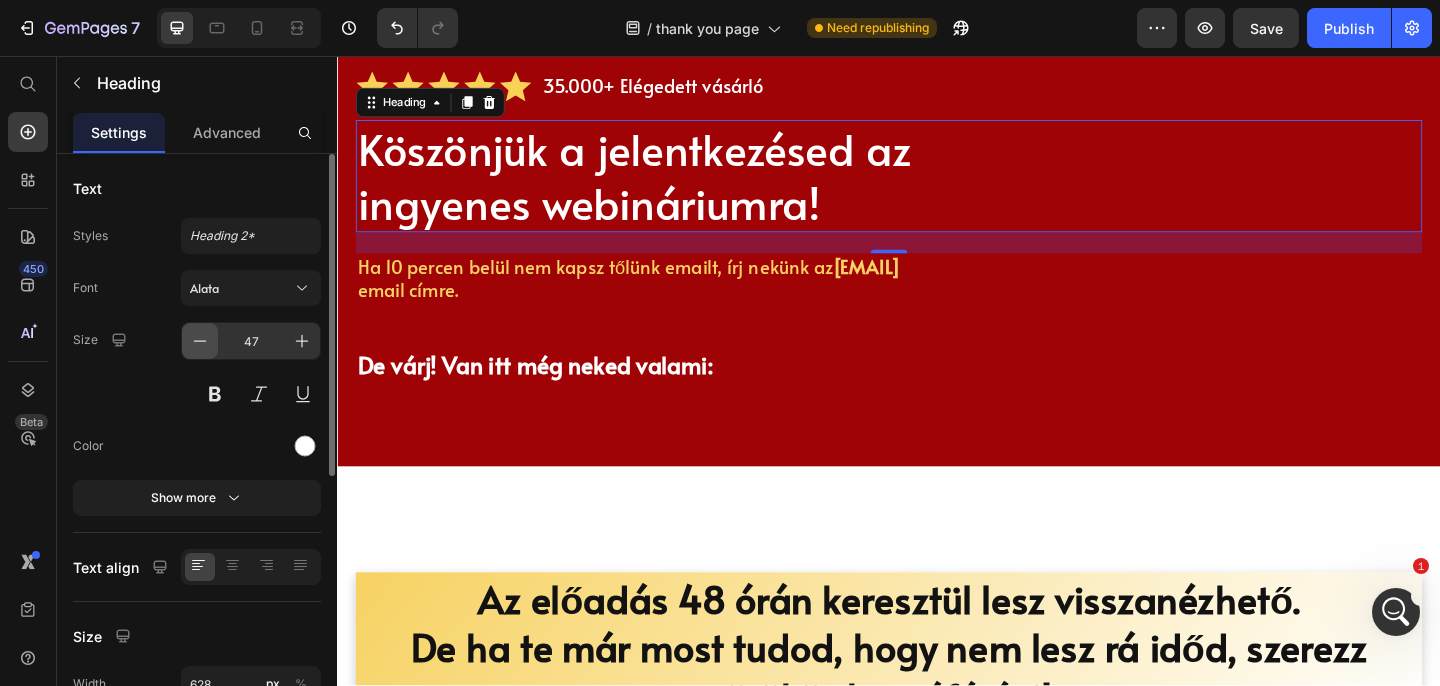 click 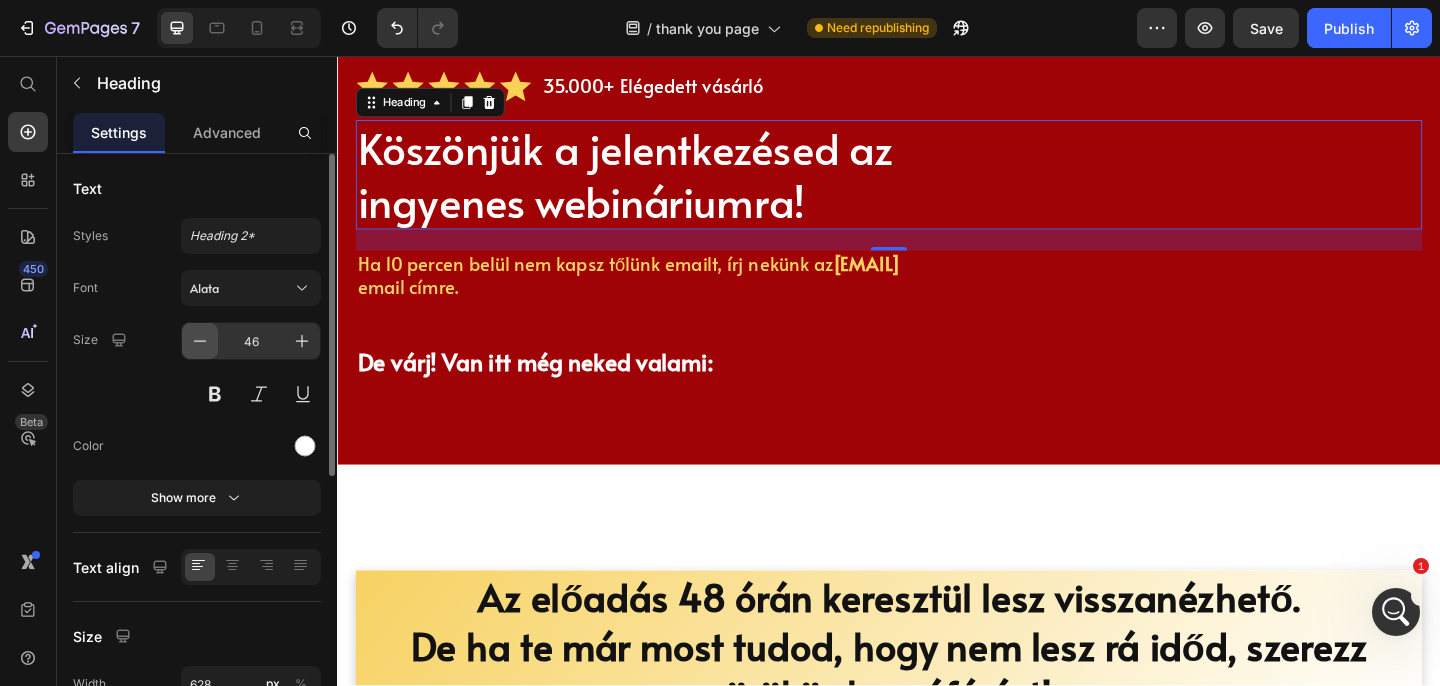 click 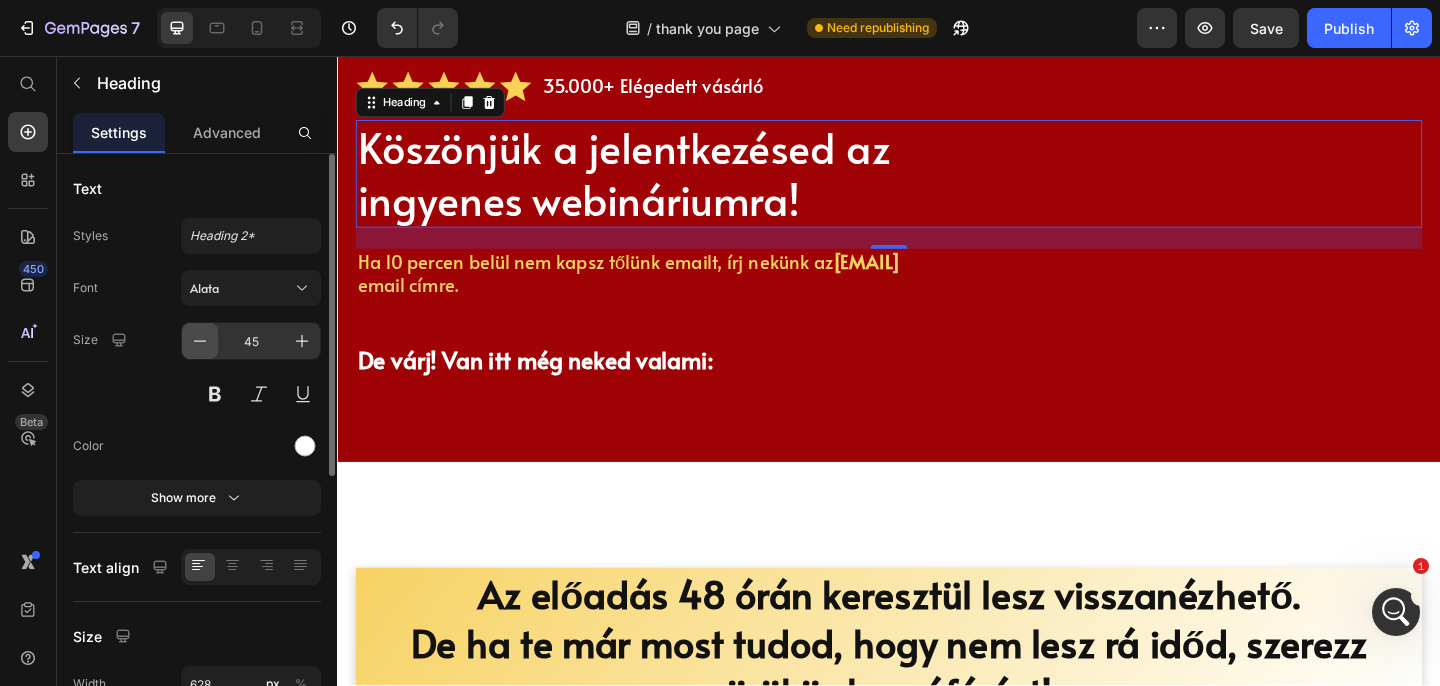 click 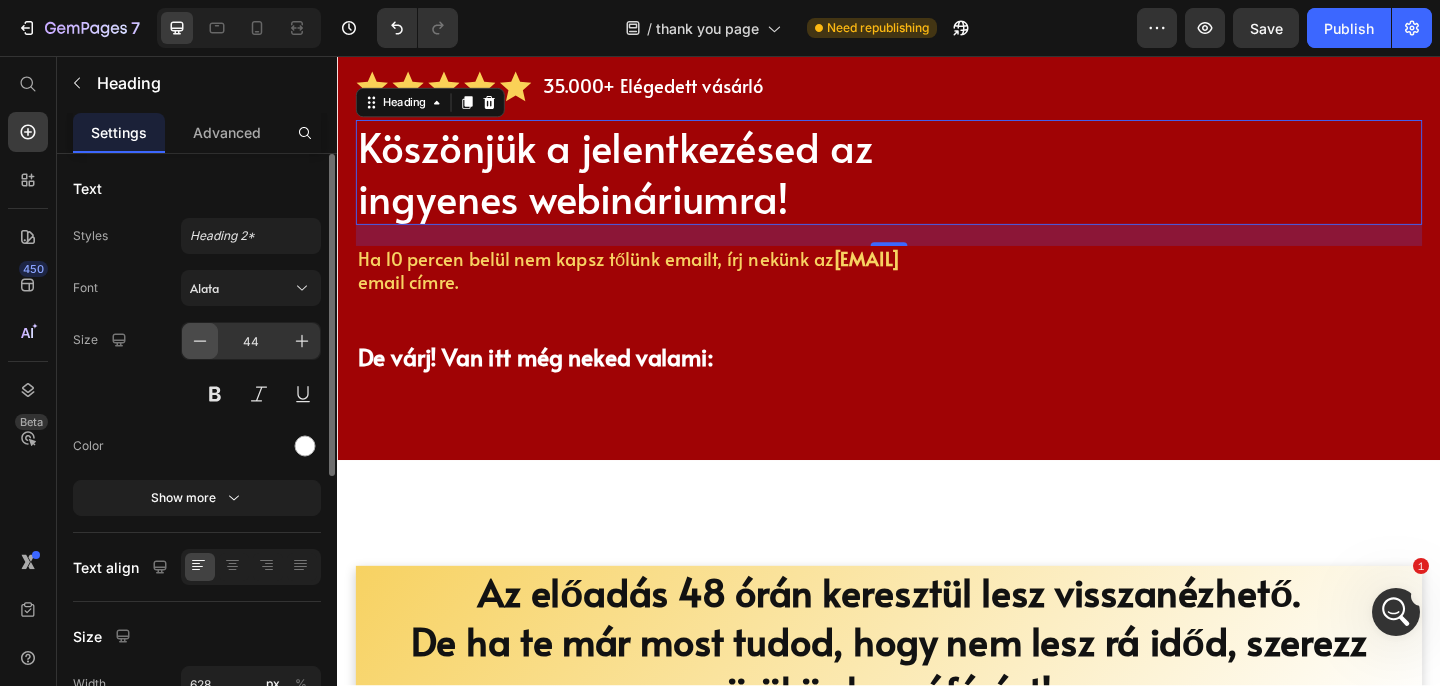 click 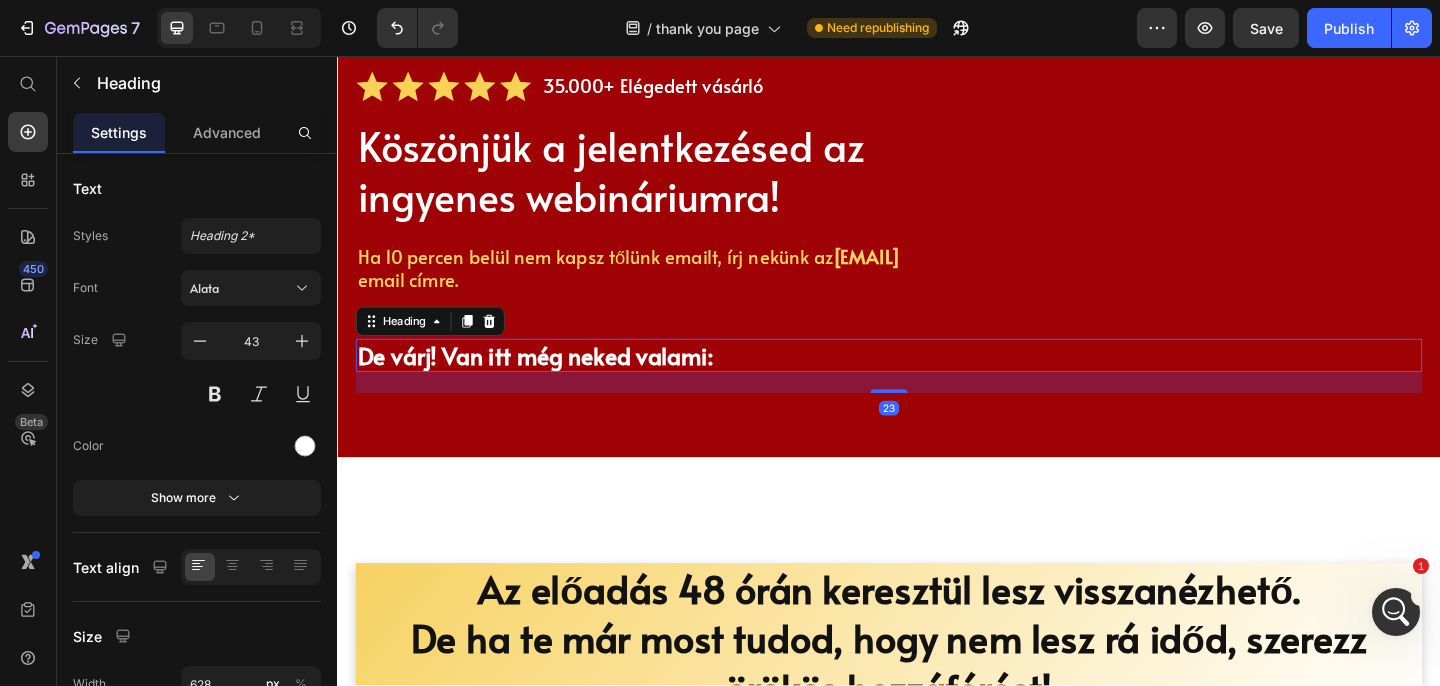 click on "De várj! Van itt még neked valami:" at bounding box center (671, 382) 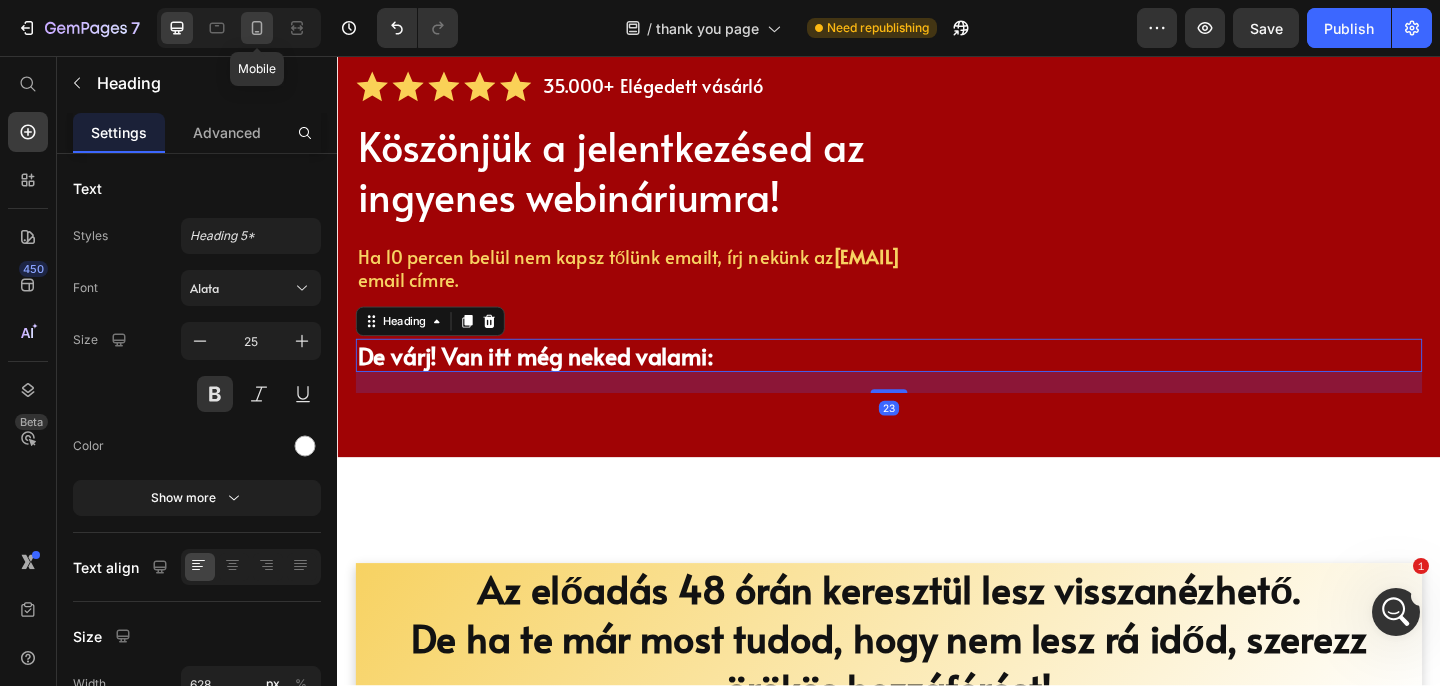click 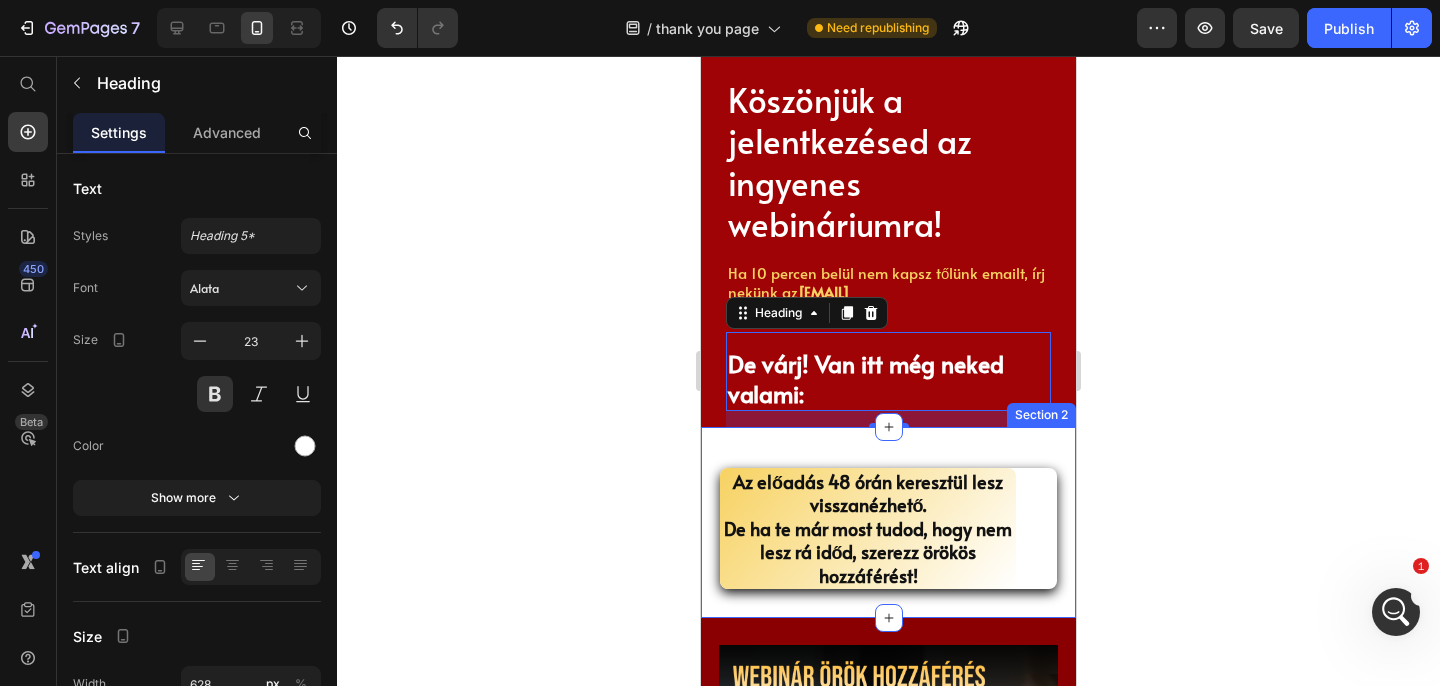 scroll, scrollTop: 0, scrollLeft: 0, axis: both 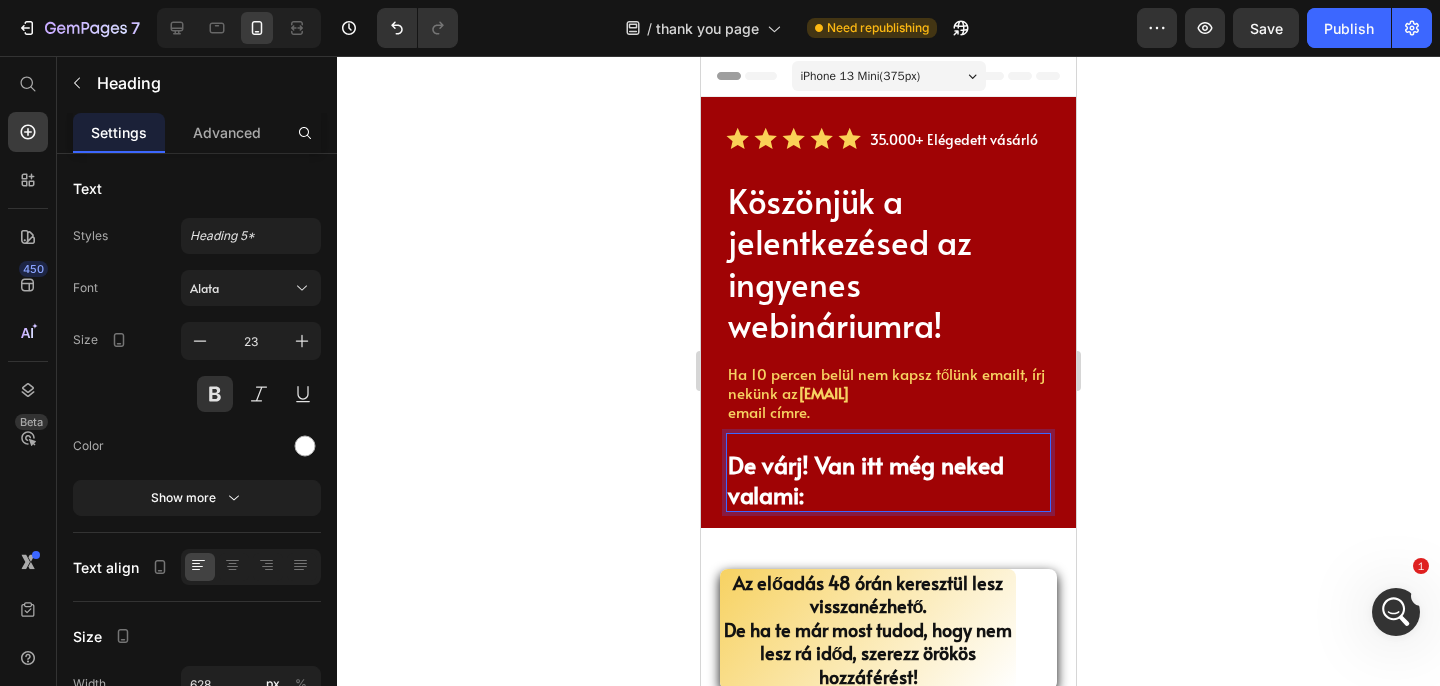 click on "De várj! Van itt még neked valami:" at bounding box center [888, 480] 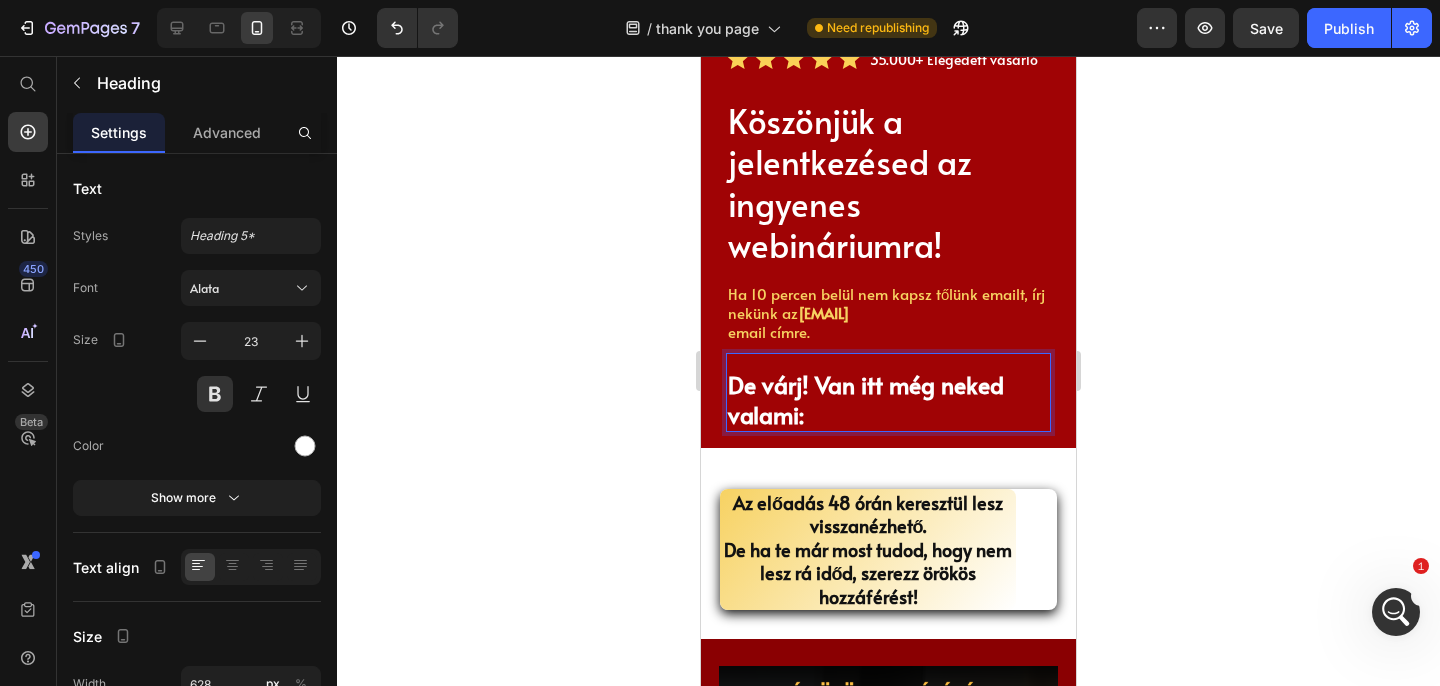 scroll, scrollTop: 107, scrollLeft: 0, axis: vertical 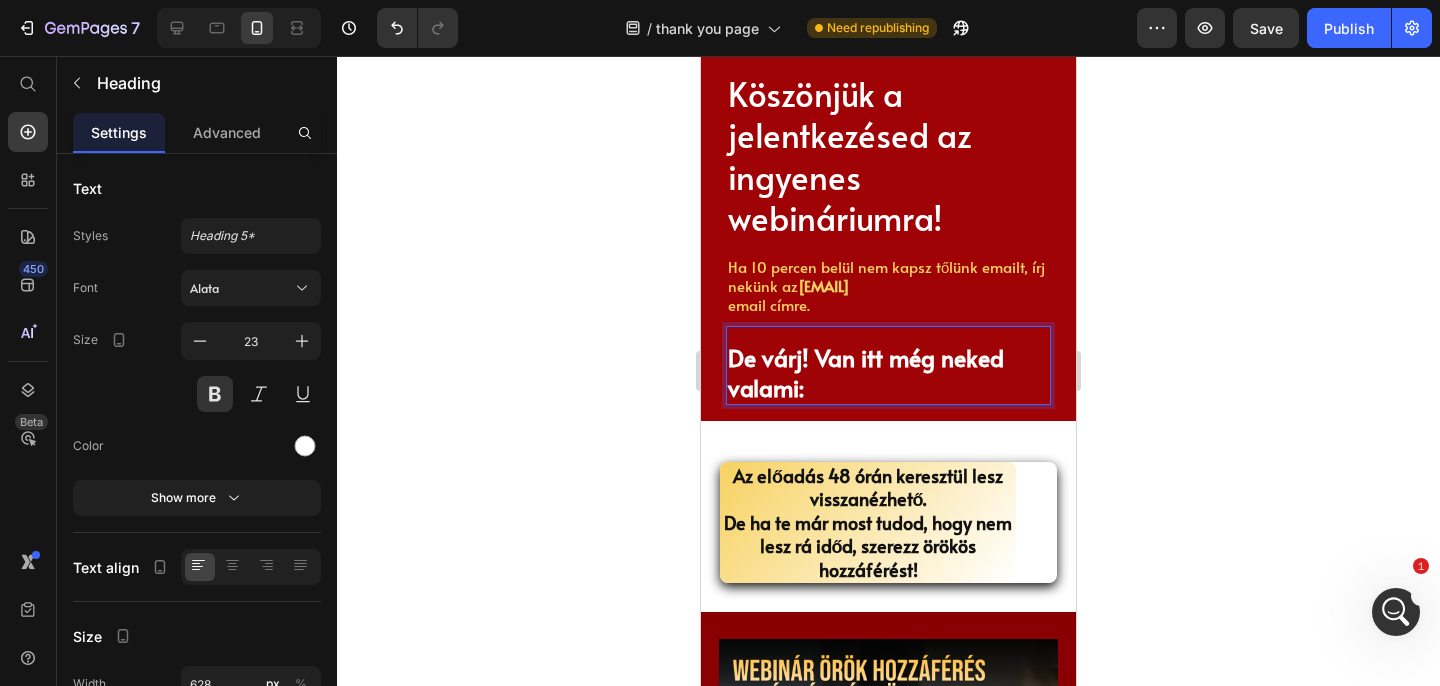 click on "Az előadás 48 órán keresztül lesz visszanézhető.  De ha te már most tudod, hogy nem lesz rá időd, szerezz örökös hozzáférést!" at bounding box center [868, 522] 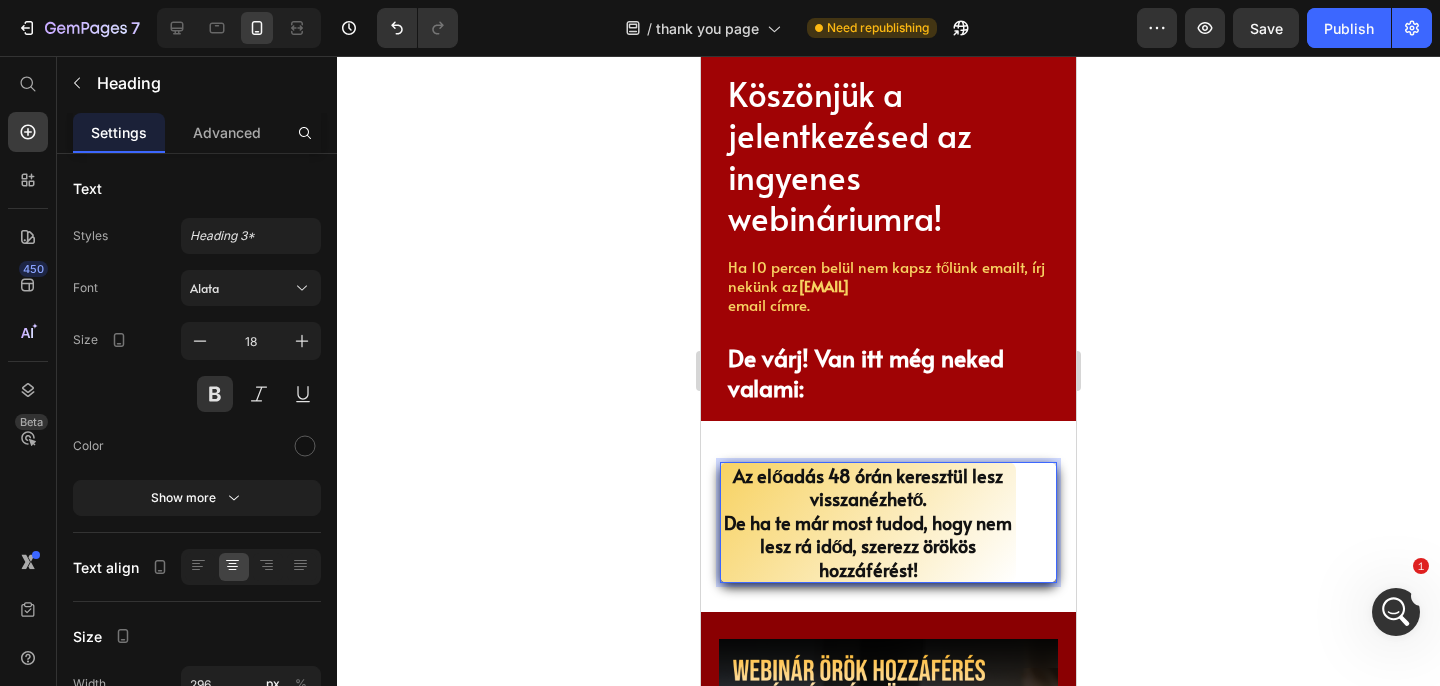 click on "Az előadás 48 órán keresztül lesz visszanézhető.  De ha te már most tudod, hogy nem lesz rá időd, szerezz örökös hozzáférést!" at bounding box center (868, 522) 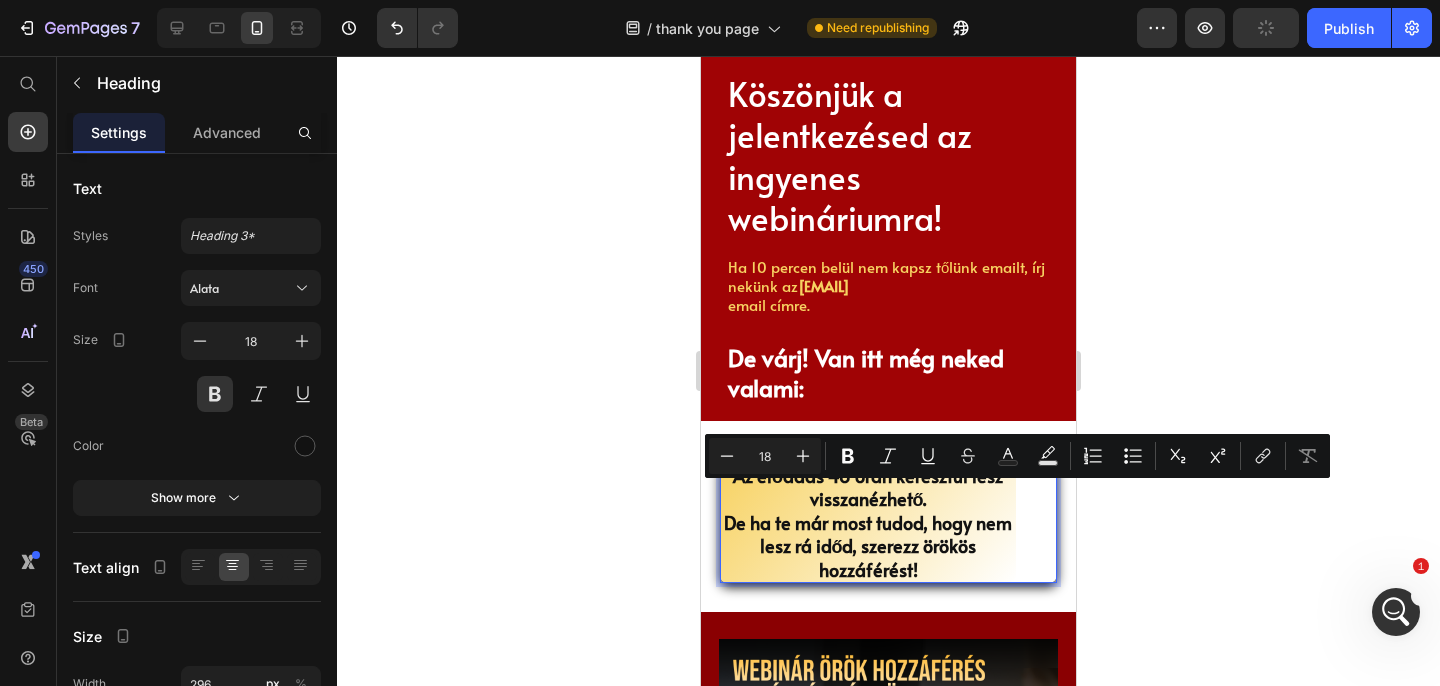 click on "Az előadás 48 órán keresztül lesz visszanézhető.  De ha te már most tudod, hogy nem lesz rá időd, szerezz örökös hozzáférést!" at bounding box center (868, 522) 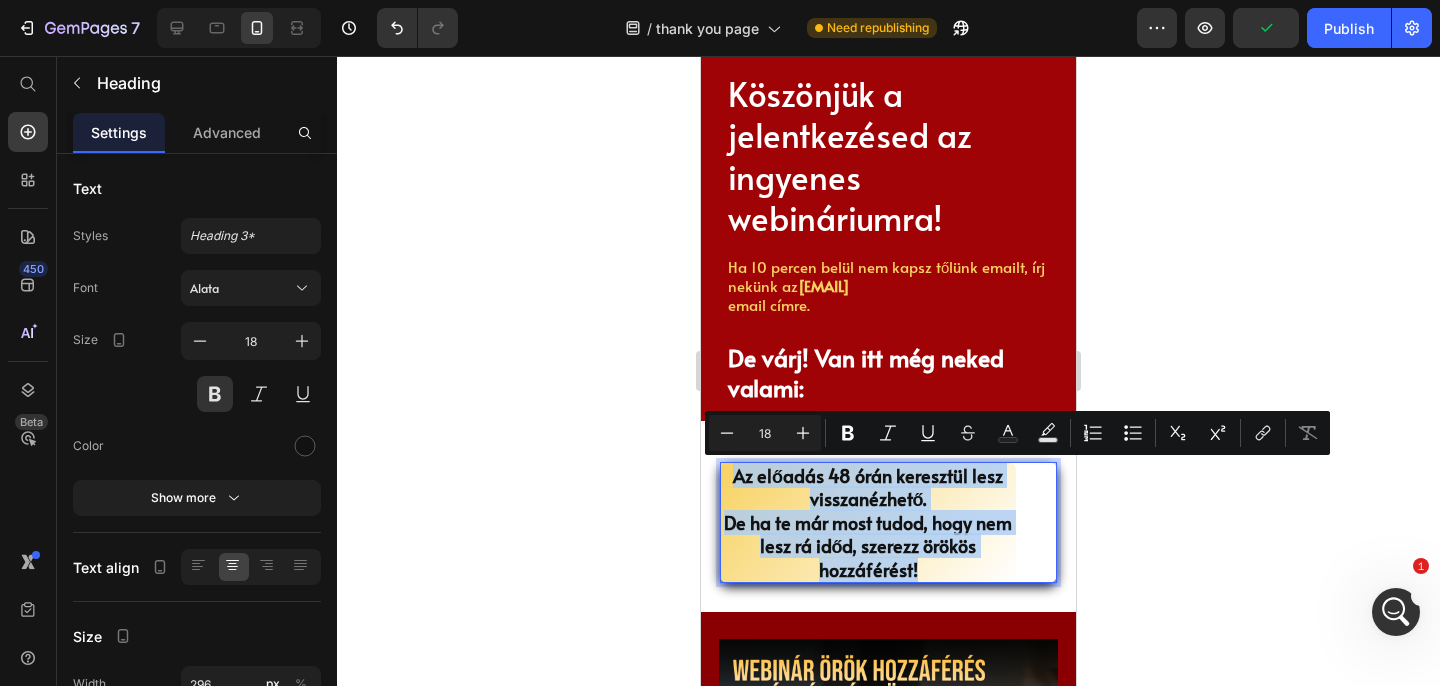 drag, startPoint x: 928, startPoint y: 567, endPoint x: 735, endPoint y: 478, distance: 212.53235 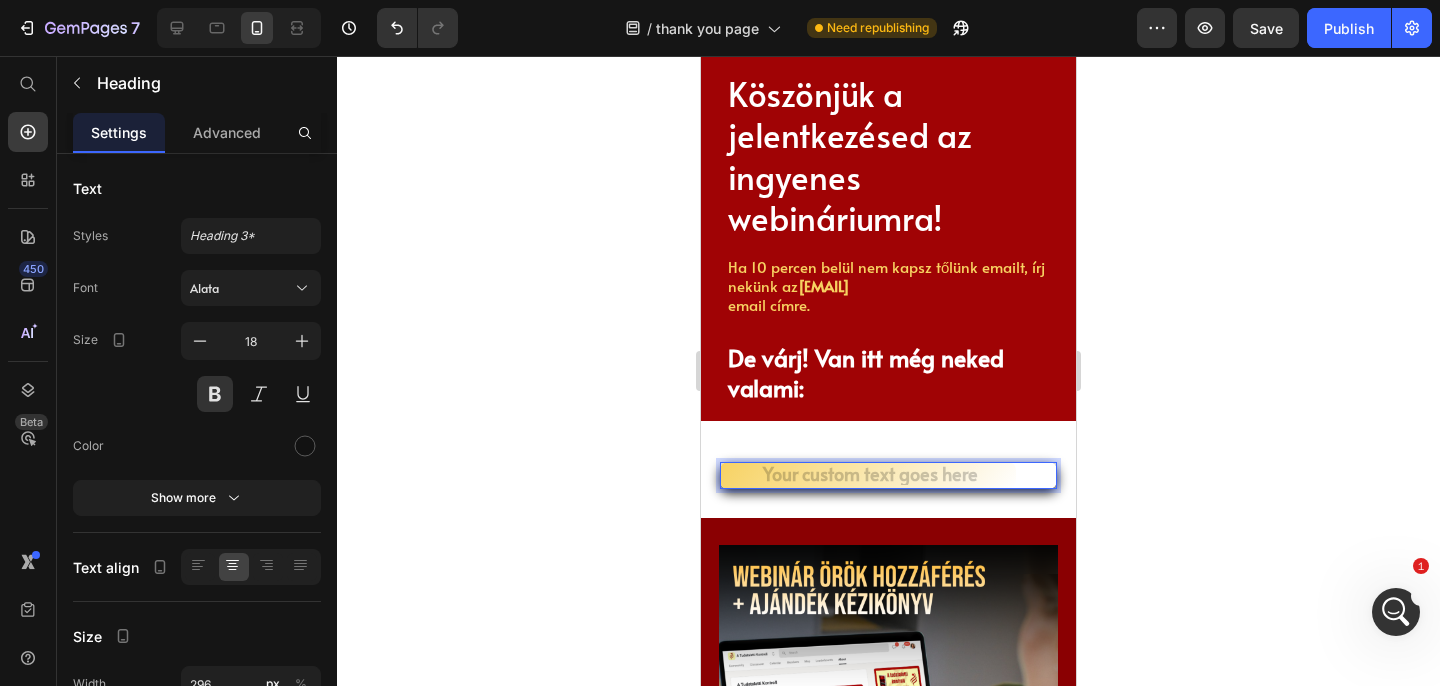 click 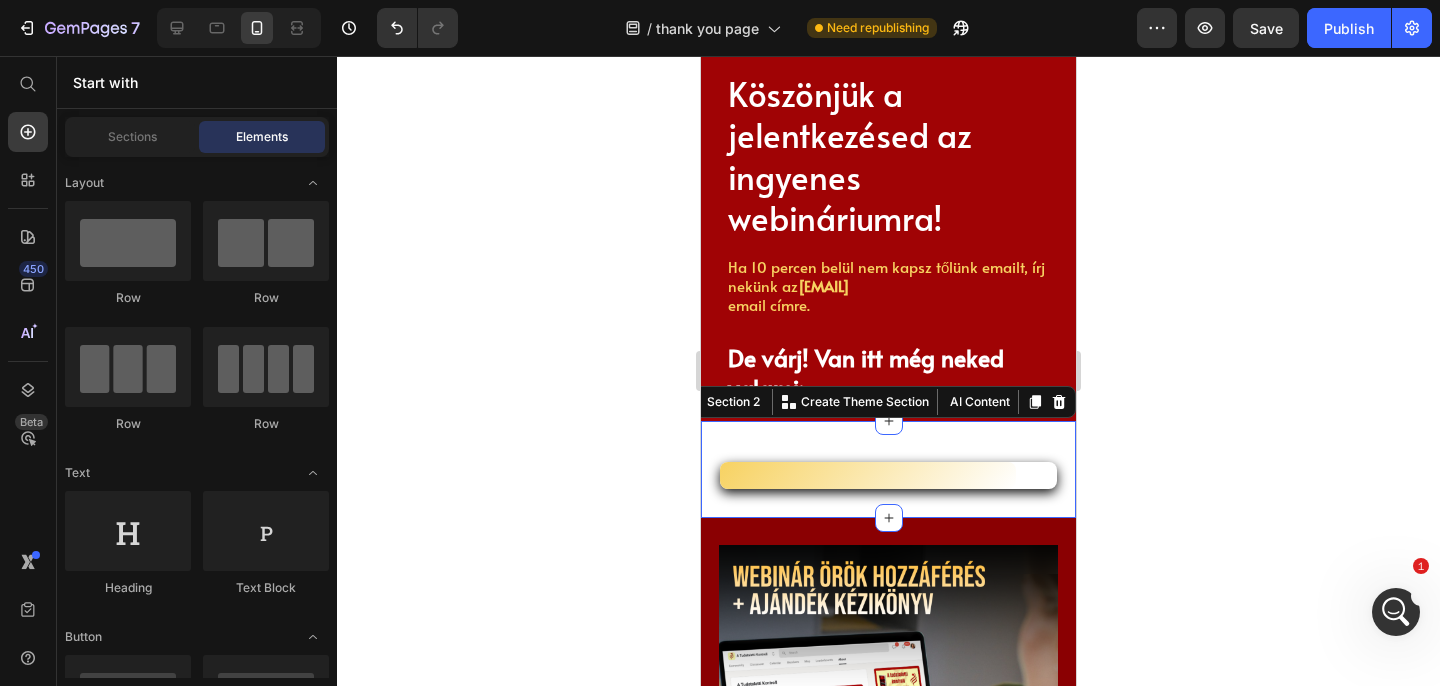 click on "Heading Row Section 2   You can create reusable sections Create Theme Section AI Content Write with GemAI What would you like to describe here? Tone and Voice Persuasive Product Show more Generate" at bounding box center [888, 469] 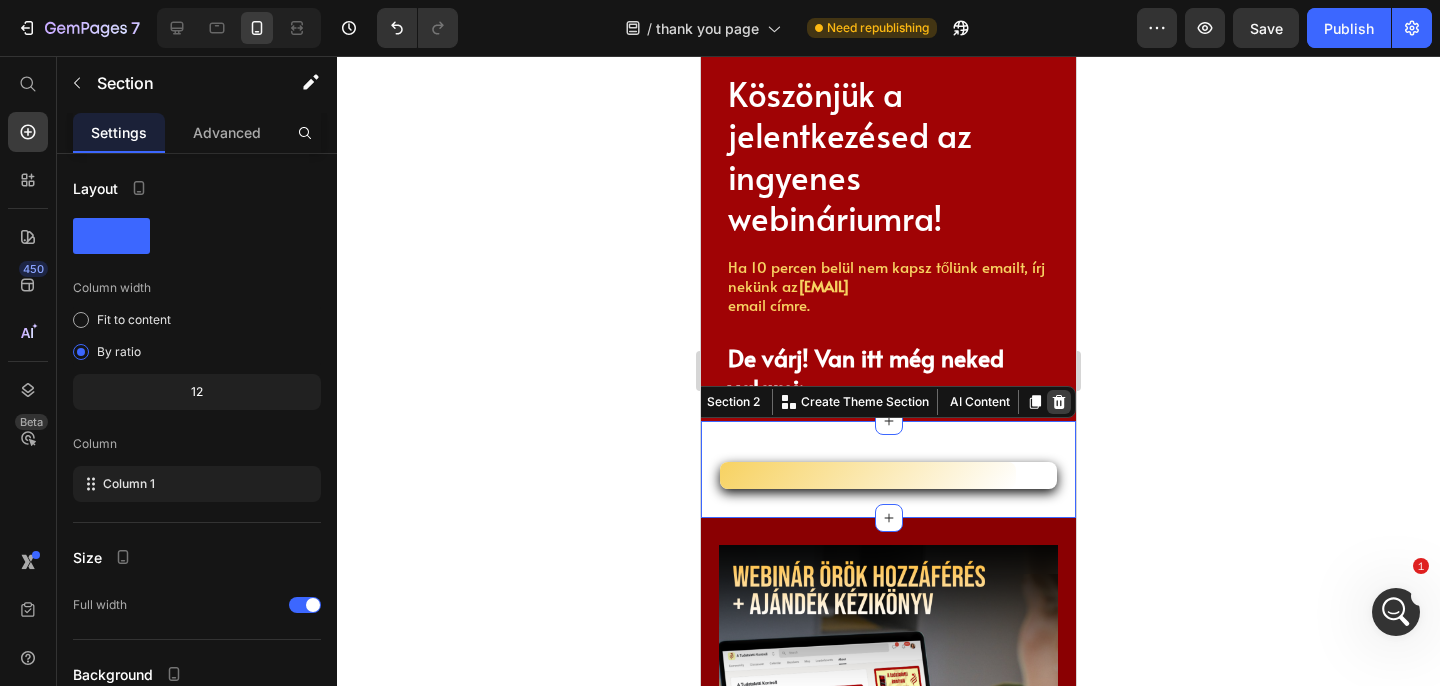 click 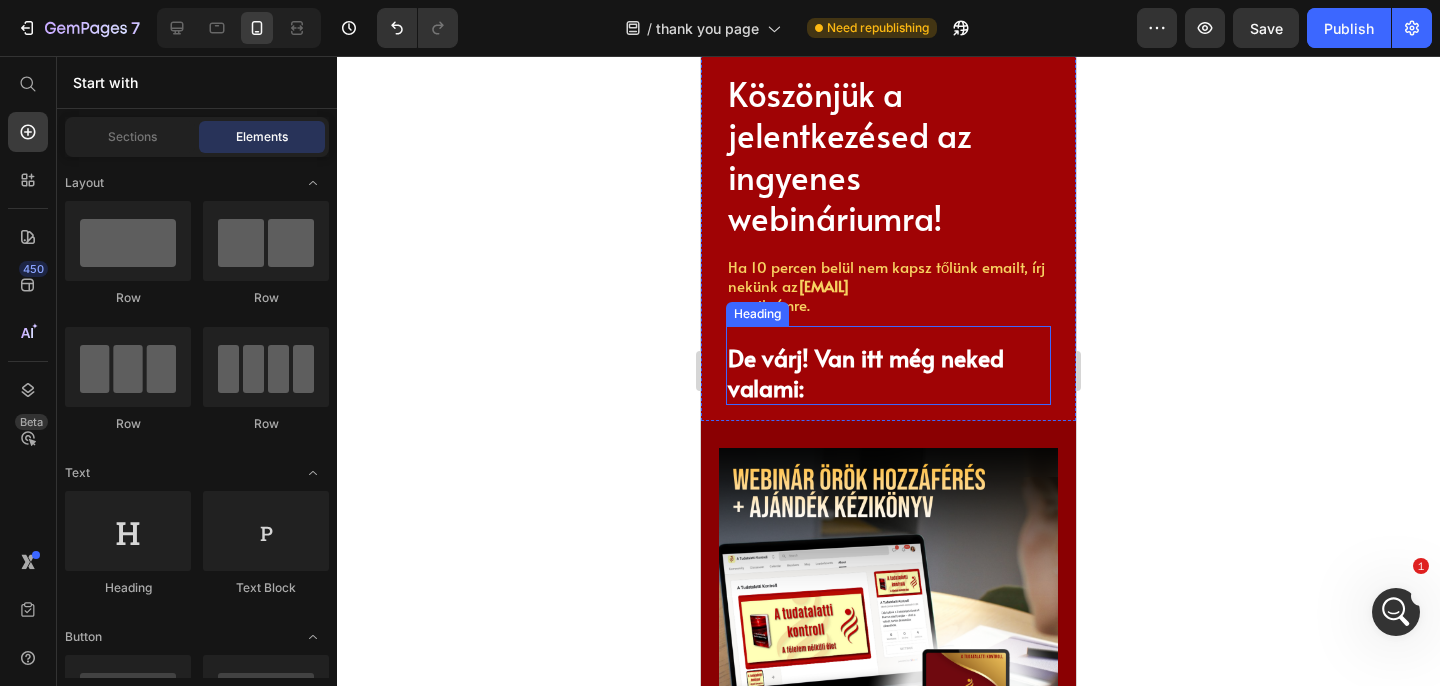 click on "De várj! Van itt még neked valami:" at bounding box center (888, 373) 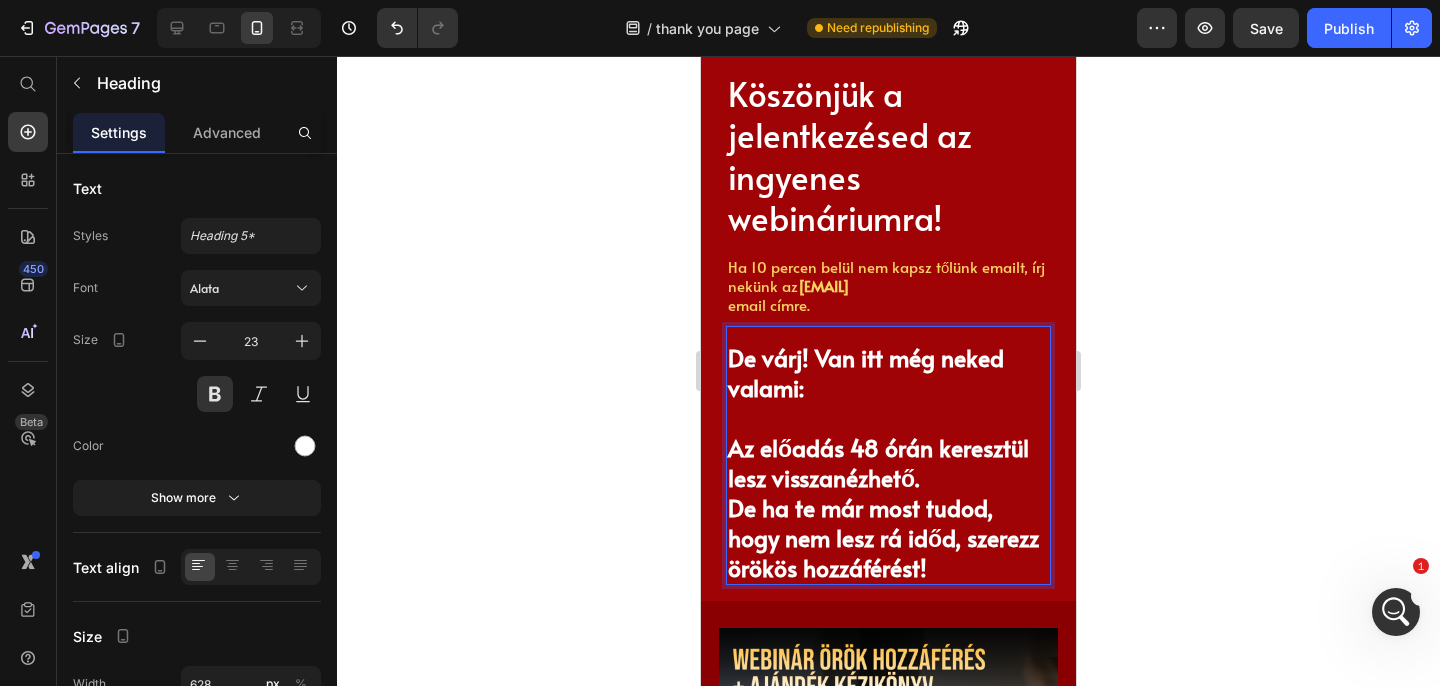 click 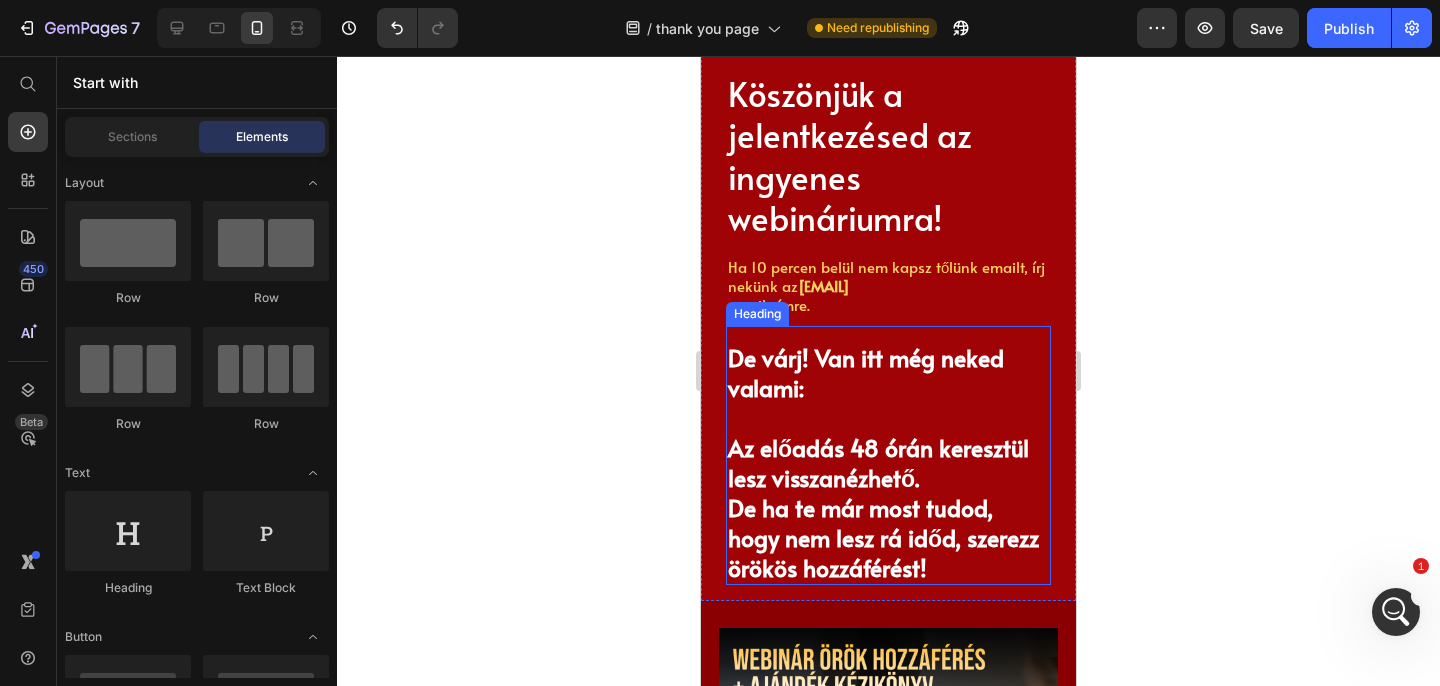 click on "De várj! Van itt még neked valami: Az előadás 48 órán keresztül lesz visszanézhető.  De ha te már most tudod, hogy nem lesz rá időd, szerezz örökös hozzáférést!" at bounding box center [888, 462] 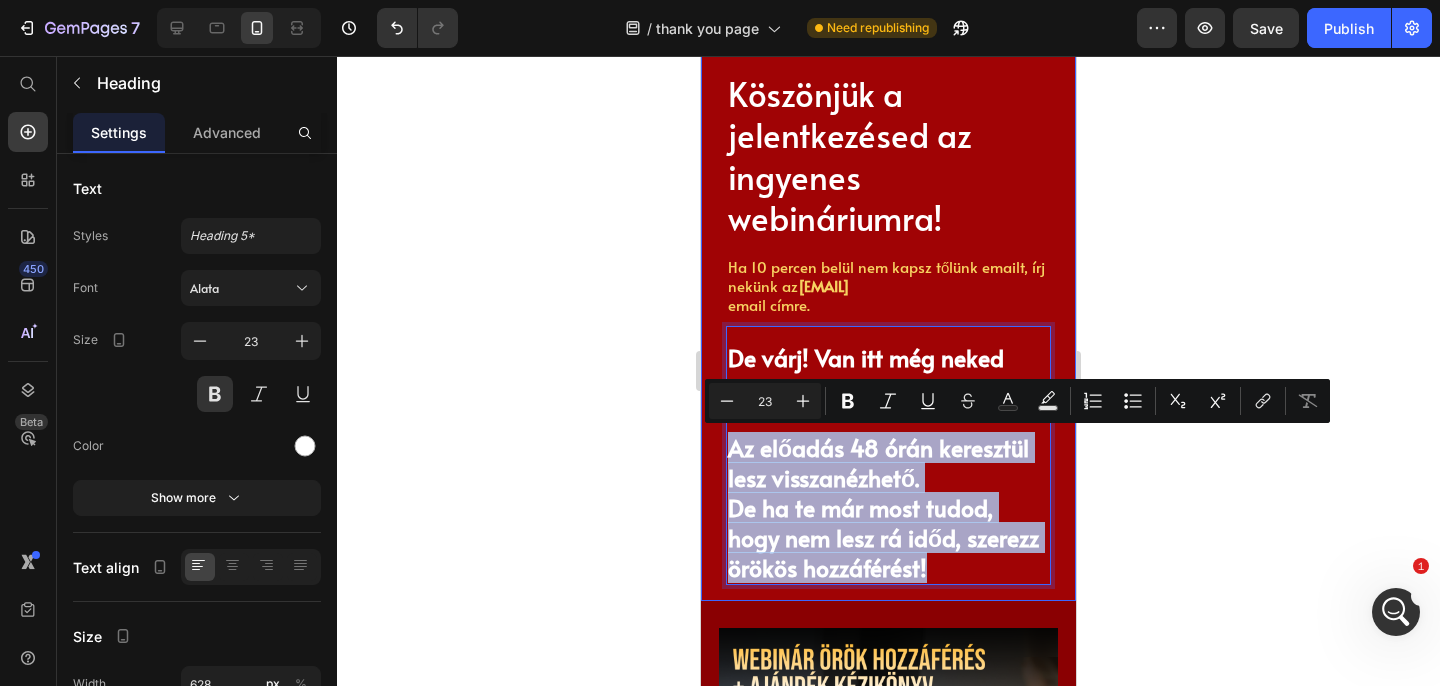 drag, startPoint x: 933, startPoint y: 567, endPoint x: 720, endPoint y: 453, distance: 241.58849 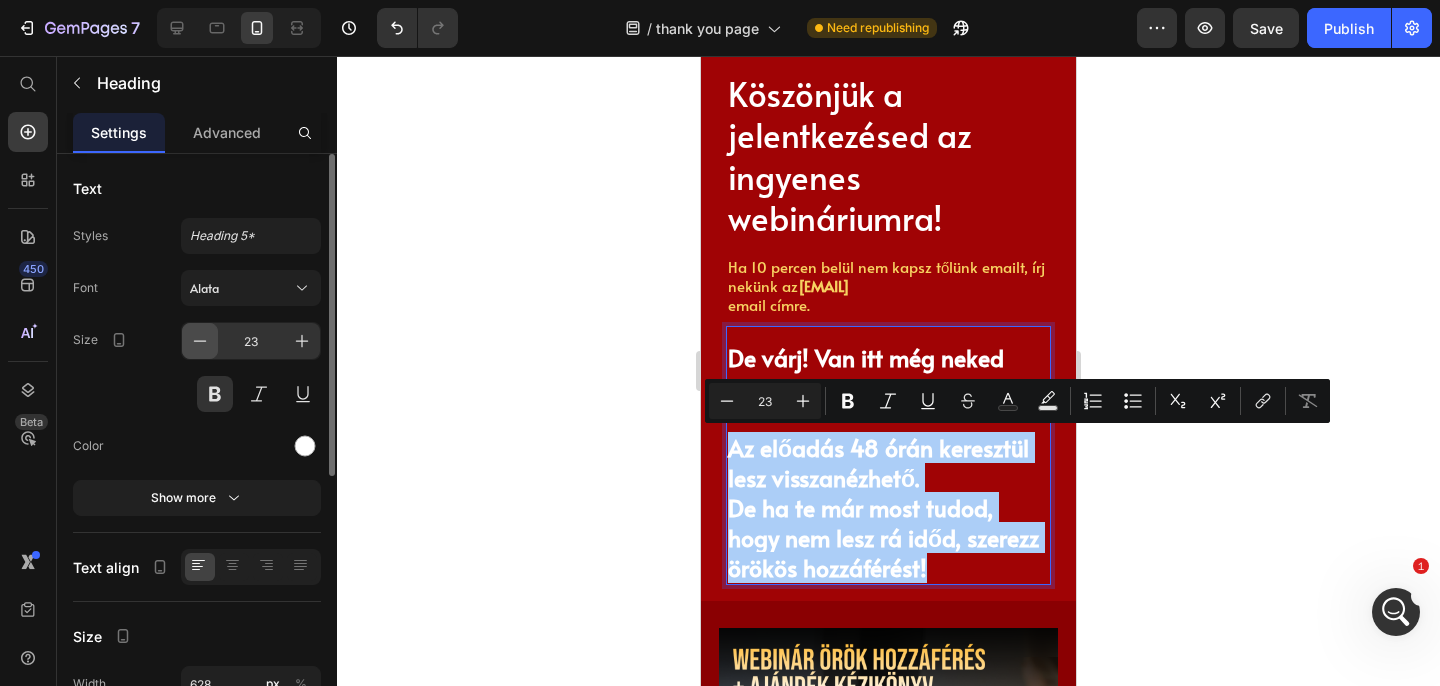 click 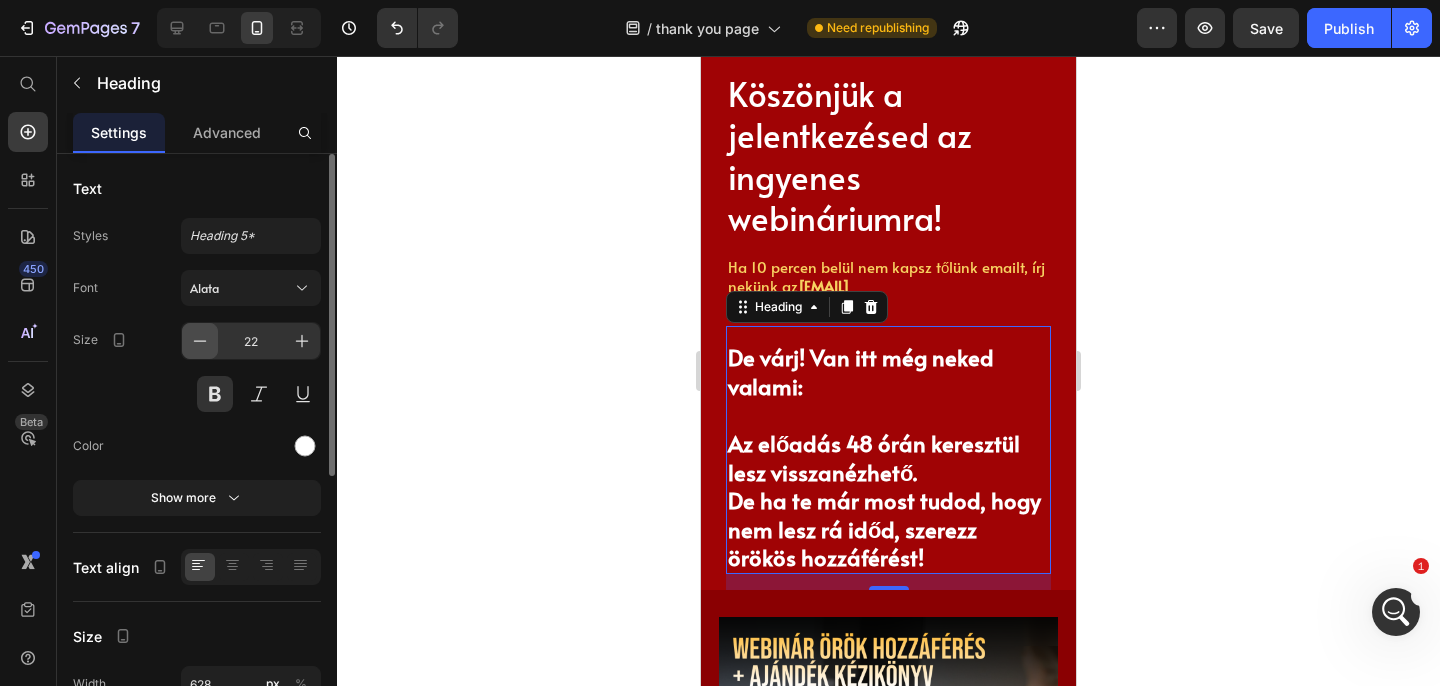 click 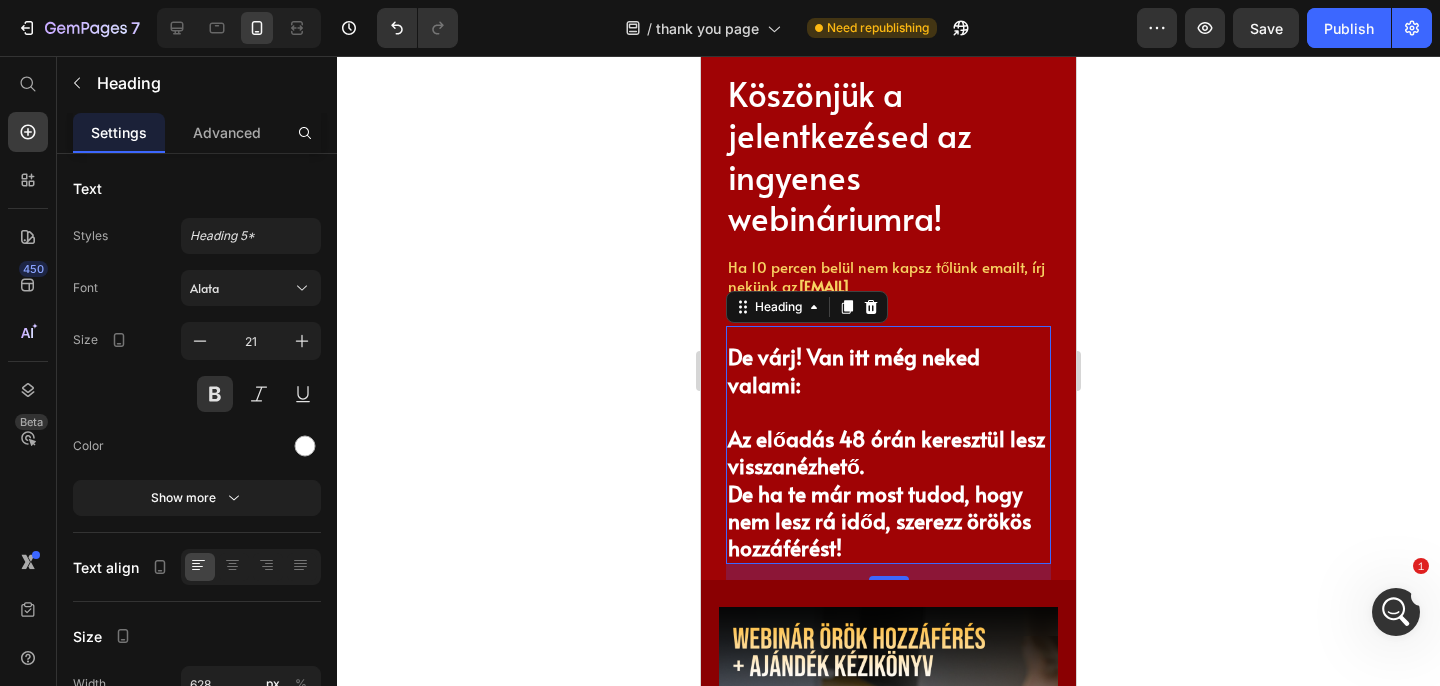 click on "De várj! Van itt még neked valami: Az előadás 48 órán keresztül lesz visszanézhető.  De ha te már most tudod, hogy nem lesz rá időd, szerezz örökös hozzáférést!" at bounding box center (888, 452) 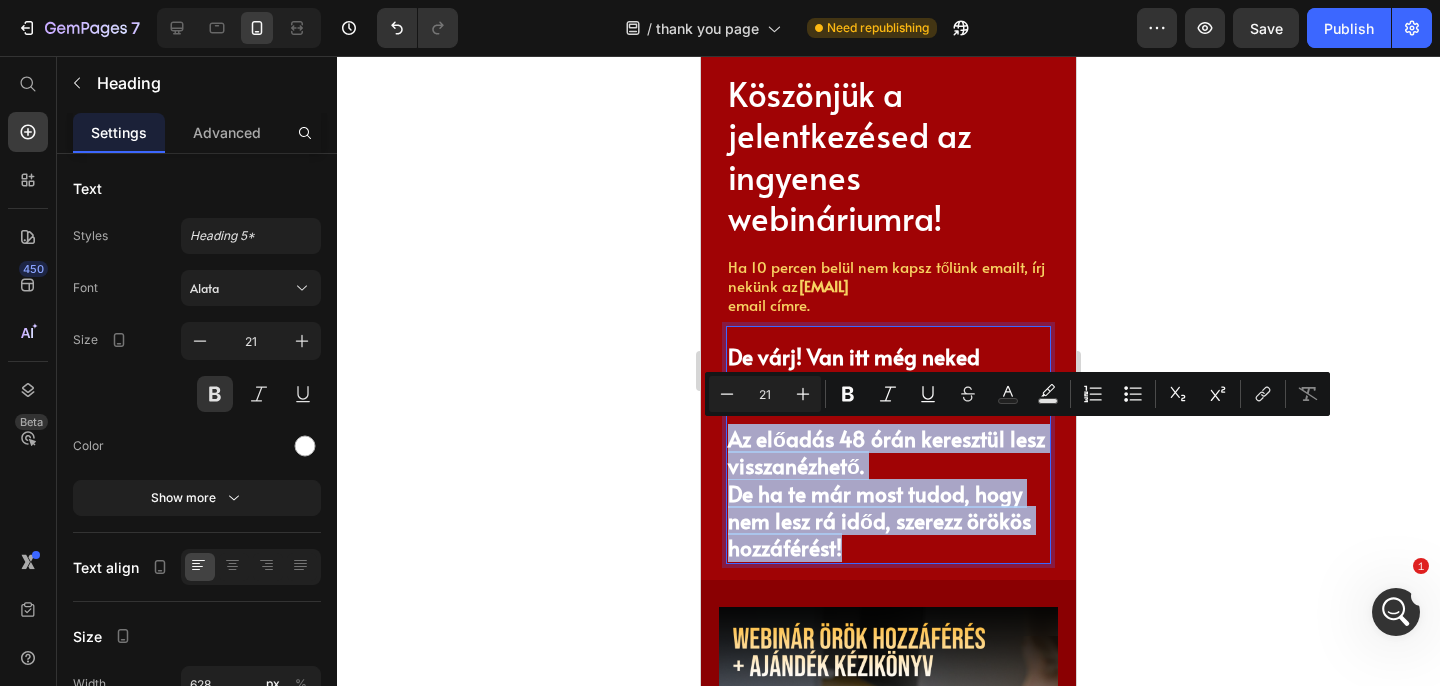 drag, startPoint x: 860, startPoint y: 547, endPoint x: 733, endPoint y: 430, distance: 172.6789 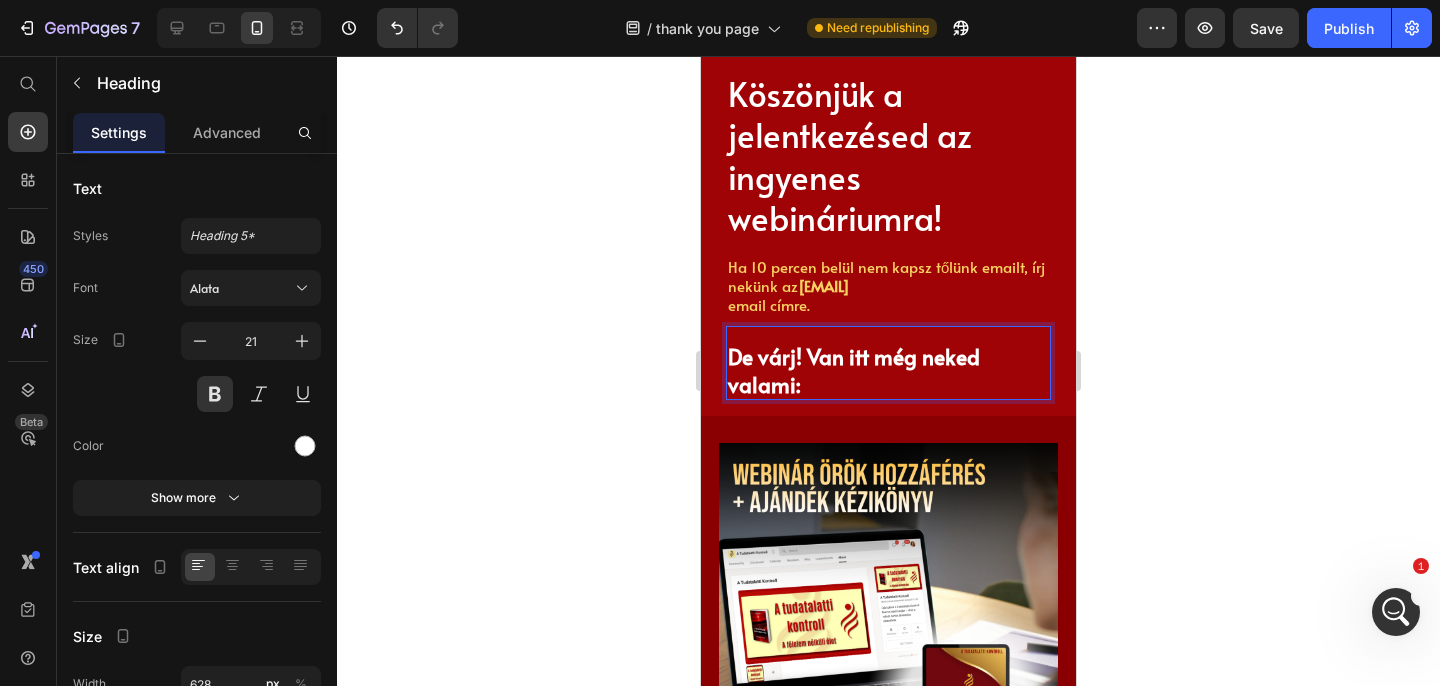 click 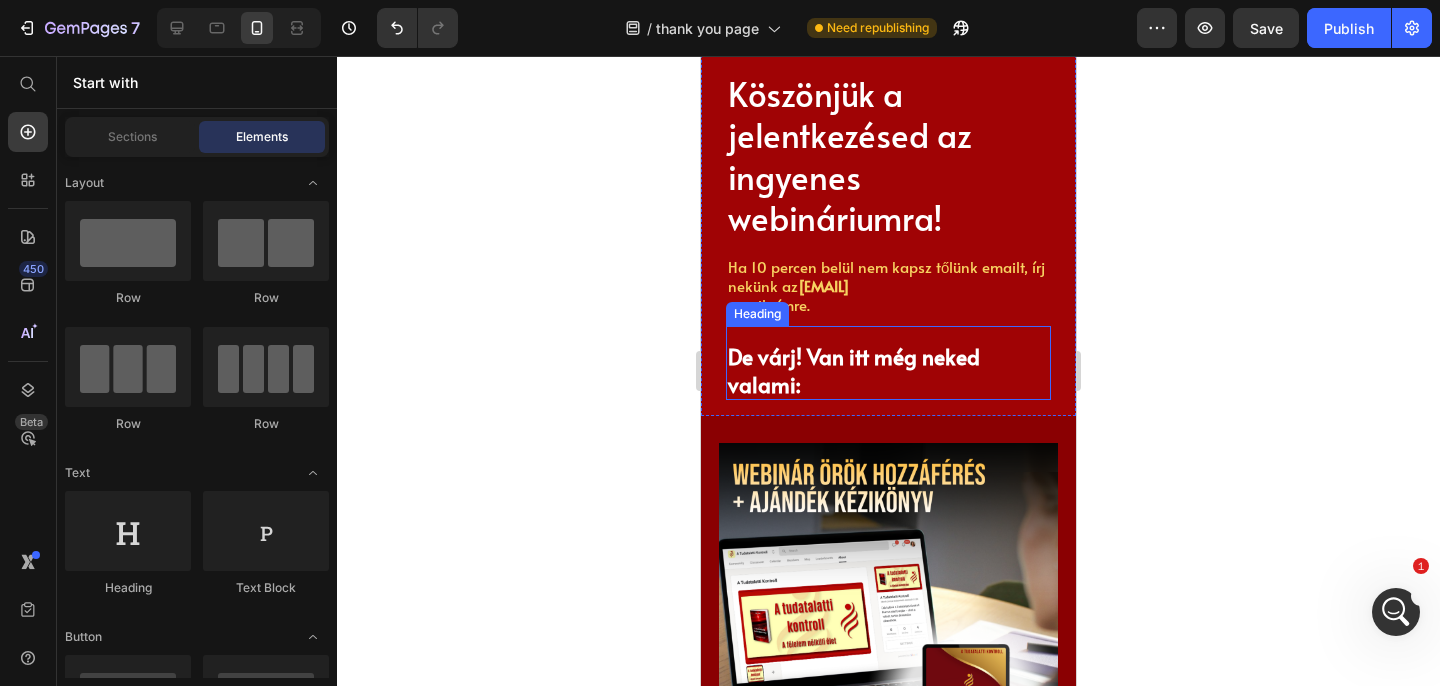 click on "De várj! Van itt még neked valami:" at bounding box center [888, 370] 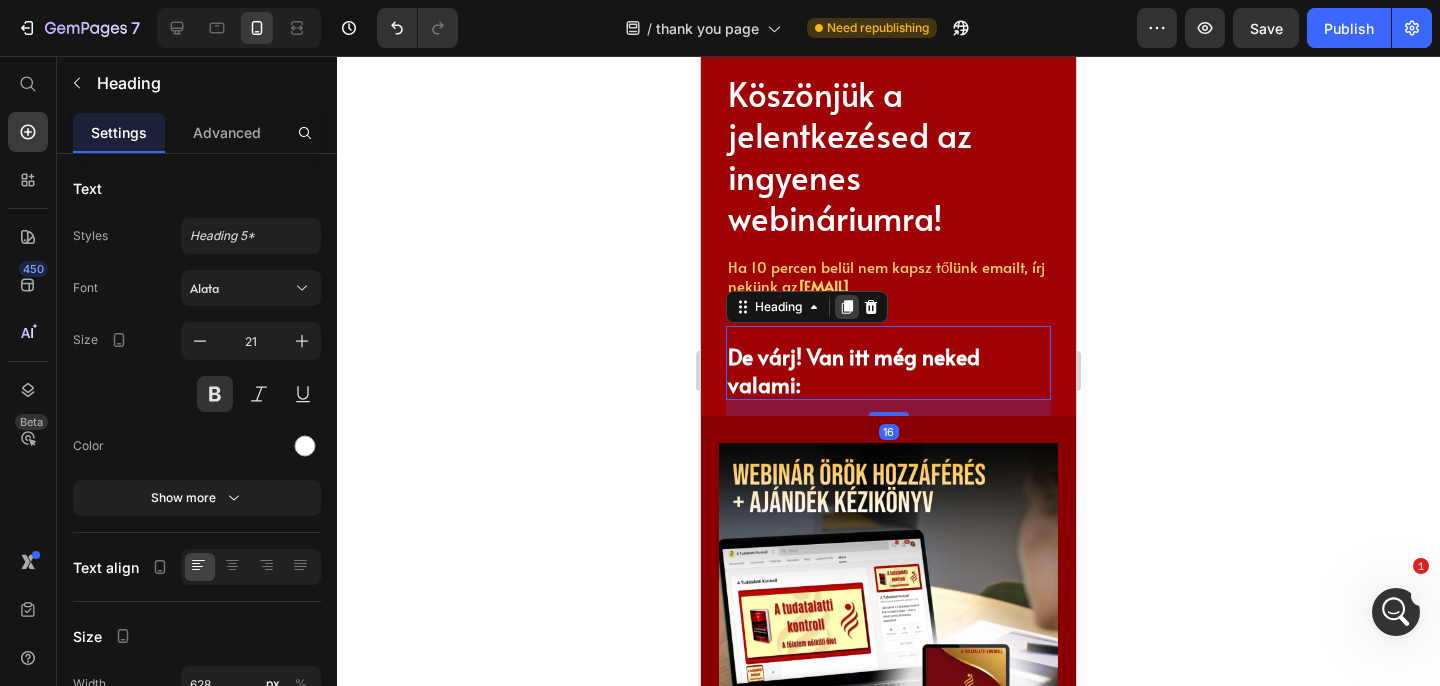 click 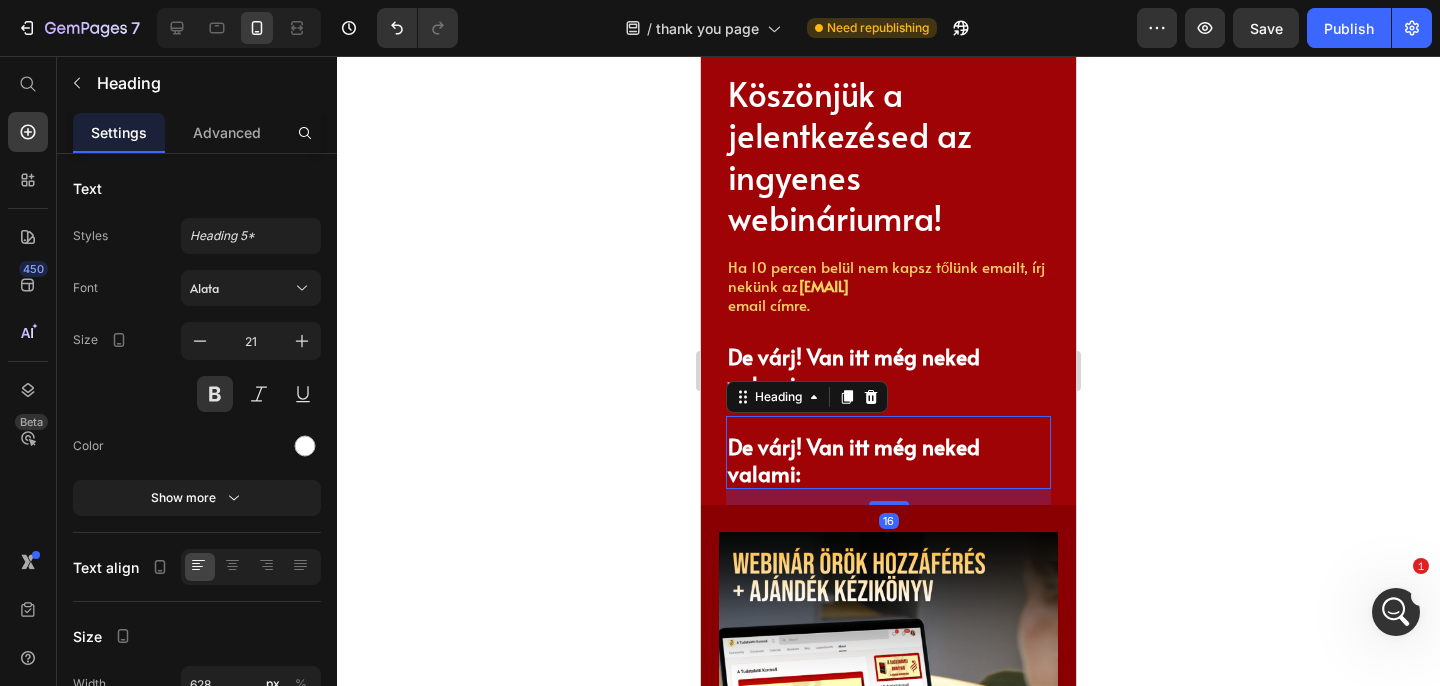 click on "De várj! Van itt még neked valami:" at bounding box center [888, 460] 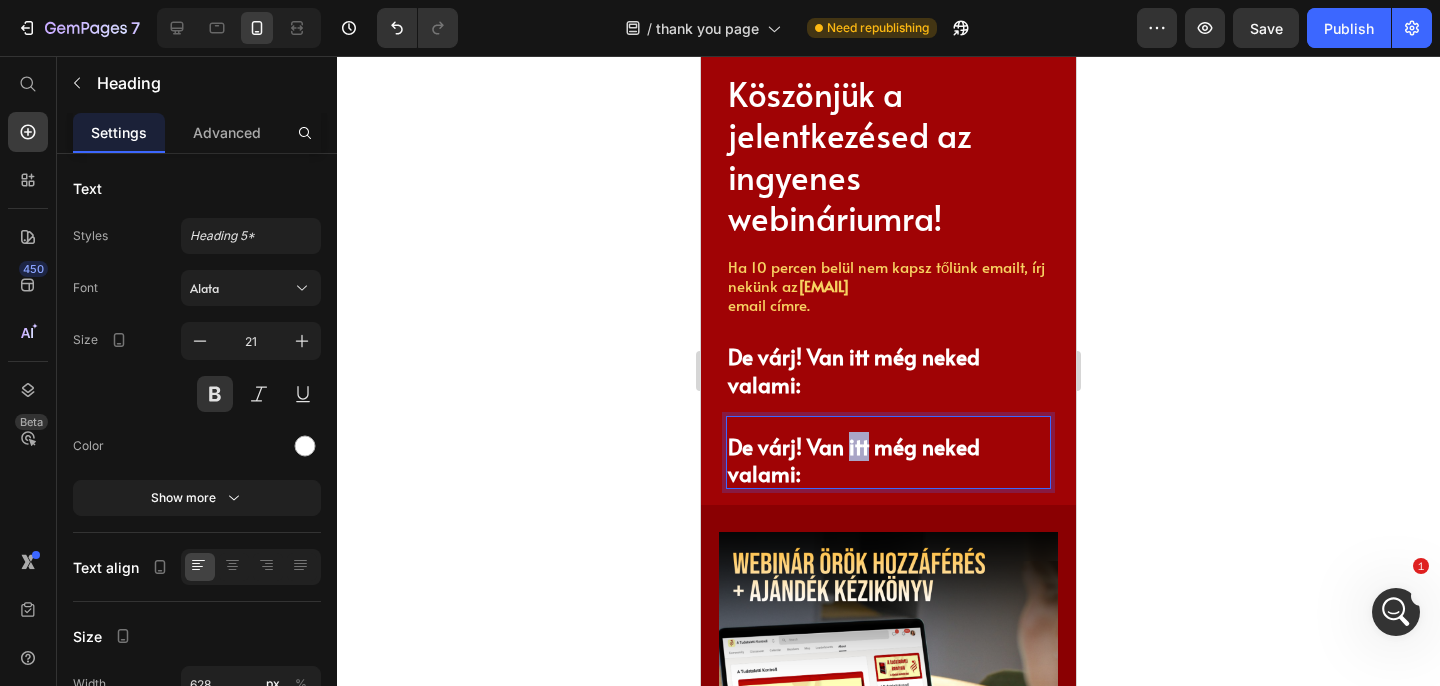 click on "De várj! Van itt még neked valami:" at bounding box center [888, 460] 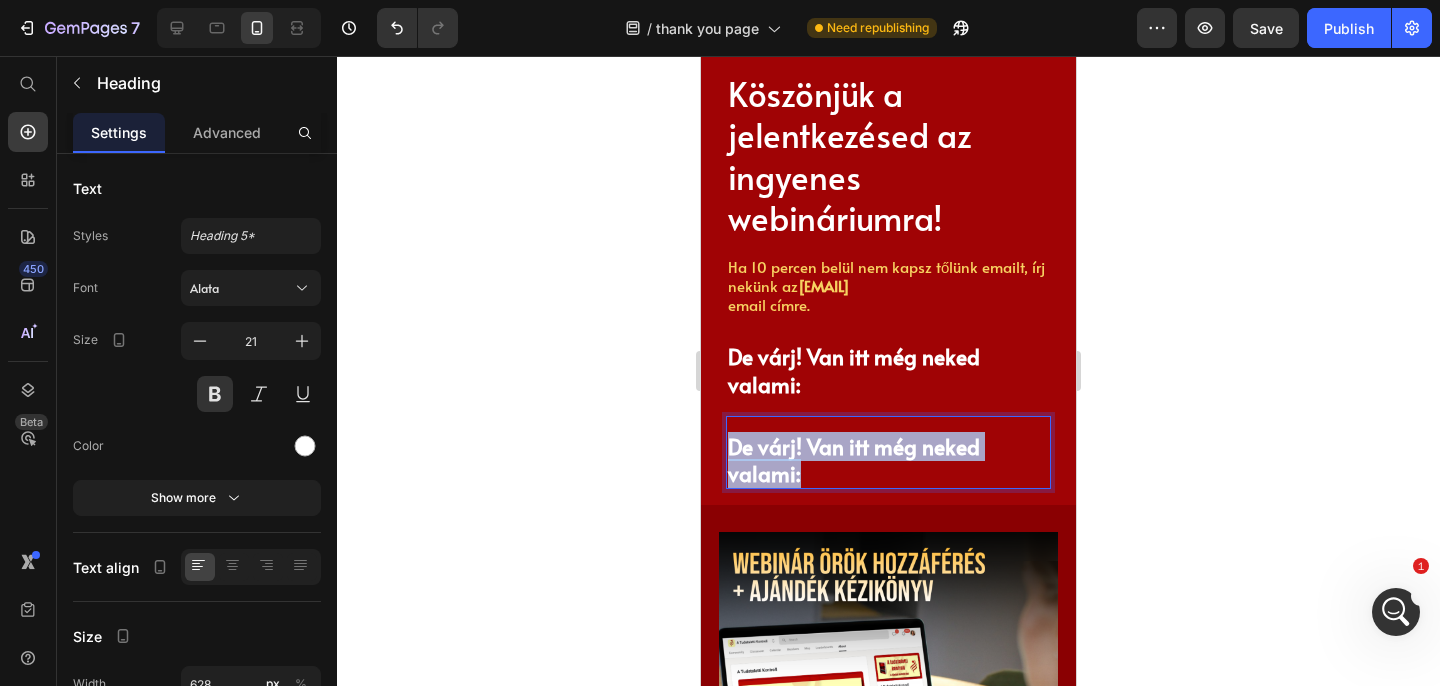 click on "De várj! Van itt még neked valami:" at bounding box center (888, 460) 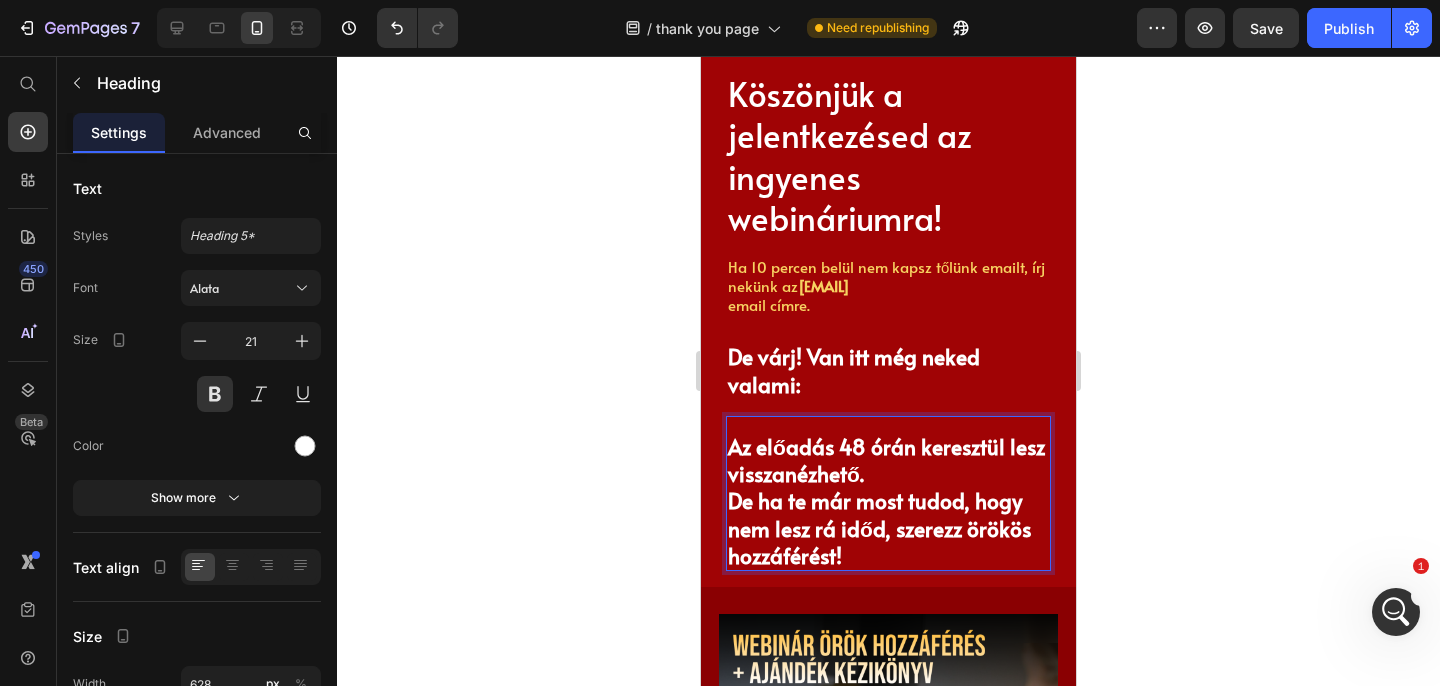 click 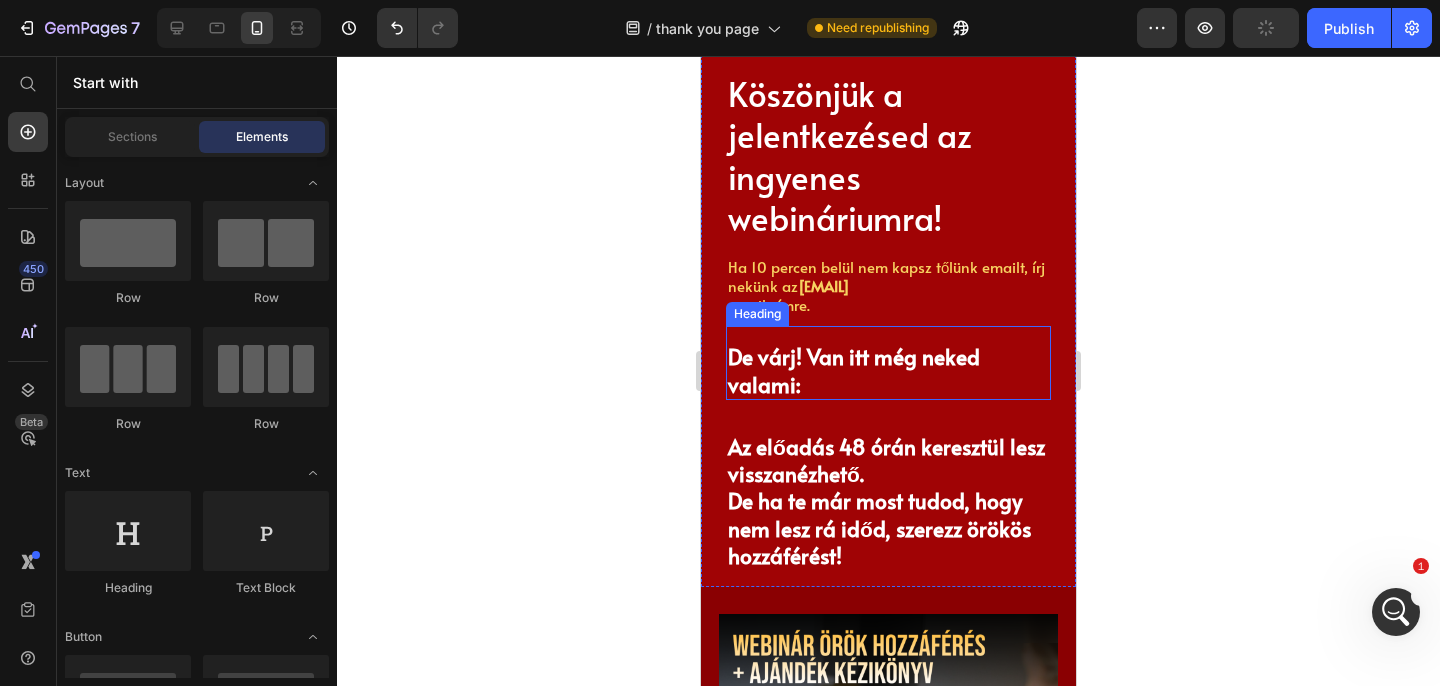 click on "De várj! Van itt még neked valami:" at bounding box center [888, 370] 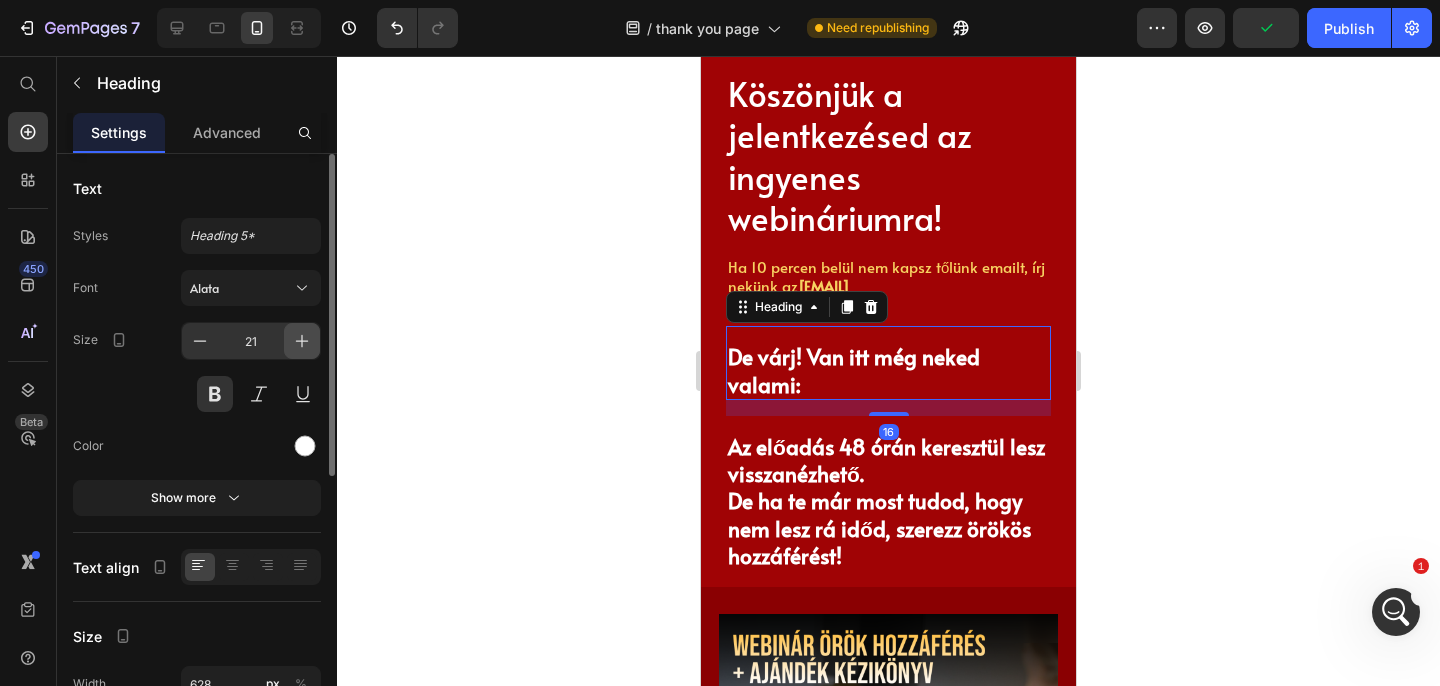 click 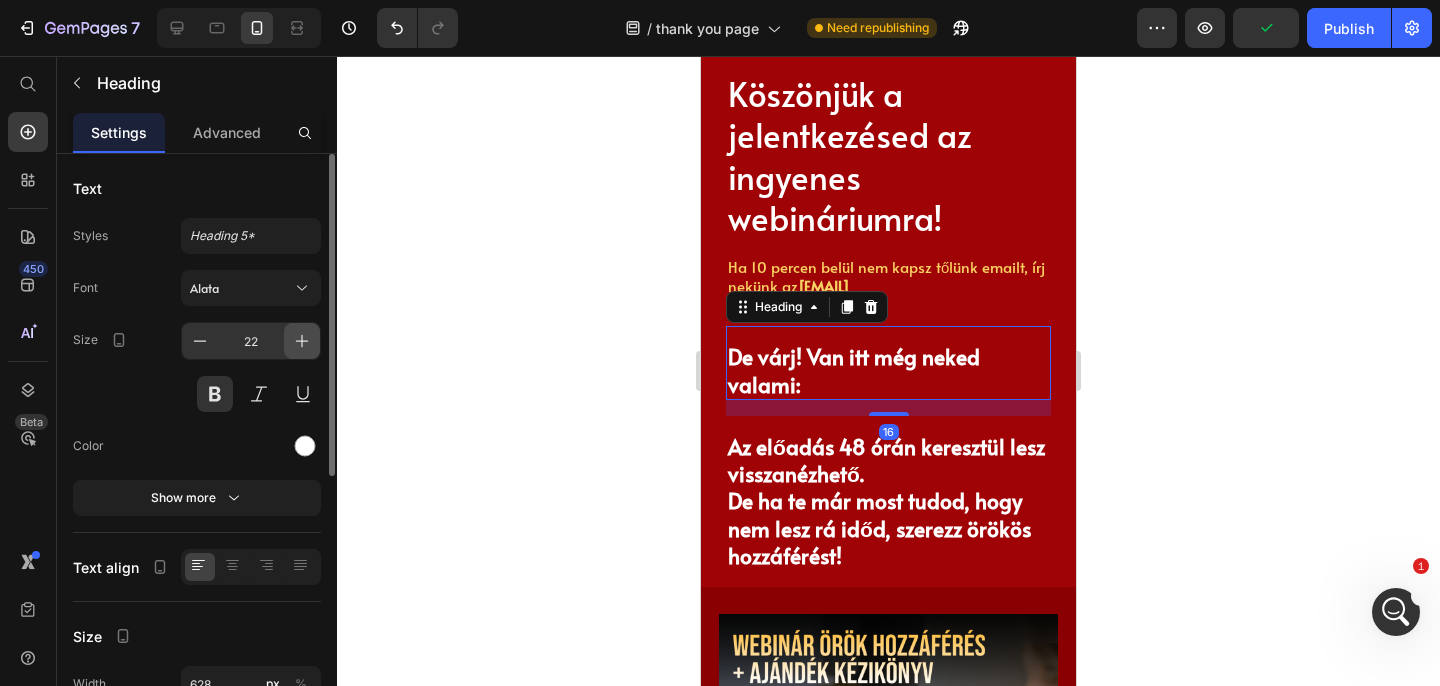 click 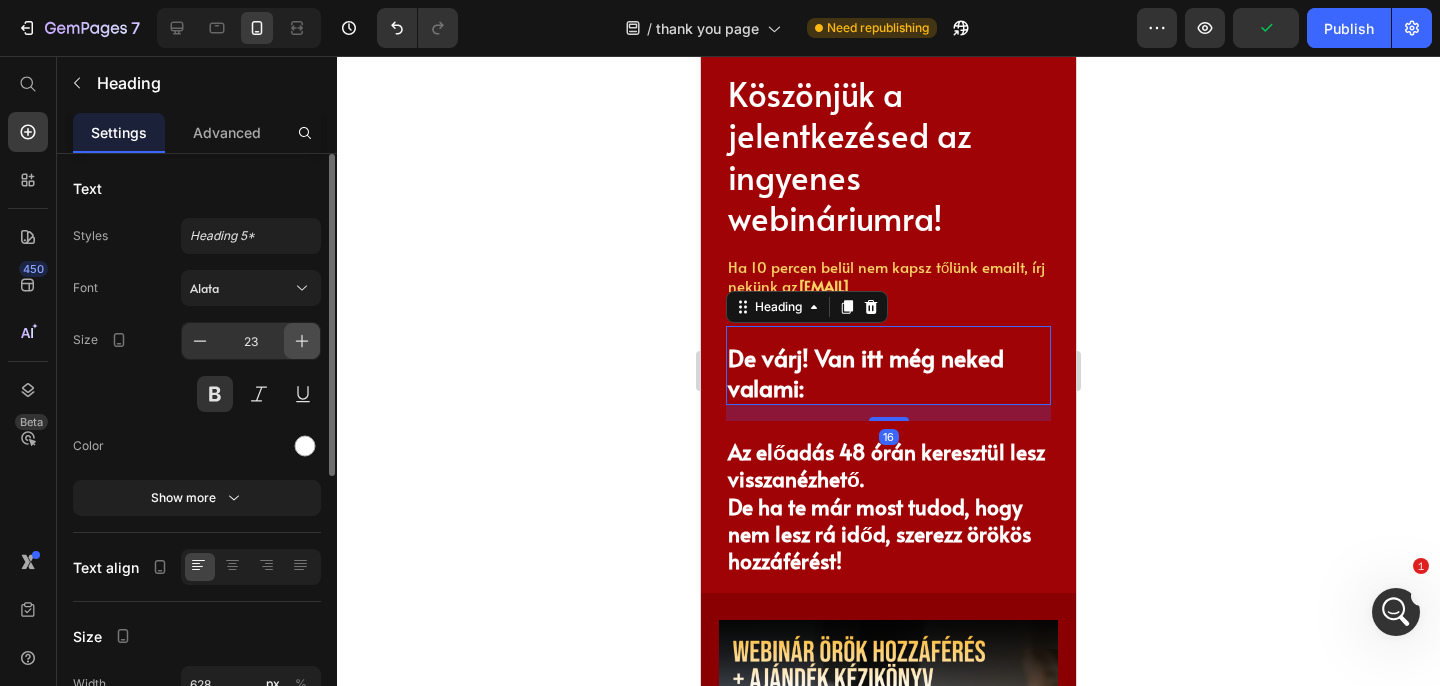 click 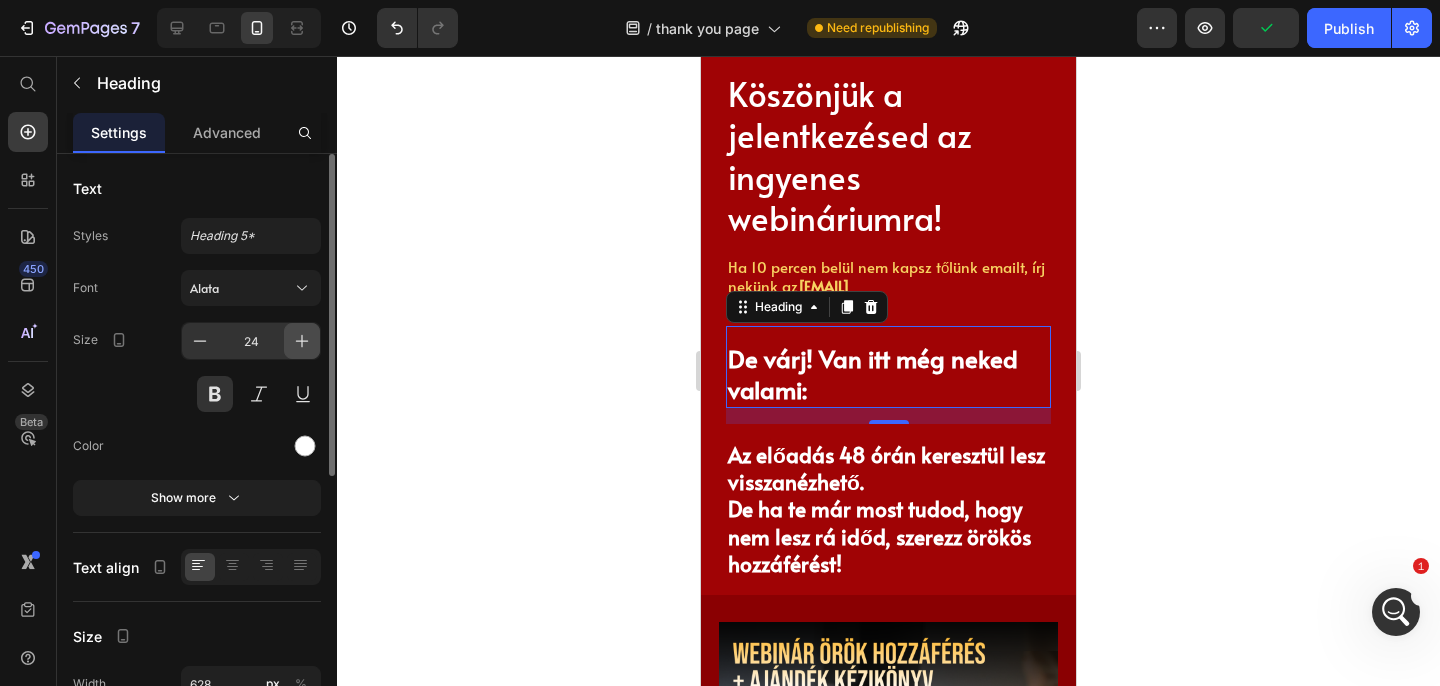 click 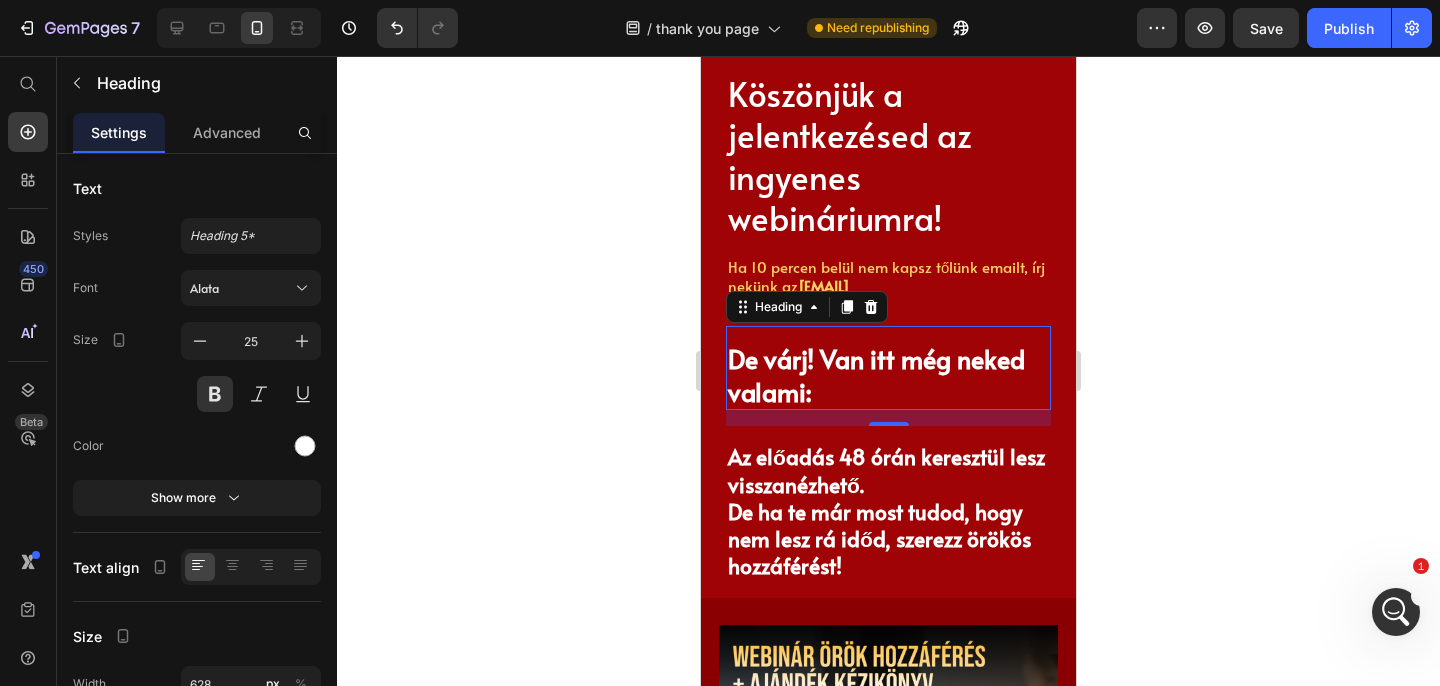 click 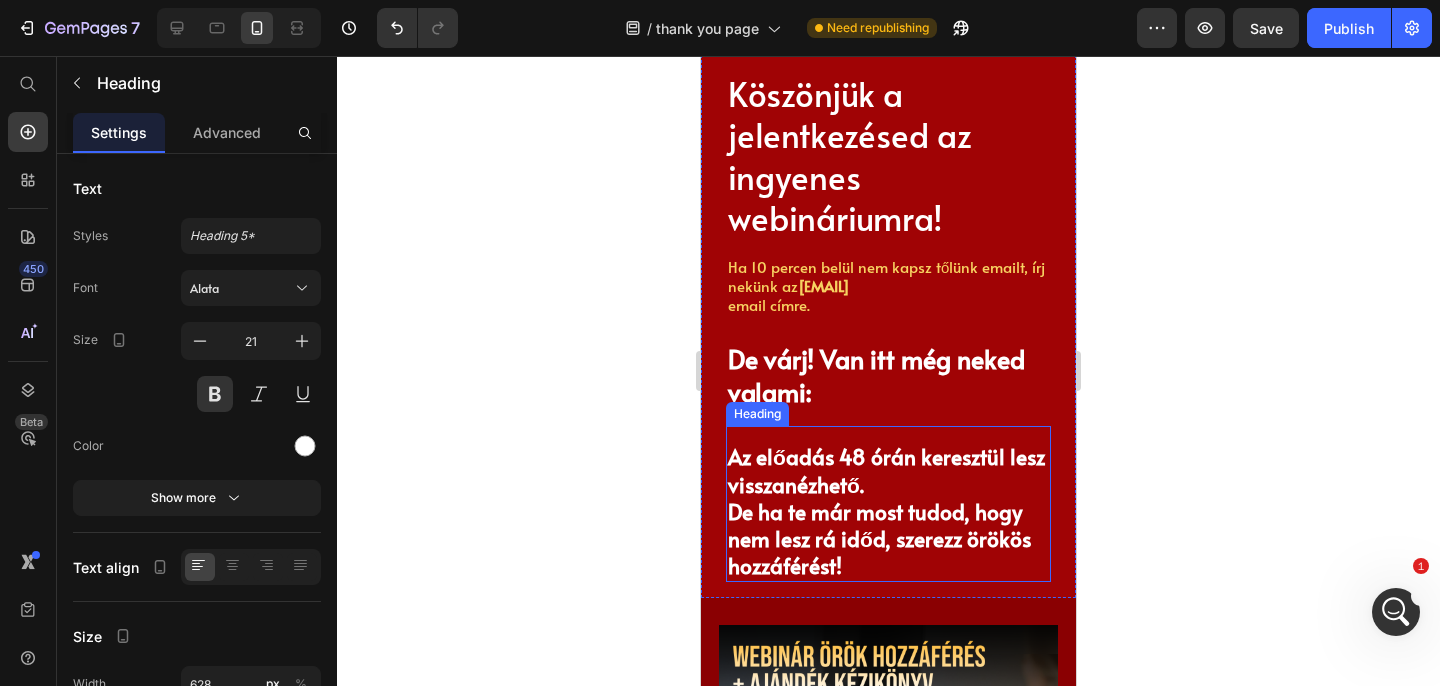 click on "Az előadás 48 órán keresztül lesz visszanézhető.  De ha te már most tudod, hogy nem lesz rá időd, szerezz örökös hozzáférést!" at bounding box center [888, 511] 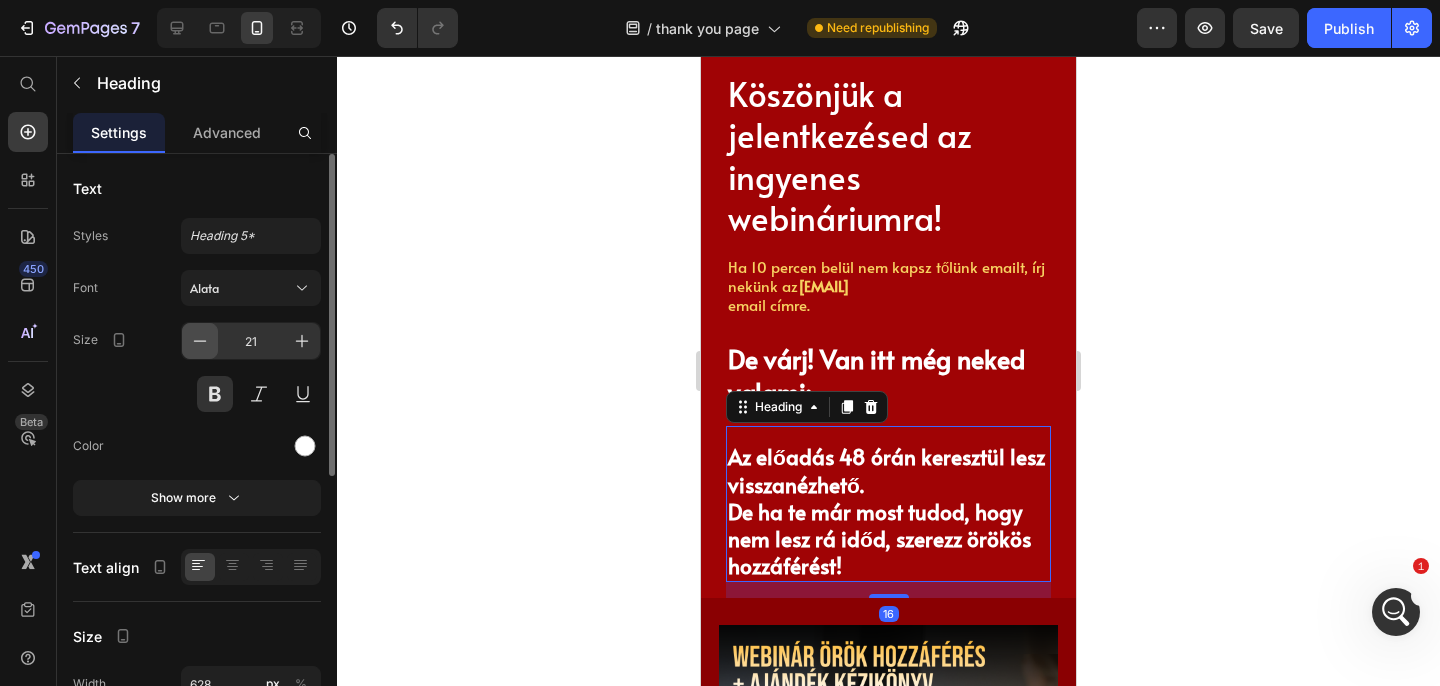click 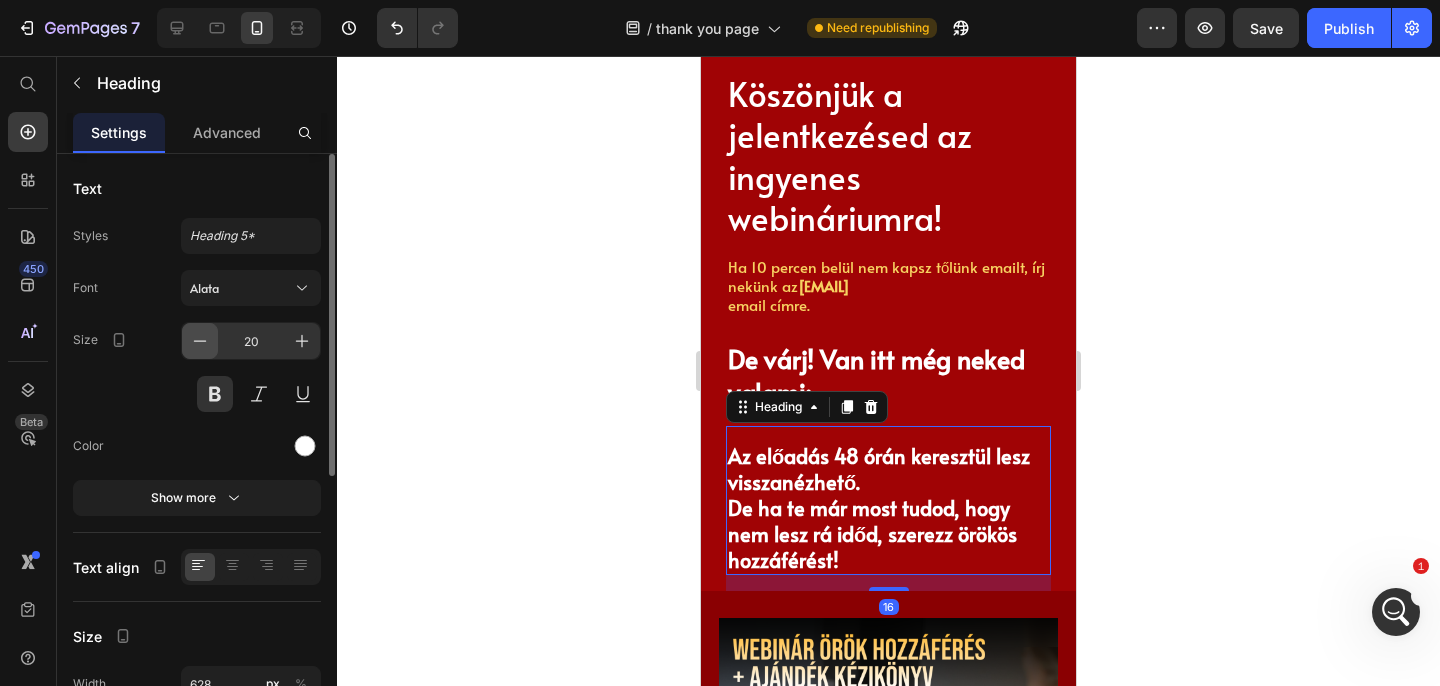 click 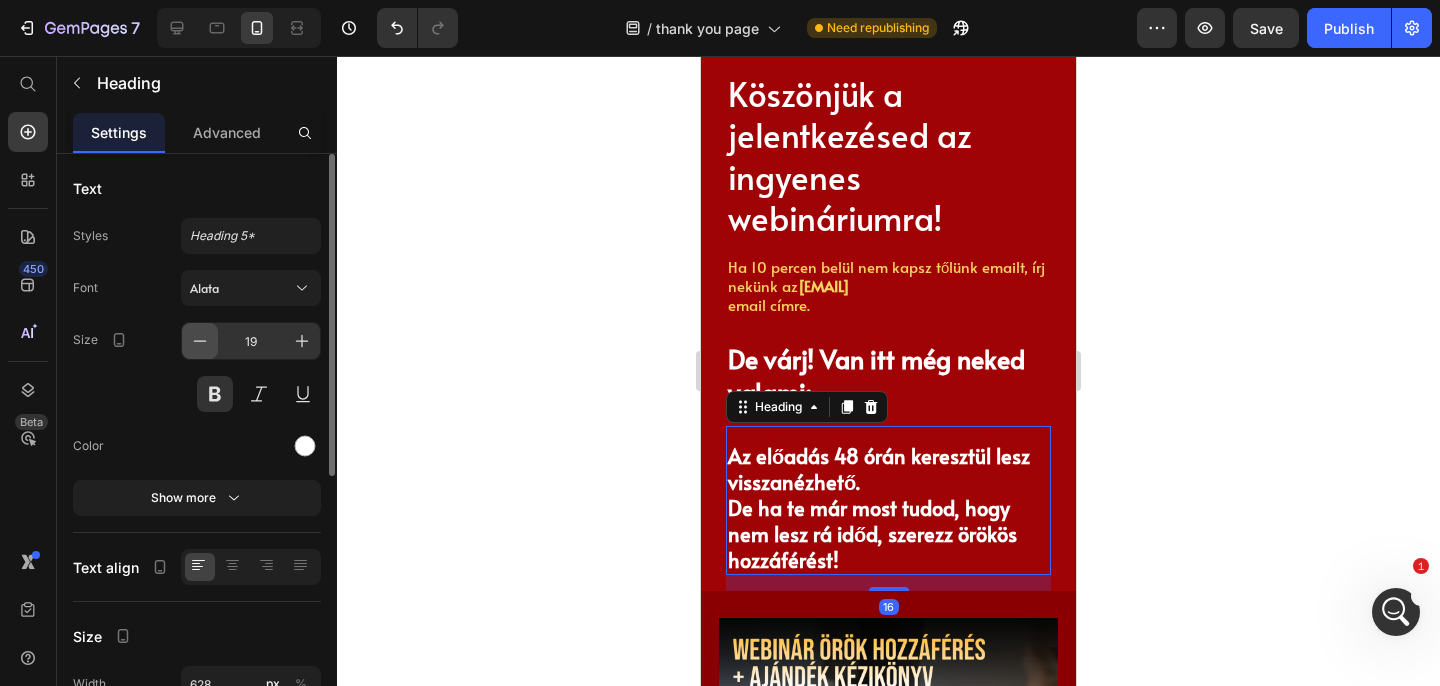 click 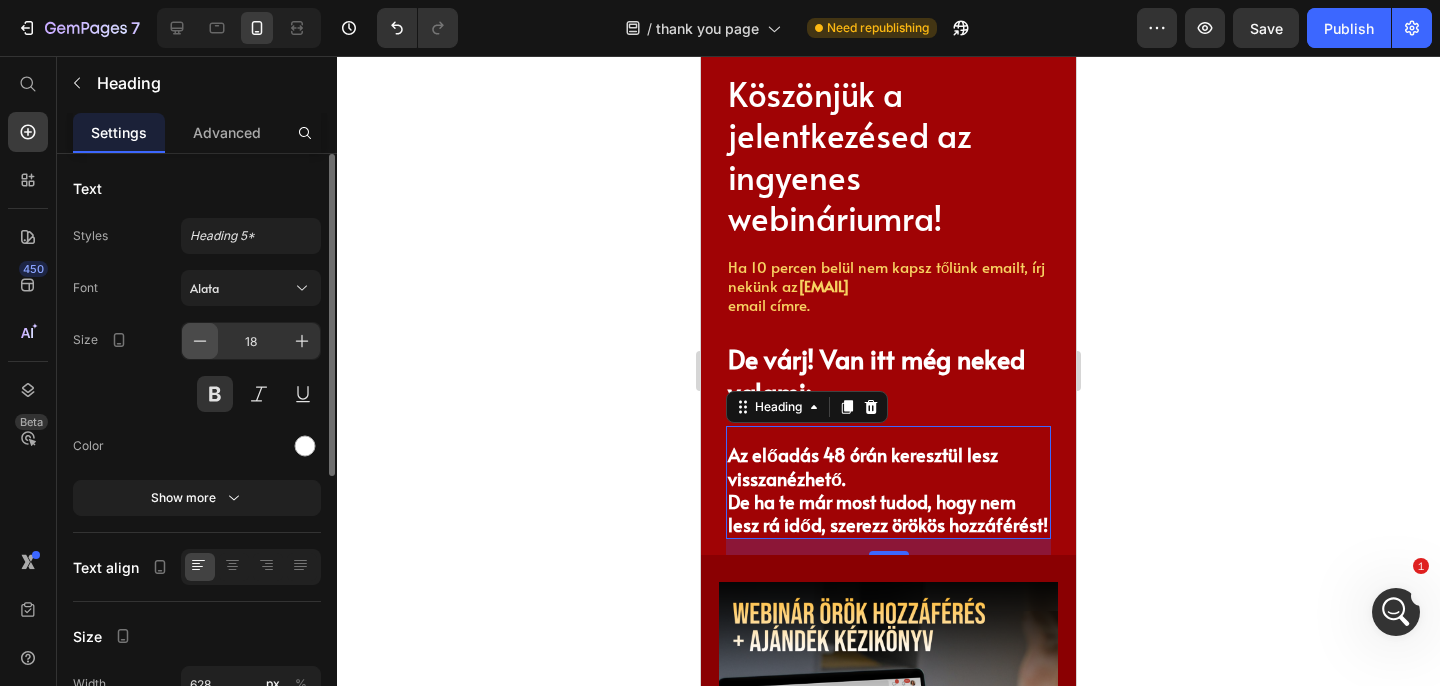 click 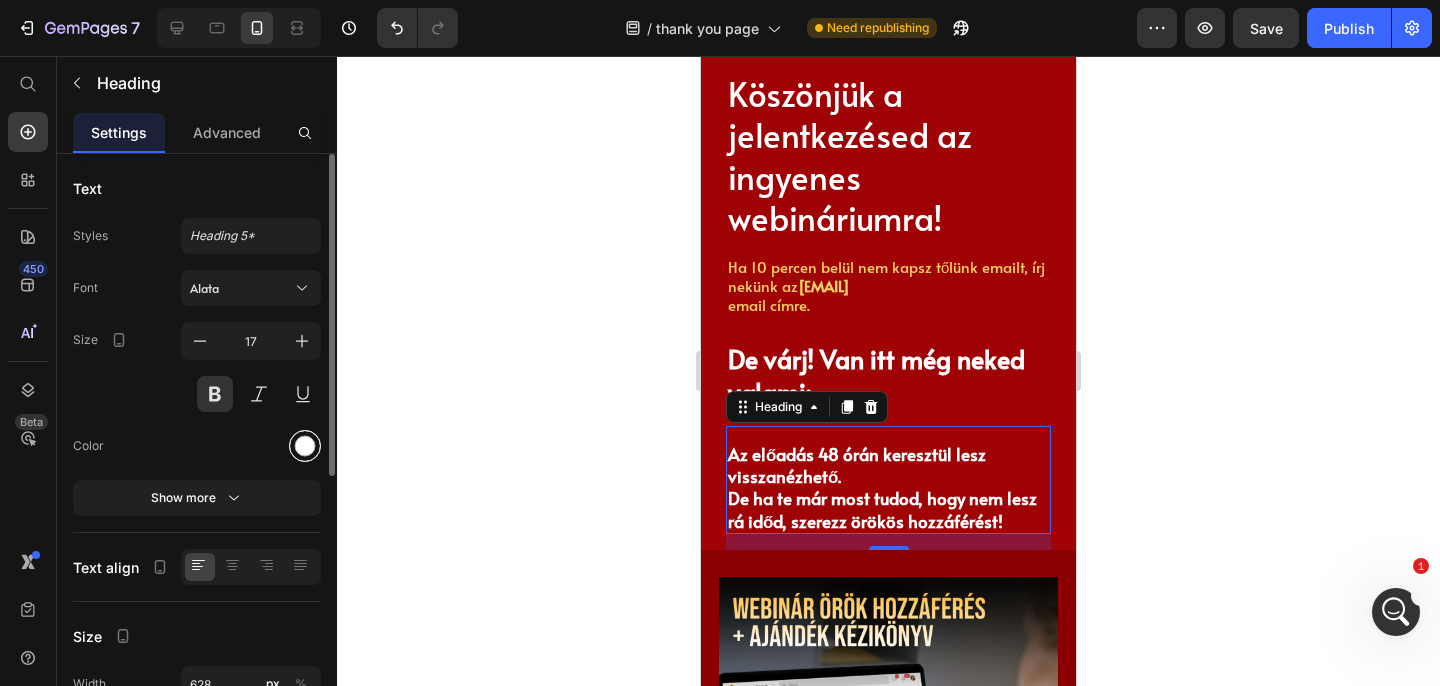 click at bounding box center (305, 446) 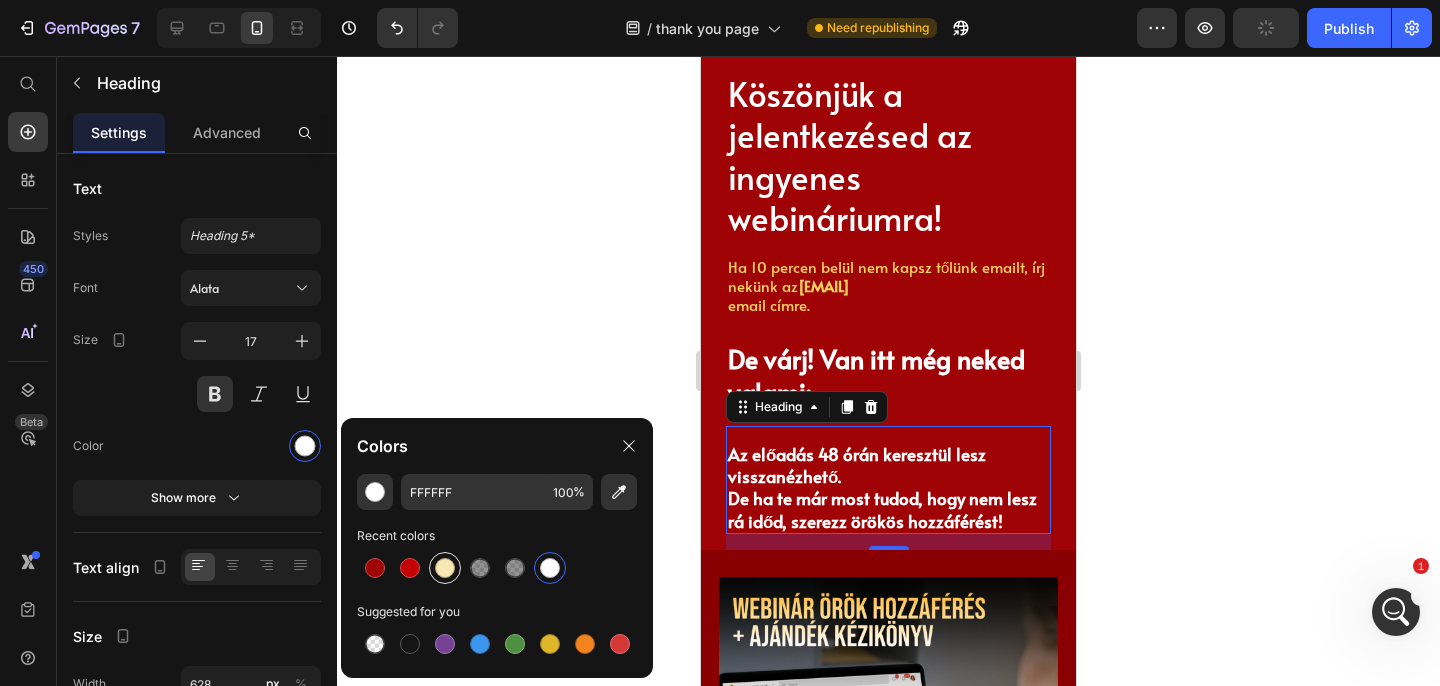 click at bounding box center [445, 568] 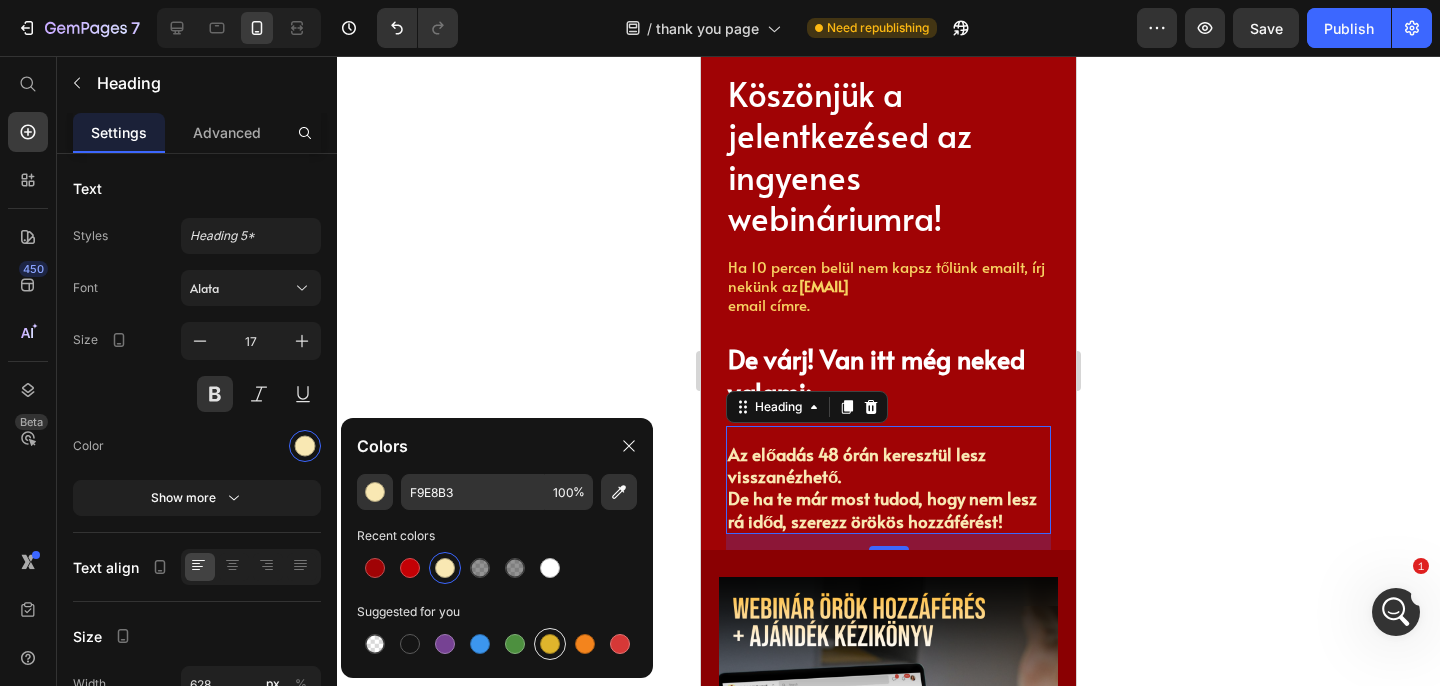 click at bounding box center (550, 644) 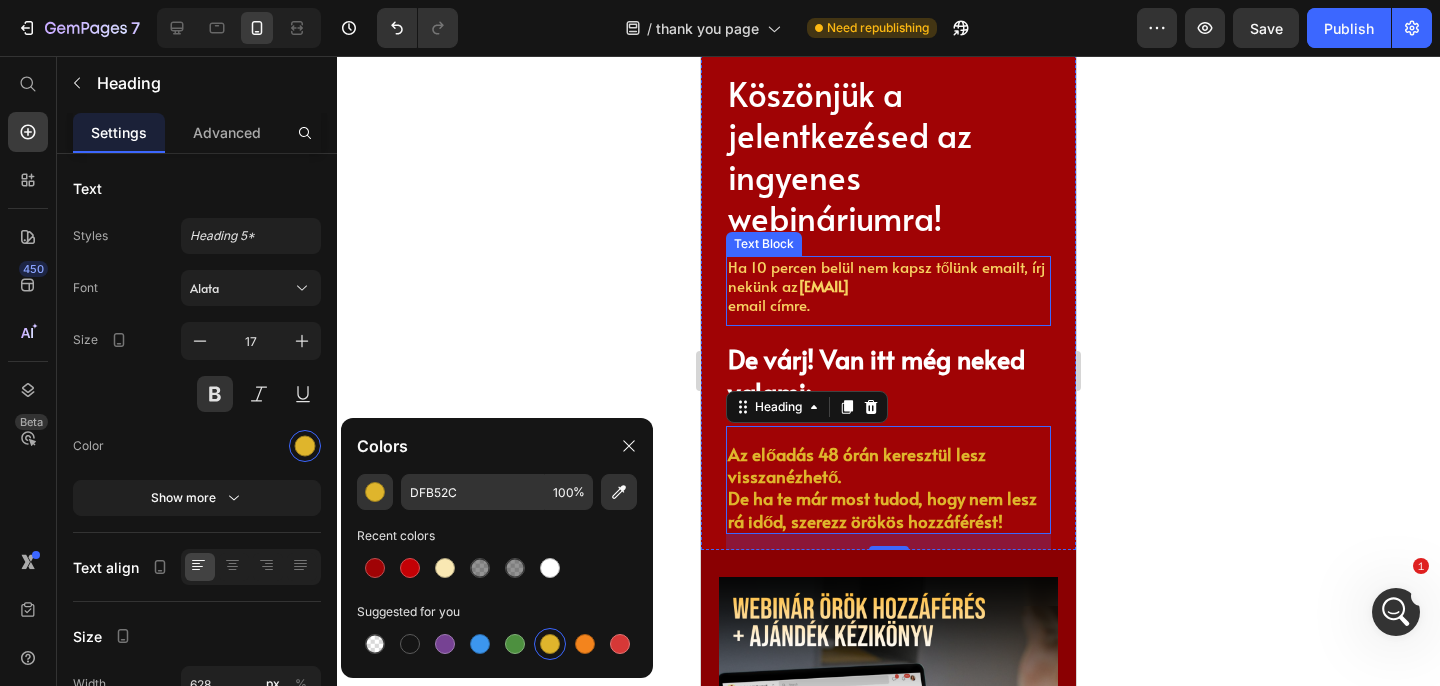 click on "Ha 10 percen belül nem kapsz tőlünk emailt, írj nekünk az  info@tudatalattikontroll.com   email címre." at bounding box center (888, 286) 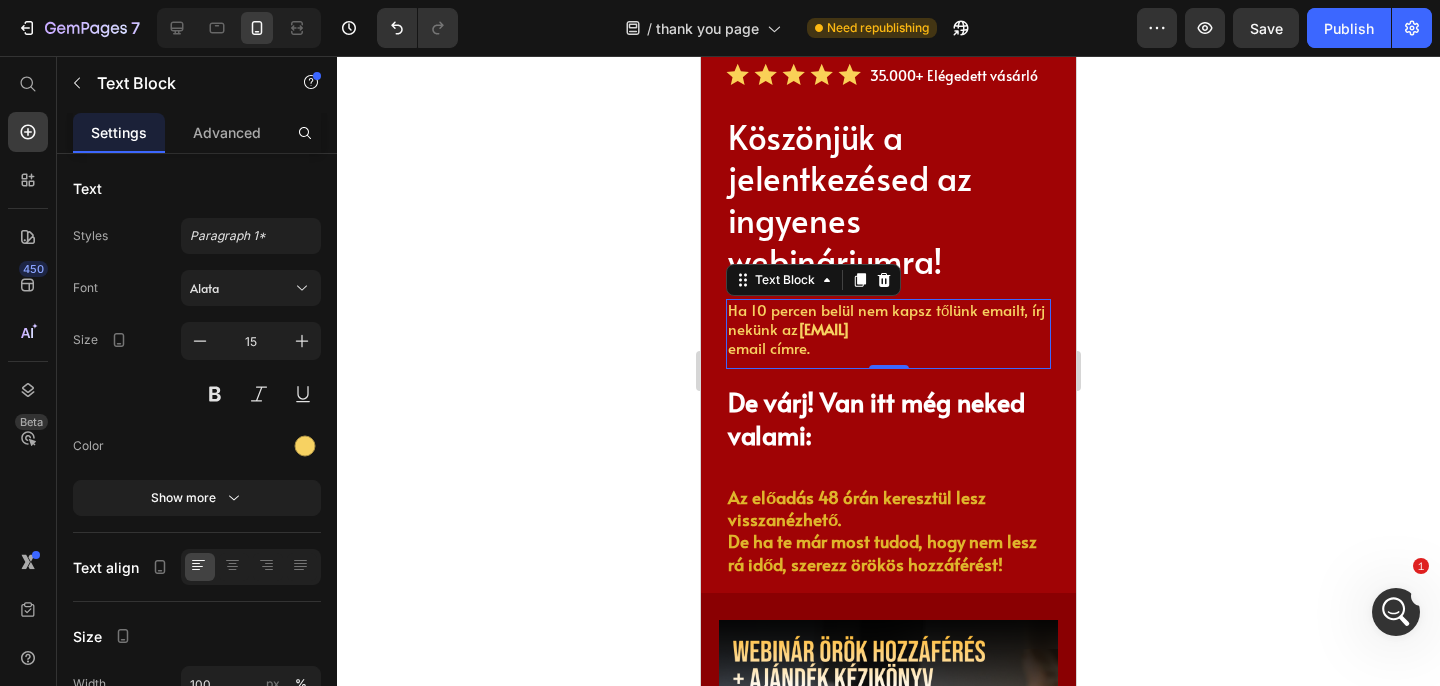 scroll, scrollTop: 65, scrollLeft: 0, axis: vertical 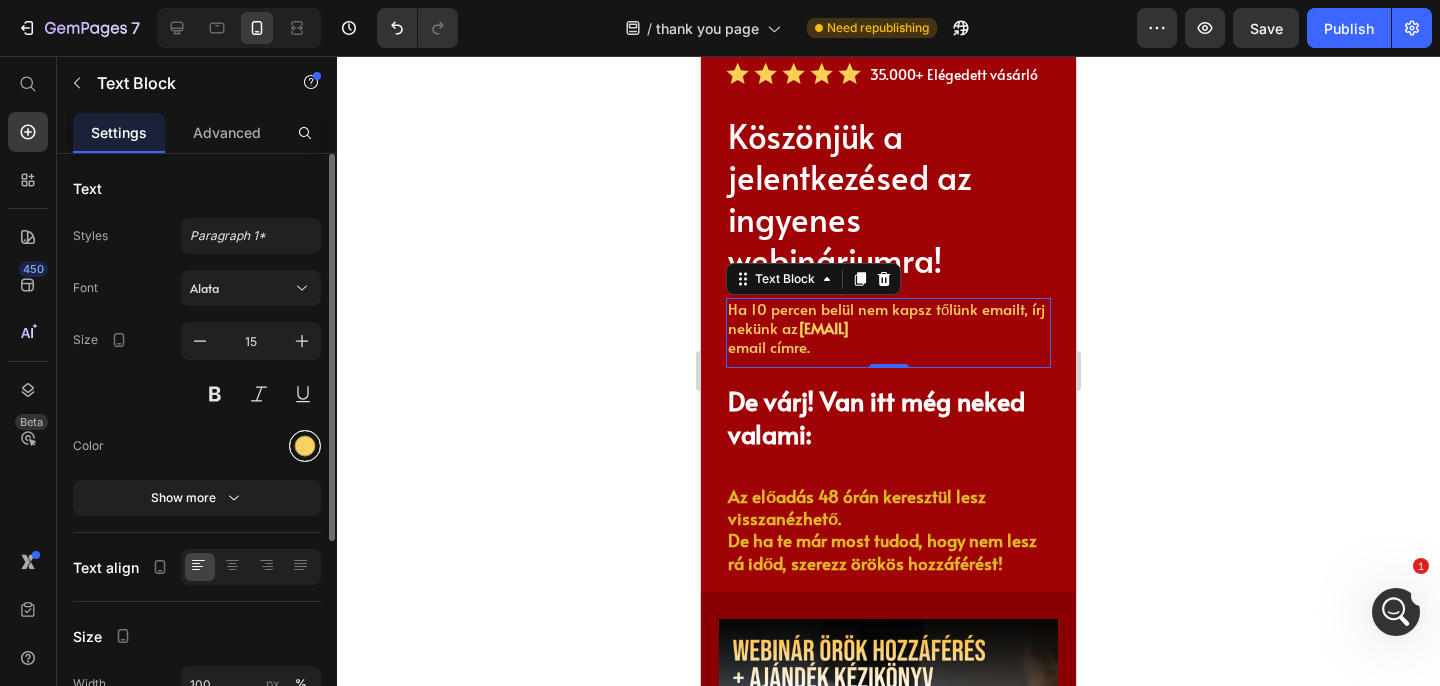 click at bounding box center [305, 446] 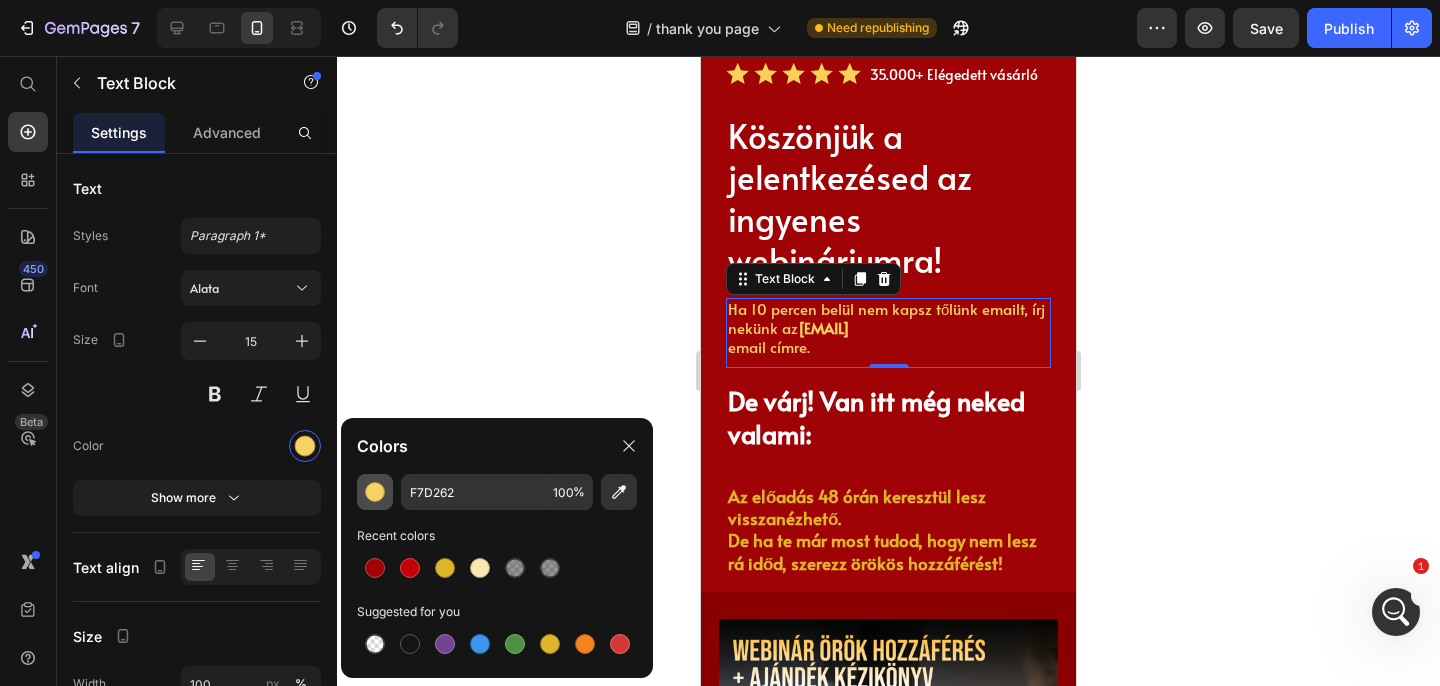 click at bounding box center [375, 492] 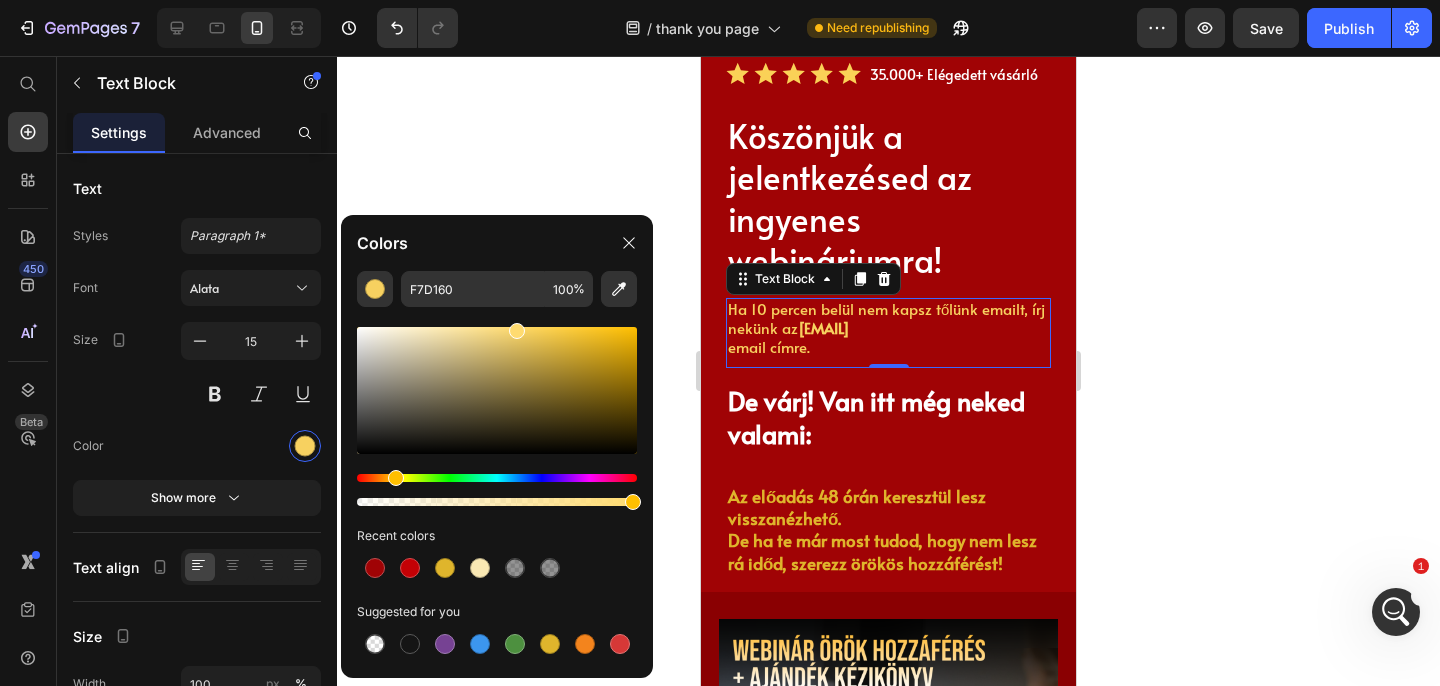 type on "FFDB70" 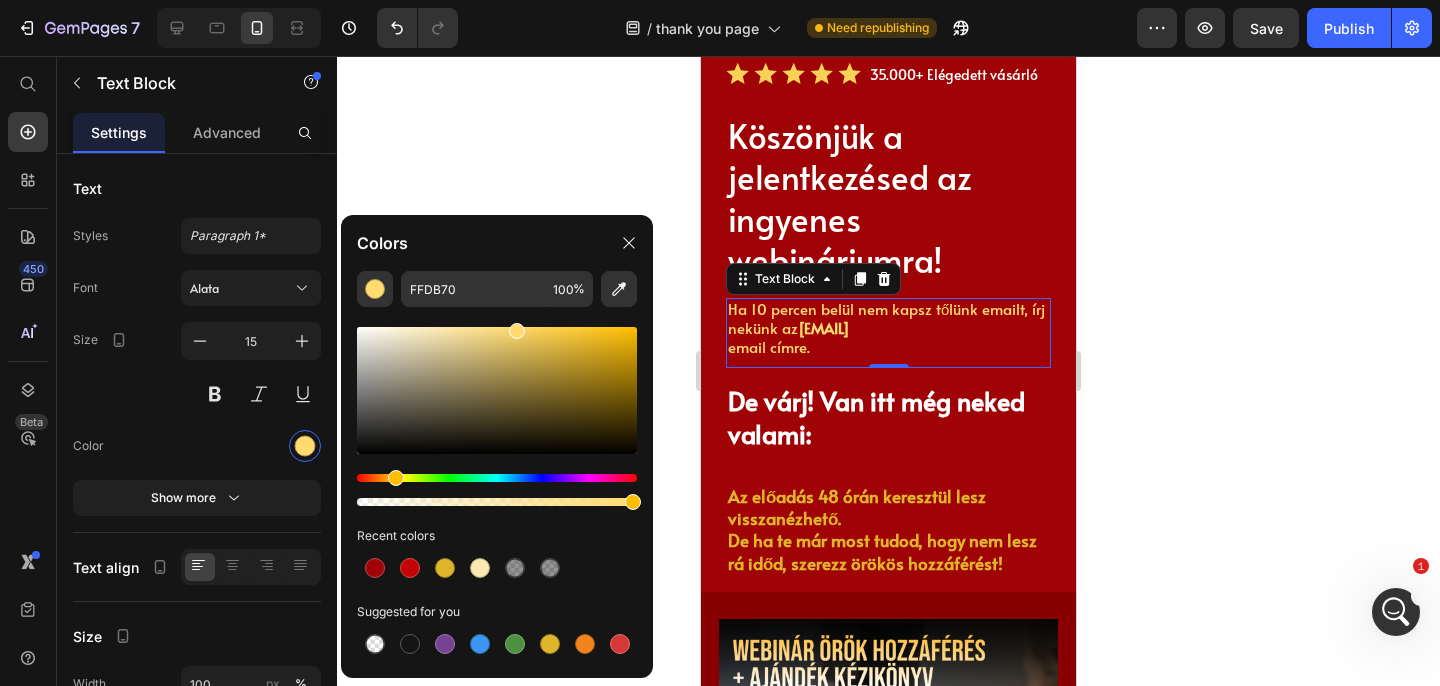 drag, startPoint x: 528, startPoint y: 330, endPoint x: 515, endPoint y: 327, distance: 13.341664 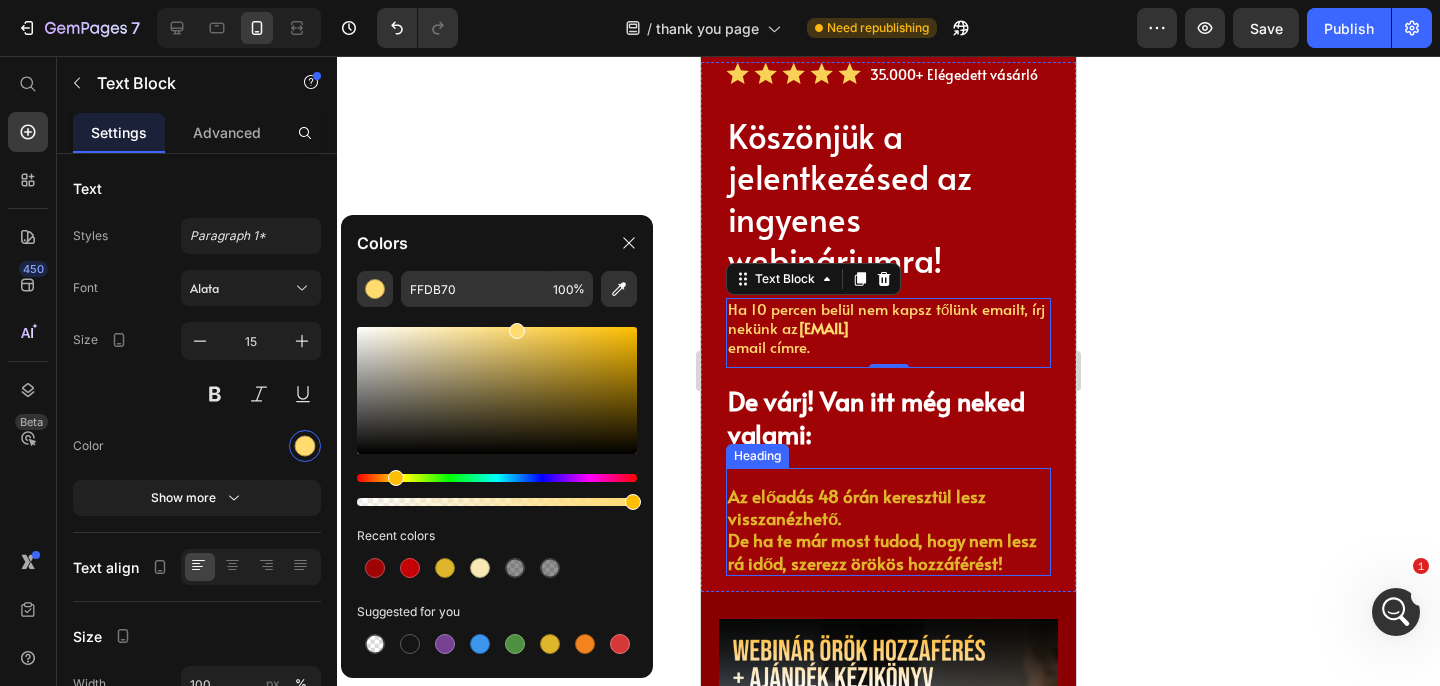 click on "Az előadás 48 órán keresztül lesz visszanézhető.  De ha te már most tudod, hogy nem lesz rá időd, szerezz örökös hozzáférést!" at bounding box center (888, 529) 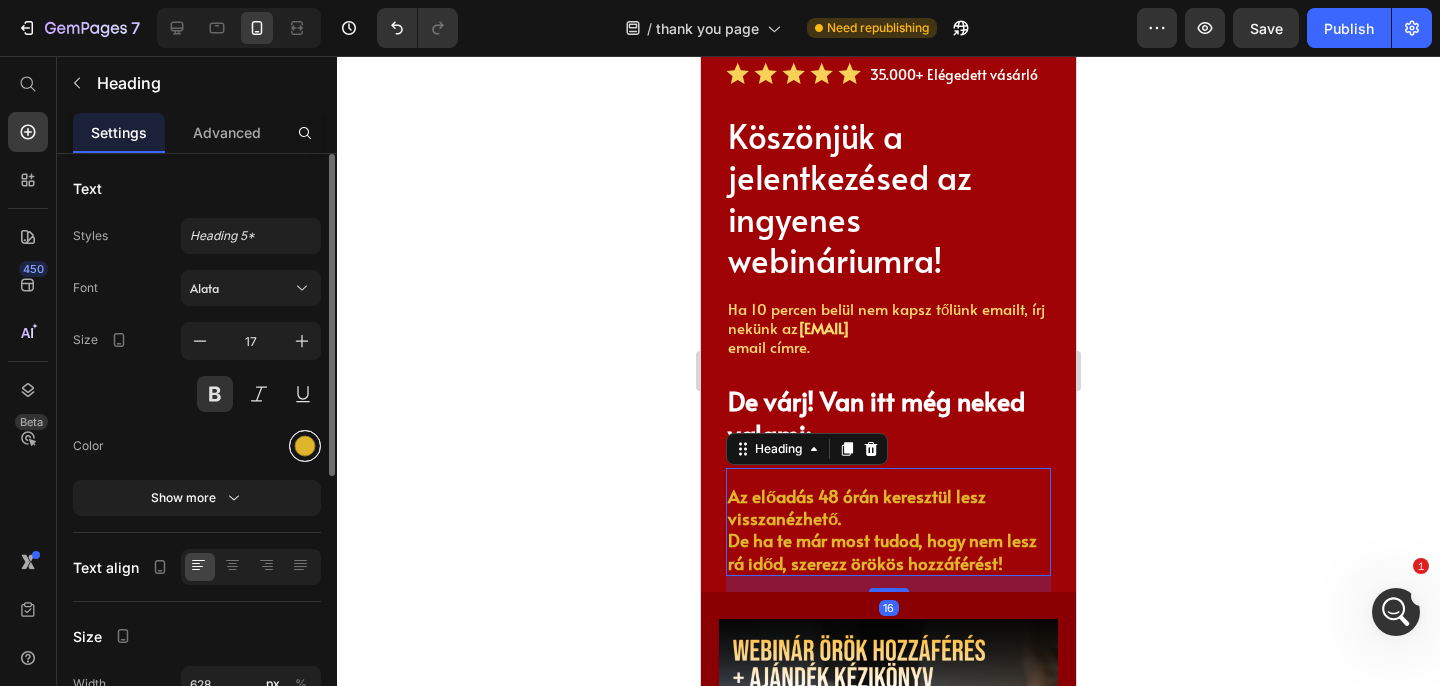 click at bounding box center [305, 446] 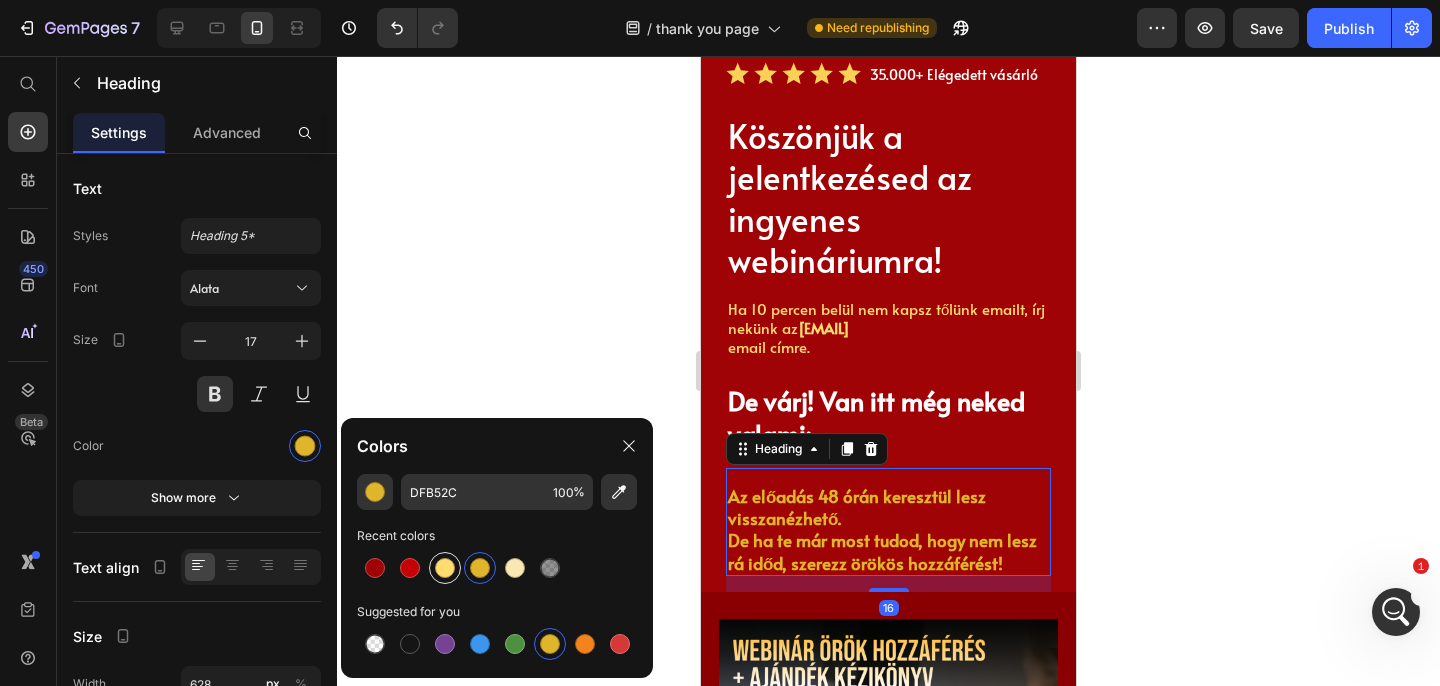 click at bounding box center [445, 568] 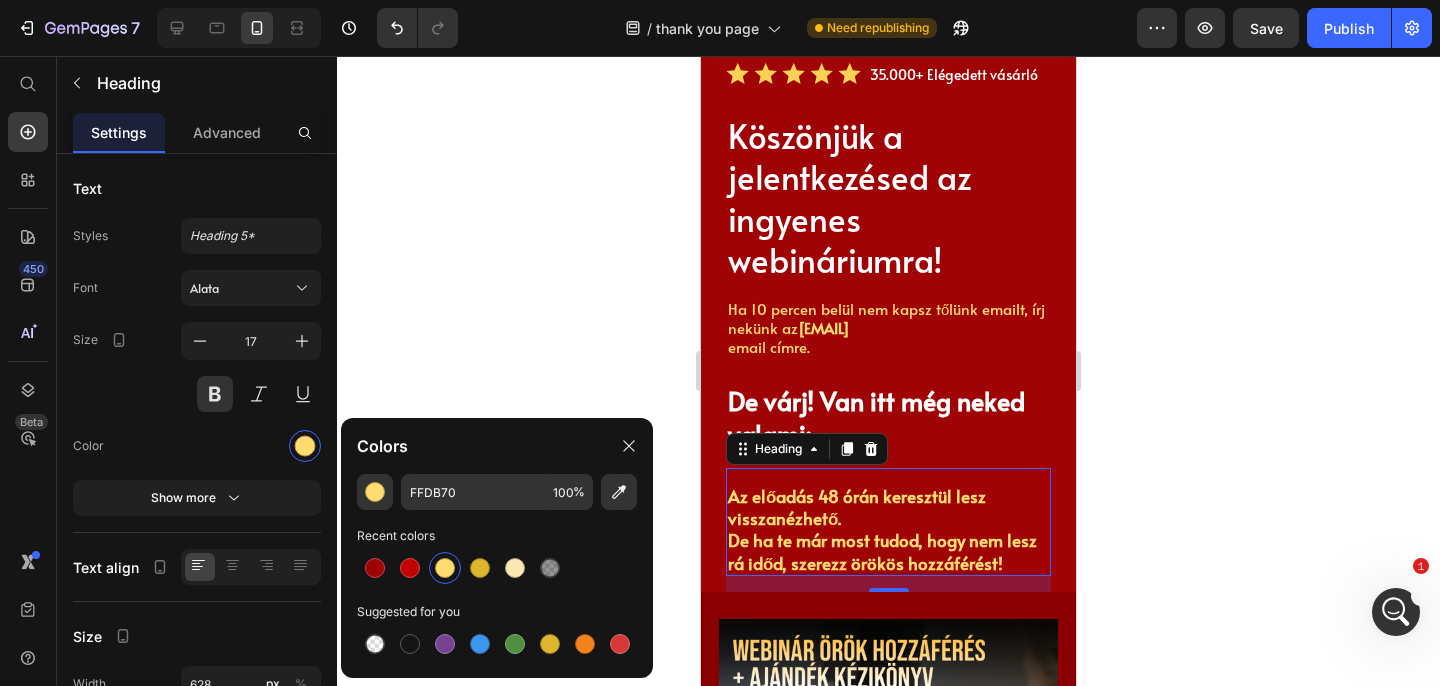 click 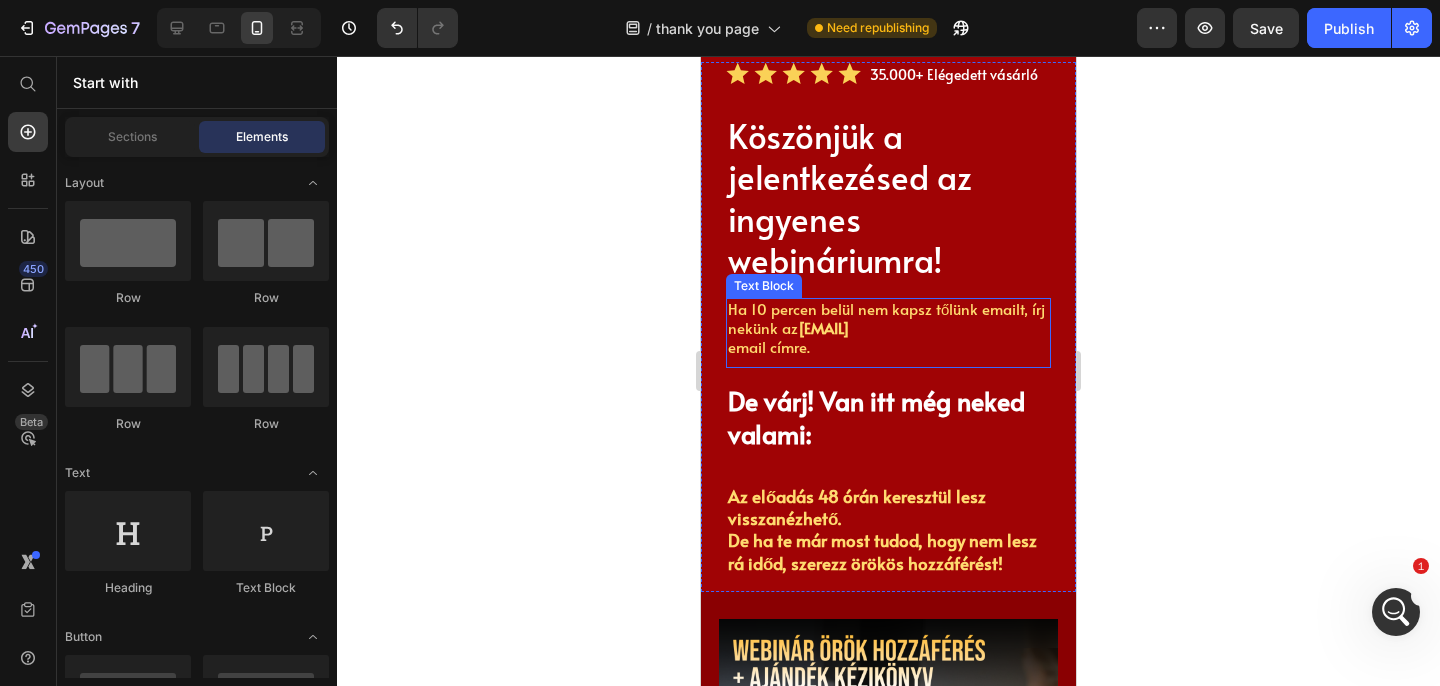 click on "Ha 10 percen belül nem kapsz tőlünk emailt, írj nekünk az  info@tudatalattikontroll.com   email címre." at bounding box center [888, 328] 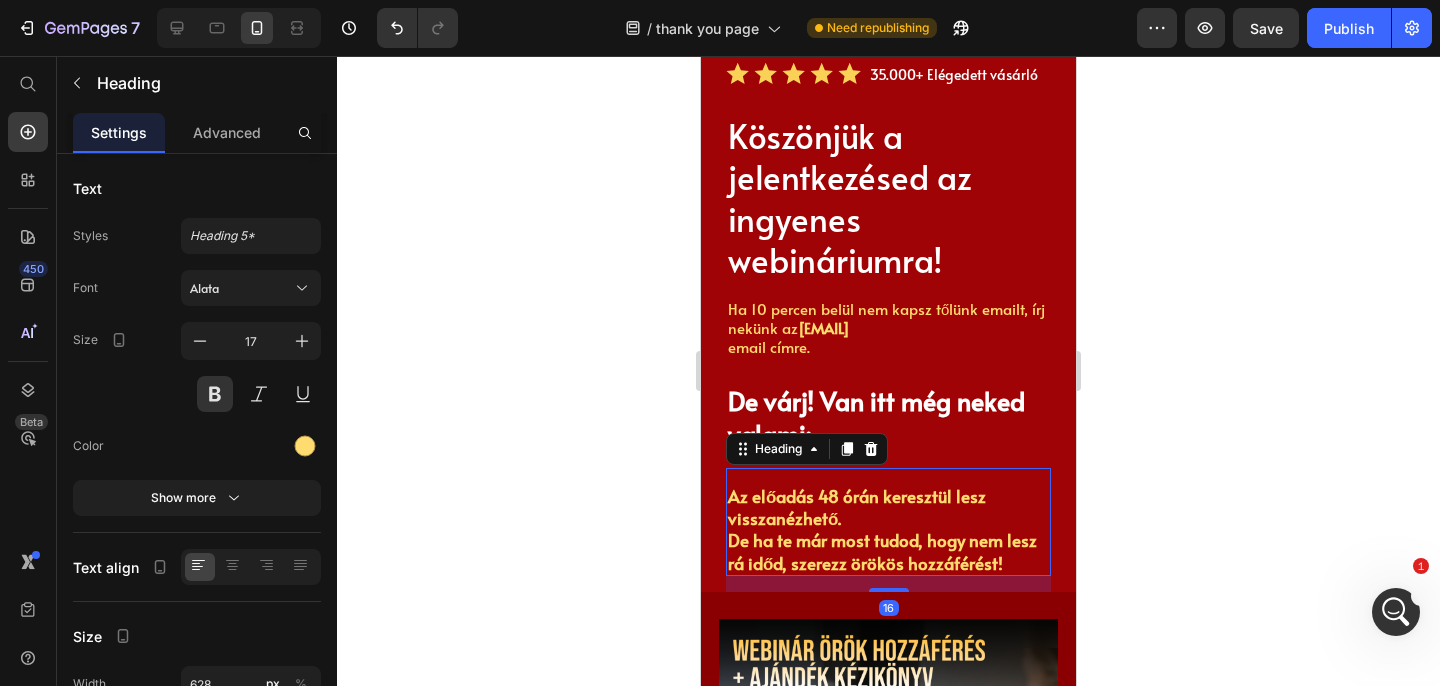 click on "Az előadás 48 órán keresztül lesz visszanézhető.  De ha te már most tudod, hogy nem lesz rá időd, szerezz örökös hozzáférést!" at bounding box center [888, 529] 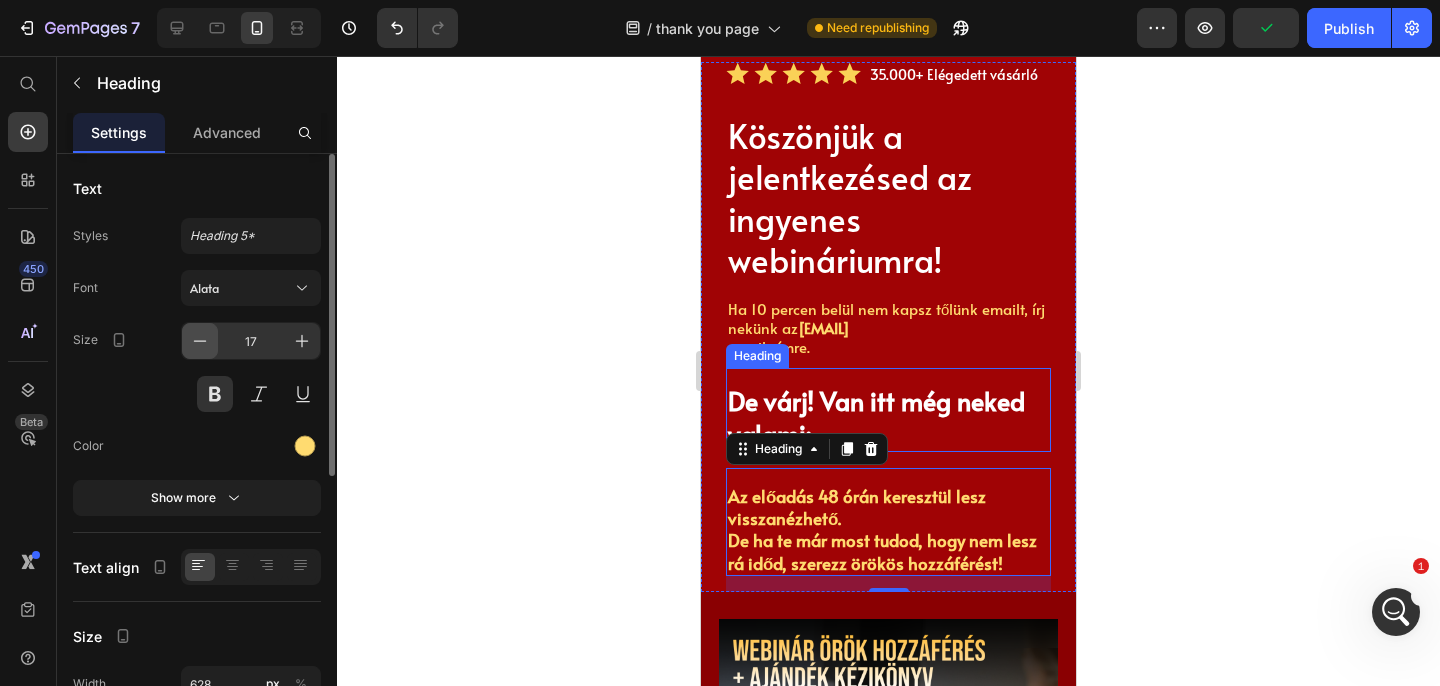 click 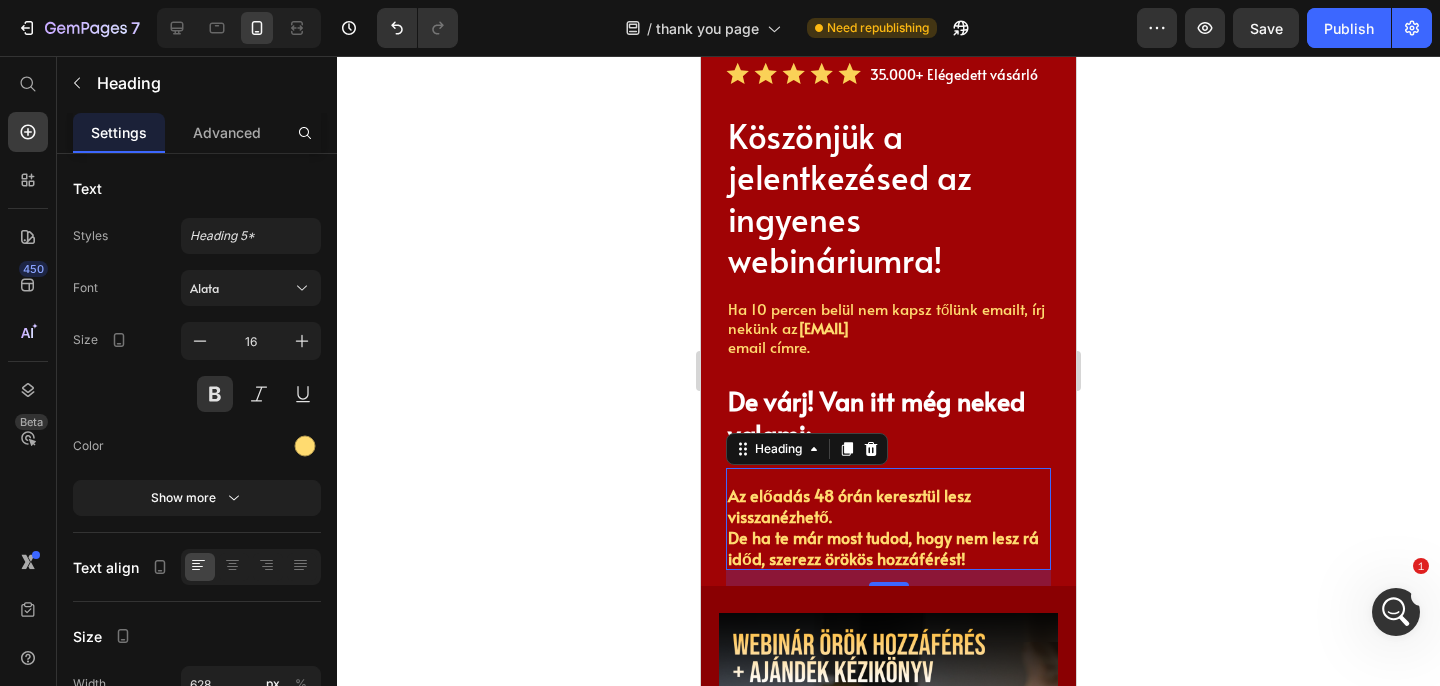click 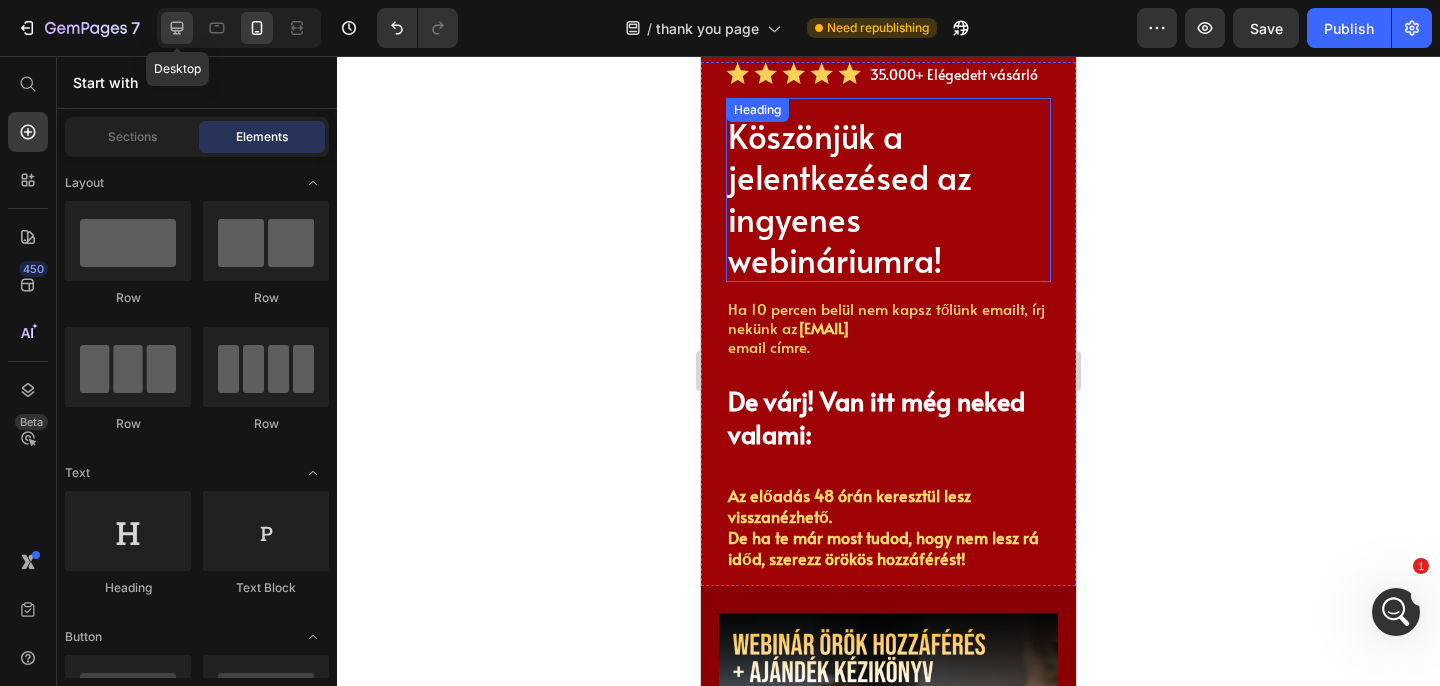 click 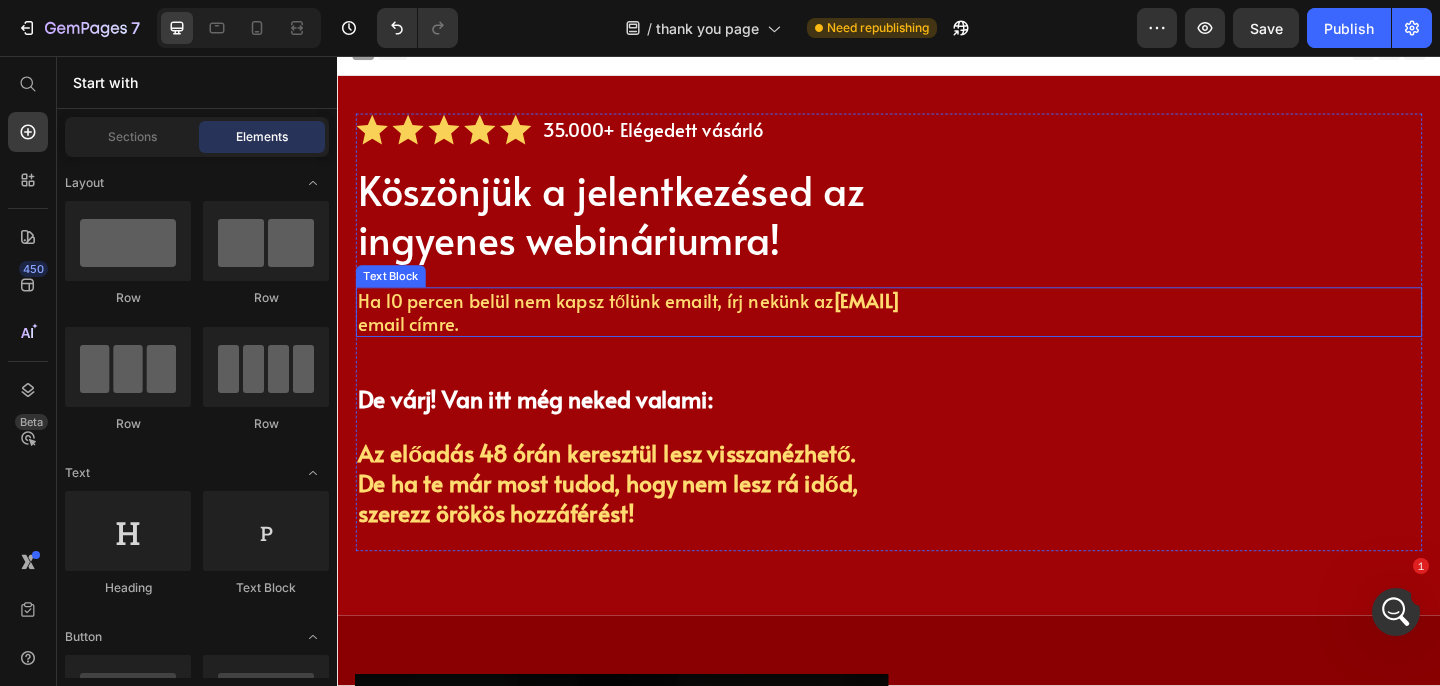 scroll, scrollTop: 0, scrollLeft: 0, axis: both 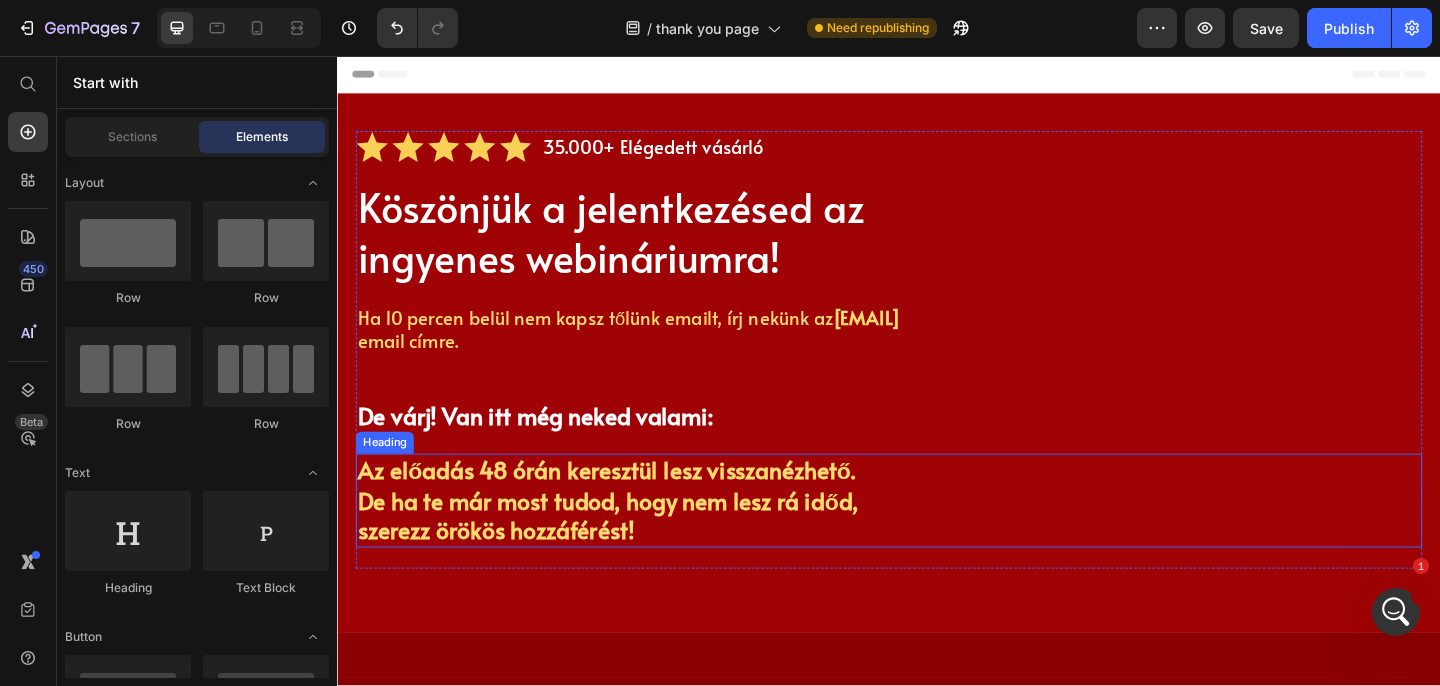 click on "Az előadás 48 órán keresztül lesz visszanézhető.  De ha te már most tudod, hogy nem lesz rá időd, szerezz örökös hozzáférést!" at bounding box center [671, 540] 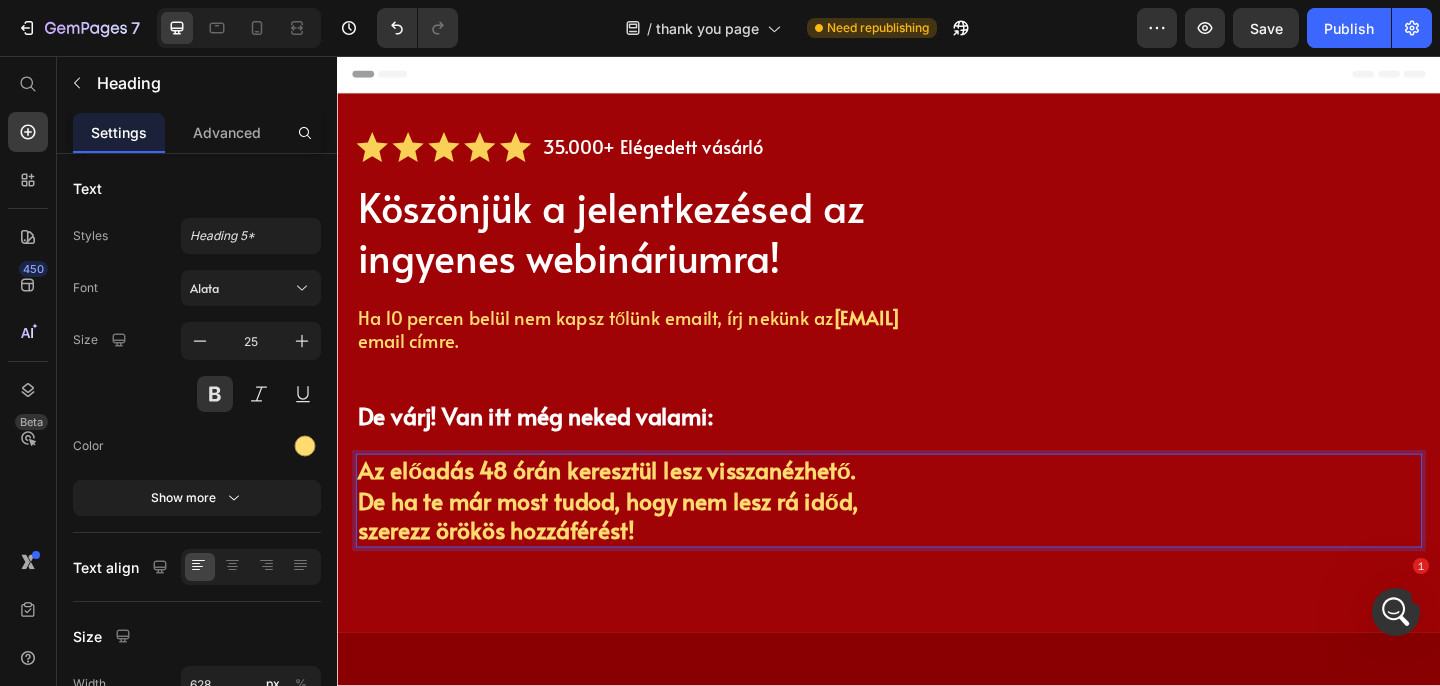 click on "Az előadás 48 órán keresztül lesz visszanézhető.  De ha te már most tudod, hogy nem lesz rá időd, szerezz örökös hozzáférést!" at bounding box center [671, 540] 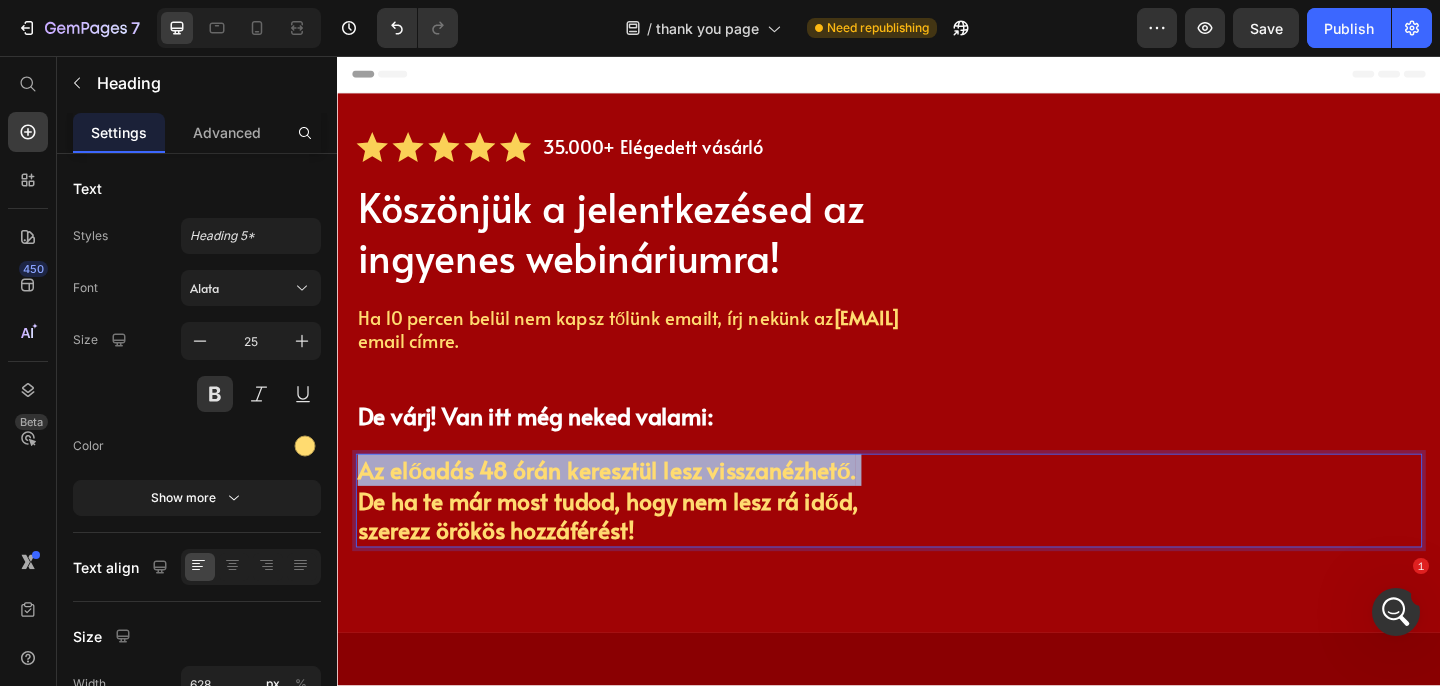 click on "Az előadás 48 órán keresztül lesz visszanézhető.  De ha te már most tudod, hogy nem lesz rá időd, szerezz örökös hozzáférést!" at bounding box center (671, 540) 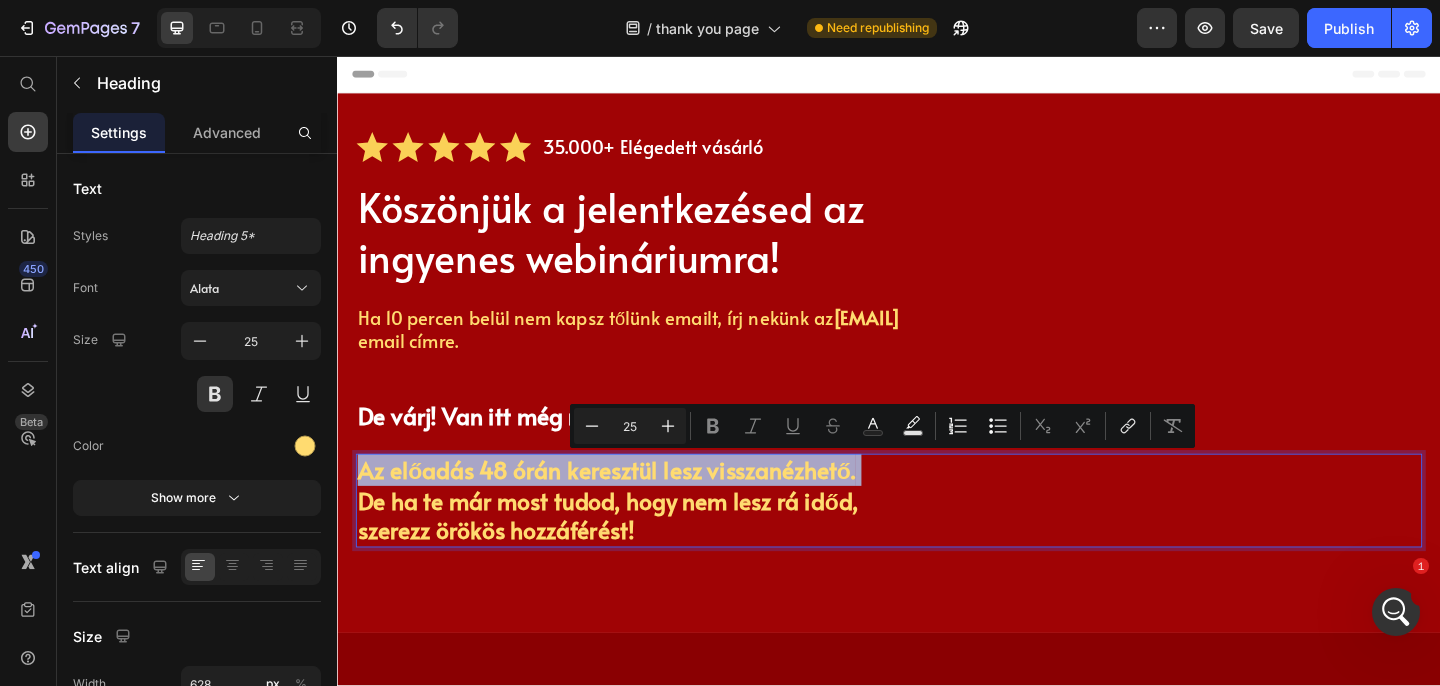 click on "Az előadás 48 órán keresztül lesz visszanézhető.  De ha te már most tudod, hogy nem lesz rá időd, szerezz örökös hozzáférést!" at bounding box center (937, 540) 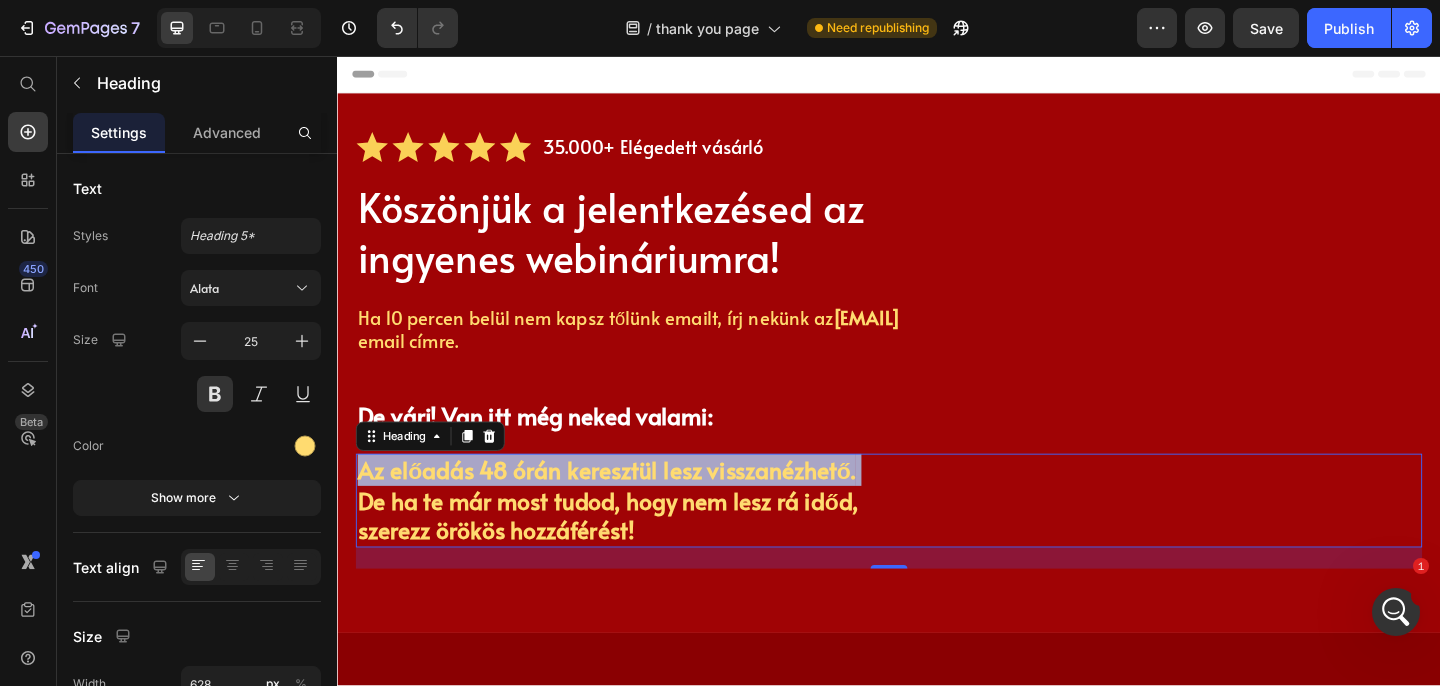 click on "Az előadás 48 órán keresztül lesz visszanézhető.  De ha te már most tudod, hogy nem lesz rá időd, szerezz örökös hozzáférést!" at bounding box center (937, 540) 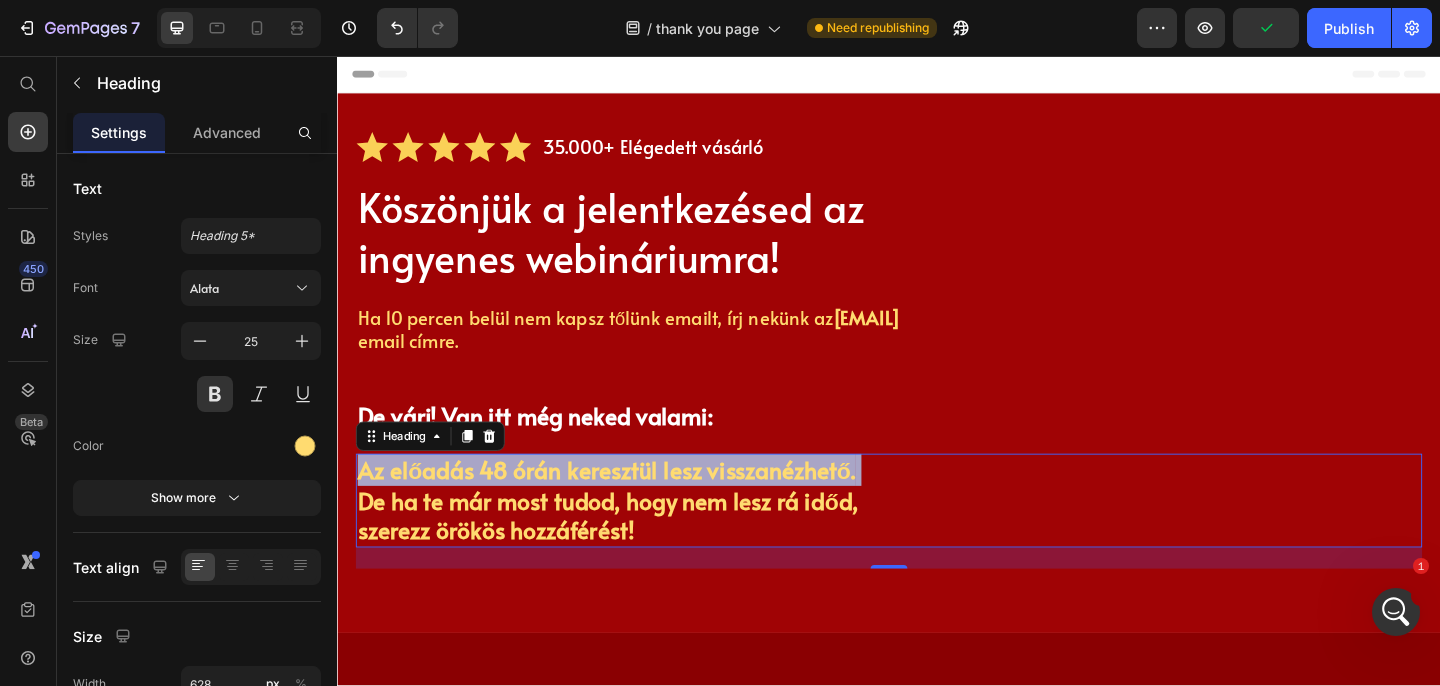 click on "Az előadás 48 órán keresztül lesz visszanézhető.  De ha te már most tudod, hogy nem lesz rá időd, szerezz örökös hozzáférést!" at bounding box center (937, 540) 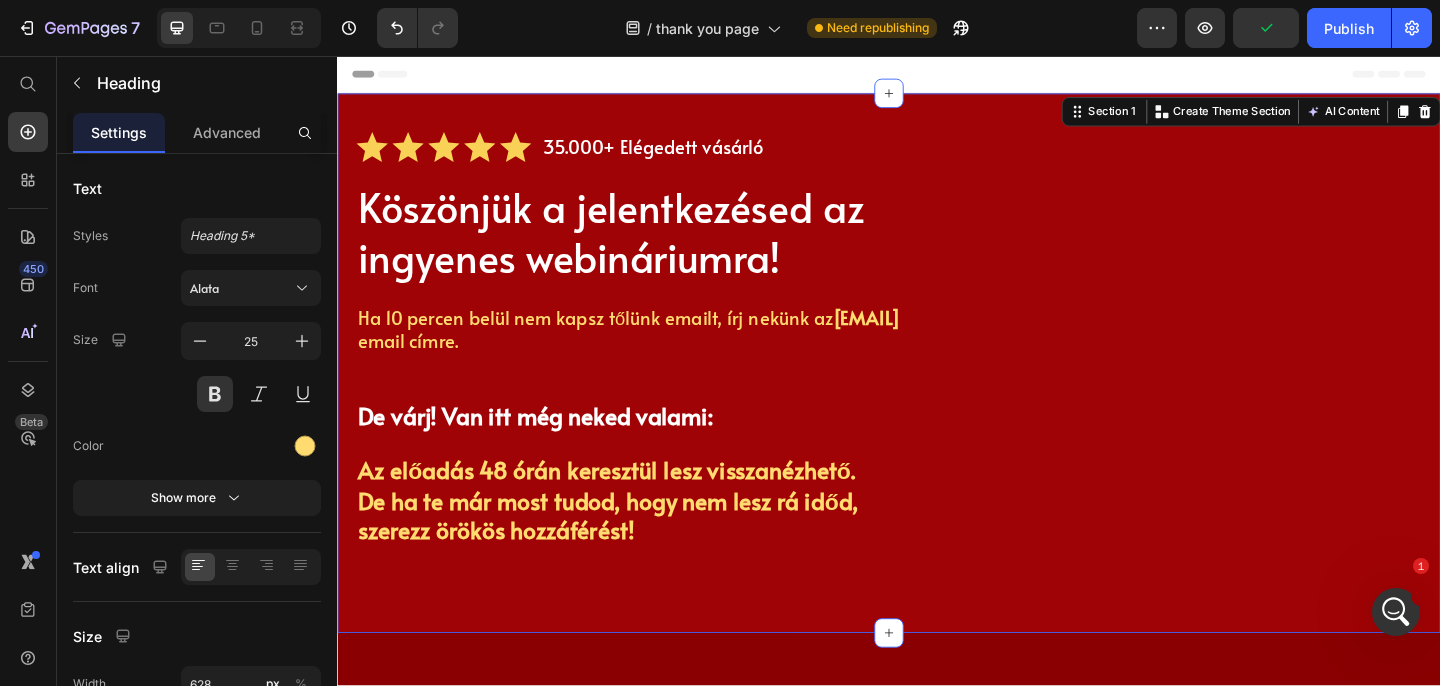 click on "Icon
Icon
Icon
Icon
Icon Icon List 35.000+ Elégedett vásárló Text Block Row Köszönjük a jelentkezésed az ingyenes webináriumra! Heading Ha 10 percen belül nem kapsz tőlünk emailt, írj nekünk az  info@tudatalattikontroll.com   email címre. Text Block De várj! Van itt még neked valami: Heading Az előadás 48 órán keresztül lesz visszanézhető.  De ha te már most tudod, hogy nem lesz rá időd, szerezz örökös hozzáférést! Heading Row Section 1   You can create reusable sections Create Theme Section AI Content Write with GemAI What would you like to describe here? Tone and Voice Persuasive Product Webinár örök hozzáférés + ajándék Kézikönyv Show more Generate" at bounding box center [937, 390] 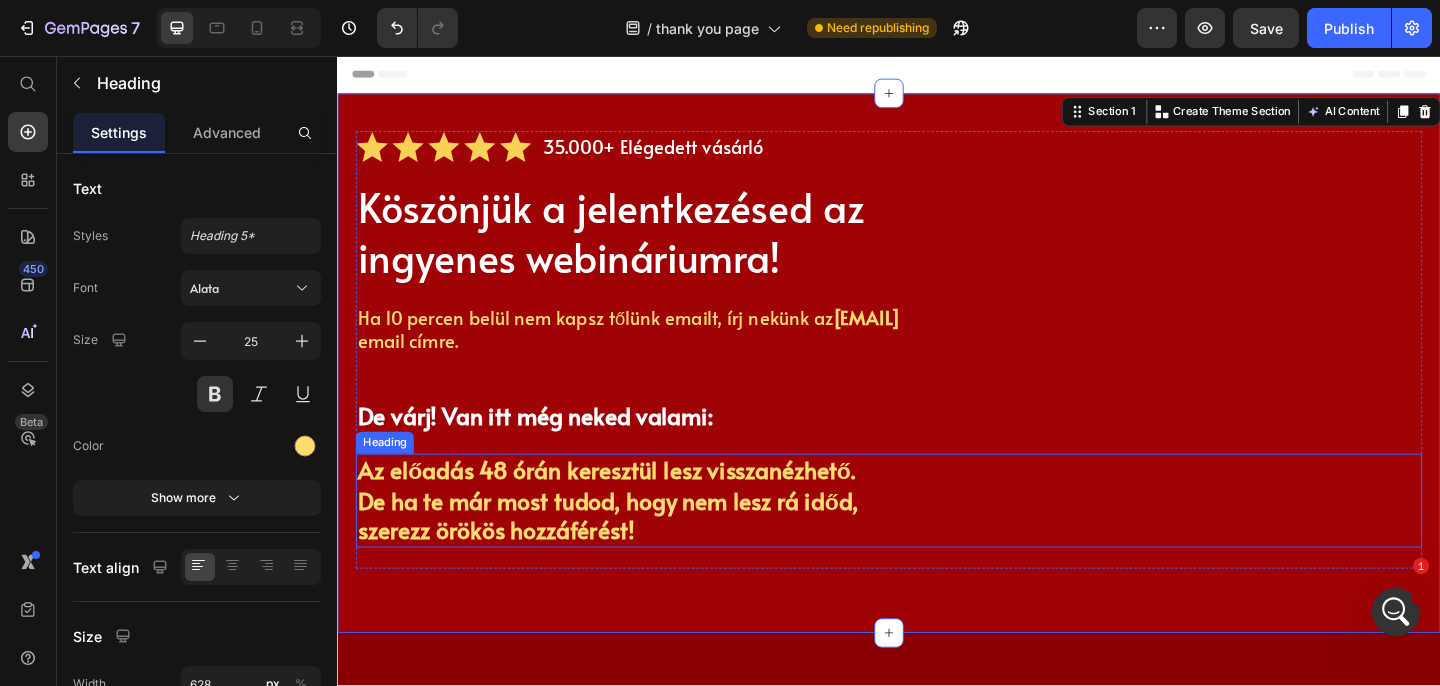 click on "Az előadás 48 órán keresztül lesz visszanézhető.  De ha te már most tudod, hogy nem lesz rá időd, szerezz örökös hozzáférést!" at bounding box center [671, 540] 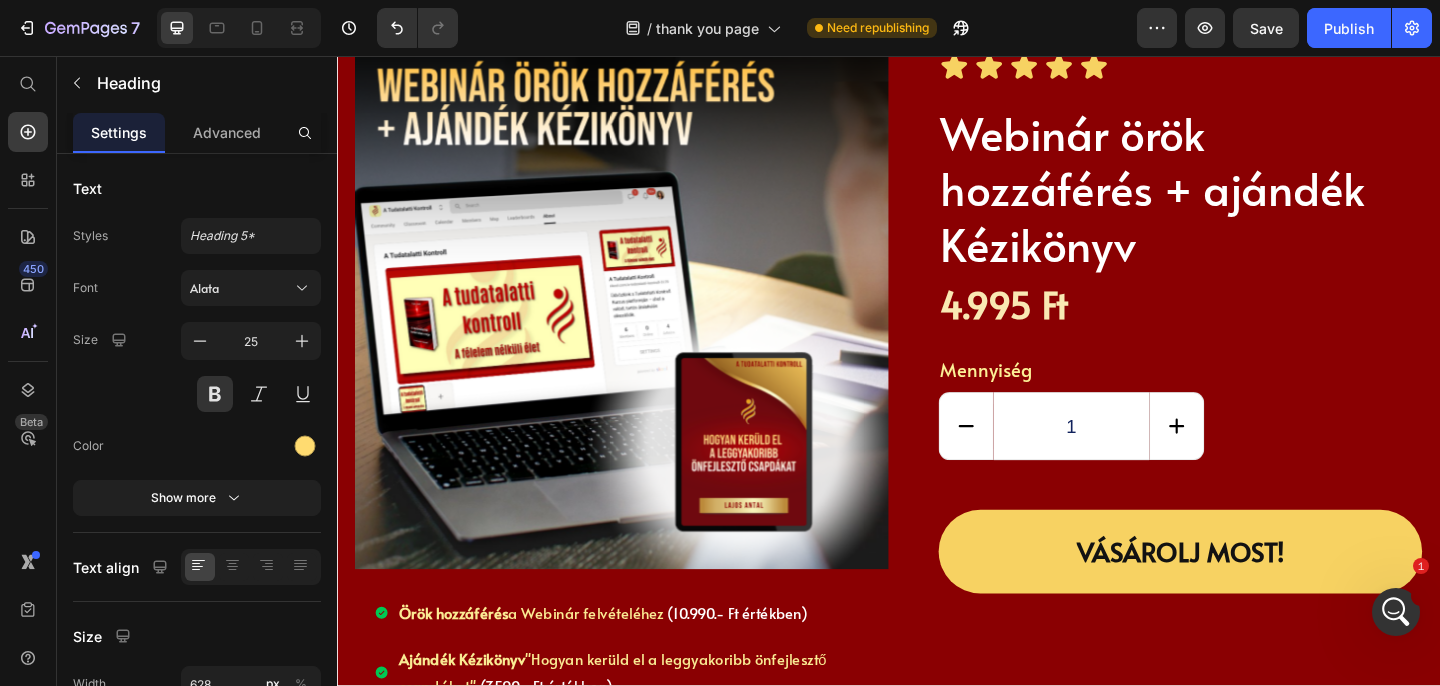 scroll, scrollTop: 697, scrollLeft: 0, axis: vertical 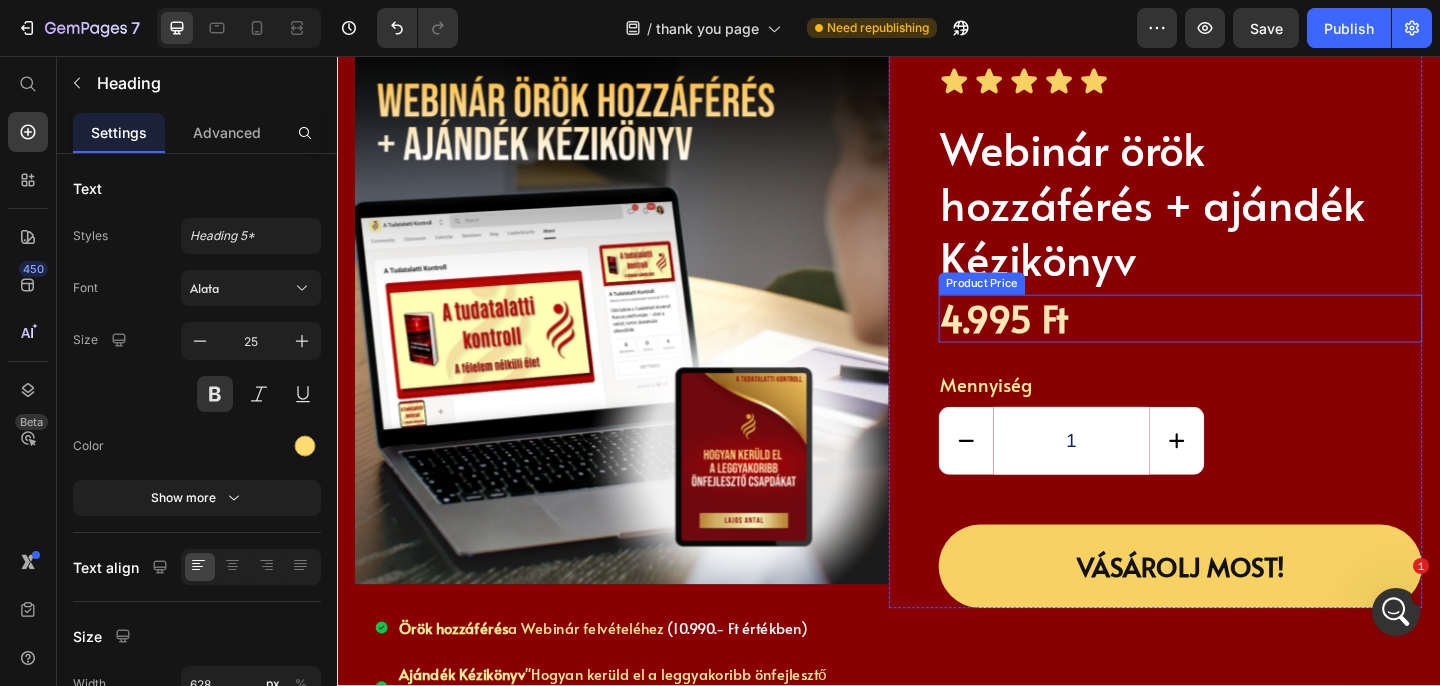click on "4.995 Ft" at bounding box center [1062, 342] 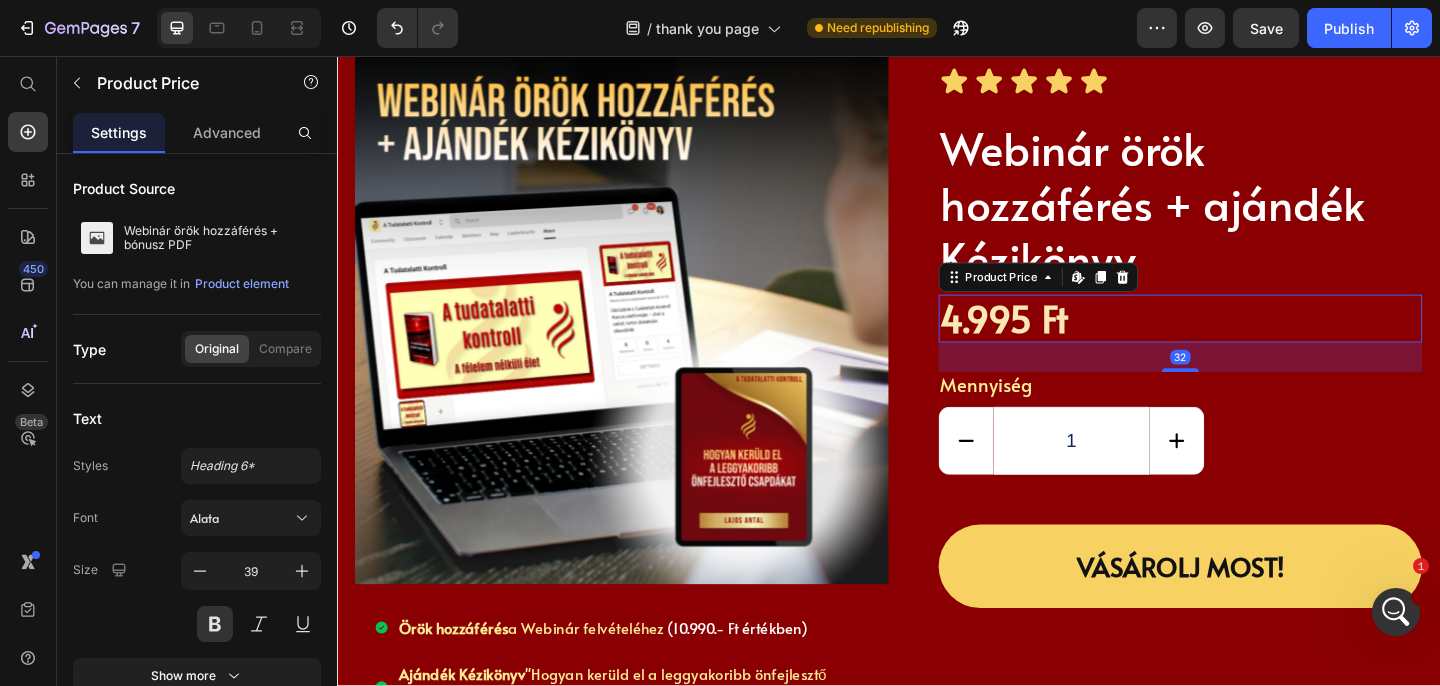 click on "32" at bounding box center [1254, 384] 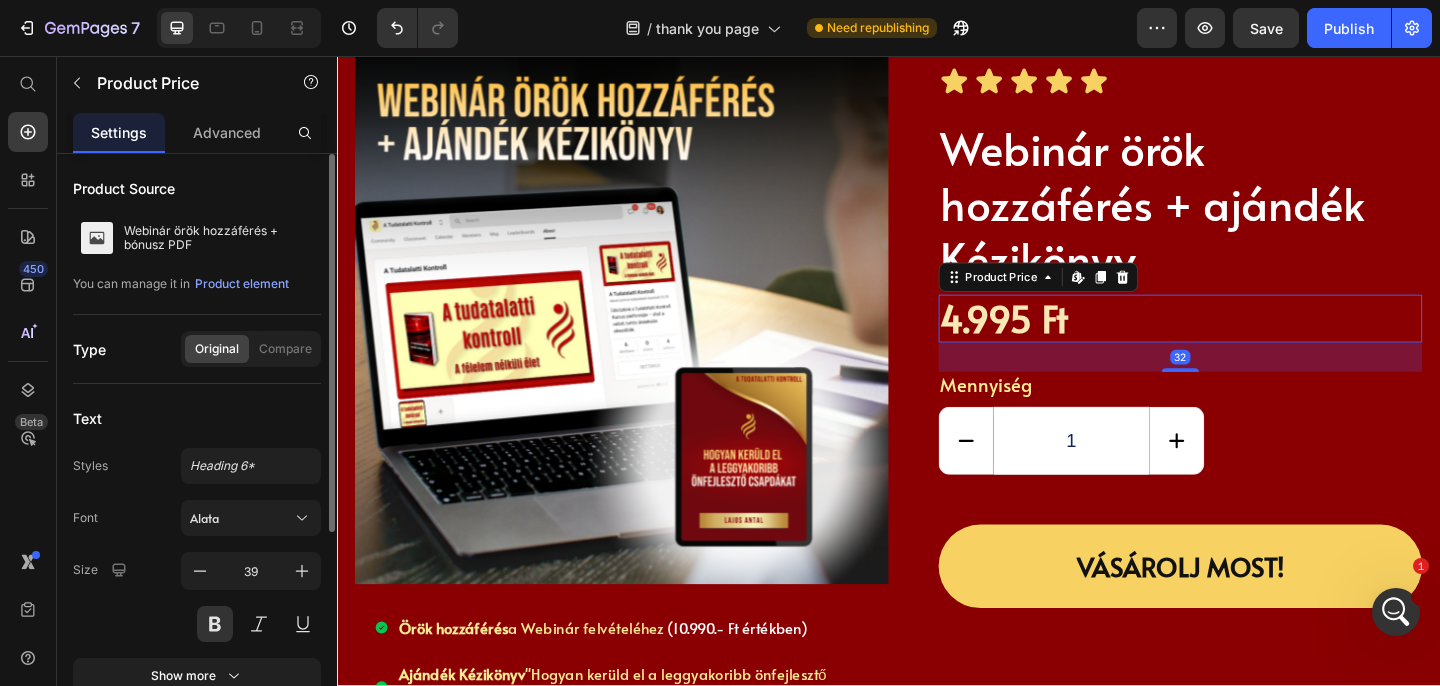 click on "Text" at bounding box center (197, 418) 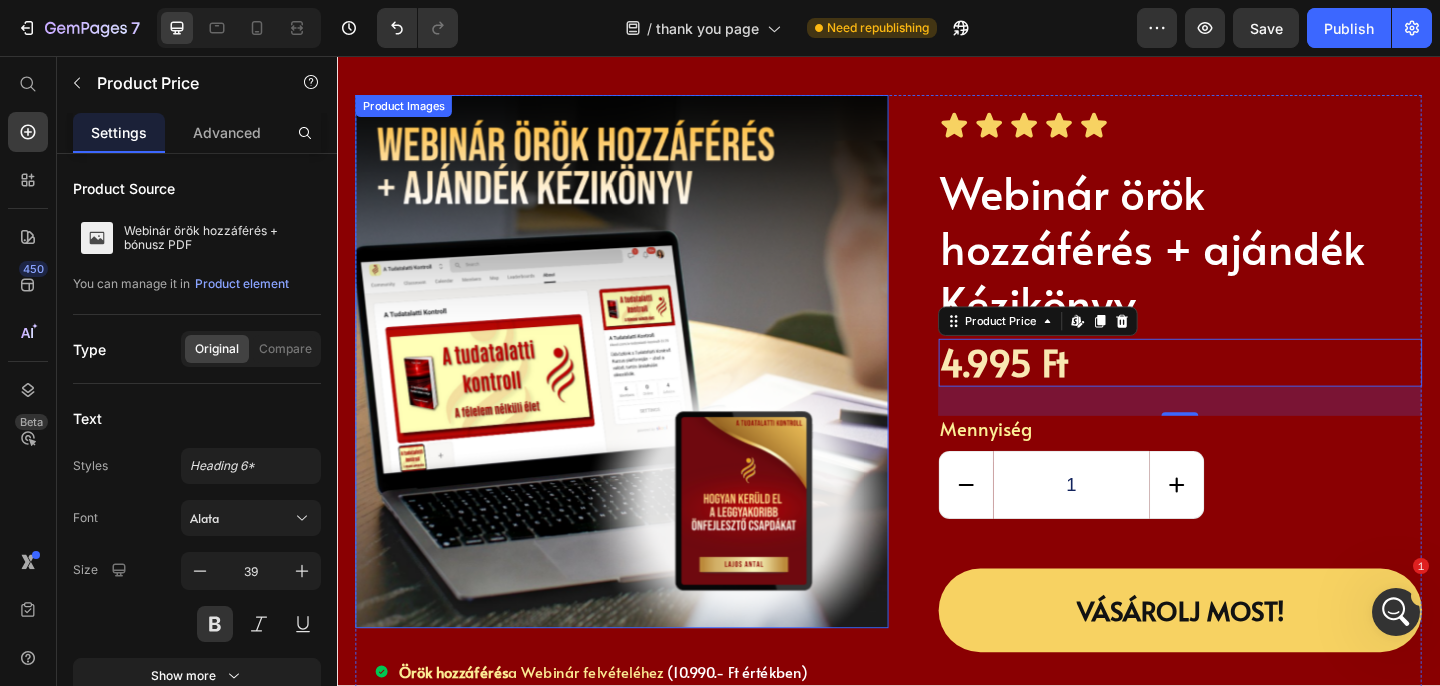 scroll, scrollTop: 589, scrollLeft: 0, axis: vertical 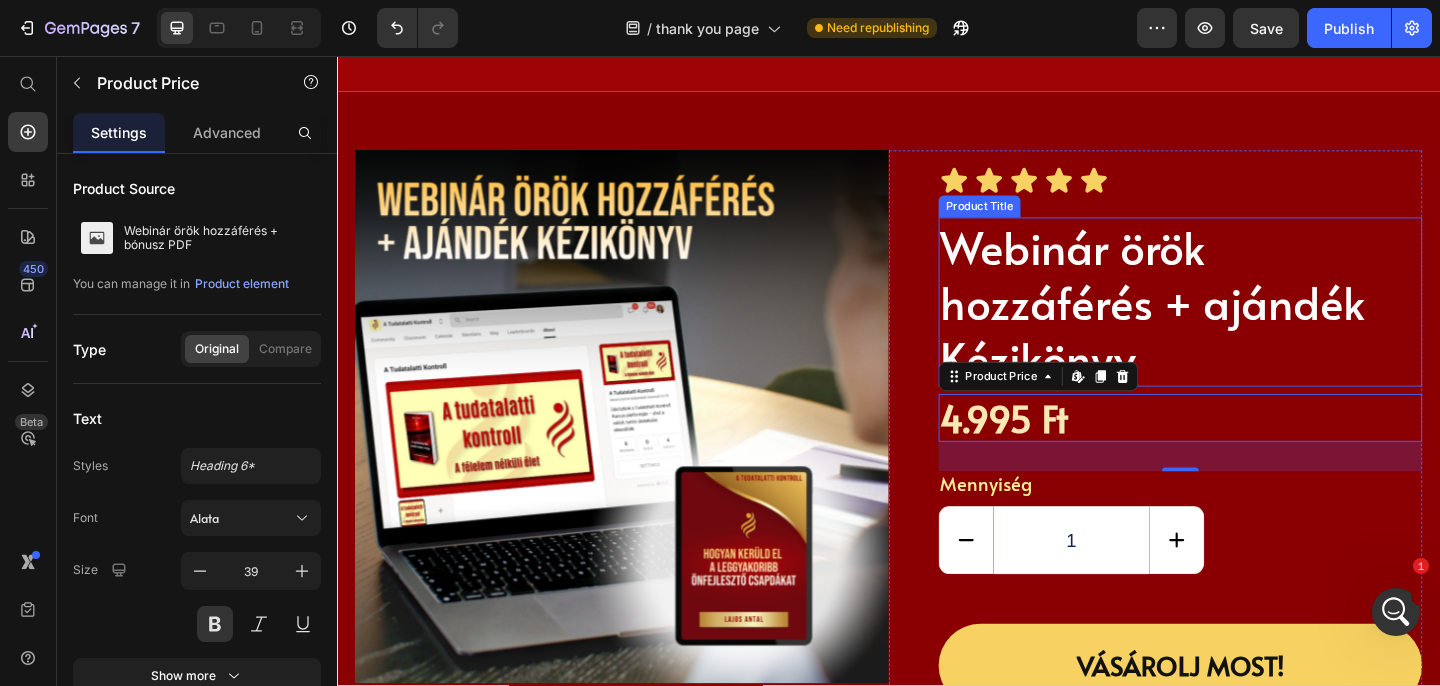 click on "Webinár örök hozzáférés + ajándék Kézikönyv" at bounding box center (1254, 324) 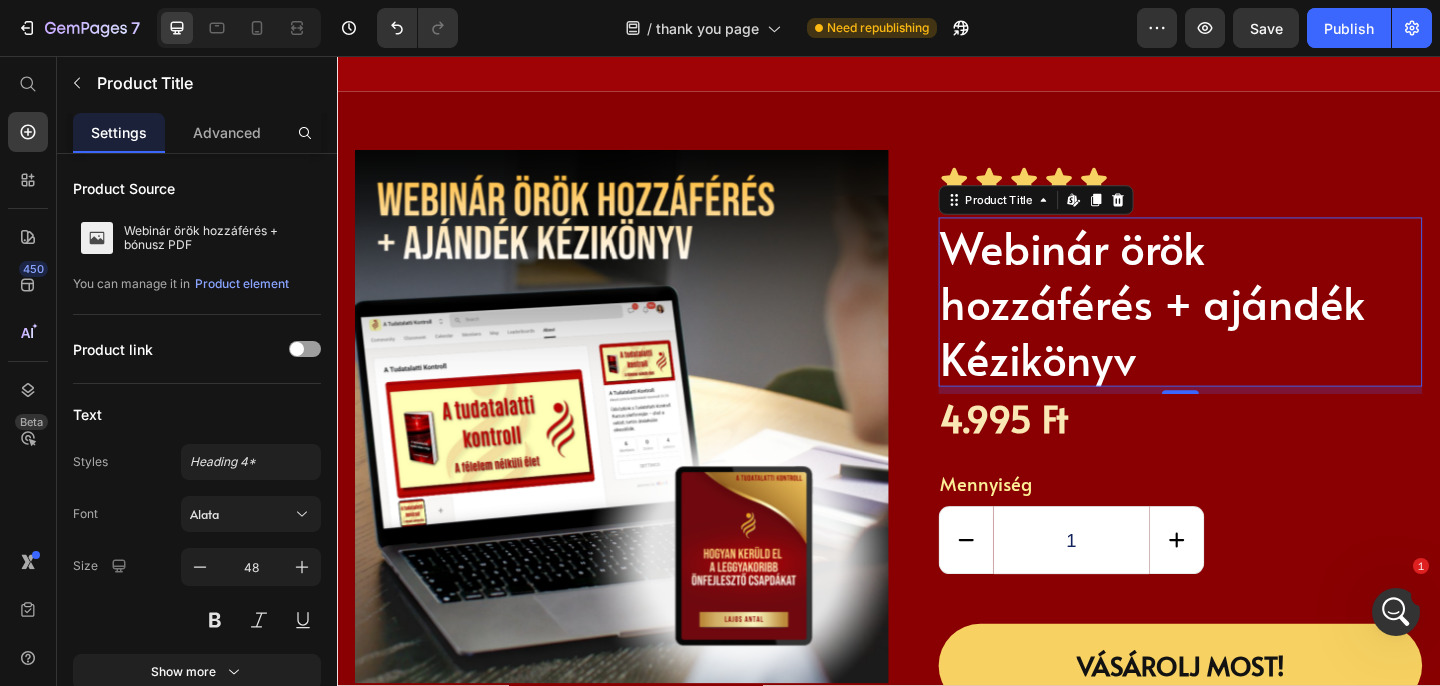 click on "Webinár örök hozzáférés + ajándék Kézikönyv" at bounding box center [1254, 324] 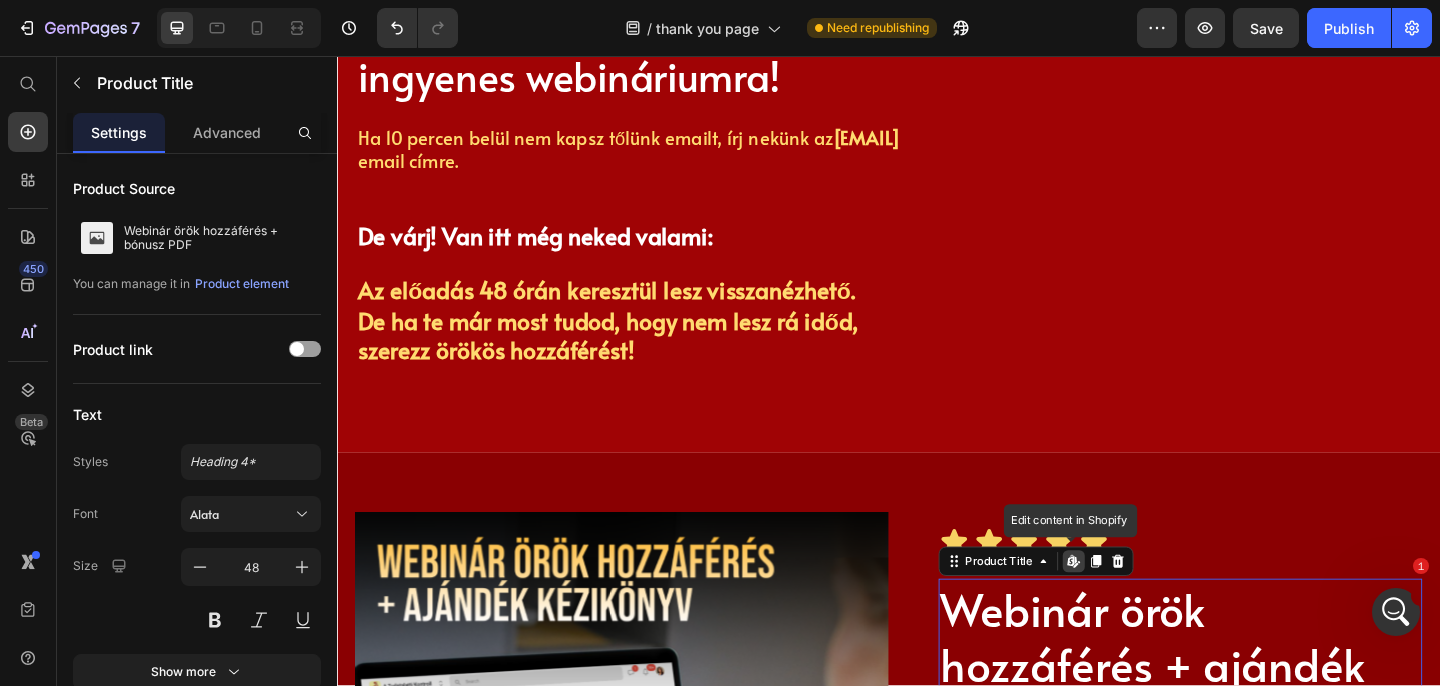 scroll, scrollTop: 40, scrollLeft: 0, axis: vertical 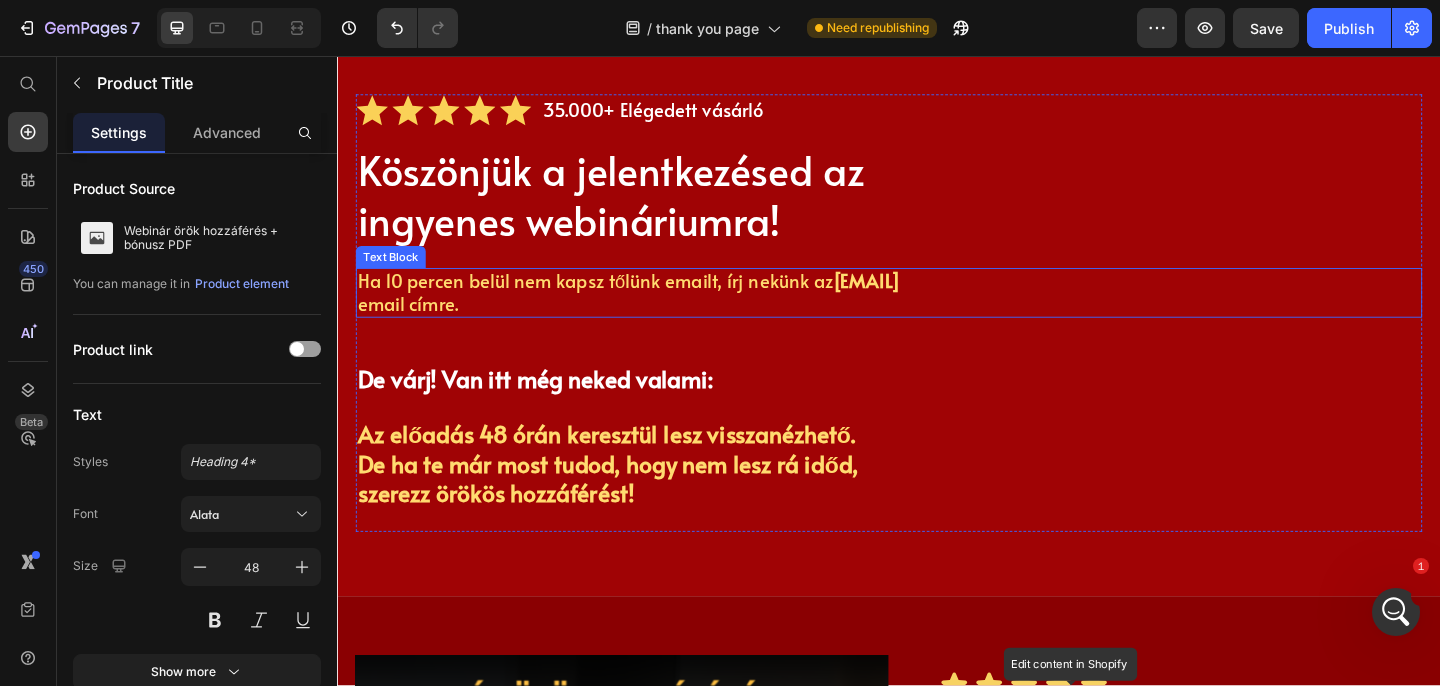 click on "Ha 10 percen belül nem kapsz tőlünk emailt, írj nekünk az  info@tudatalattikontroll.com   email címre." at bounding box center (937, 314) 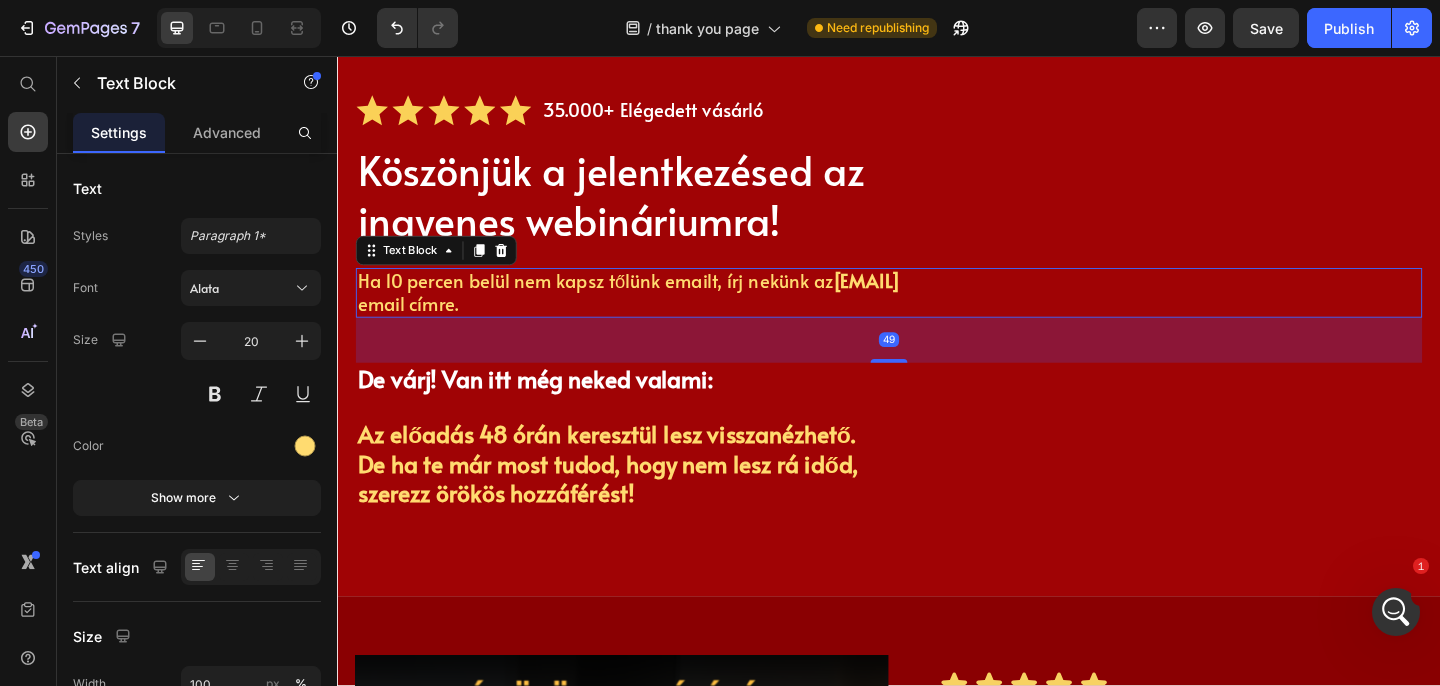 scroll, scrollTop: 0, scrollLeft: 0, axis: both 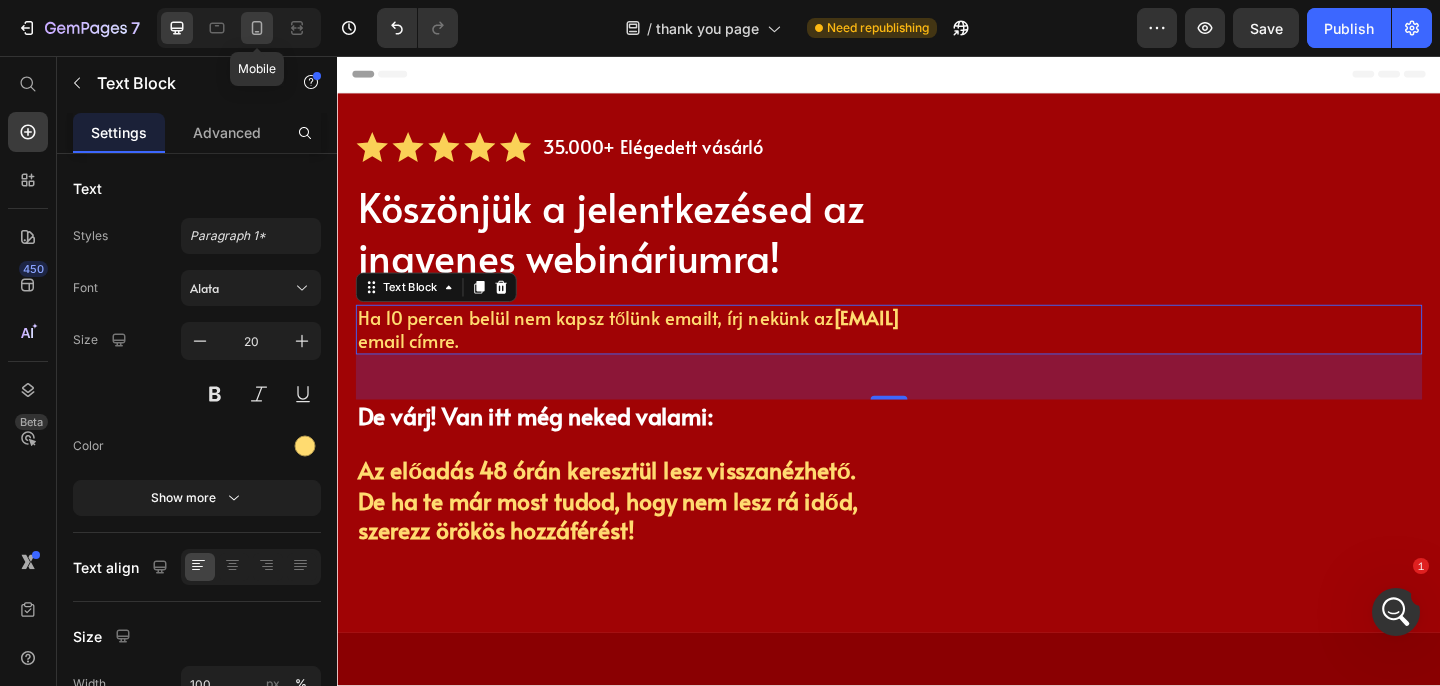 click 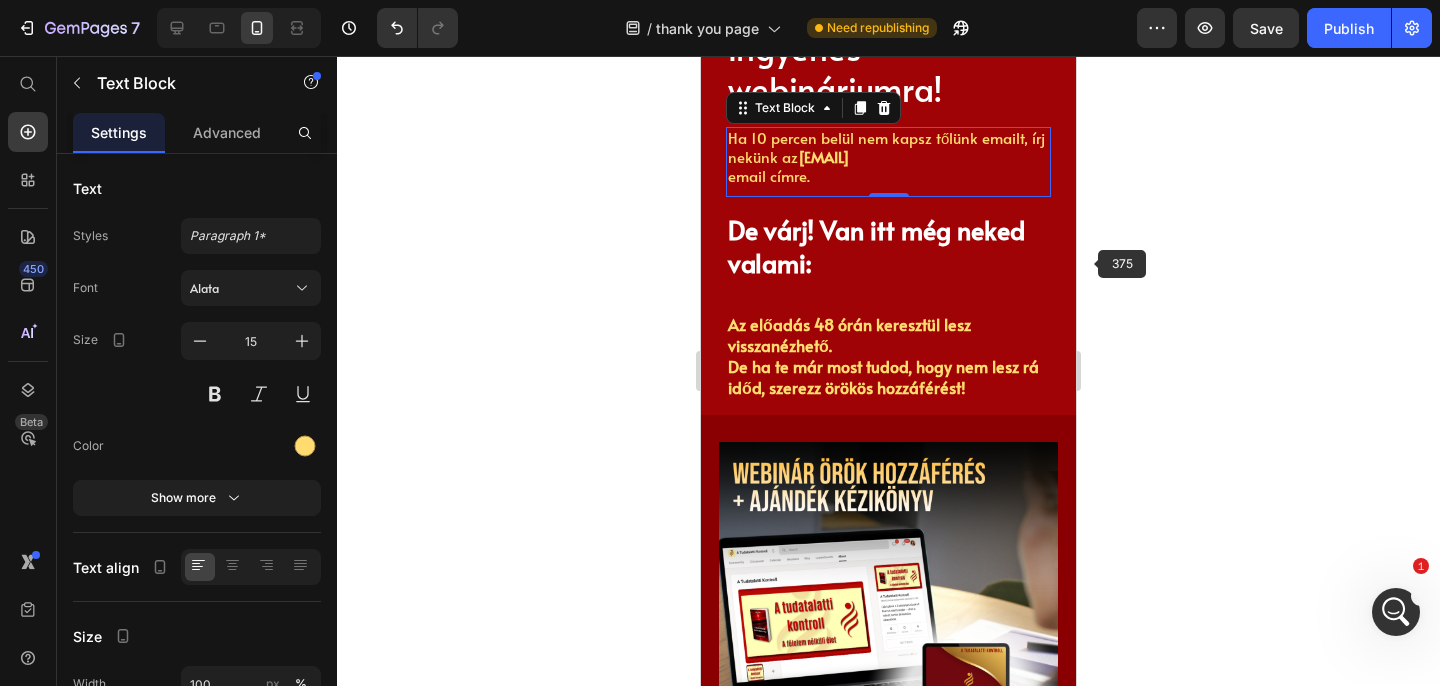 scroll, scrollTop: 237, scrollLeft: 0, axis: vertical 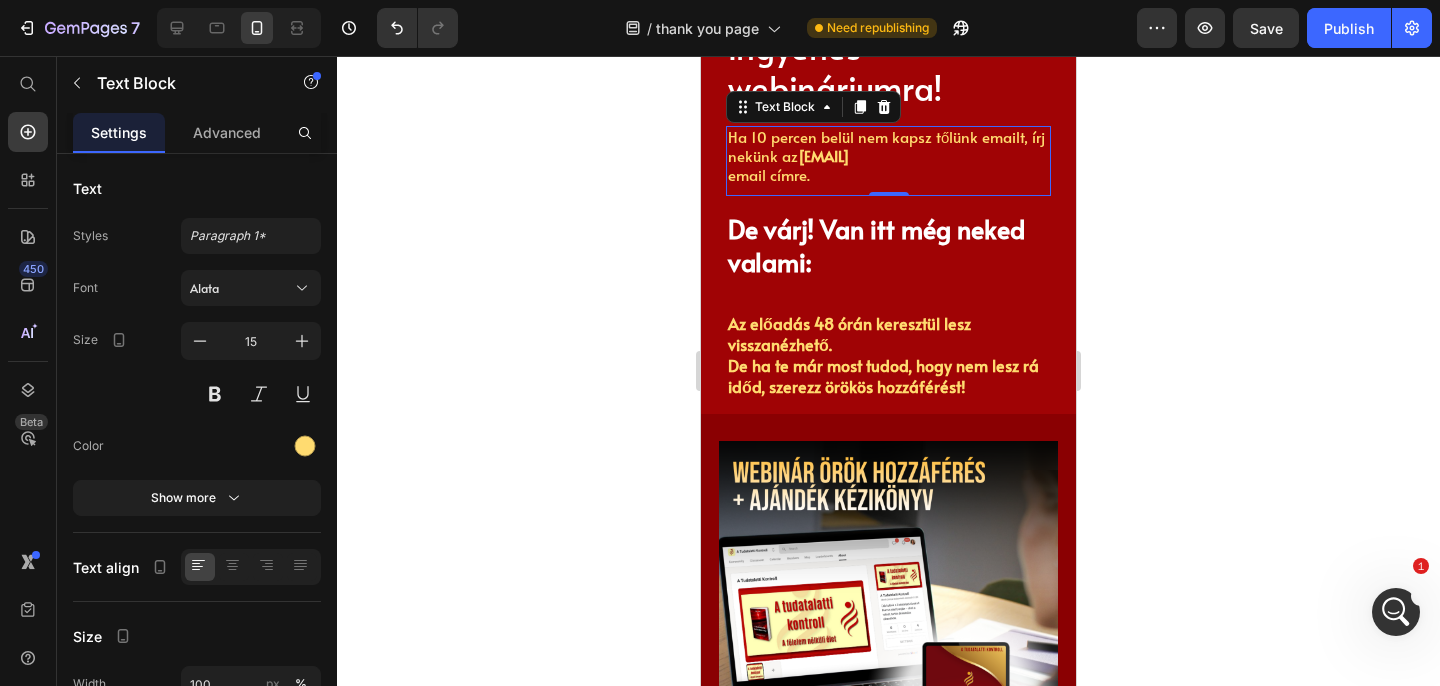 click 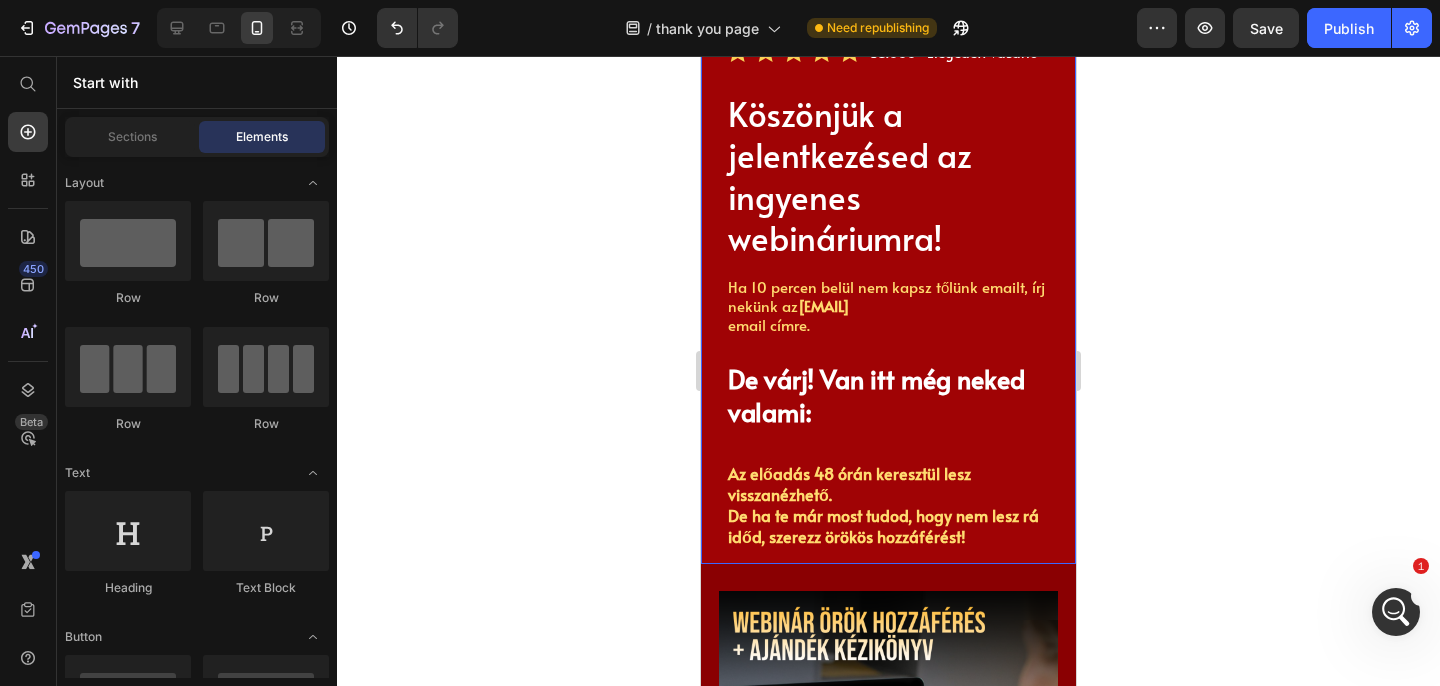 scroll, scrollTop: 0, scrollLeft: 0, axis: both 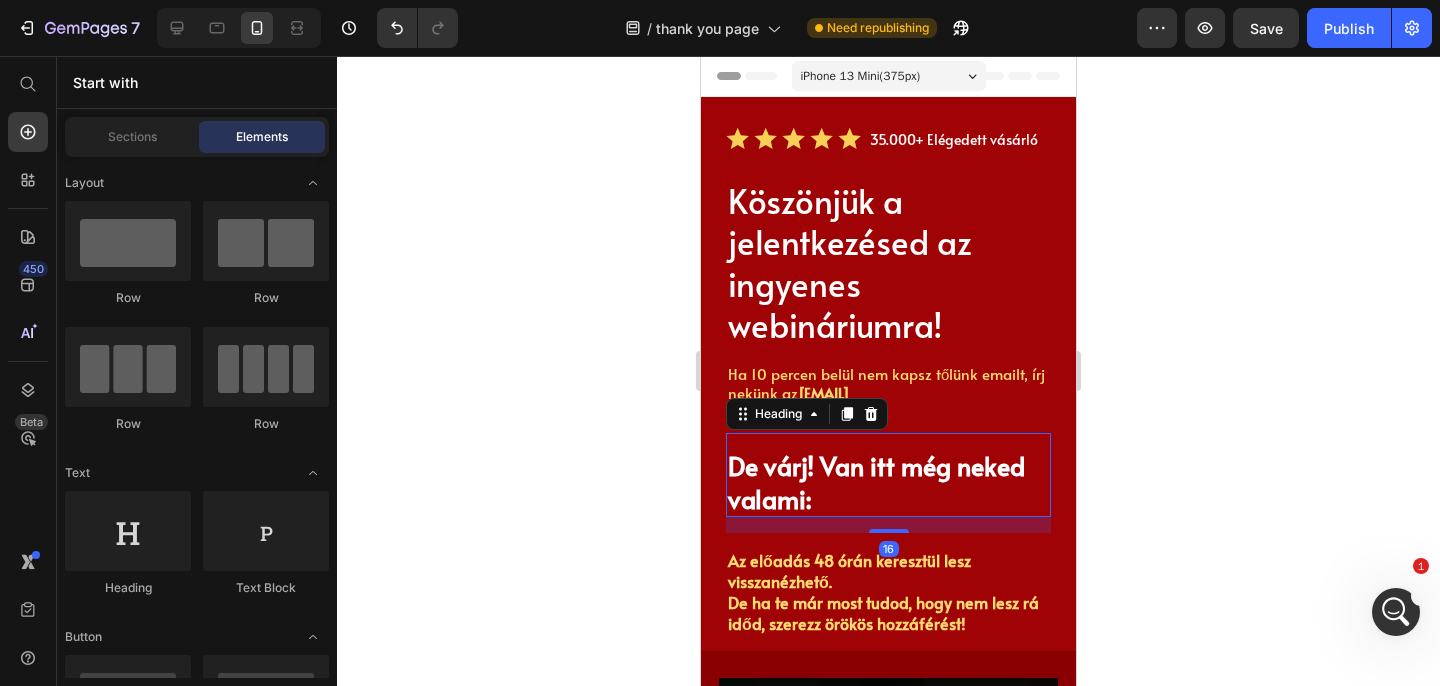 click on "De várj! Van itt még neked valami:" at bounding box center (888, 482) 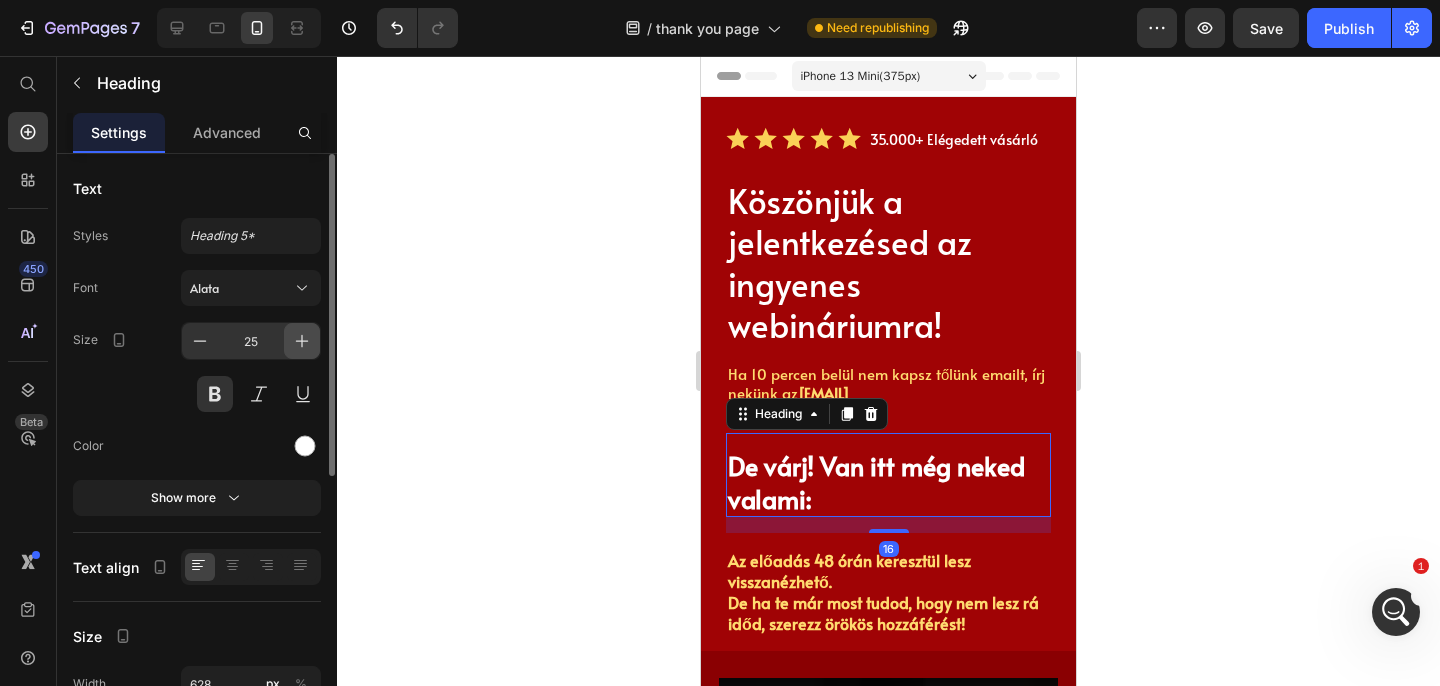 click 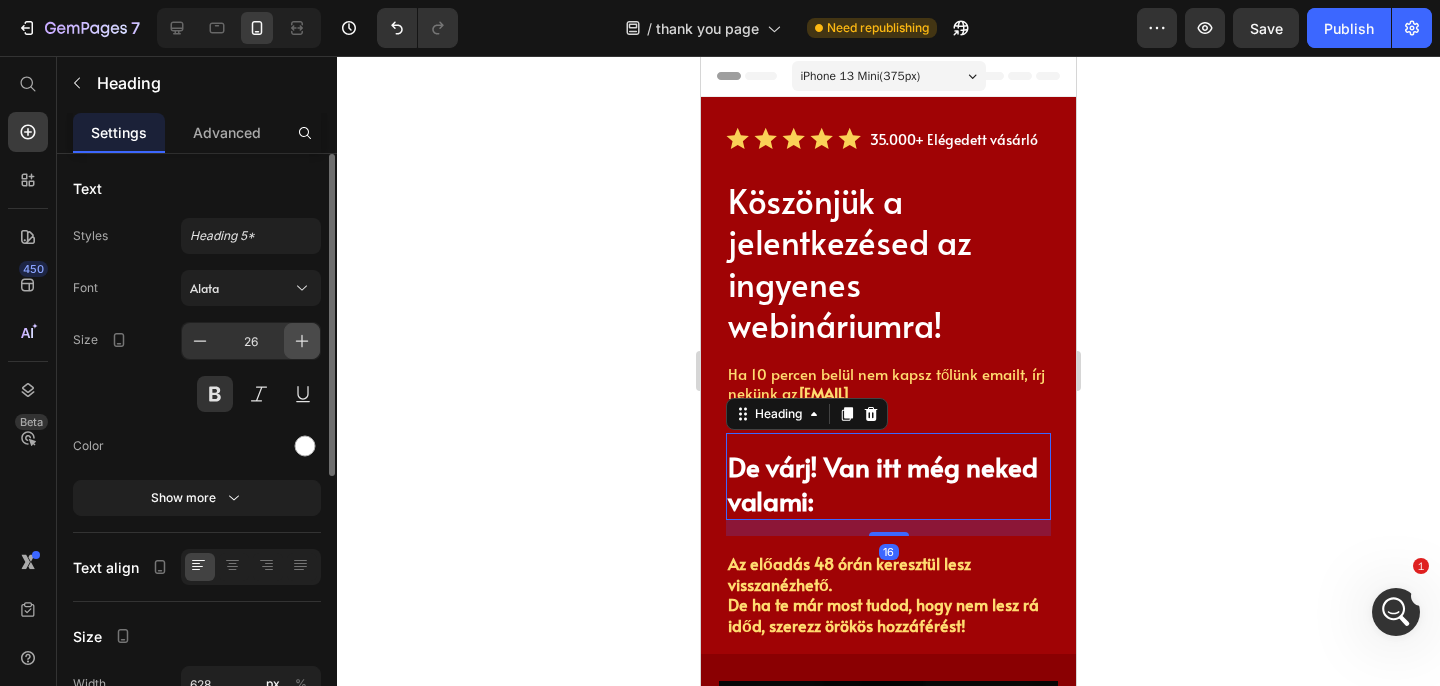 click 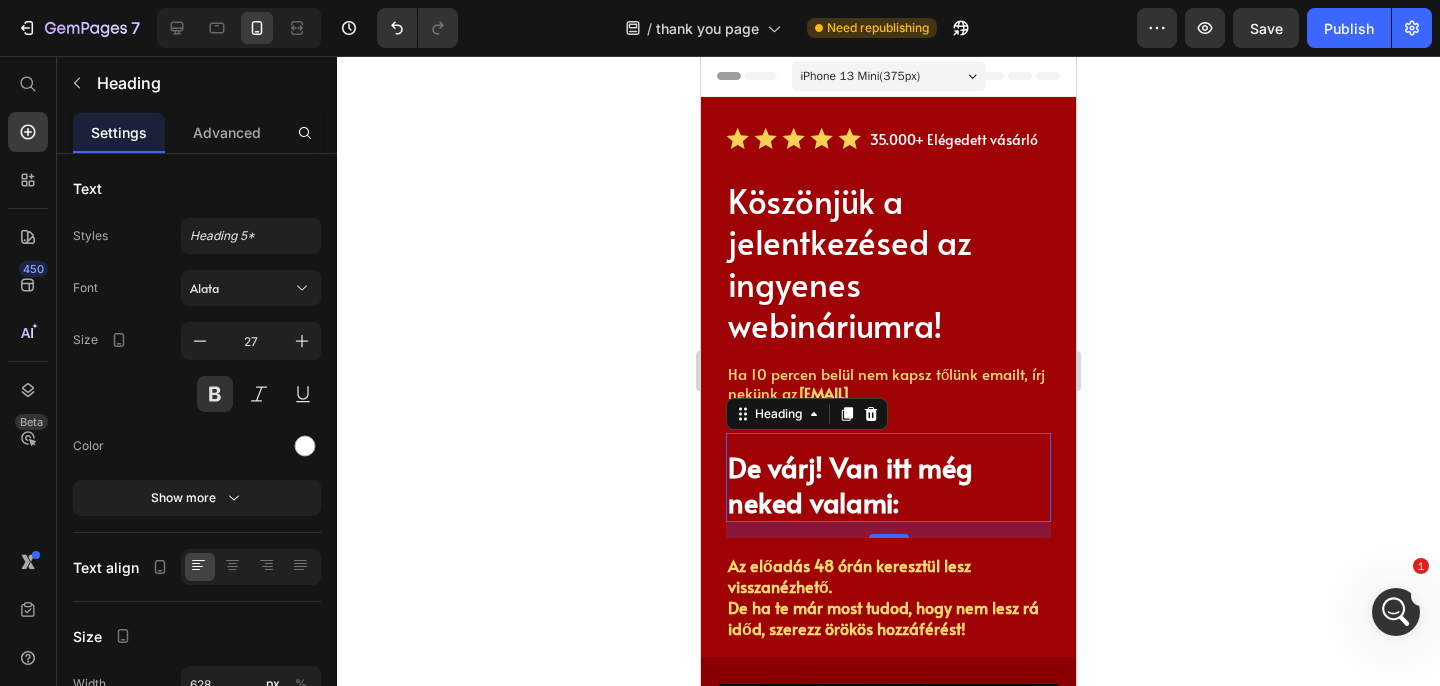 click 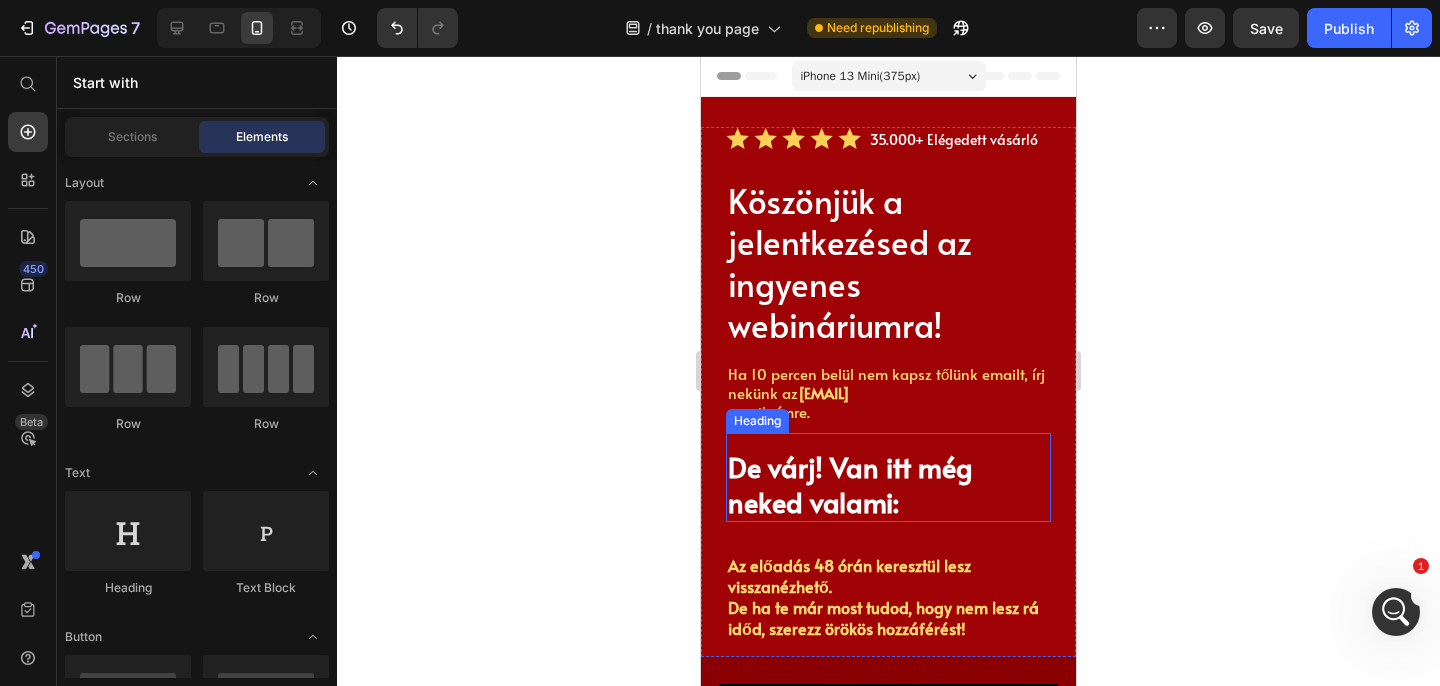 click on "De várj! Van itt még neked valami:" at bounding box center [888, 485] 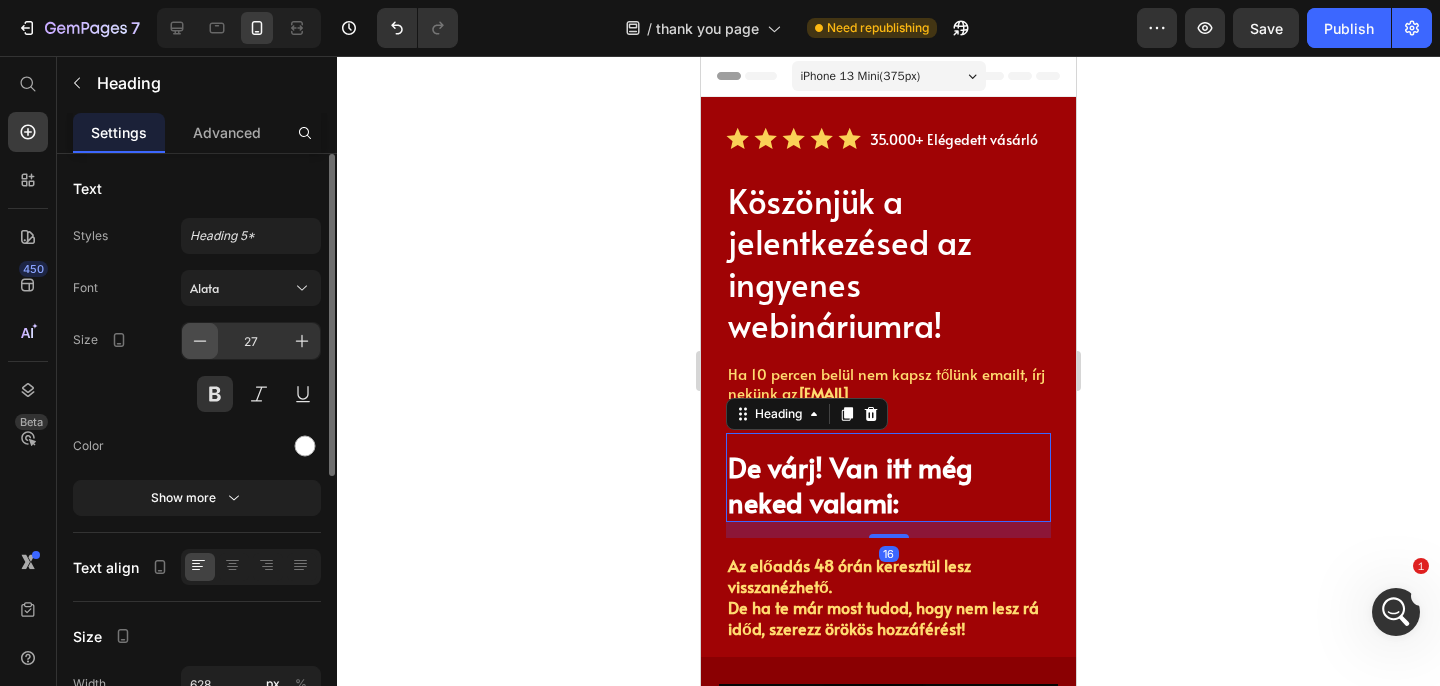 click at bounding box center [200, 341] 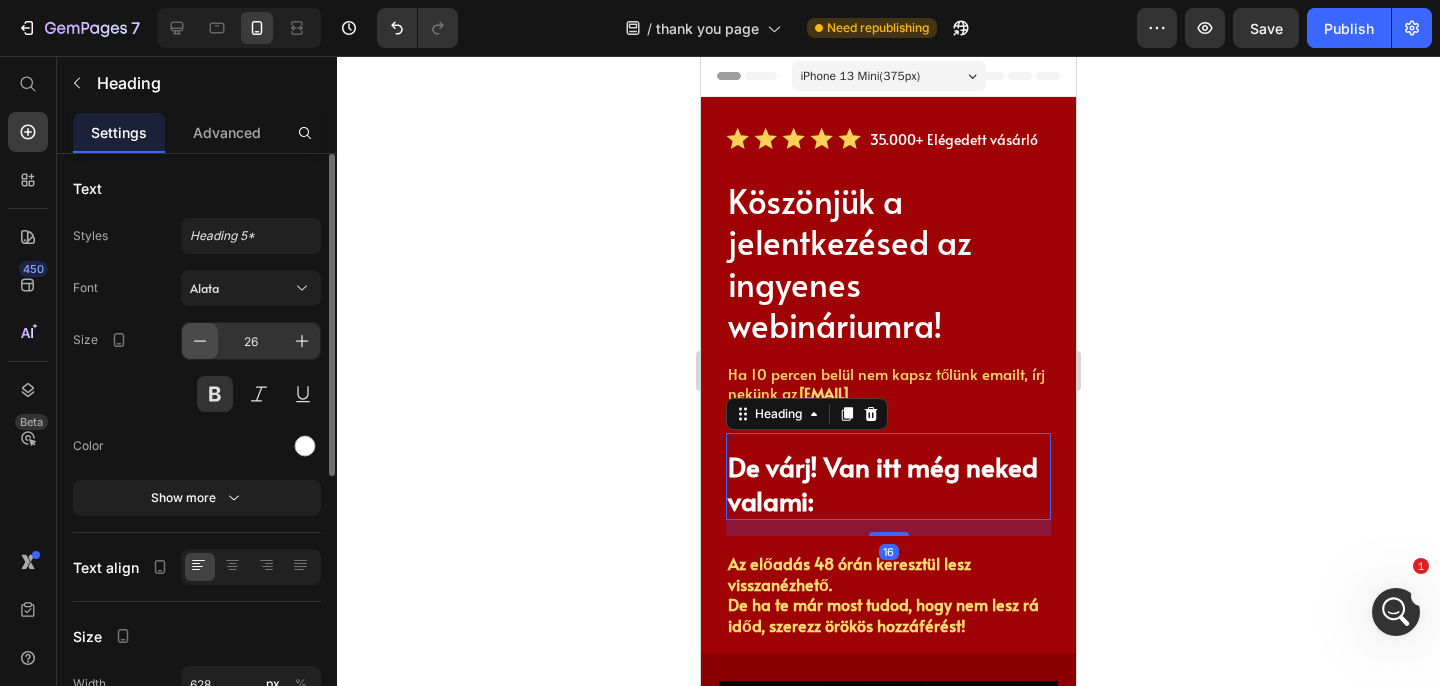 click at bounding box center [200, 341] 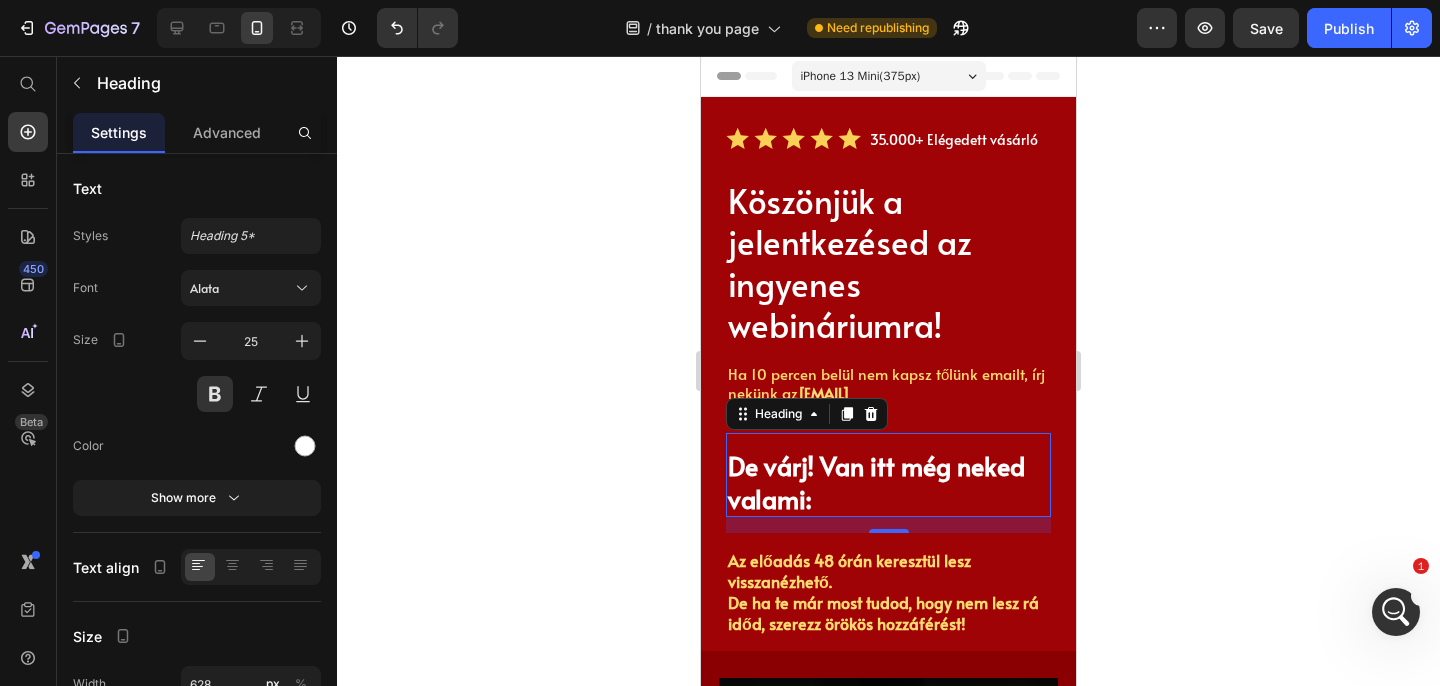 click 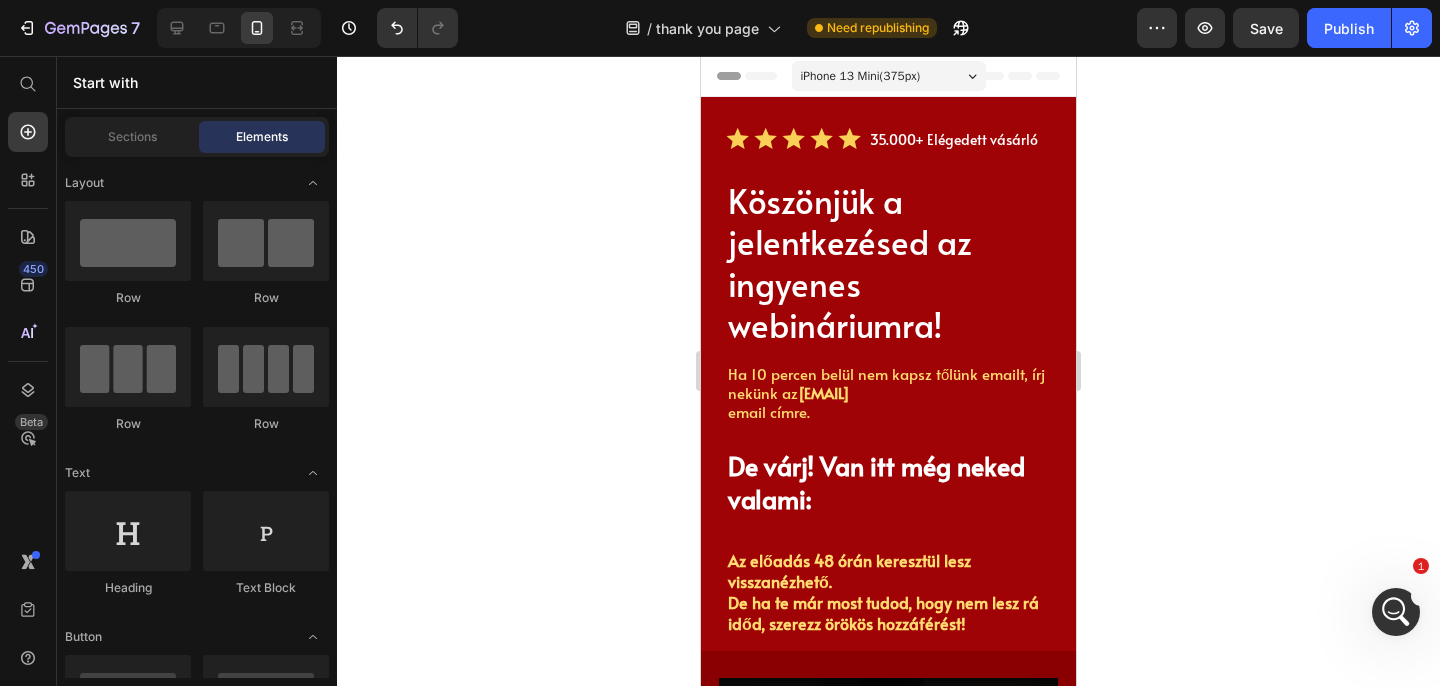 click at bounding box center (239, 28) 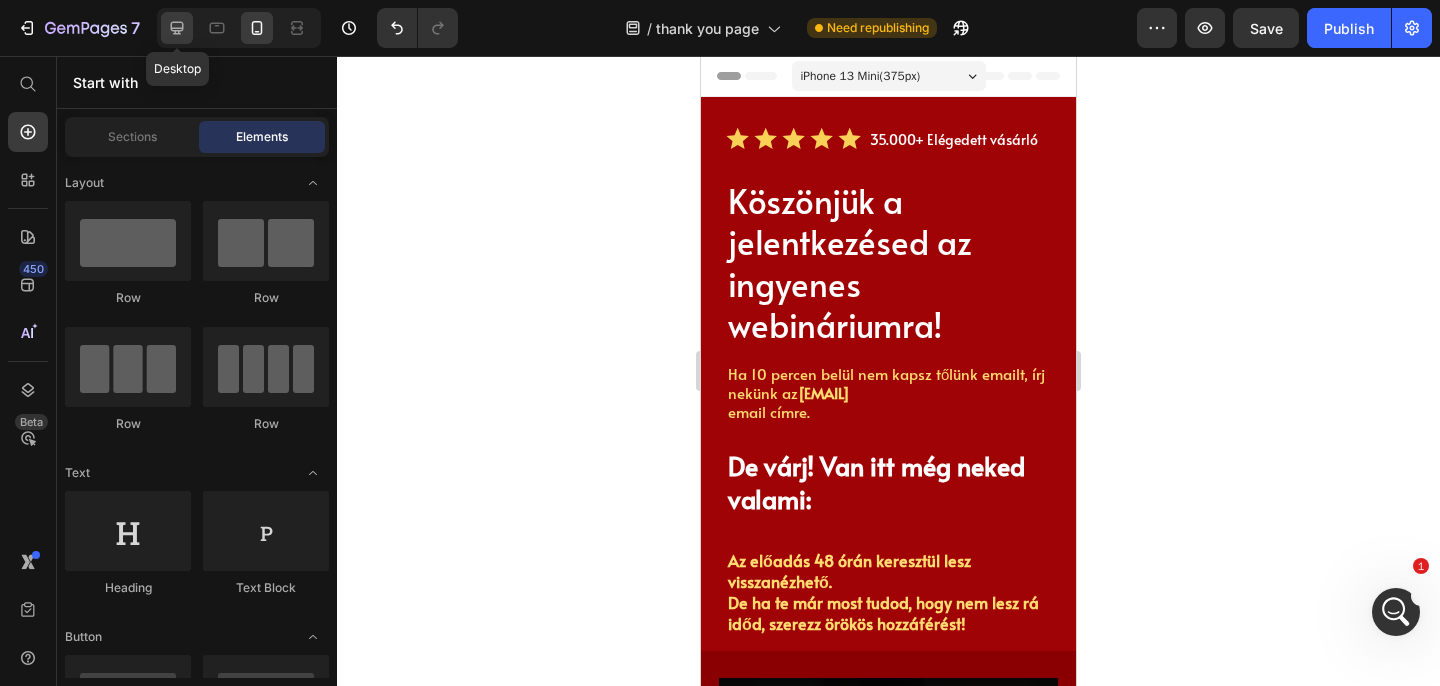 click 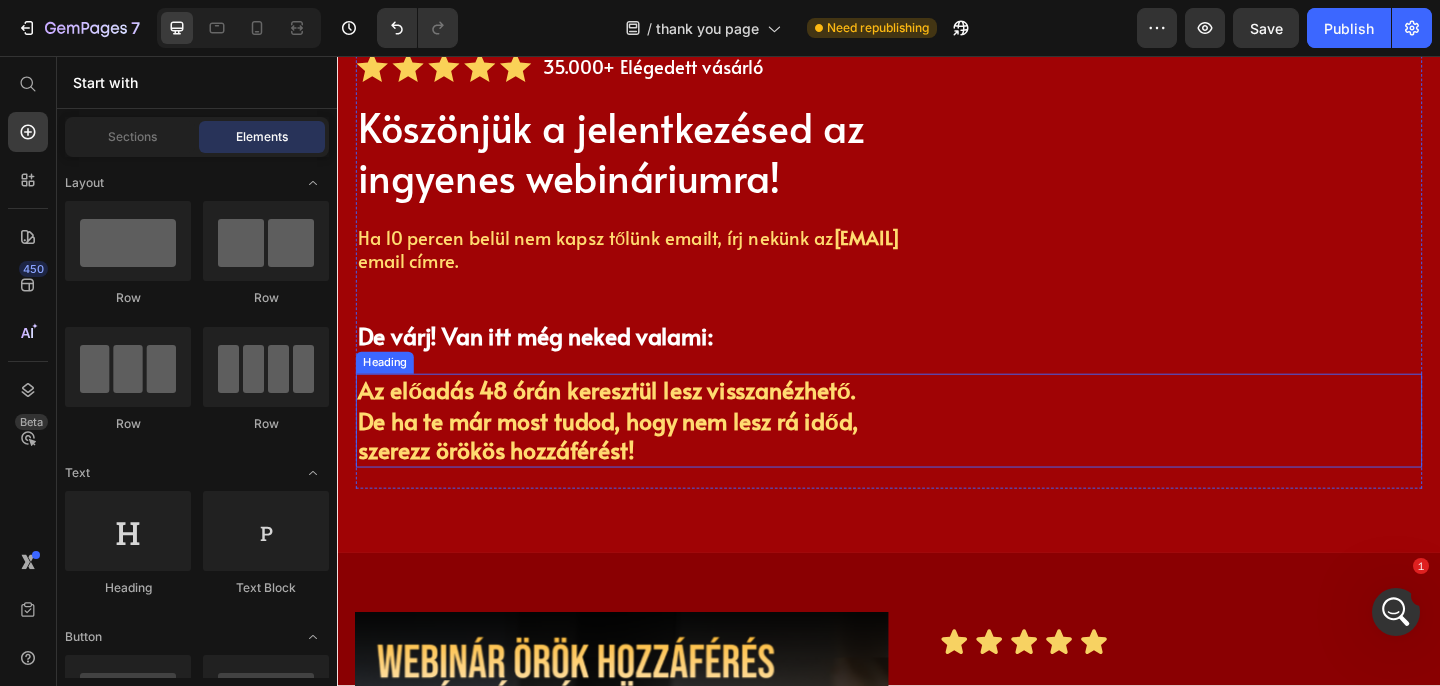 scroll, scrollTop: 92, scrollLeft: 0, axis: vertical 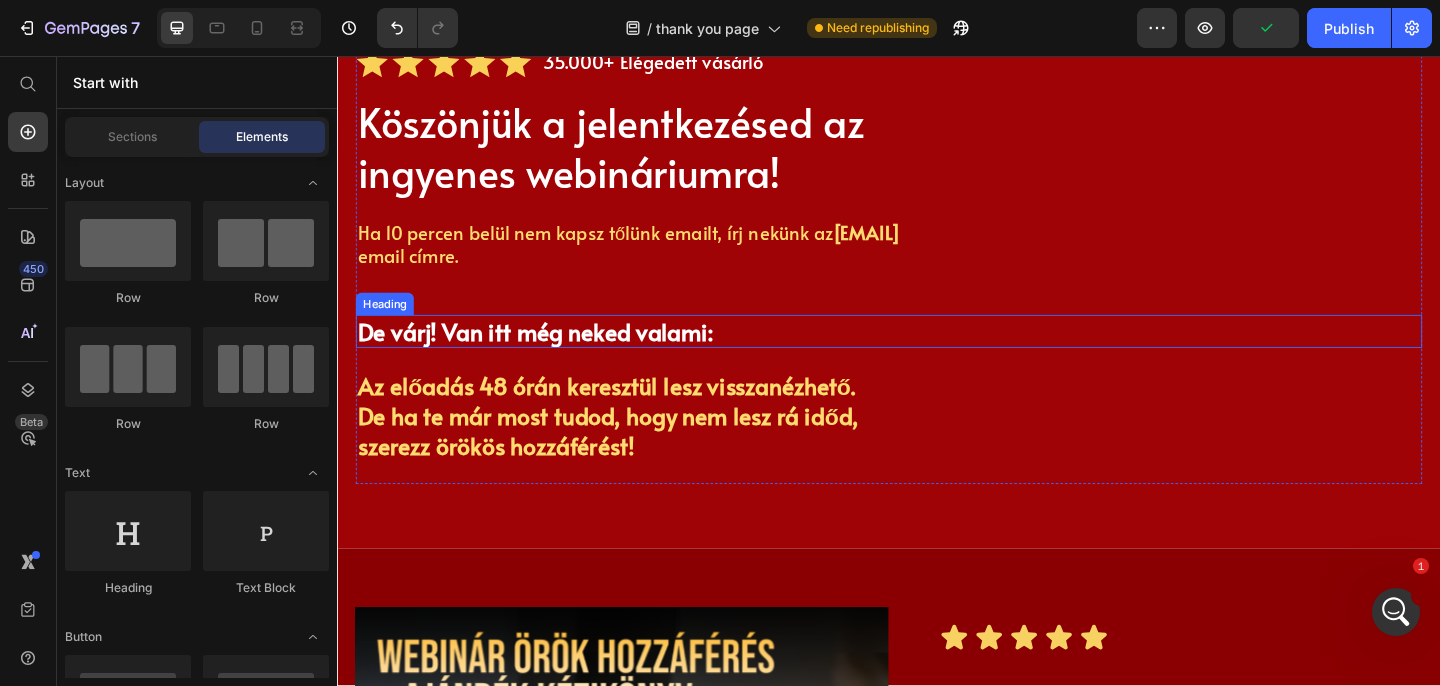 click on "De várj! Van itt még neked valami:" at bounding box center (671, 356) 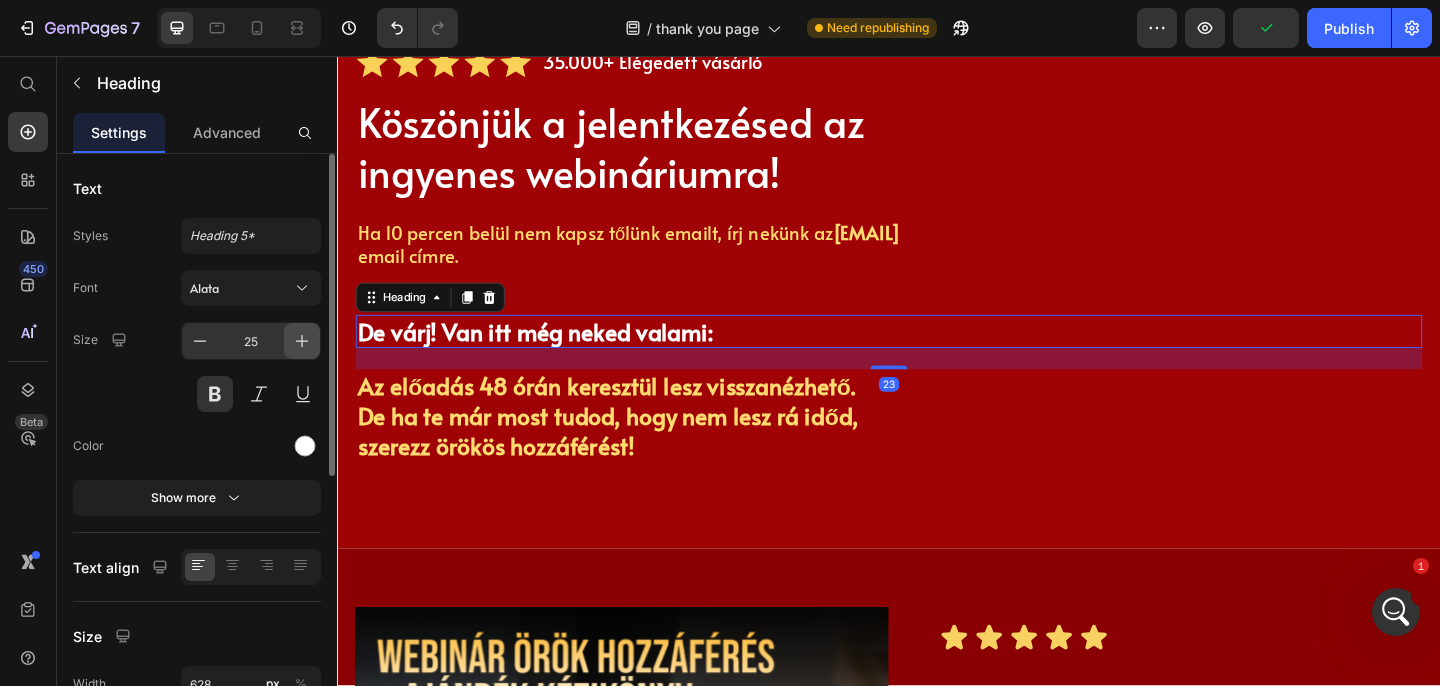 click 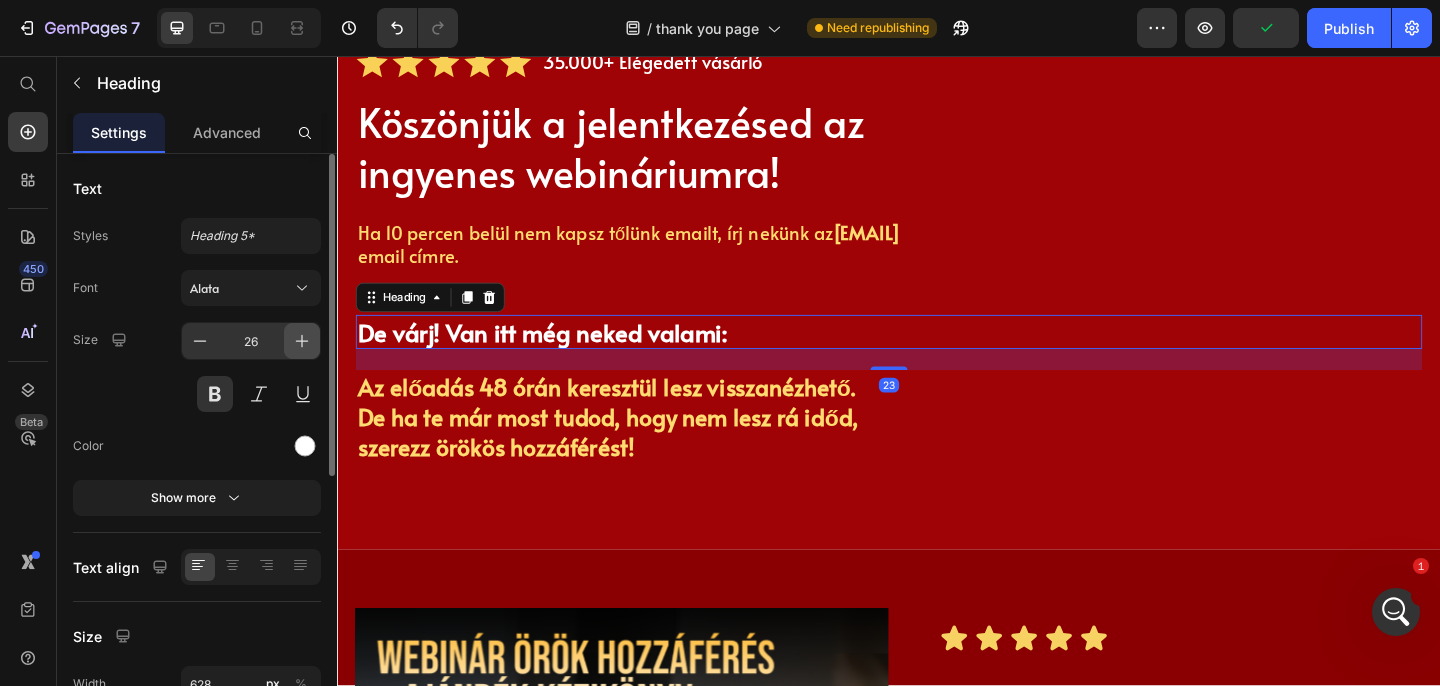 click 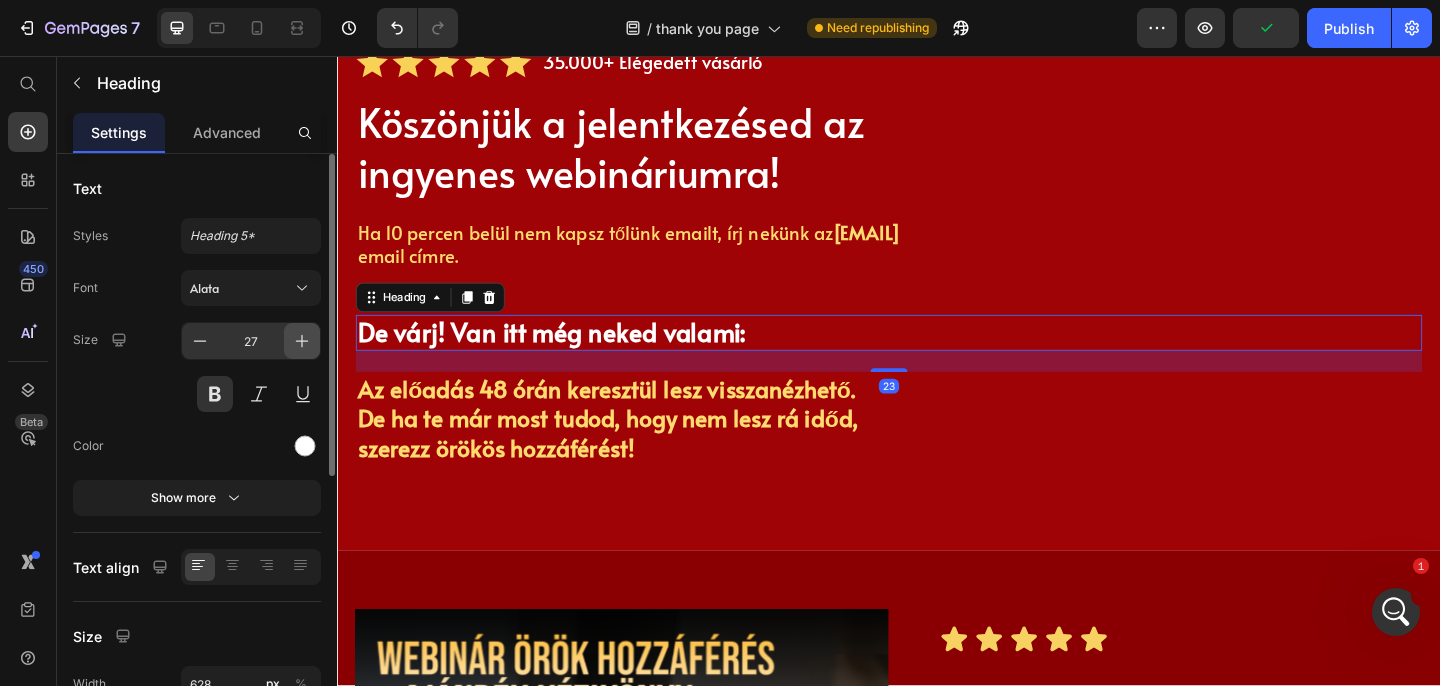 click 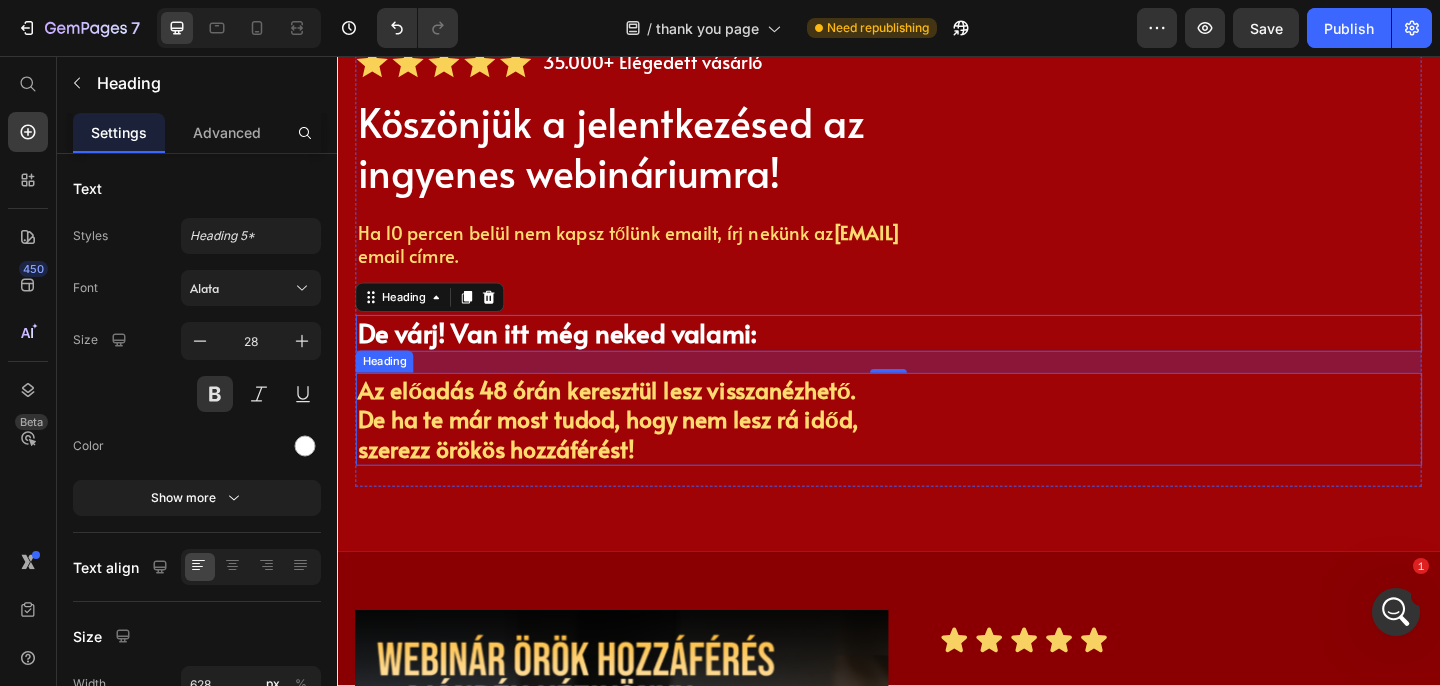 click on "Az előadás 48 órán keresztül lesz visszanézhető.  De ha te már most tudod, hogy nem lesz rá időd, szerezz örökös hozzáférést!" at bounding box center (671, 452) 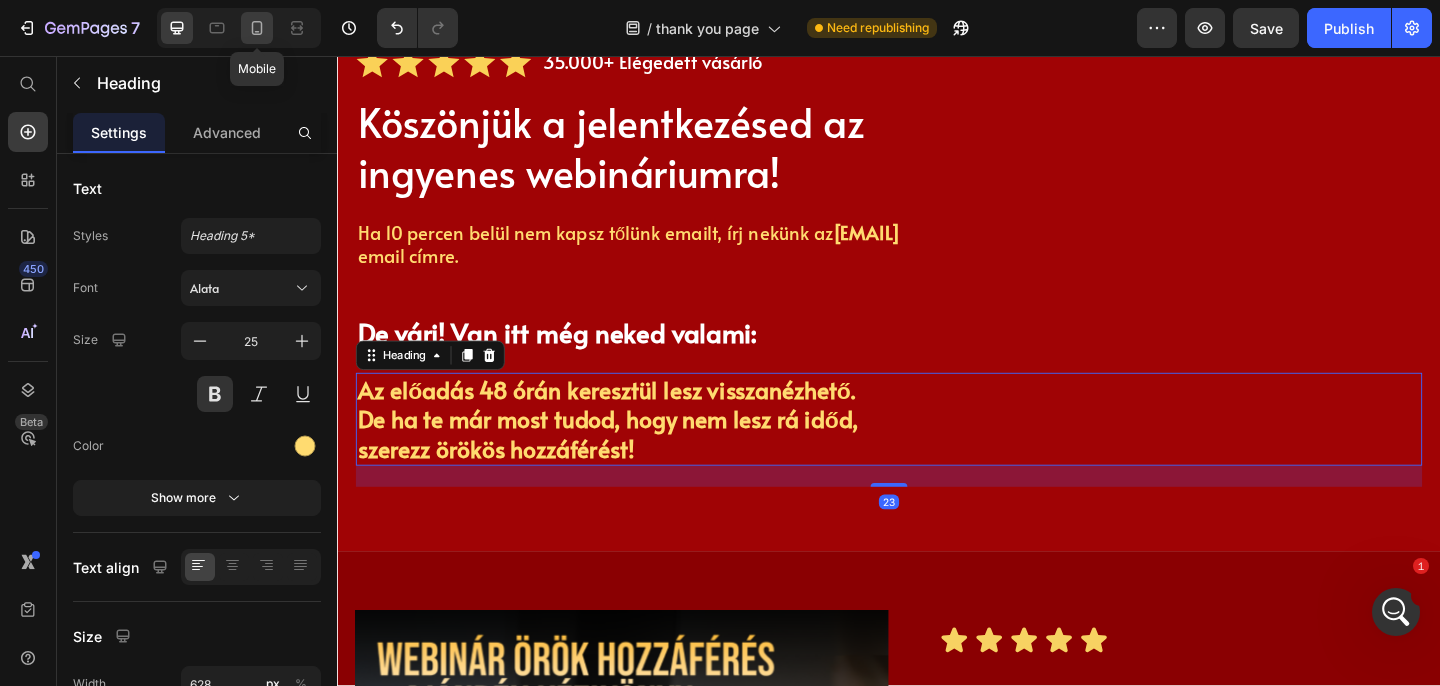 click 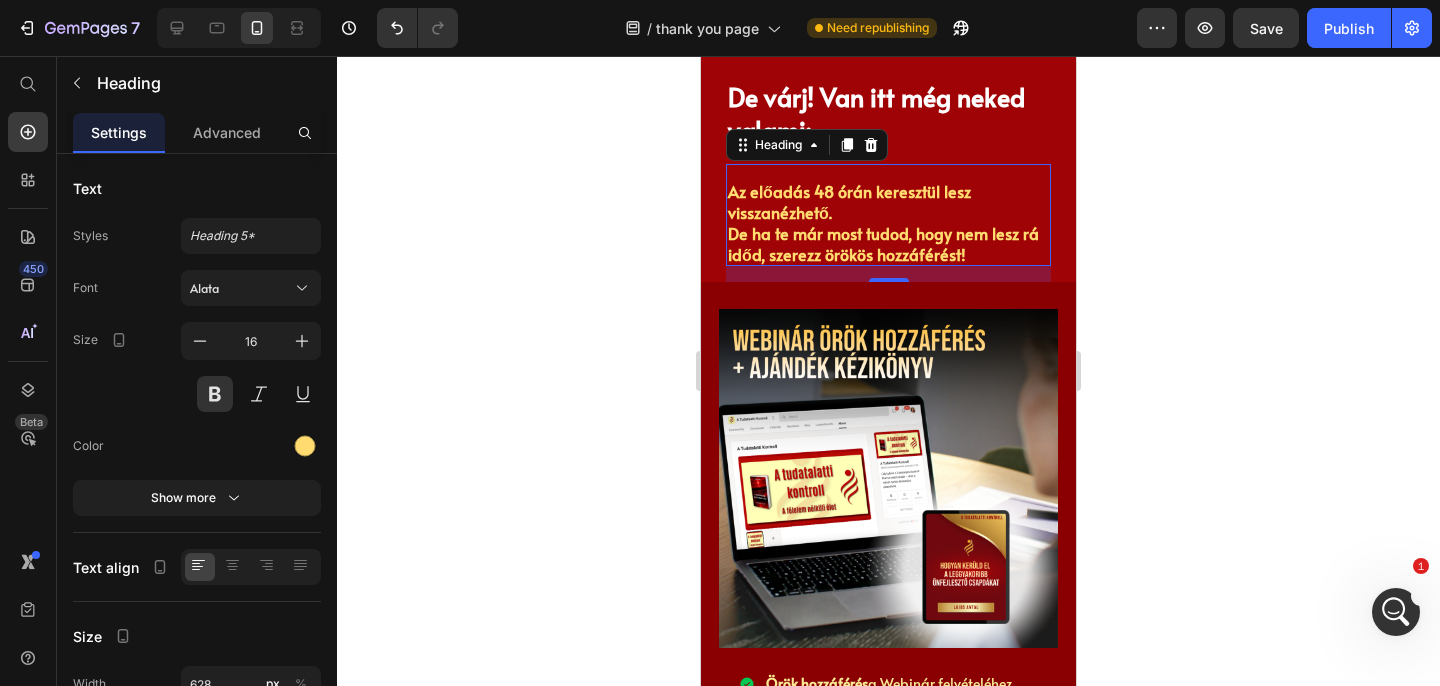 scroll, scrollTop: 407, scrollLeft: 0, axis: vertical 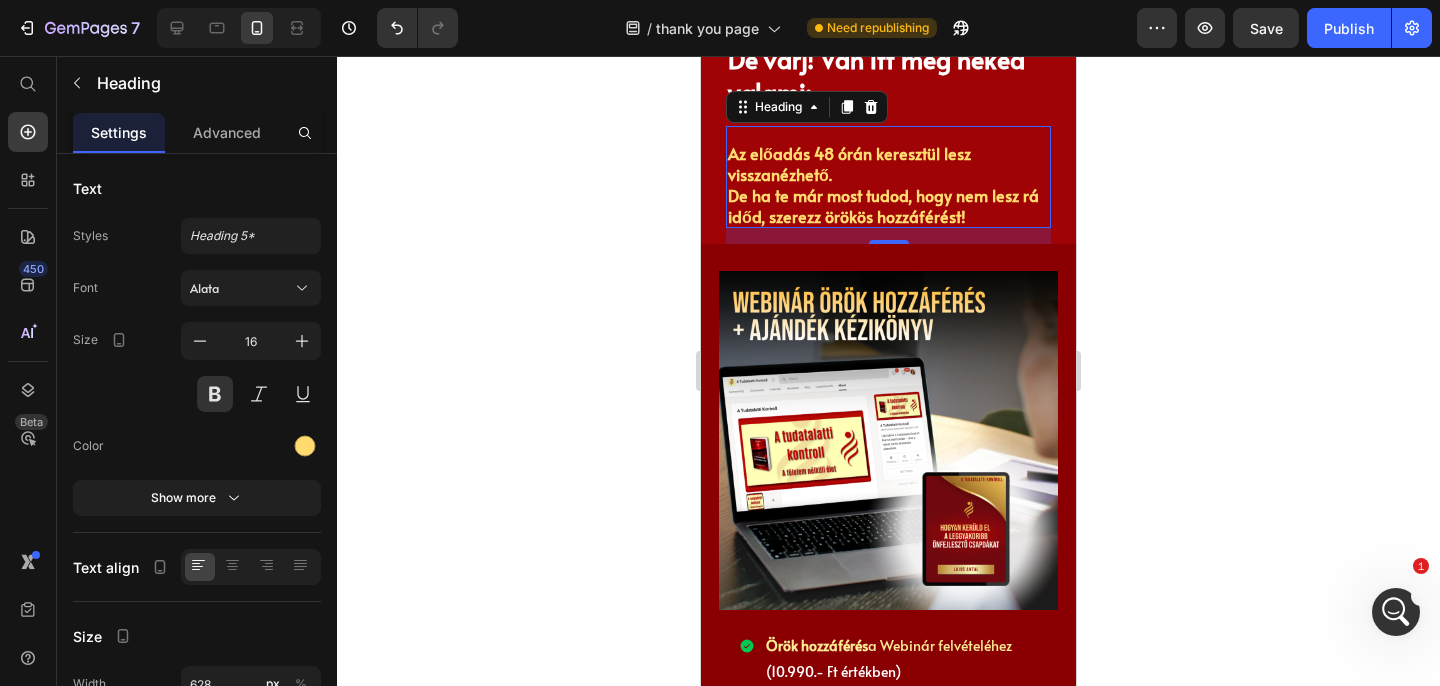 click 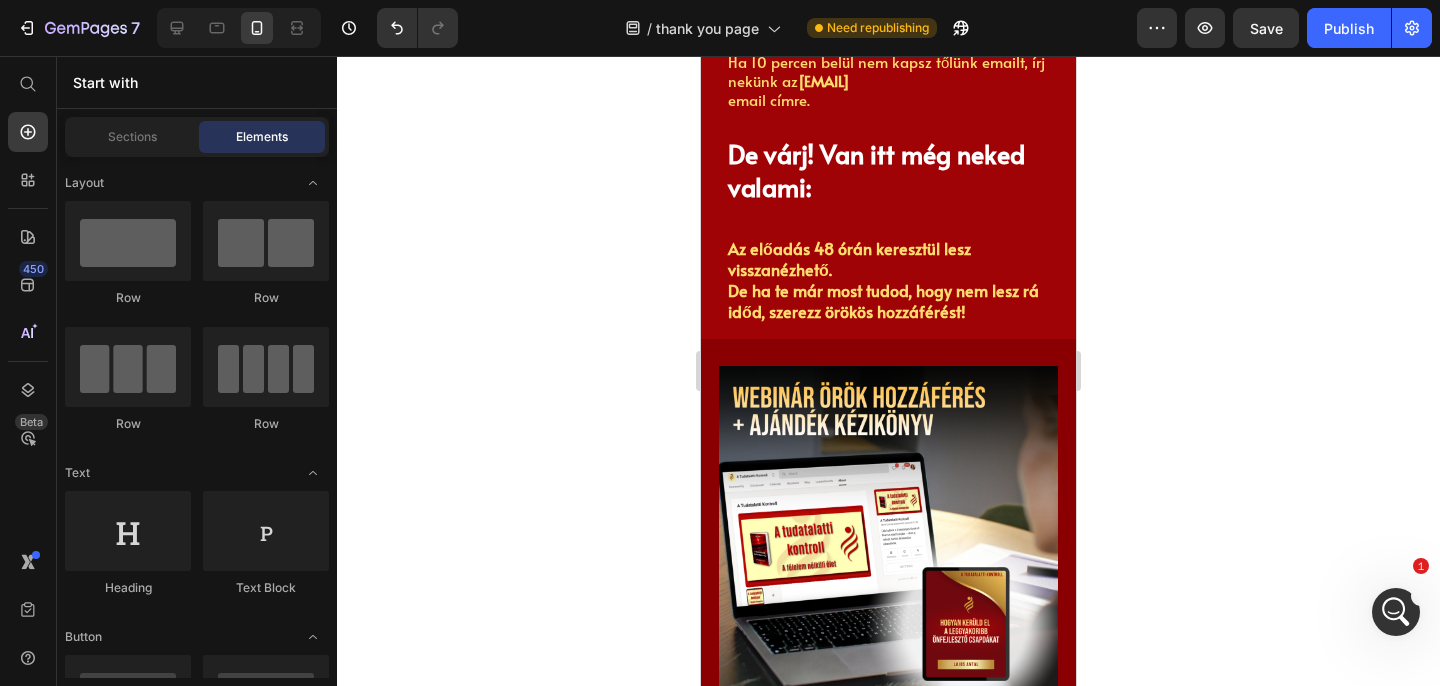 scroll, scrollTop: 108, scrollLeft: 0, axis: vertical 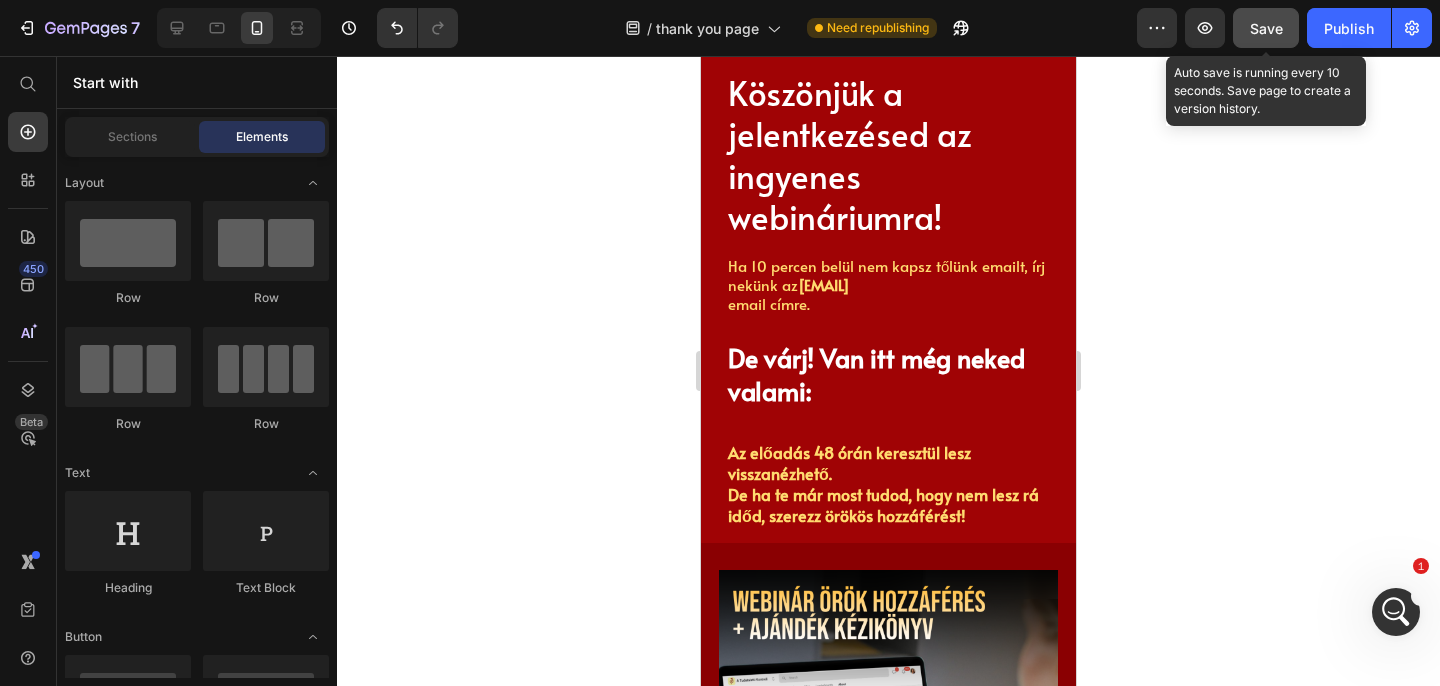 click on "Save" at bounding box center (1266, 28) 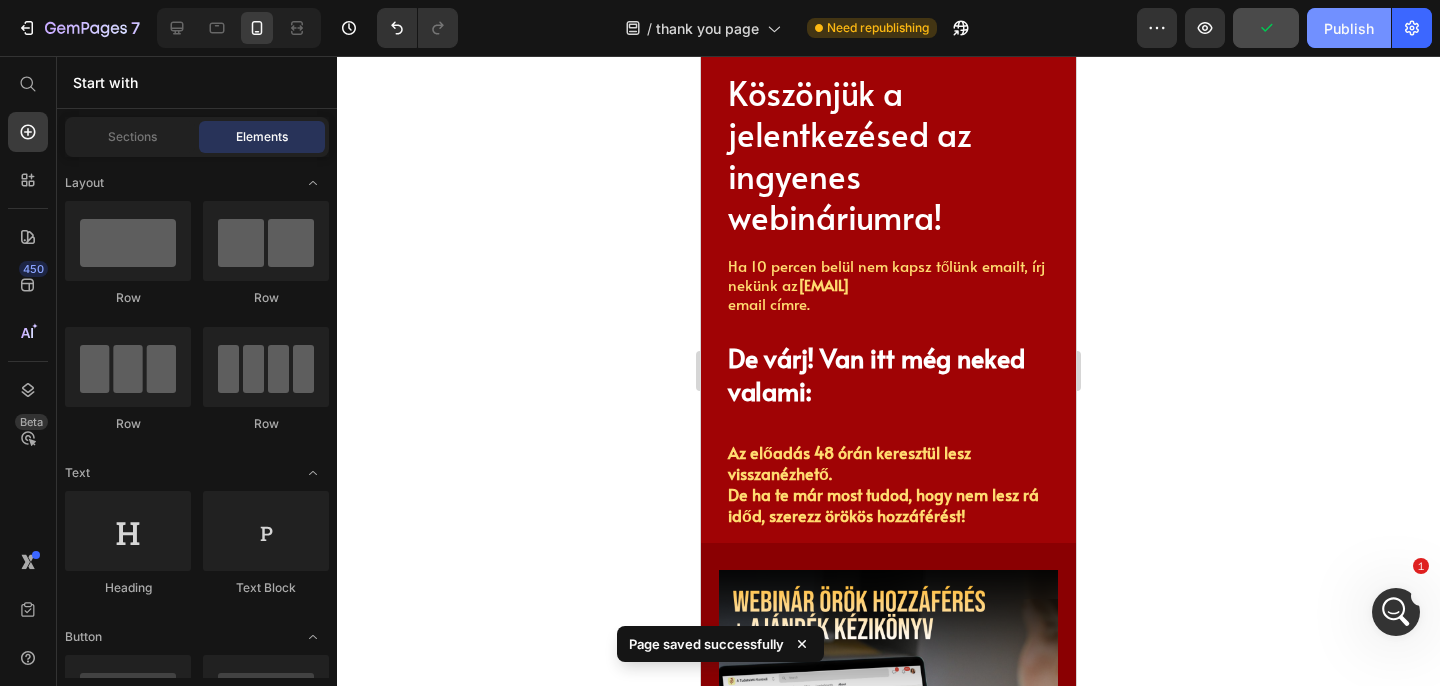 click on "Publish" at bounding box center (1349, 28) 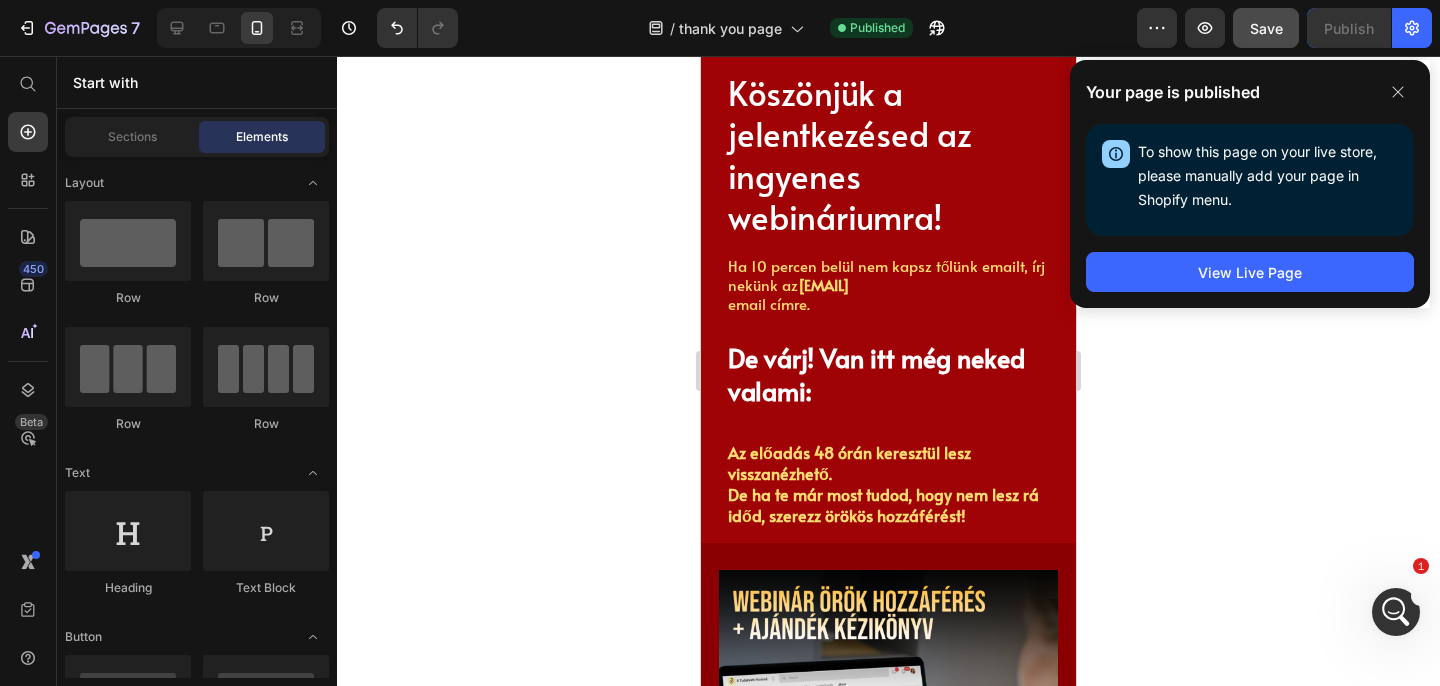 click 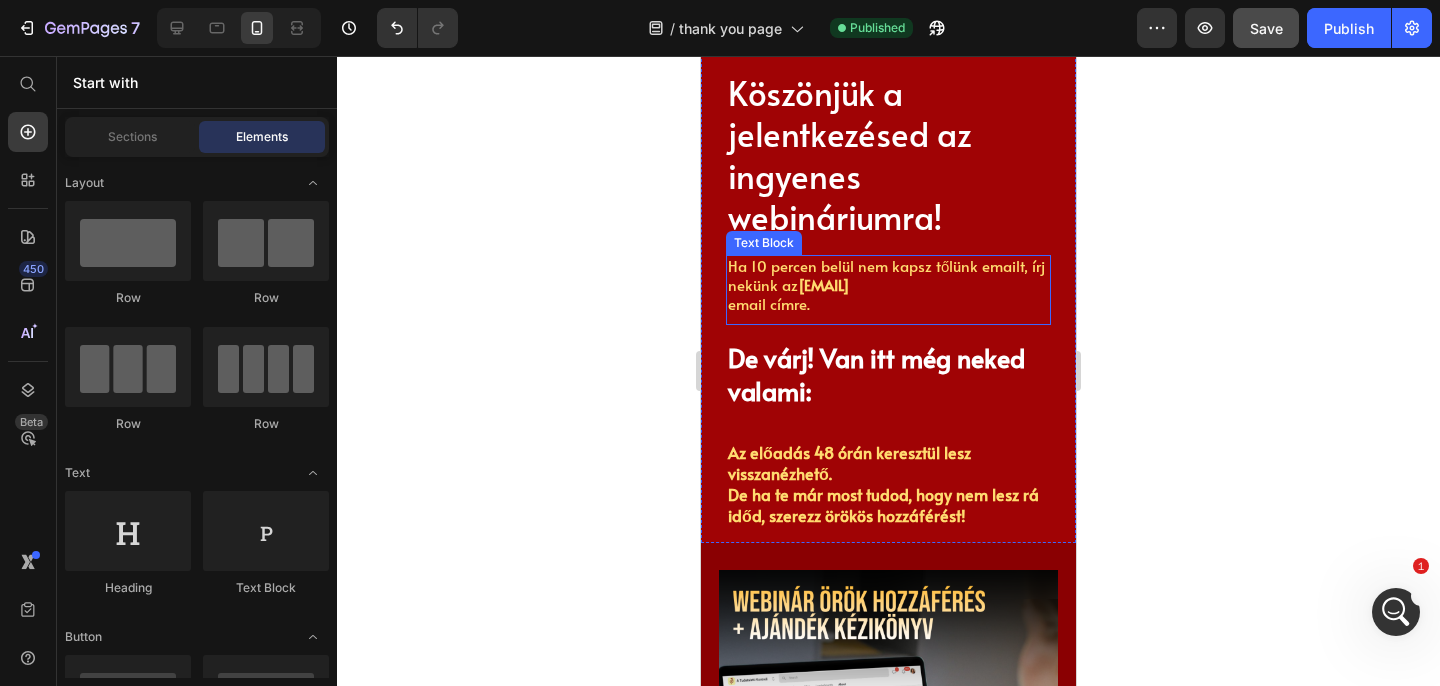 scroll, scrollTop: 0, scrollLeft: 0, axis: both 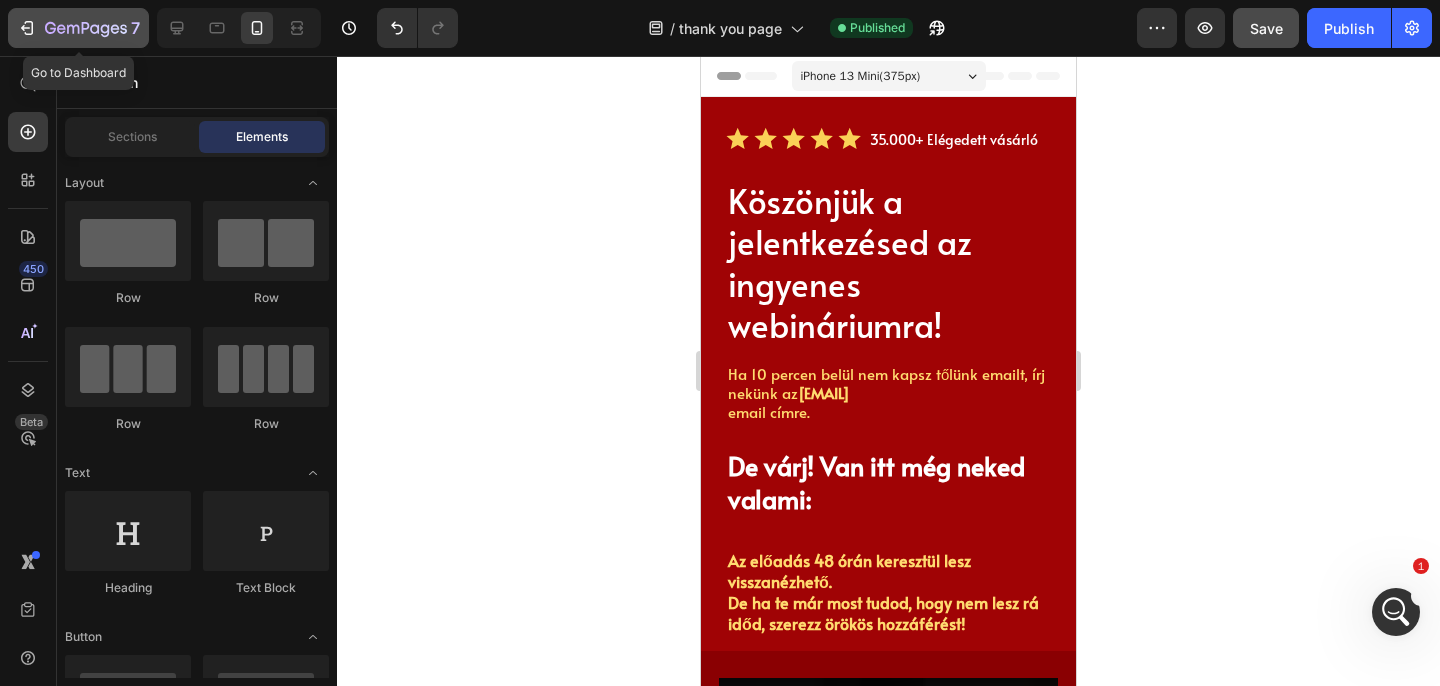 click 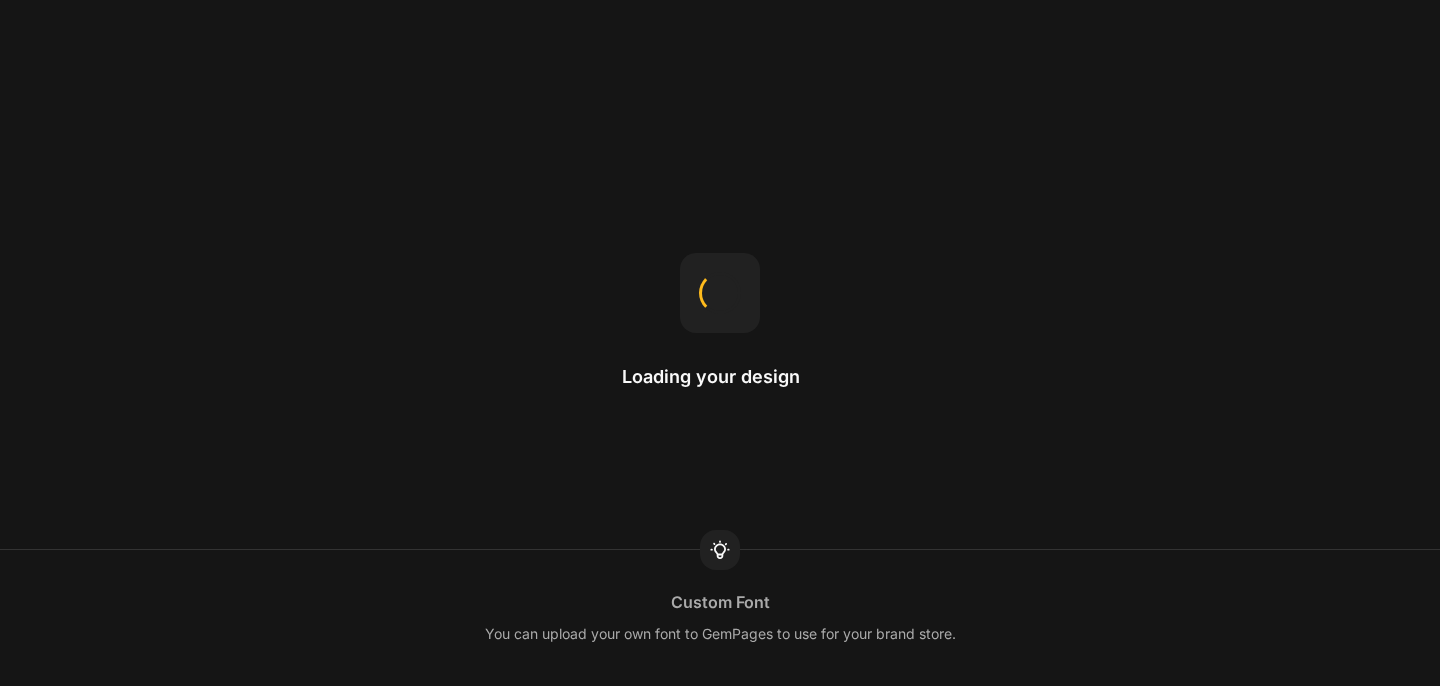 scroll, scrollTop: 0, scrollLeft: 0, axis: both 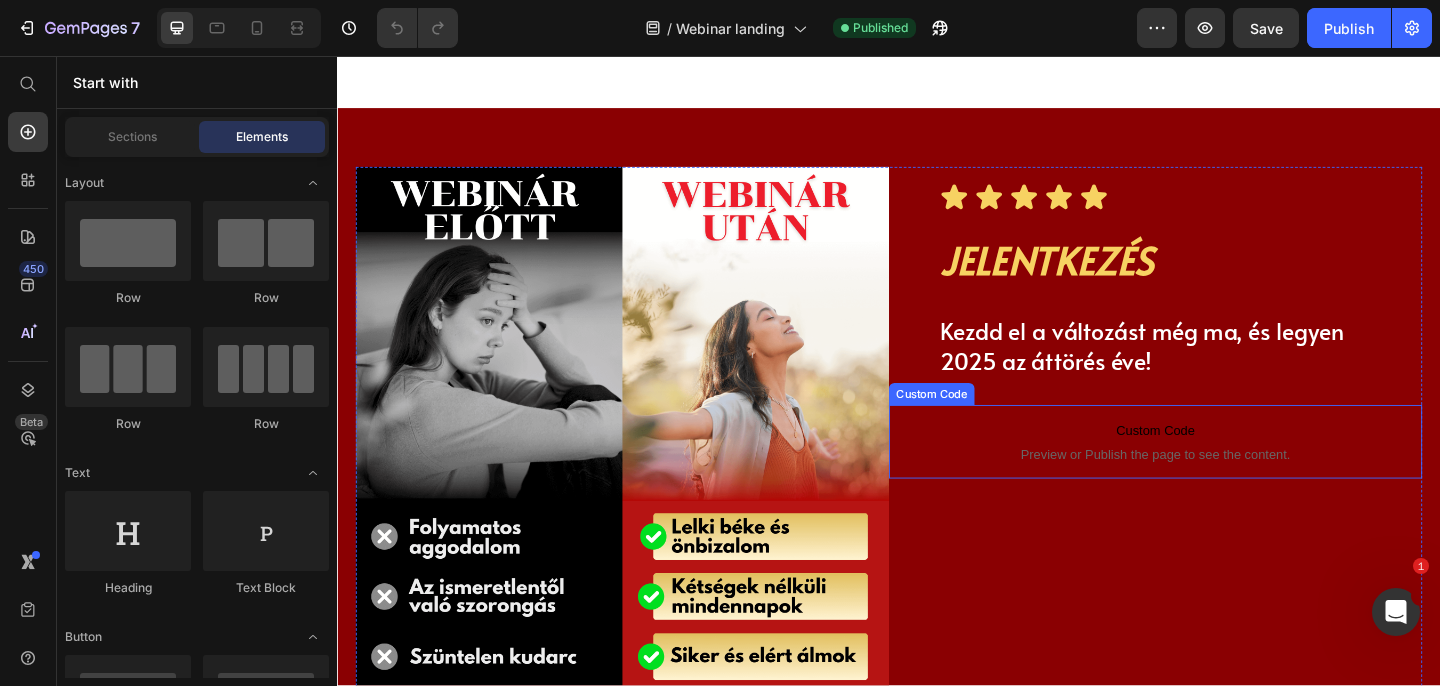 click on "Custom Code" at bounding box center (1227, 464) 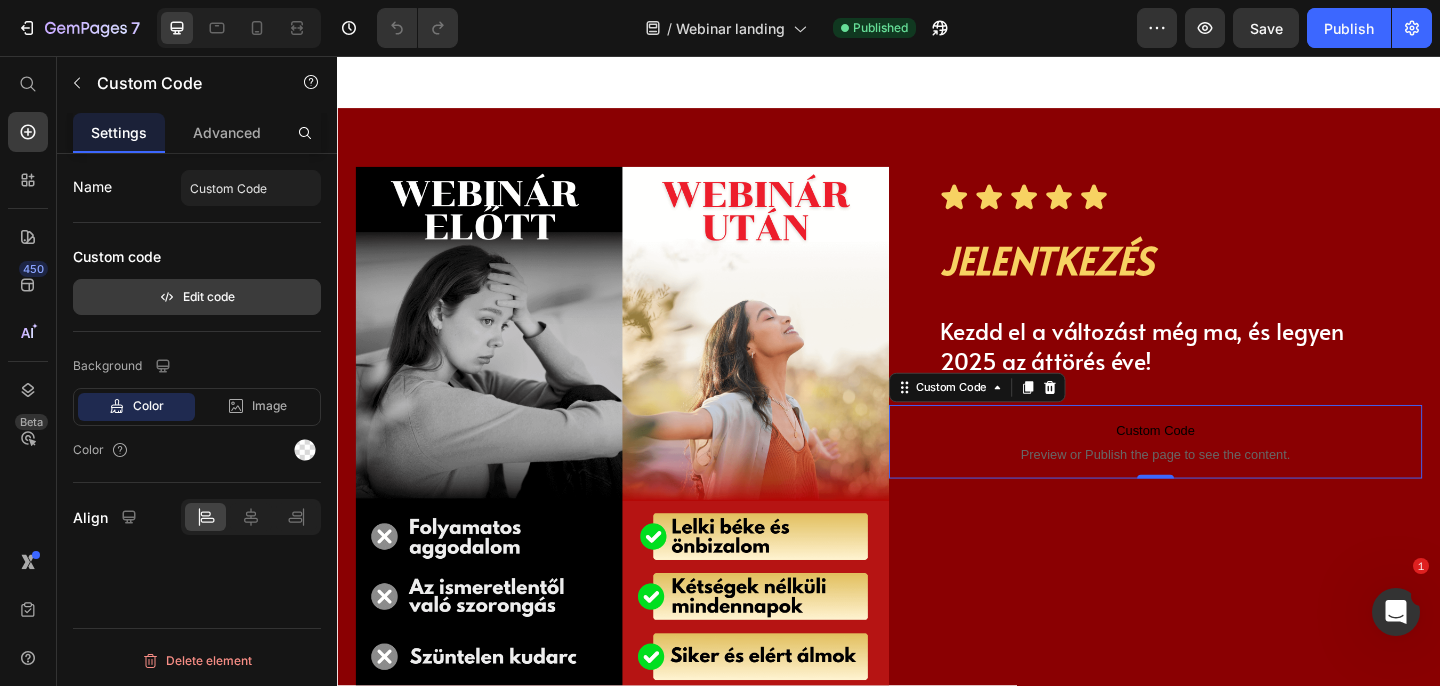 click on "Edit code" at bounding box center (197, 297) 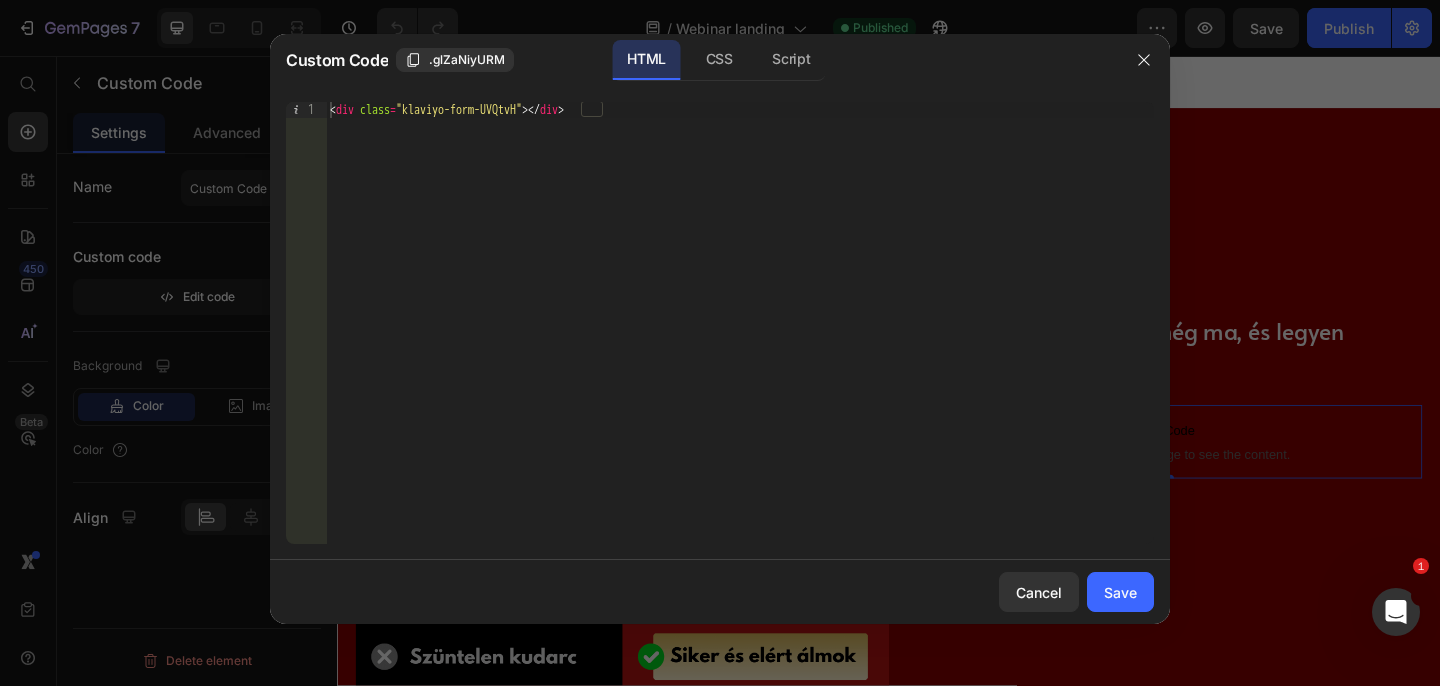 type on "<div class="klaviyo-form-UVQtvH"></div>" 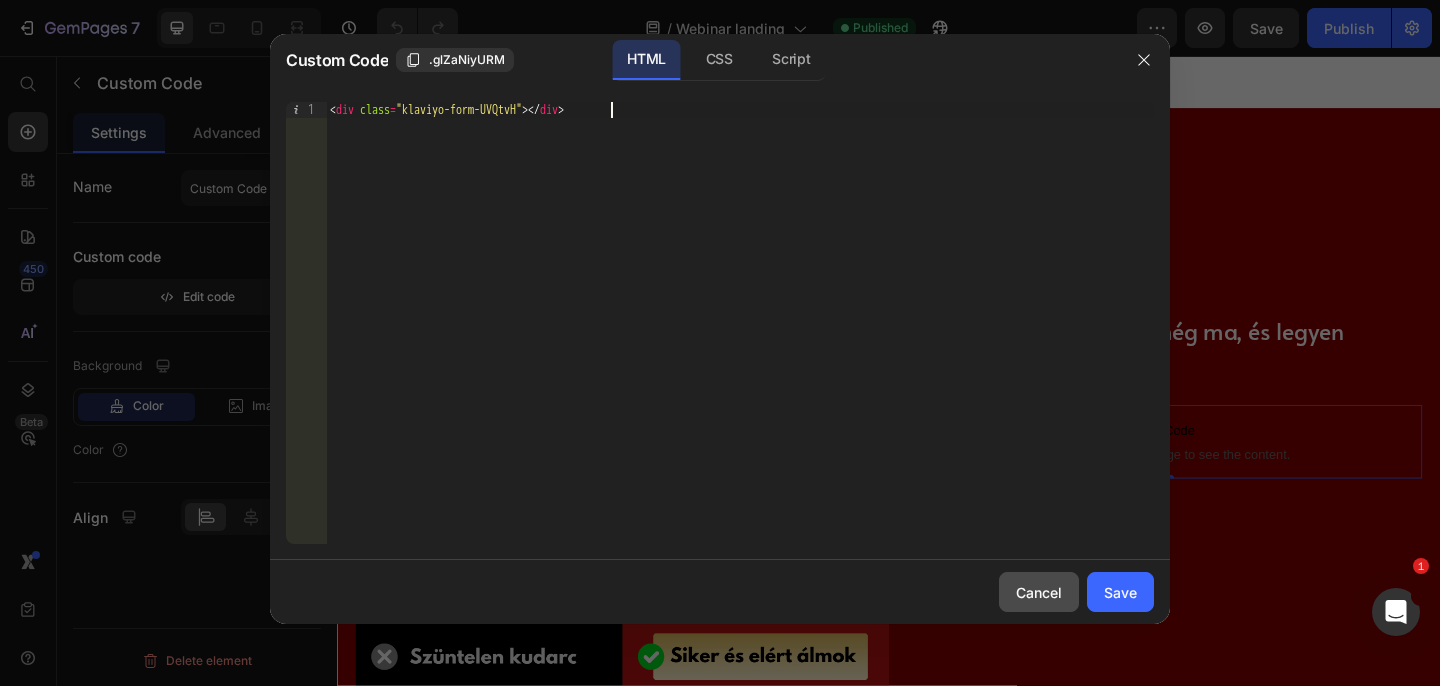 click on "Cancel" at bounding box center [1039, 592] 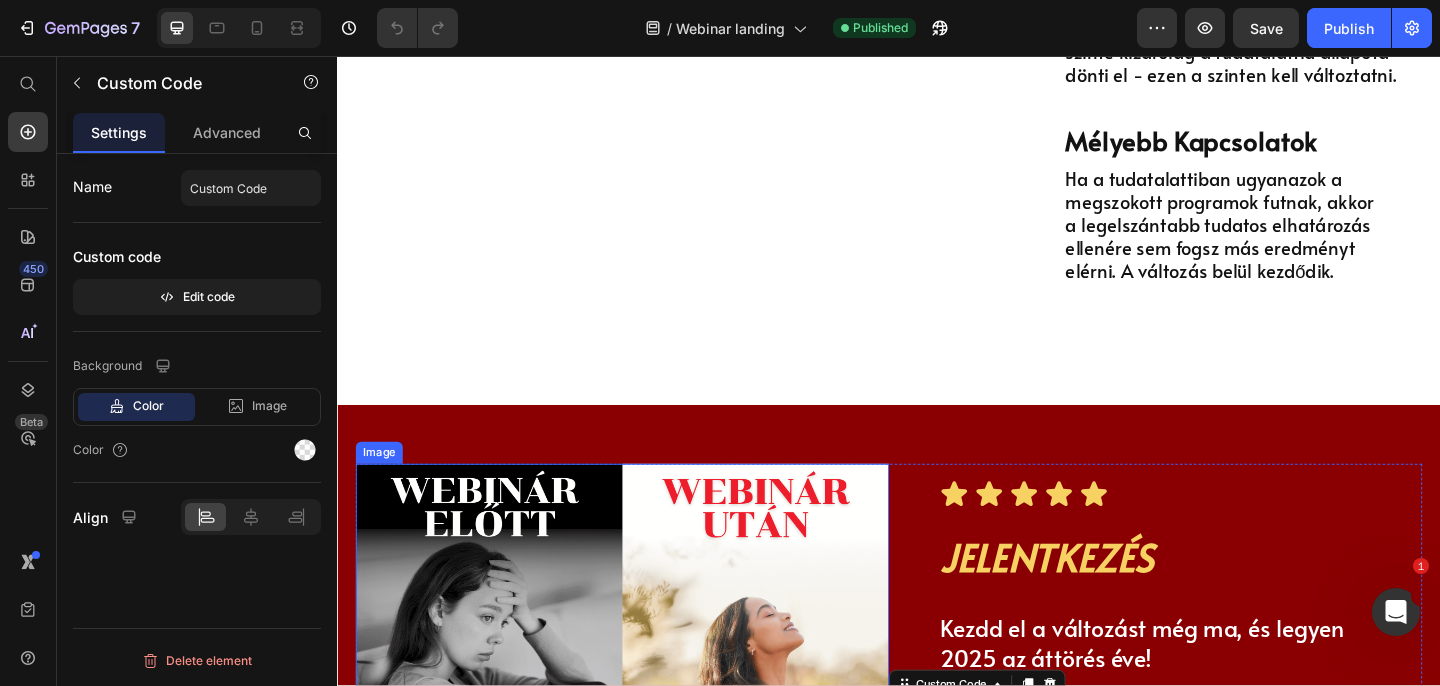 scroll, scrollTop: 6034, scrollLeft: 0, axis: vertical 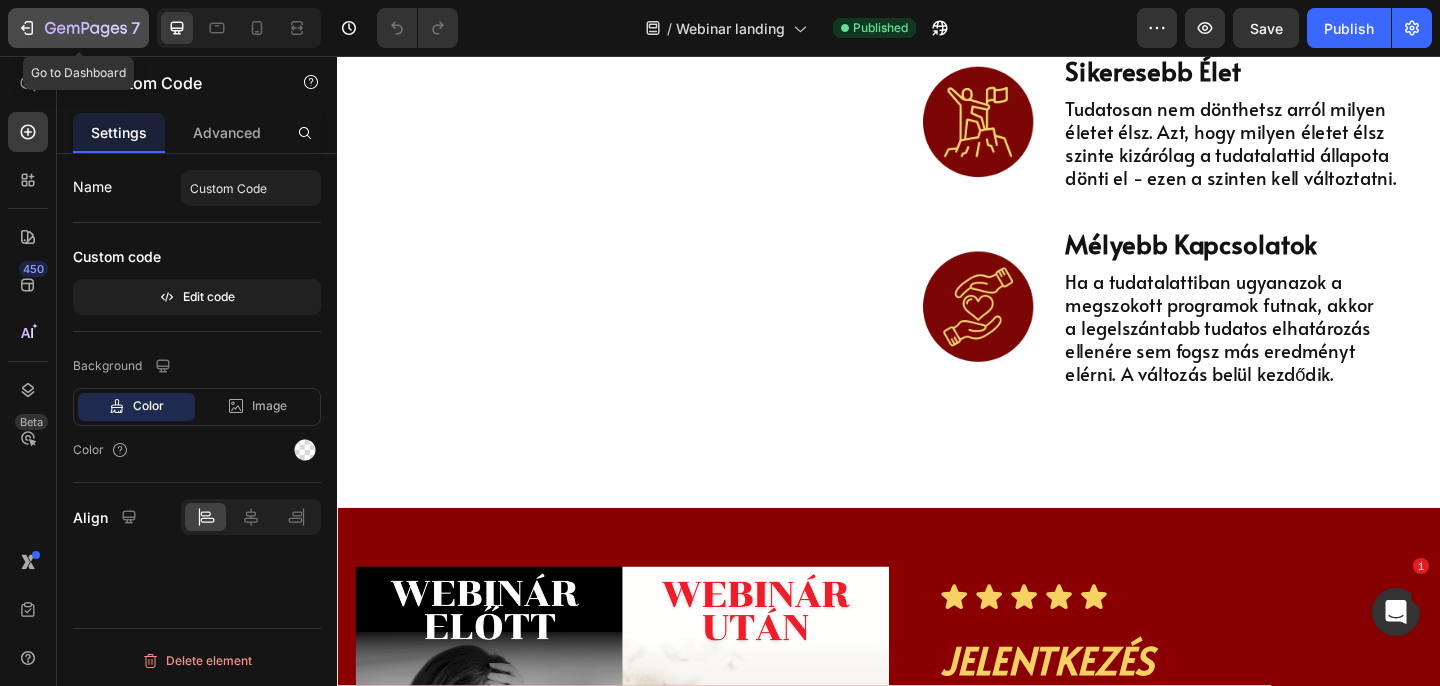 click on "7" at bounding box center [78, 28] 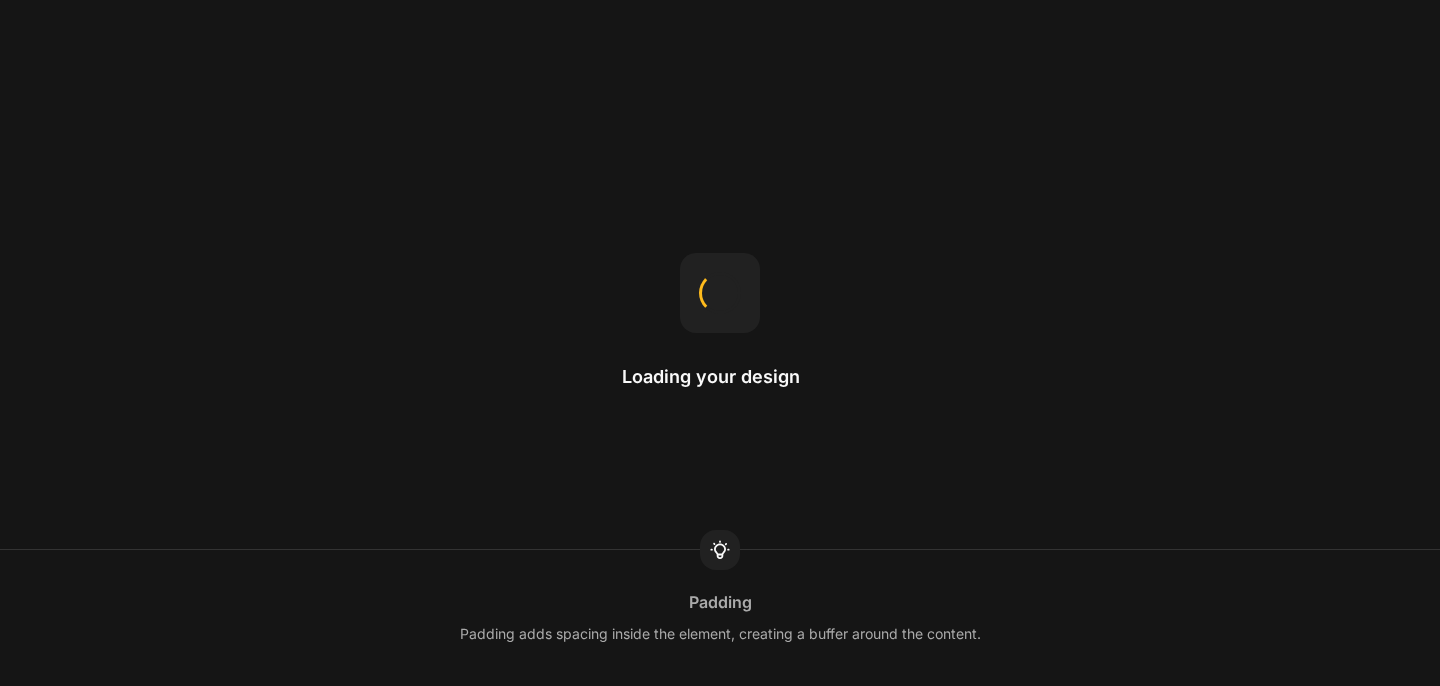 scroll, scrollTop: 0, scrollLeft: 0, axis: both 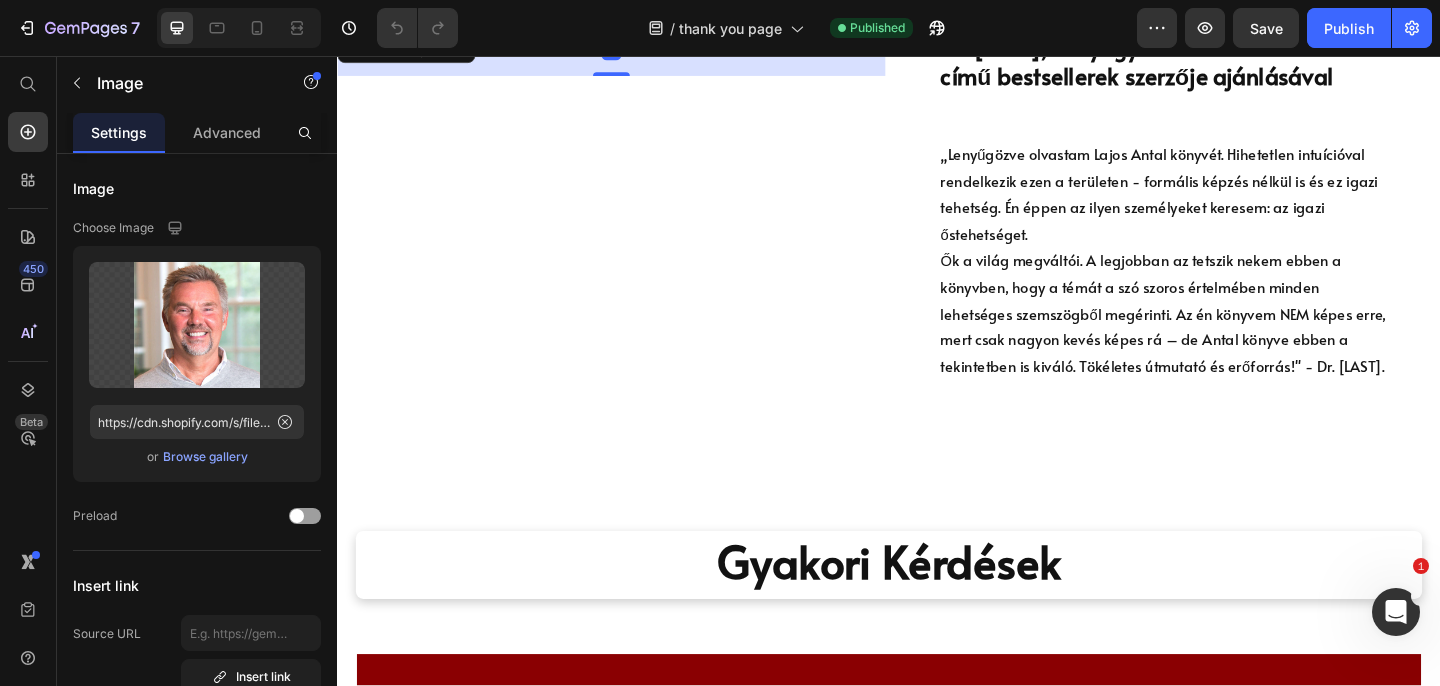 click at bounding box center [635, 28] 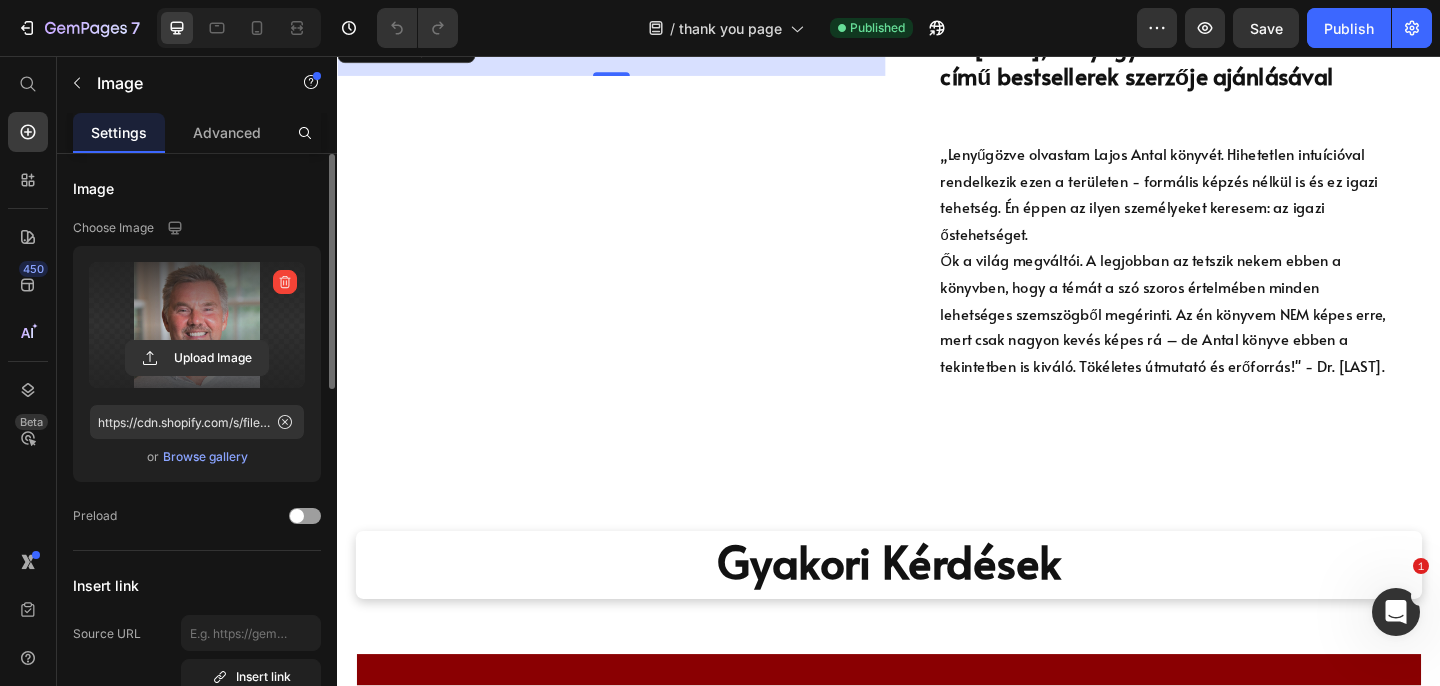click at bounding box center [197, 325] 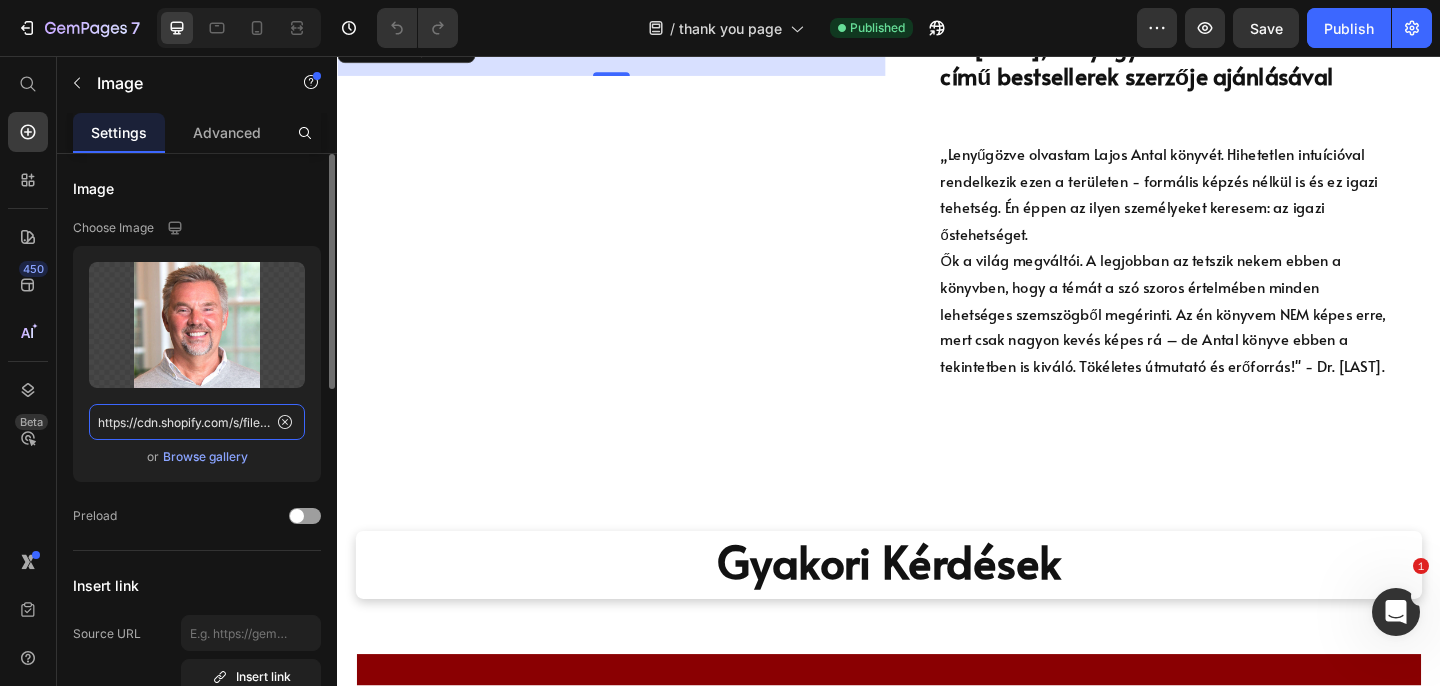 click on "https://cdn.shopify.com/s/files/1/0845/8171/2219/files/gempages_569144697025463328-b43278a2-cf52-4230-bfdf-32c3585db97d.png" 